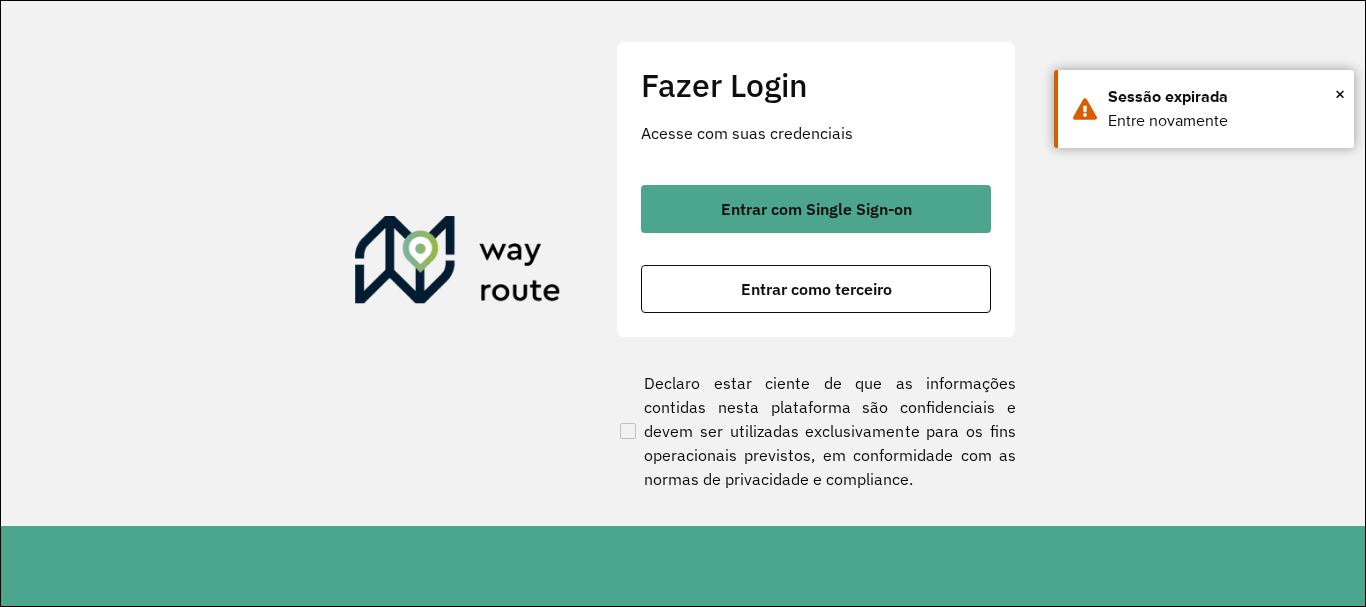 scroll, scrollTop: 0, scrollLeft: 0, axis: both 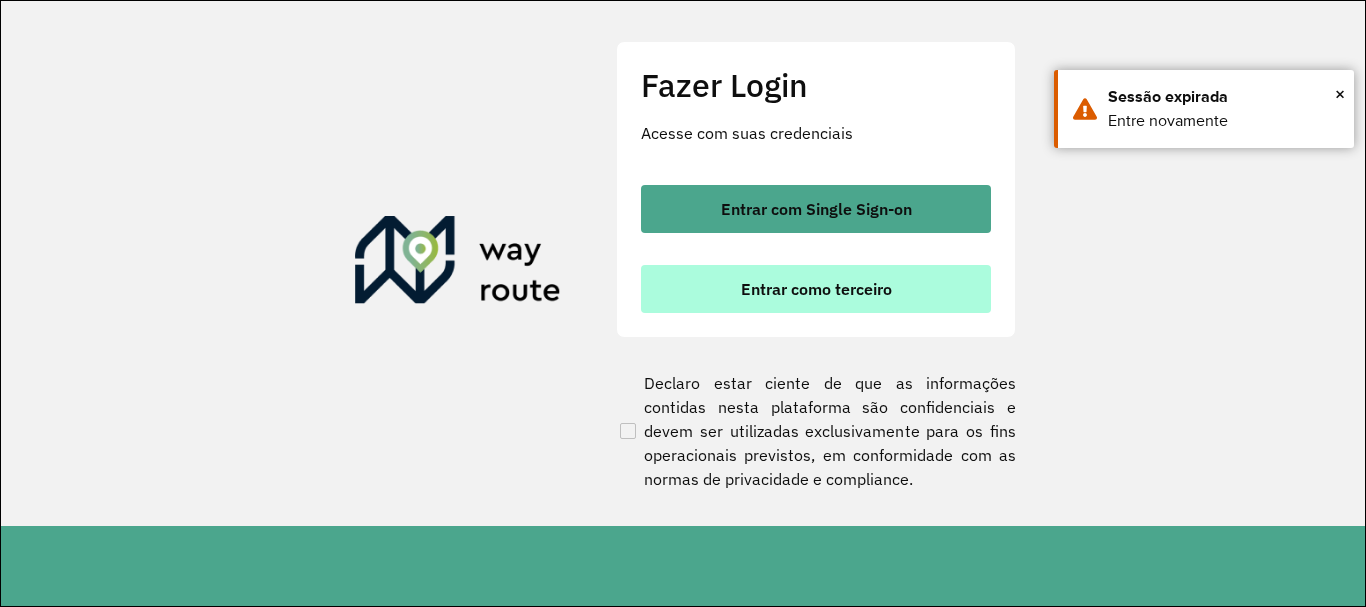 click on "Entrar como terceiro" at bounding box center (816, 289) 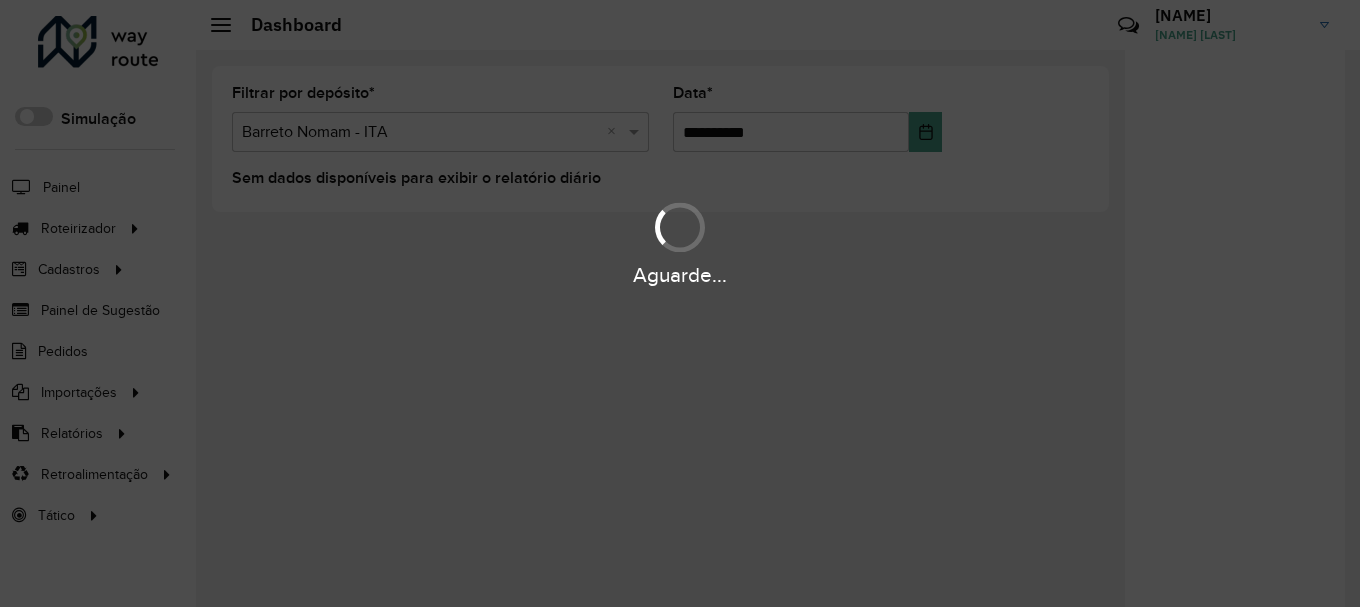 scroll, scrollTop: 0, scrollLeft: 0, axis: both 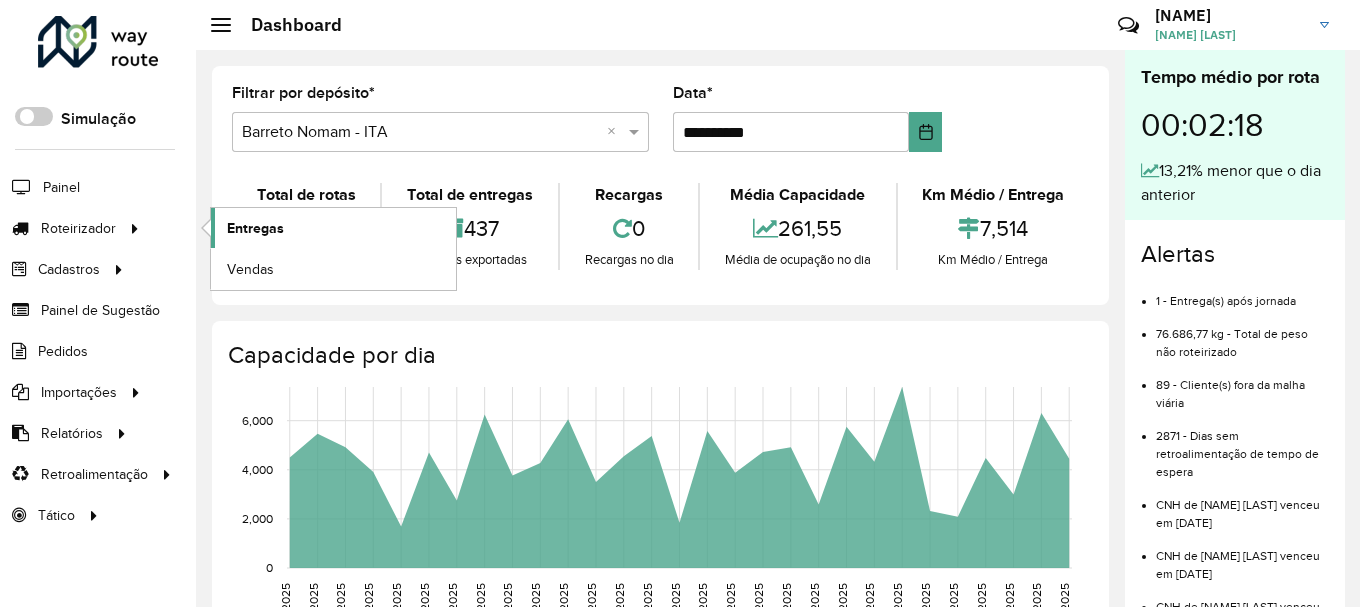 click on "Entregas" 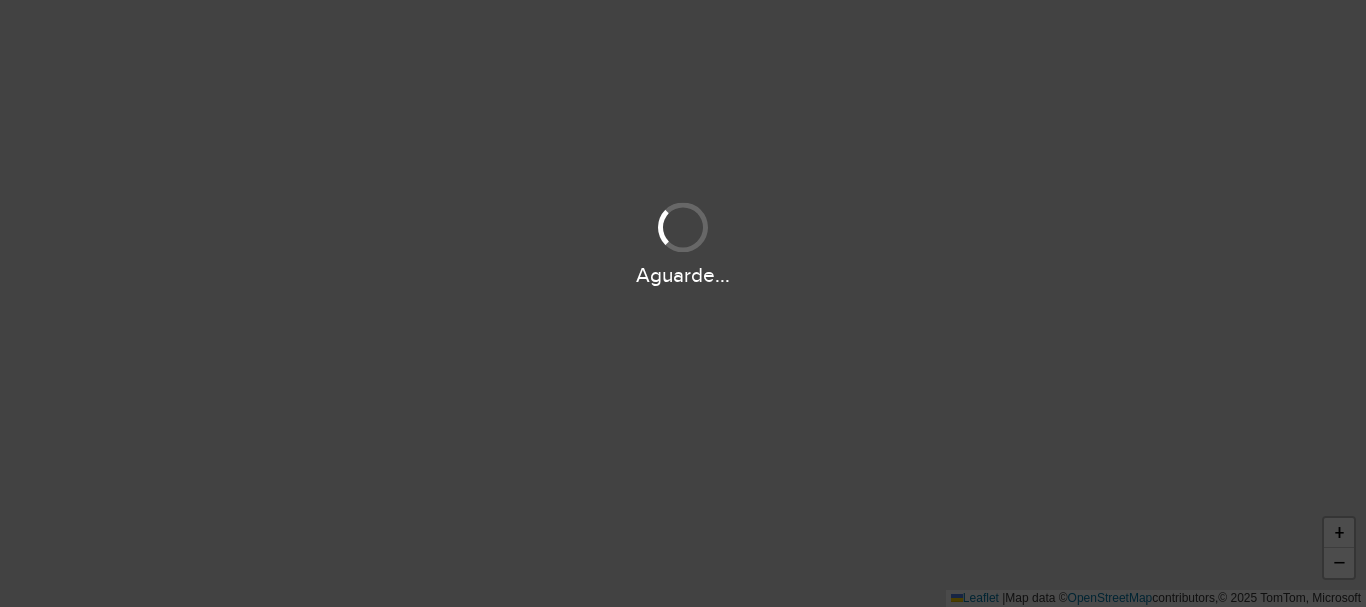 scroll, scrollTop: 0, scrollLeft: 0, axis: both 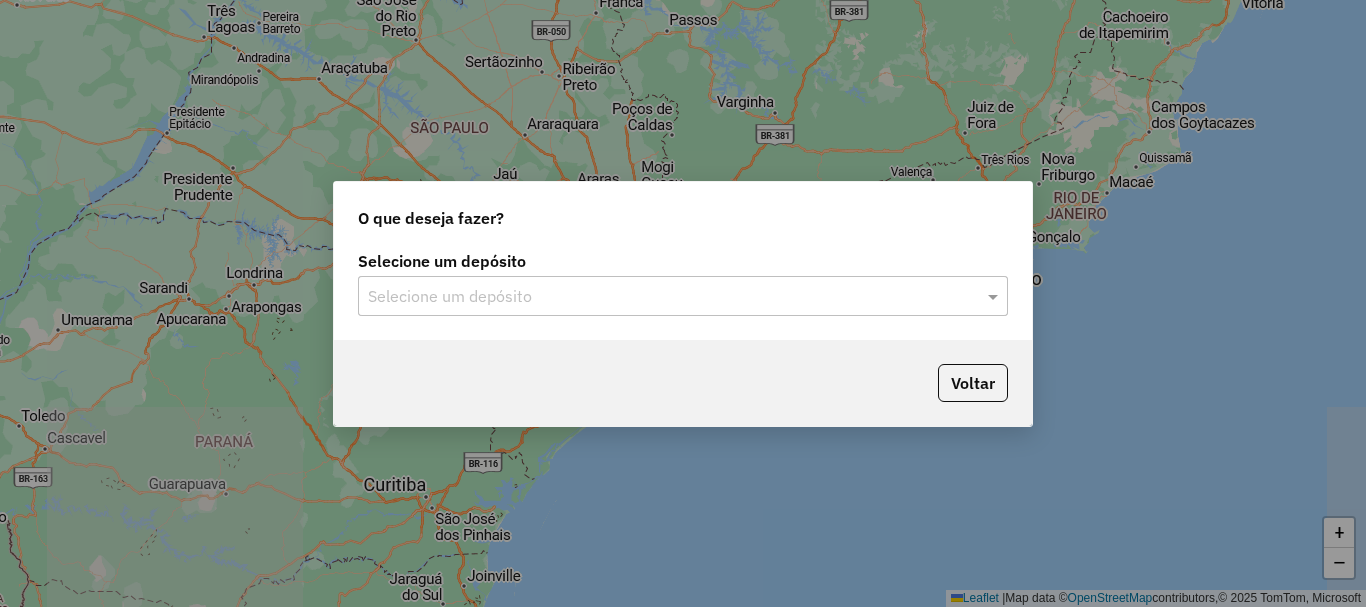 click 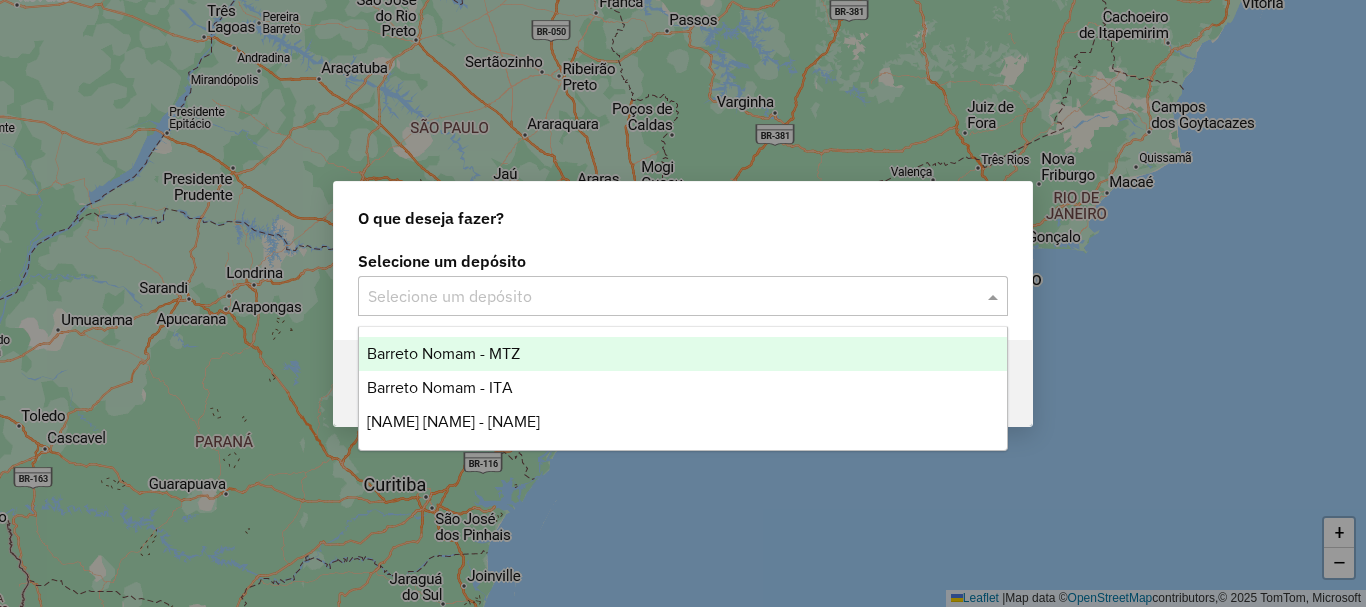 click on "[NAME] -  [NAME] -  [NAME]" at bounding box center (683, 388) 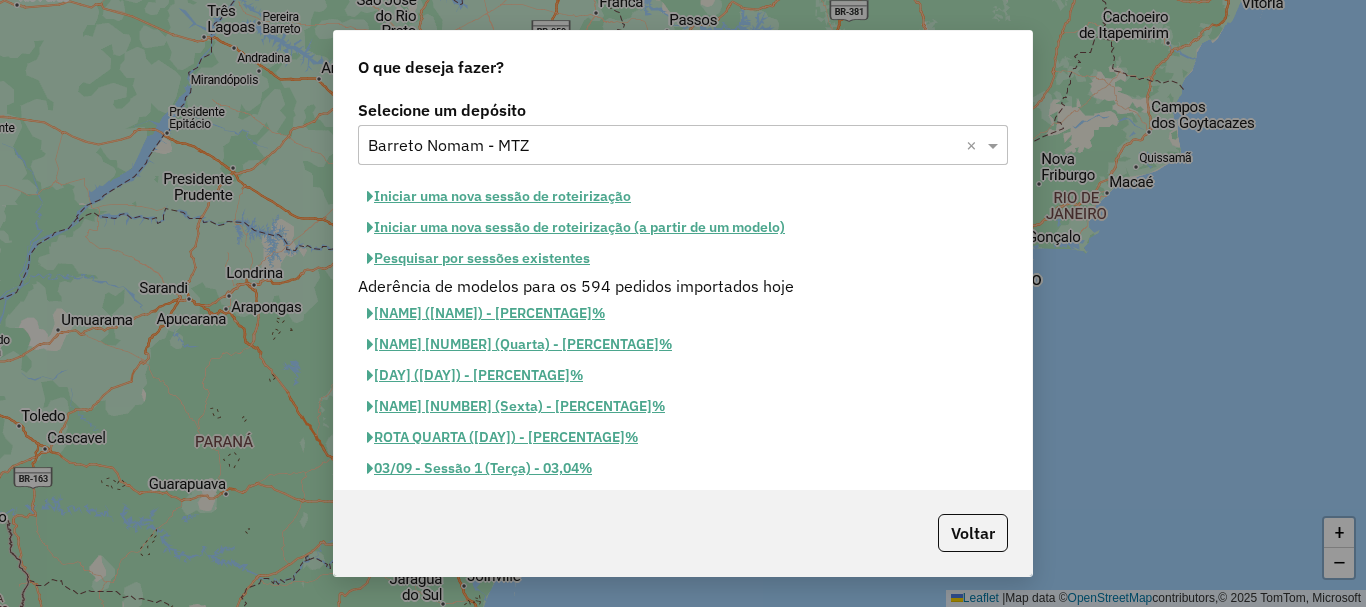 click on "Iniciar uma nova sessão de roteirização" 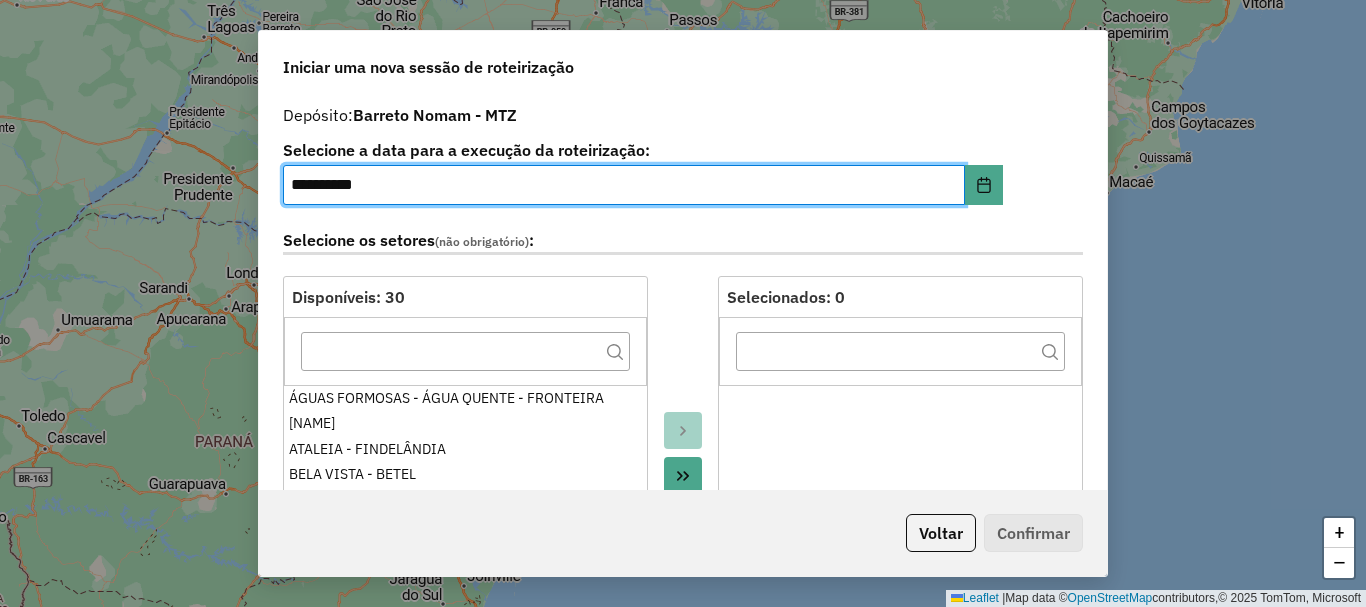 click 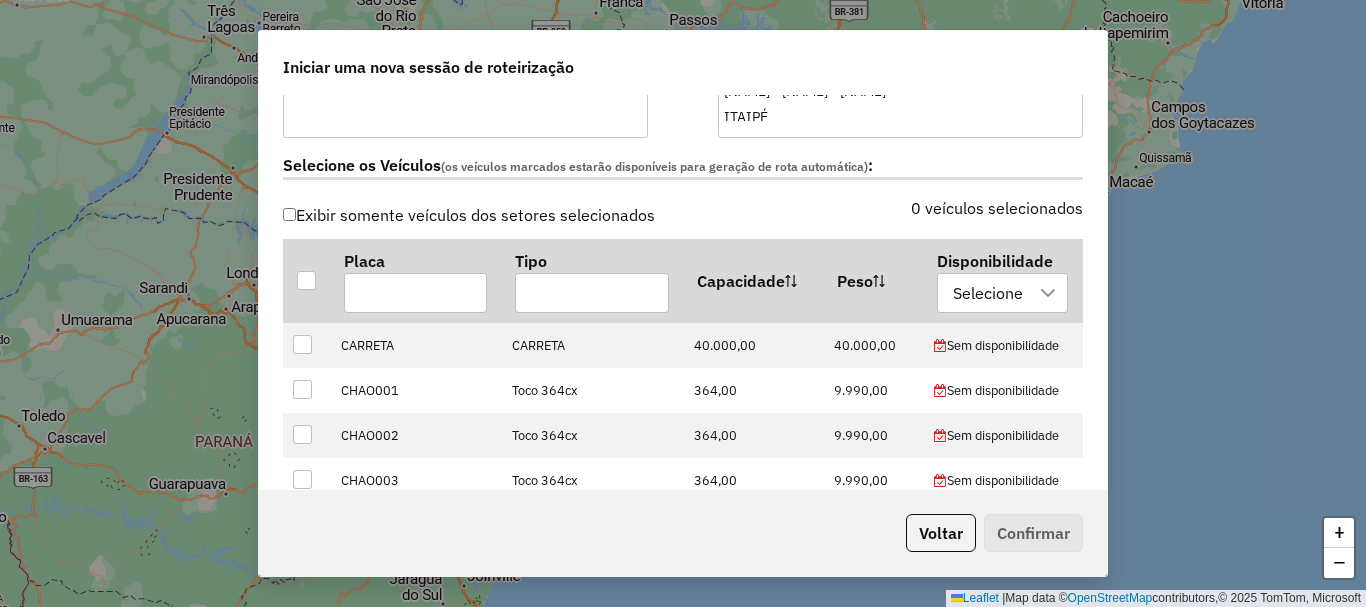 scroll, scrollTop: 800, scrollLeft: 0, axis: vertical 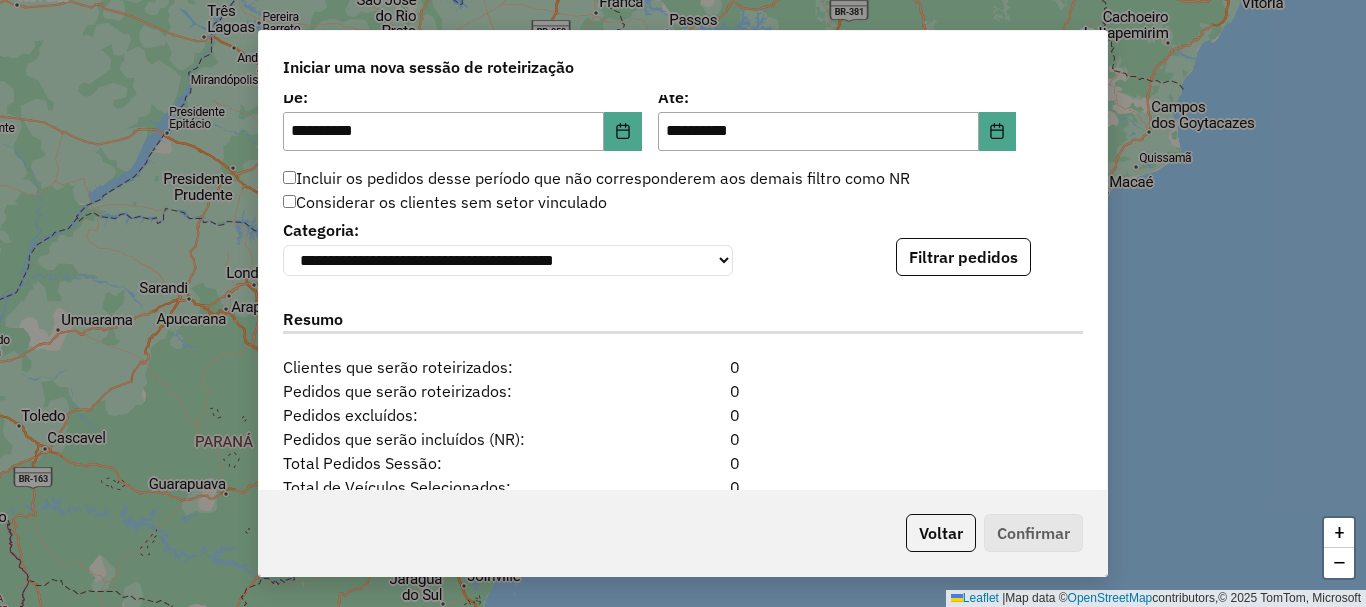 click on "Filtrar pedidos" 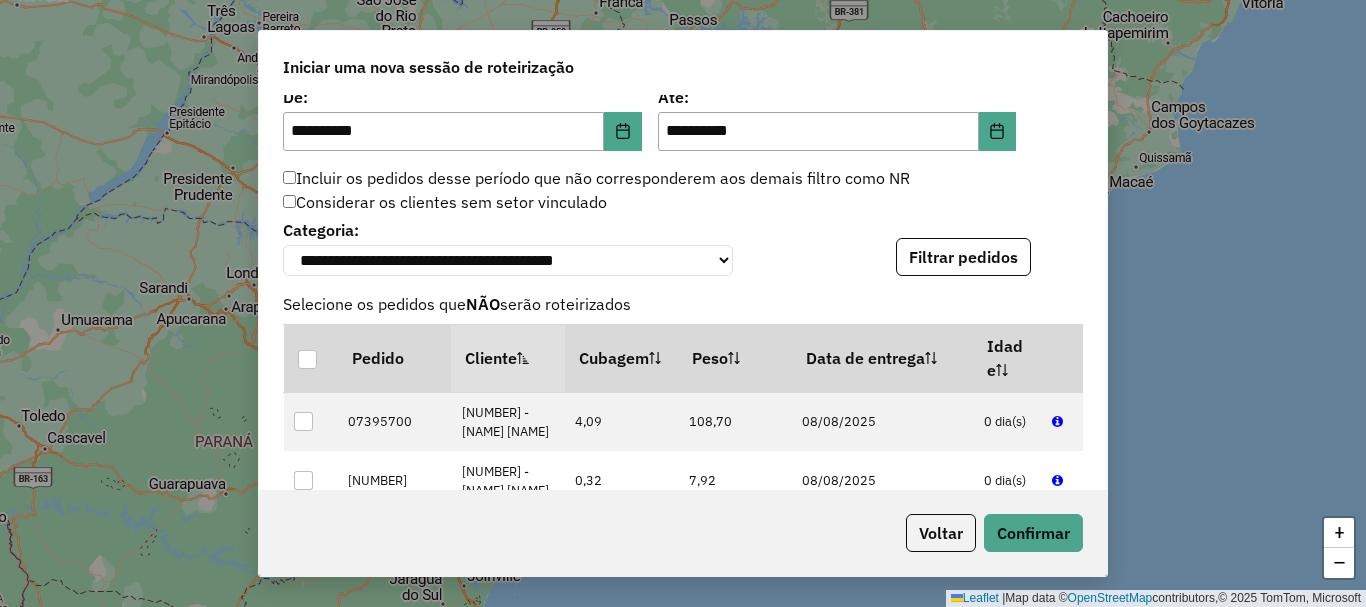 scroll, scrollTop: 2554, scrollLeft: 0, axis: vertical 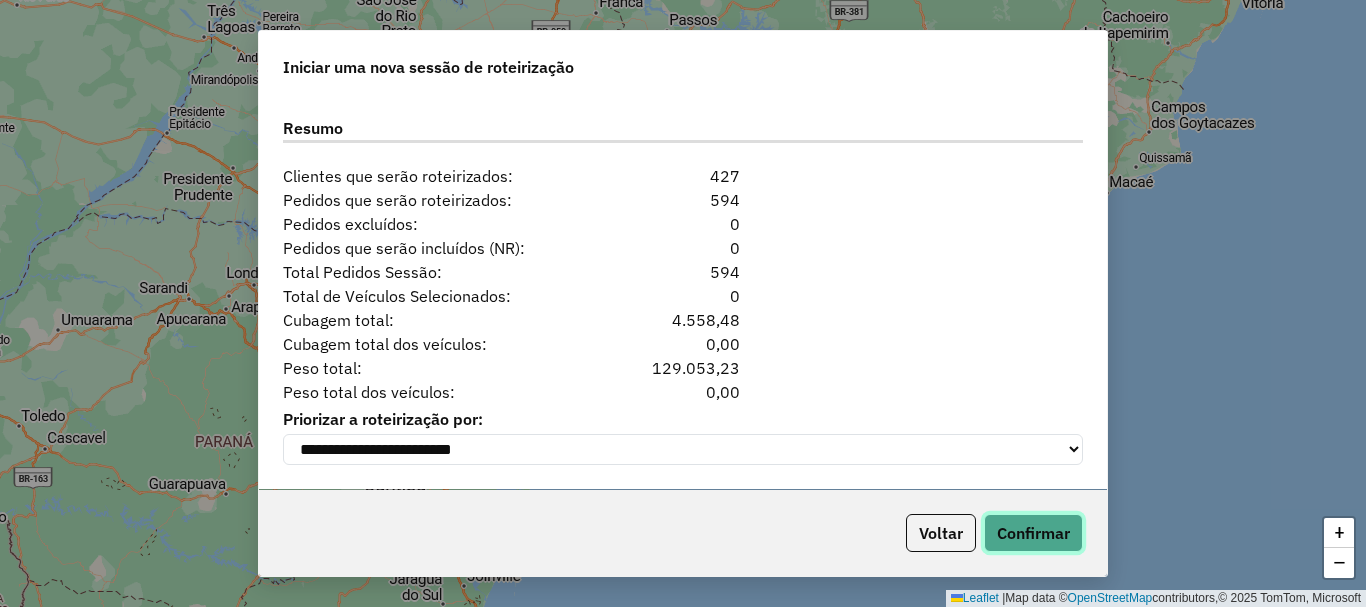 click on "Confirmar" 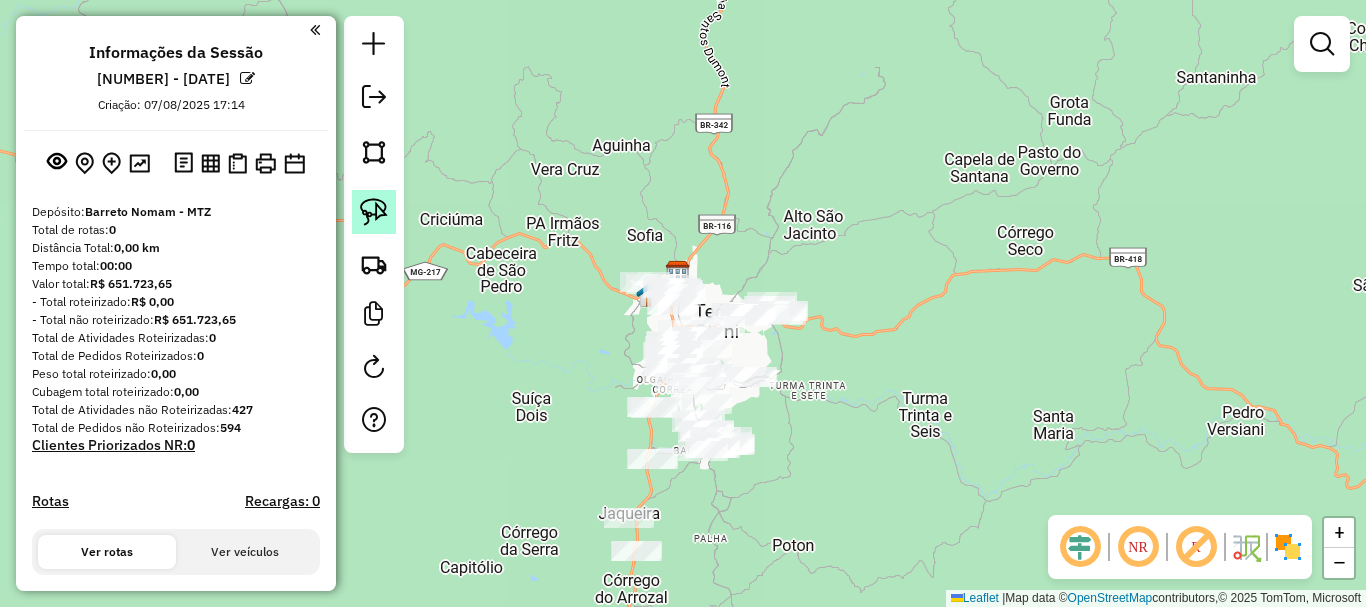 click 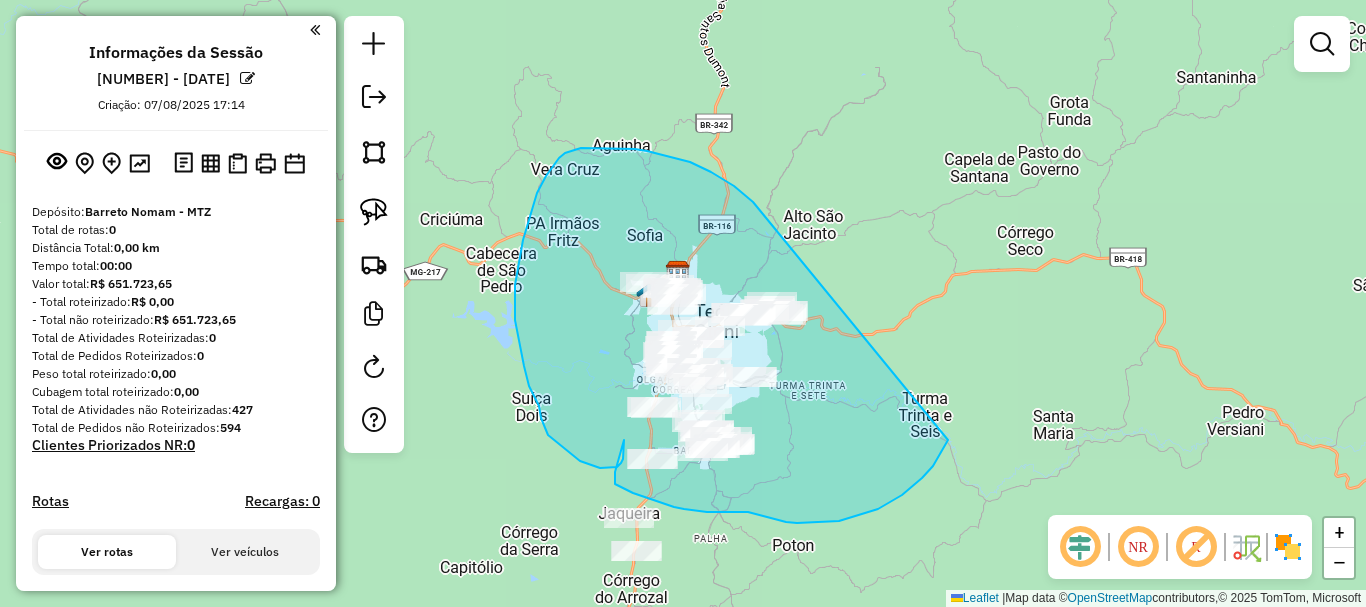 drag, startPoint x: 711, startPoint y: 172, endPoint x: 948, endPoint y: 440, distance: 357.7611 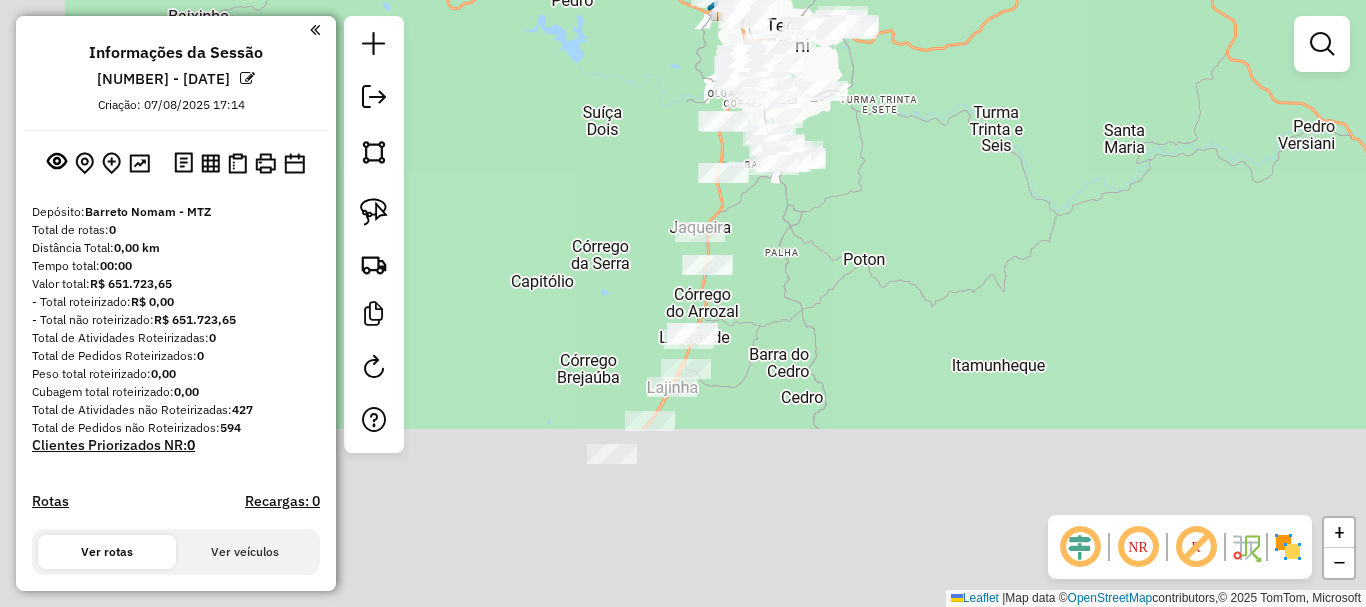 drag, startPoint x: 864, startPoint y: 493, endPoint x: 956, endPoint y: 125, distance: 379.3257 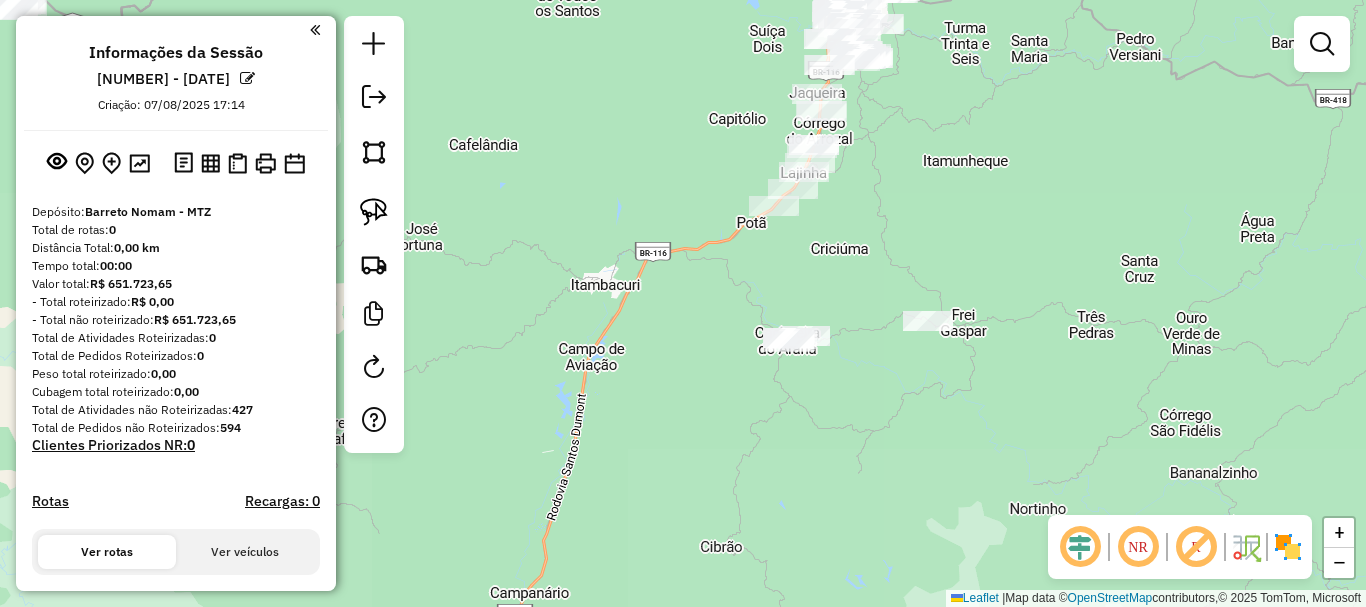 drag, startPoint x: 946, startPoint y: 302, endPoint x: 949, endPoint y: 200, distance: 102.044106 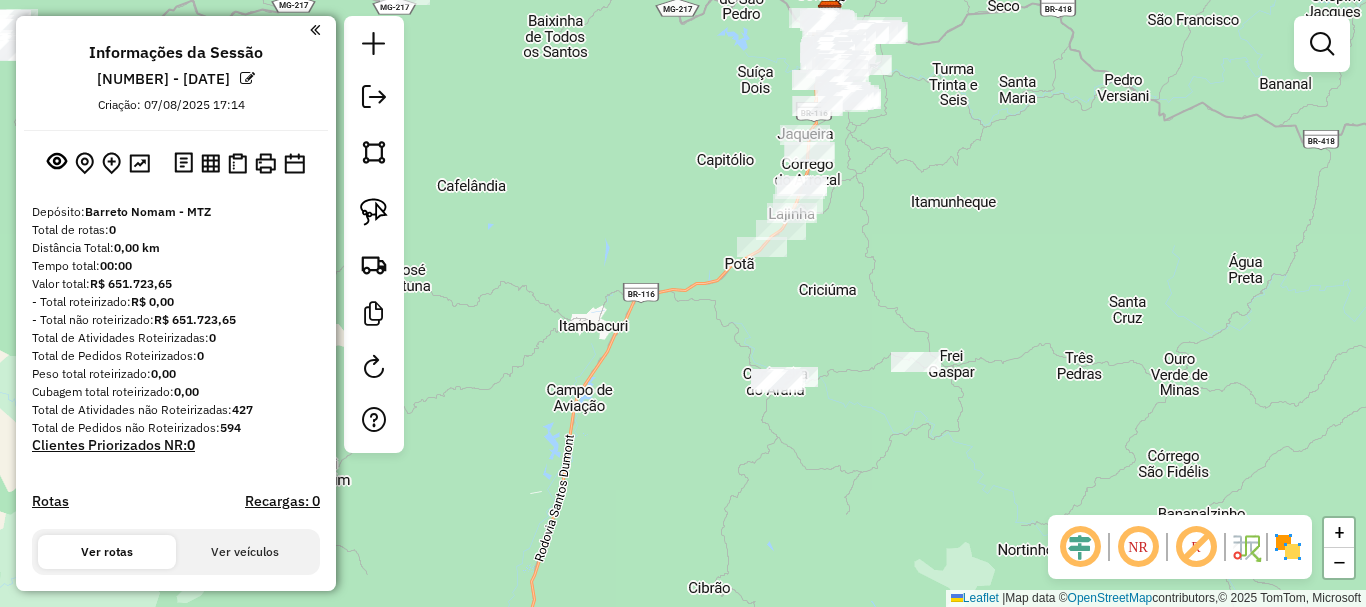 drag, startPoint x: 945, startPoint y: 184, endPoint x: 922, endPoint y: 252, distance: 71.7844 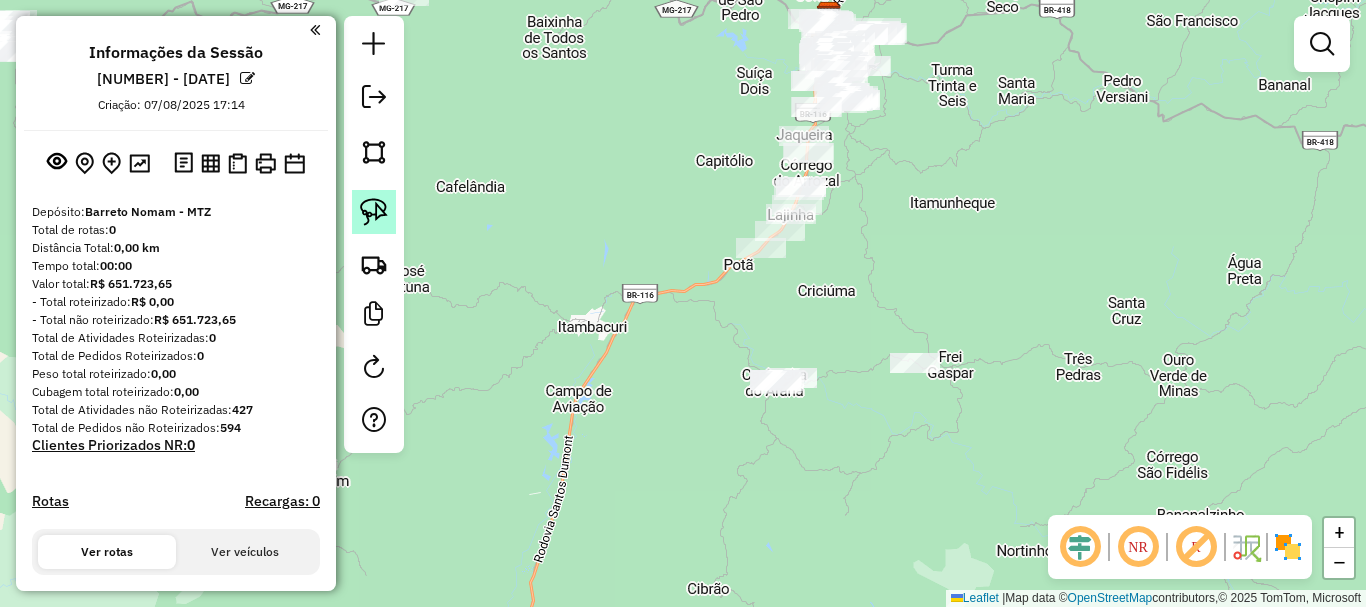click 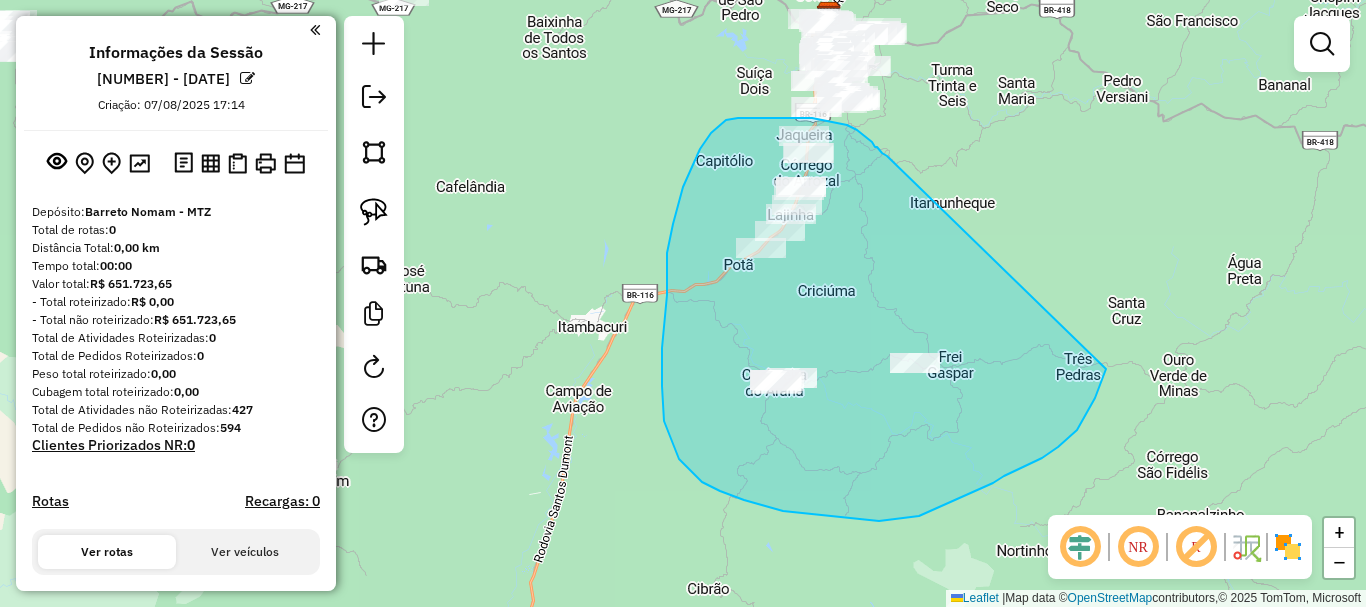 drag, startPoint x: 887, startPoint y: 156, endPoint x: 1106, endPoint y: 369, distance: 305.4996 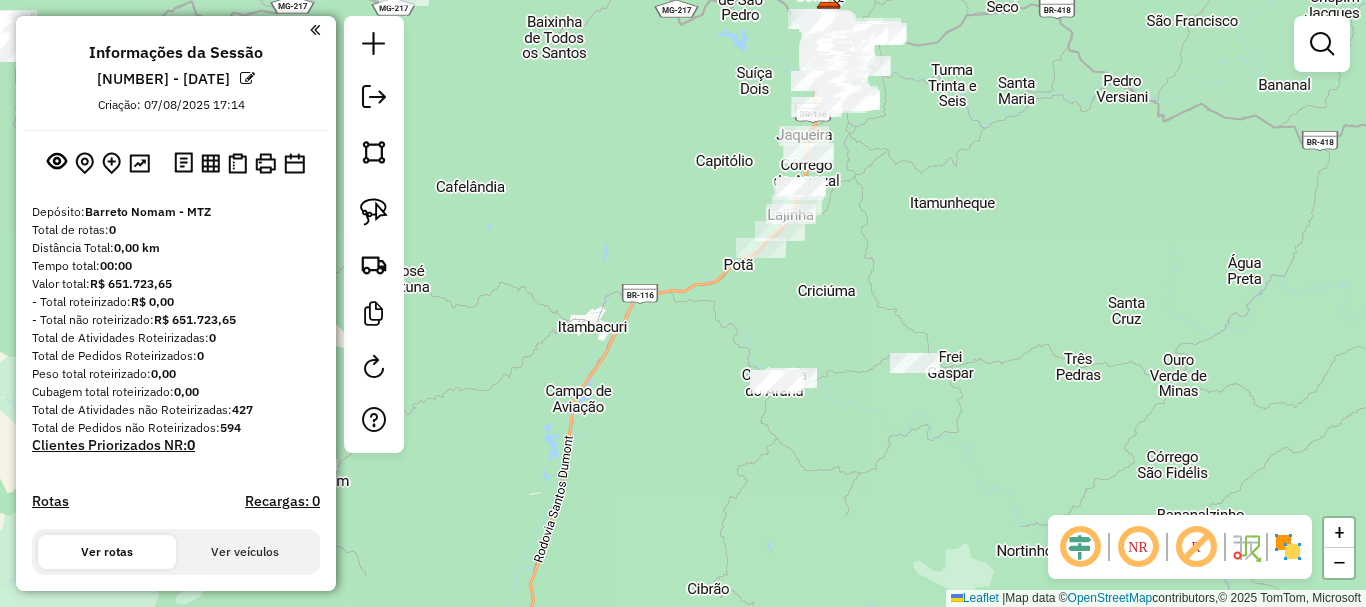 drag, startPoint x: 856, startPoint y: 201, endPoint x: 866, endPoint y: 333, distance: 132.37825 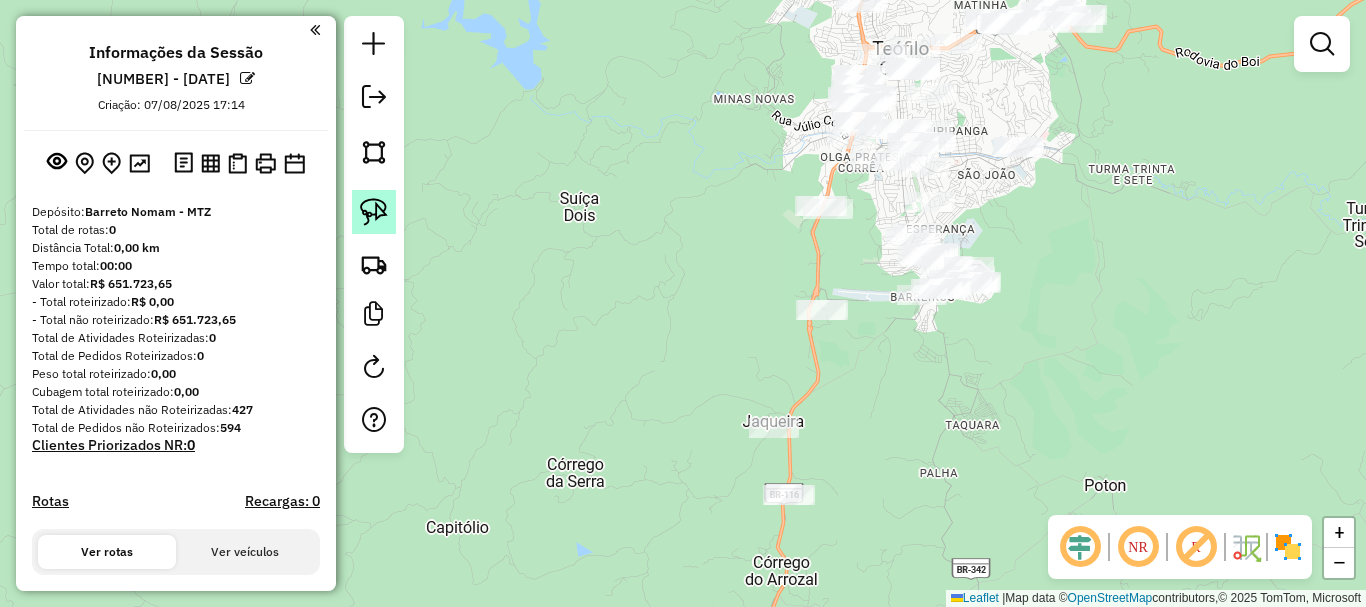 click 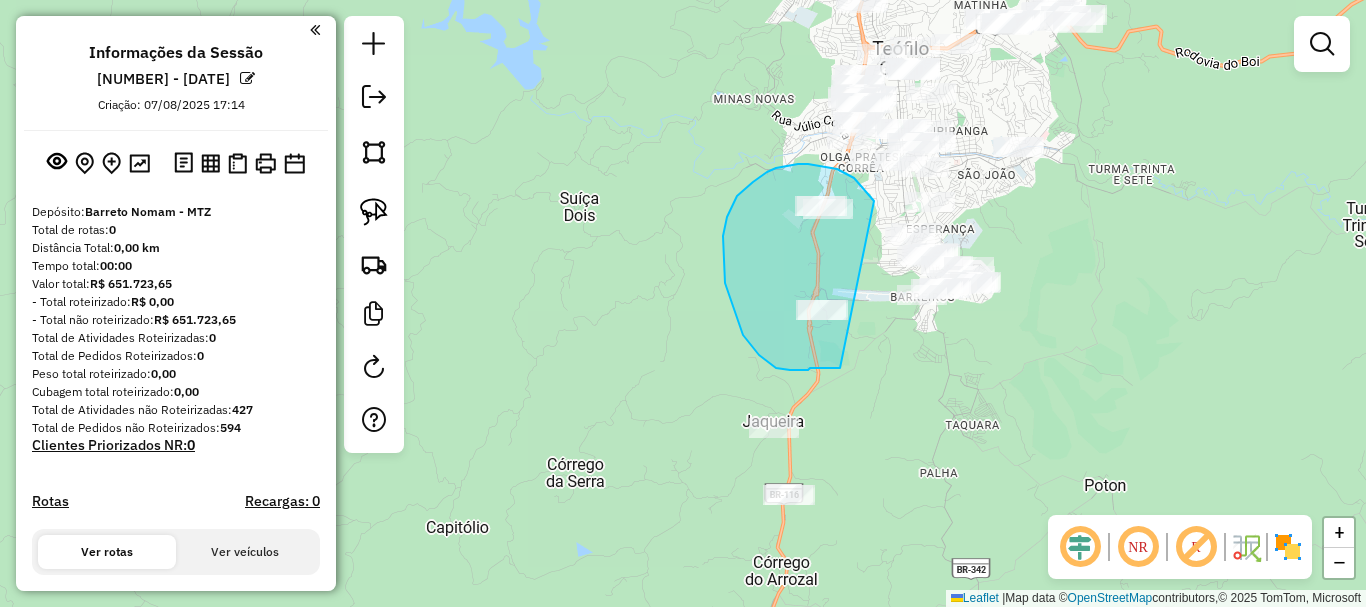 drag, startPoint x: 837, startPoint y: 169, endPoint x: 852, endPoint y: 368, distance: 199.56453 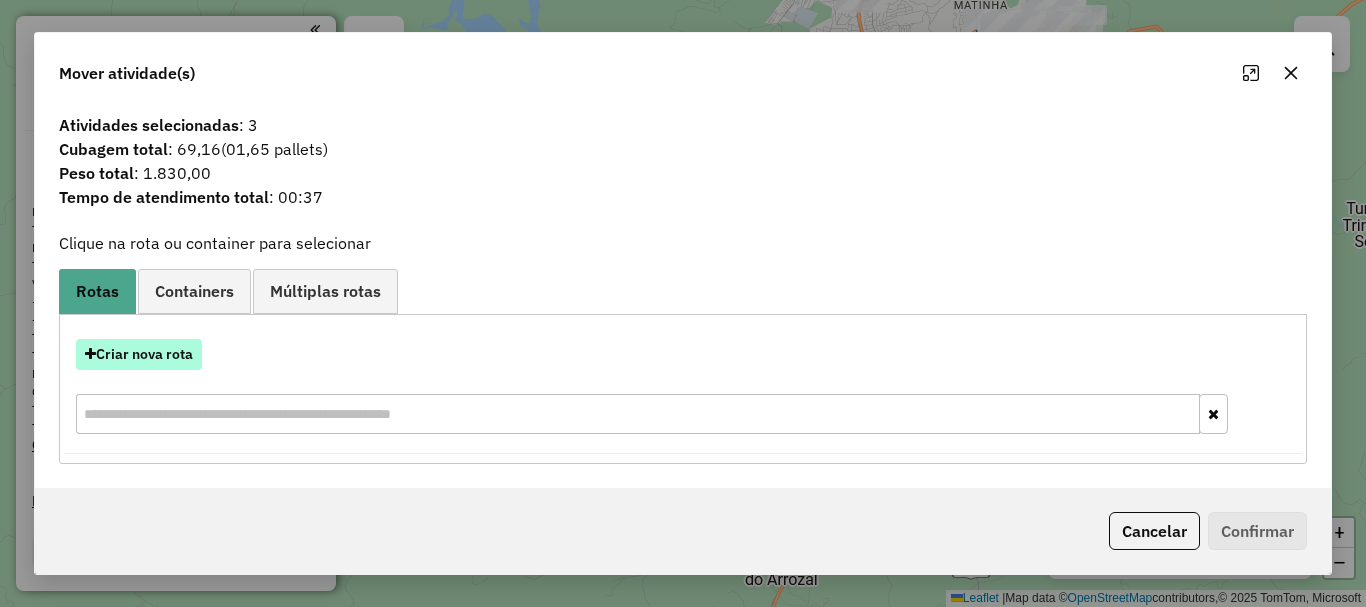 click on "Criar nova rota" at bounding box center (139, 354) 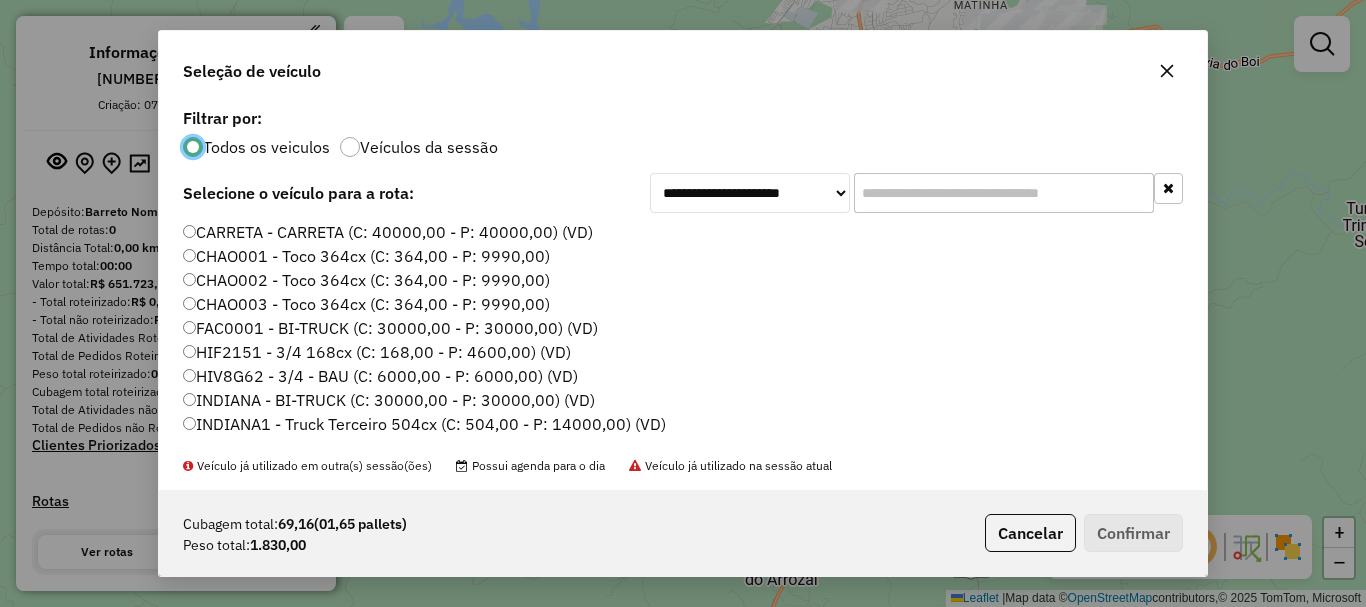 scroll, scrollTop: 11, scrollLeft: 6, axis: both 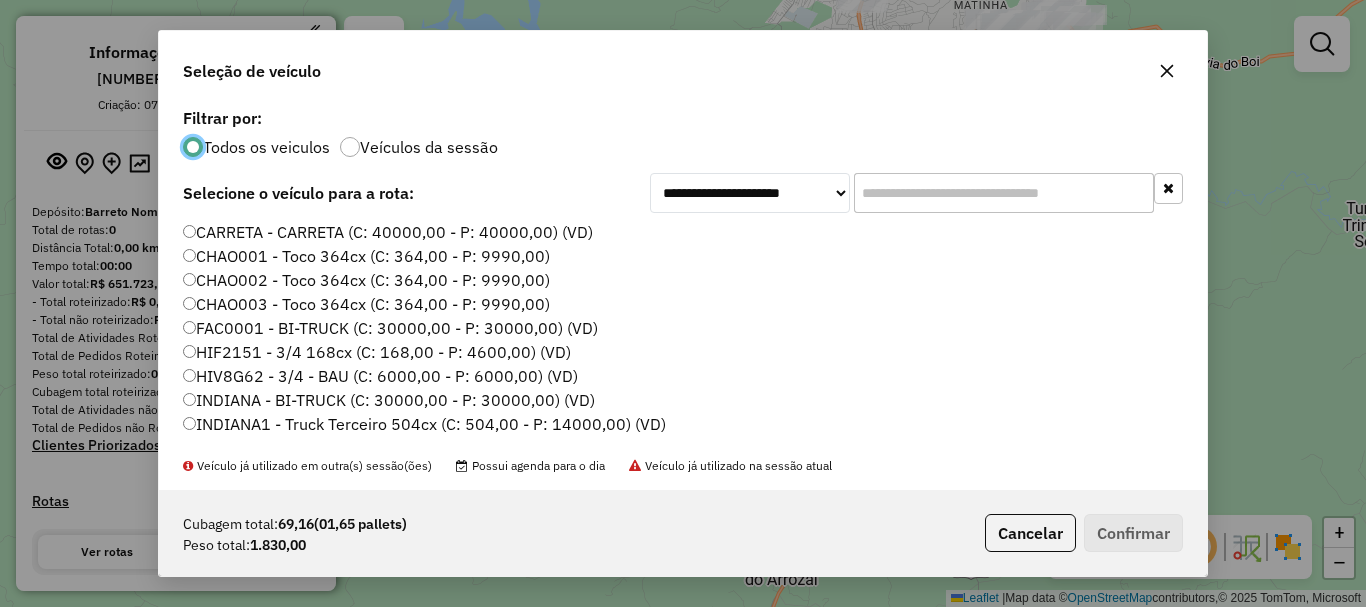click 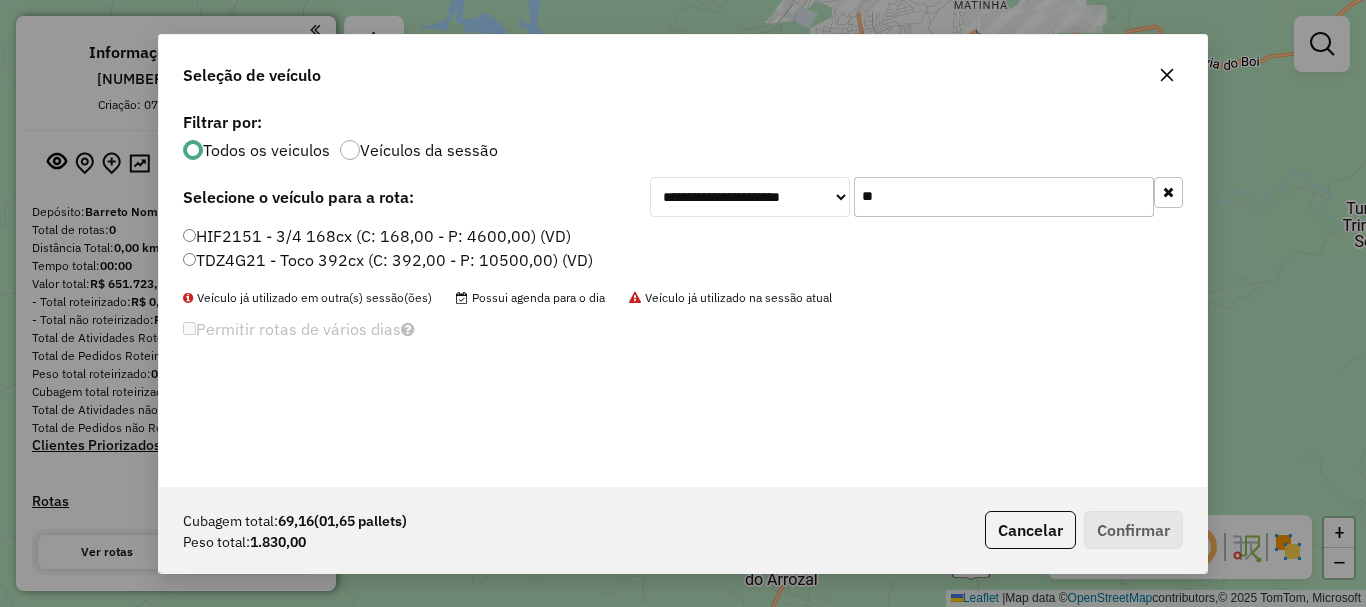 type on "**" 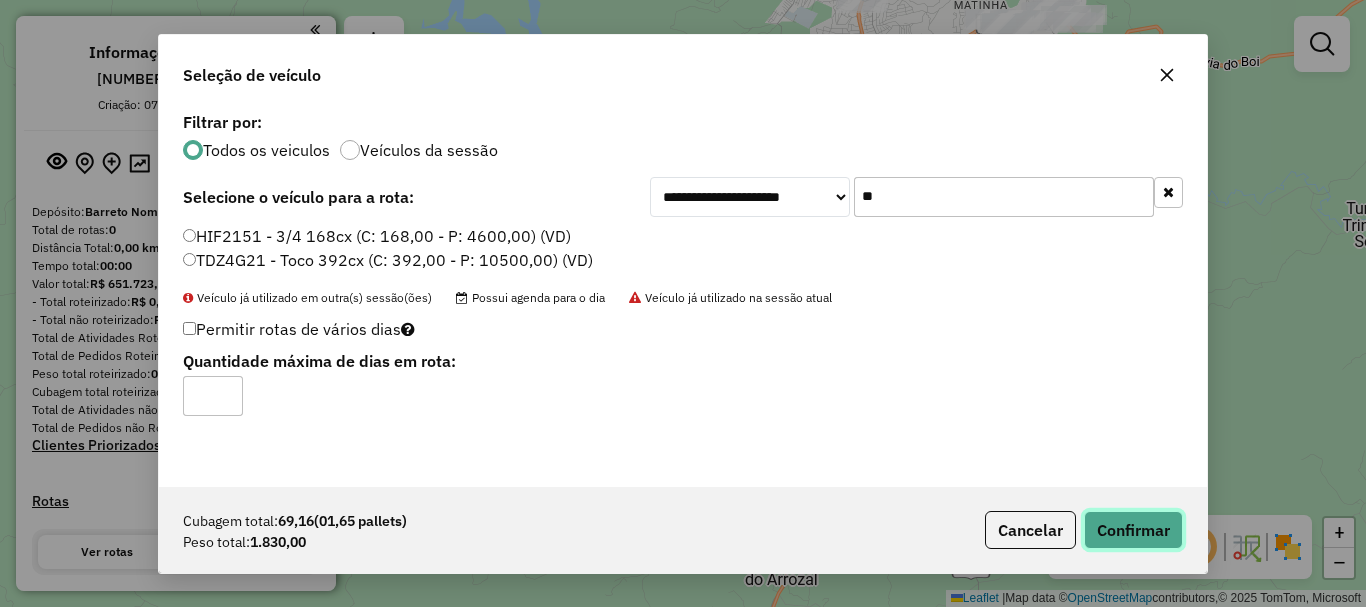 click on "Confirmar" 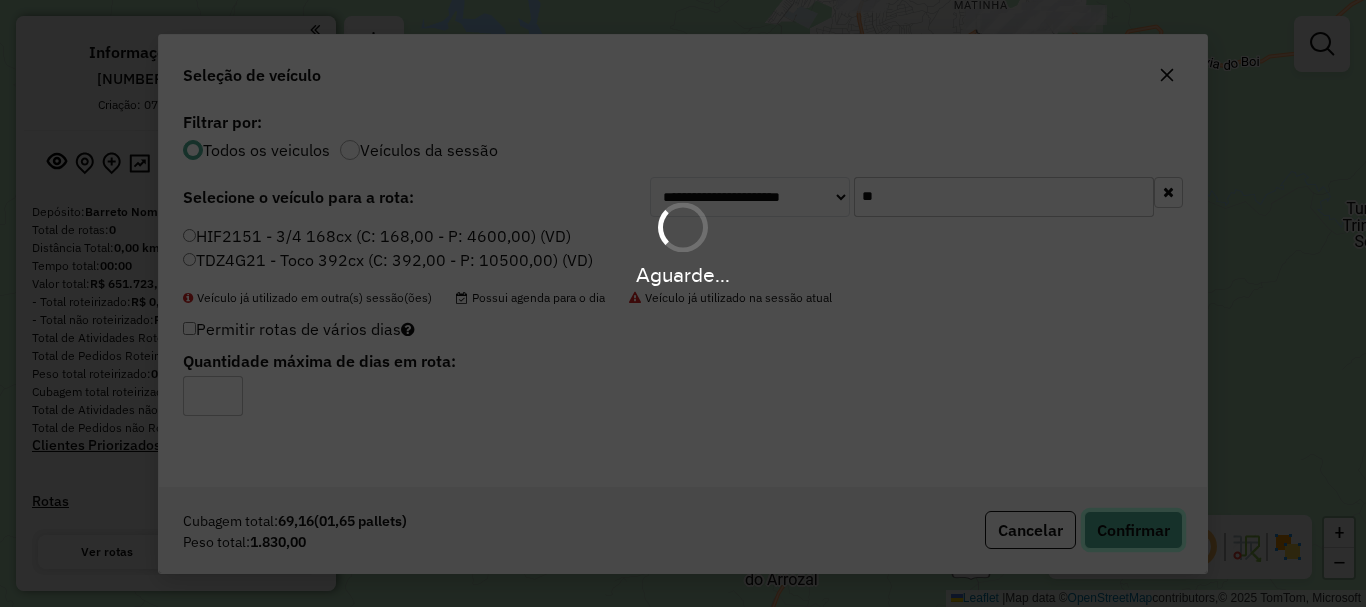 type 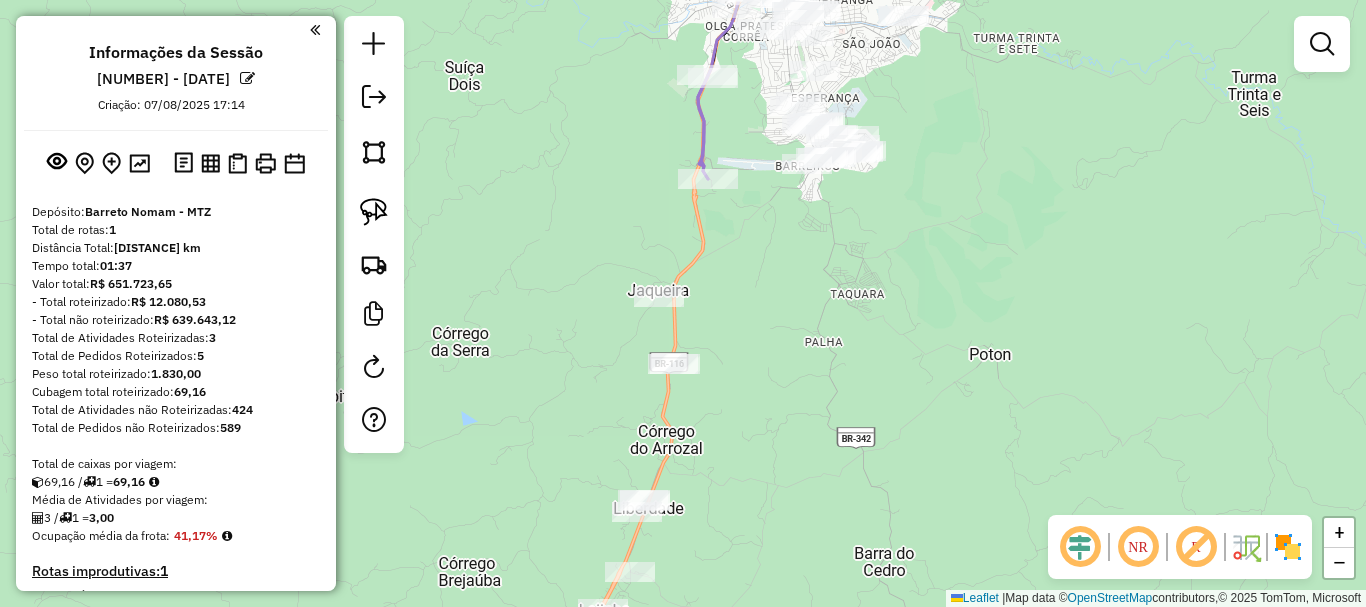 drag, startPoint x: 877, startPoint y: 449, endPoint x: 759, endPoint y: 314, distance: 179.30142 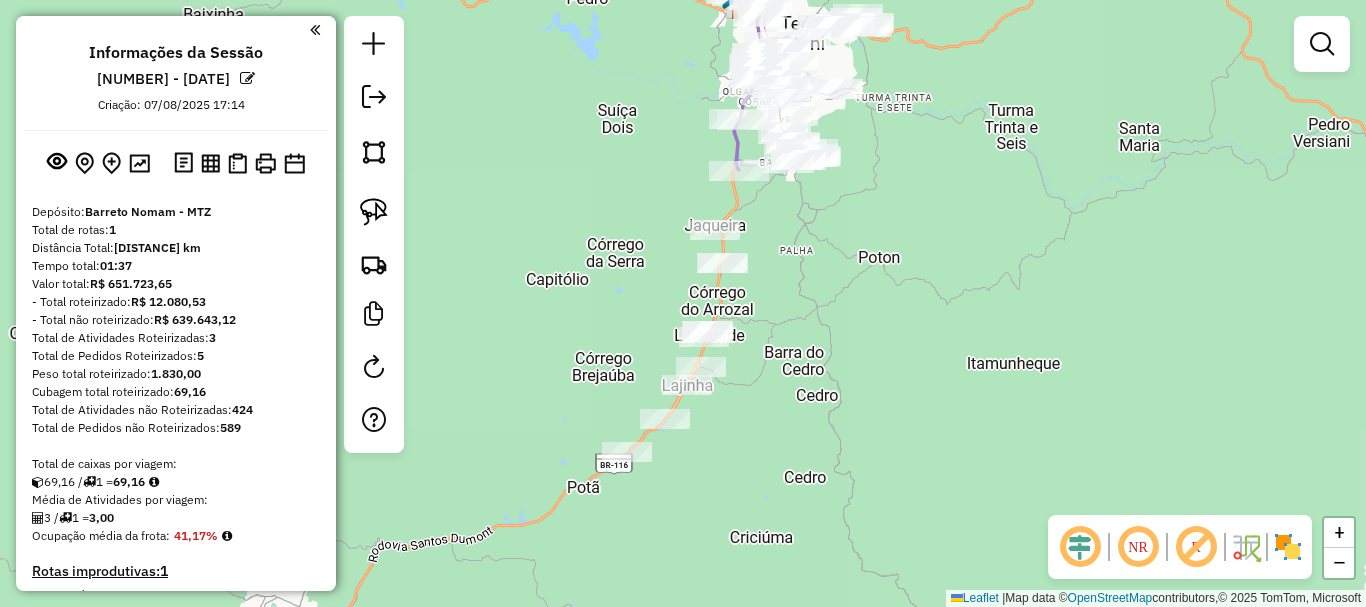 drag, startPoint x: 836, startPoint y: 315, endPoint x: 839, endPoint y: 270, distance: 45.099888 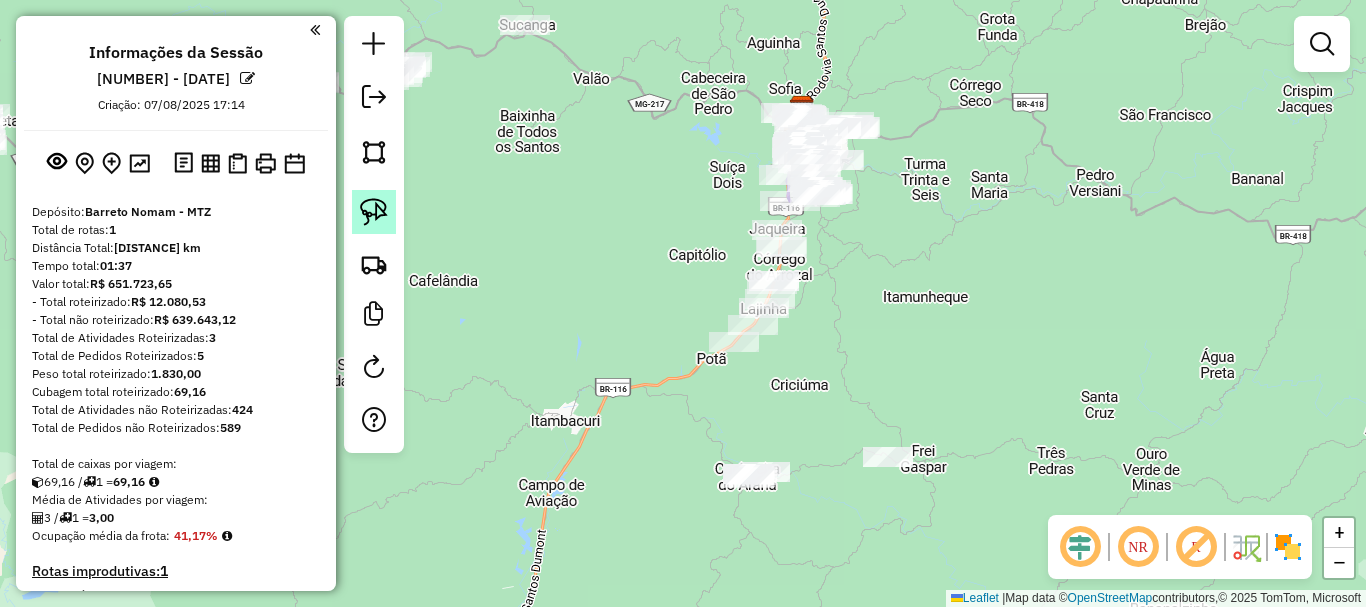 click 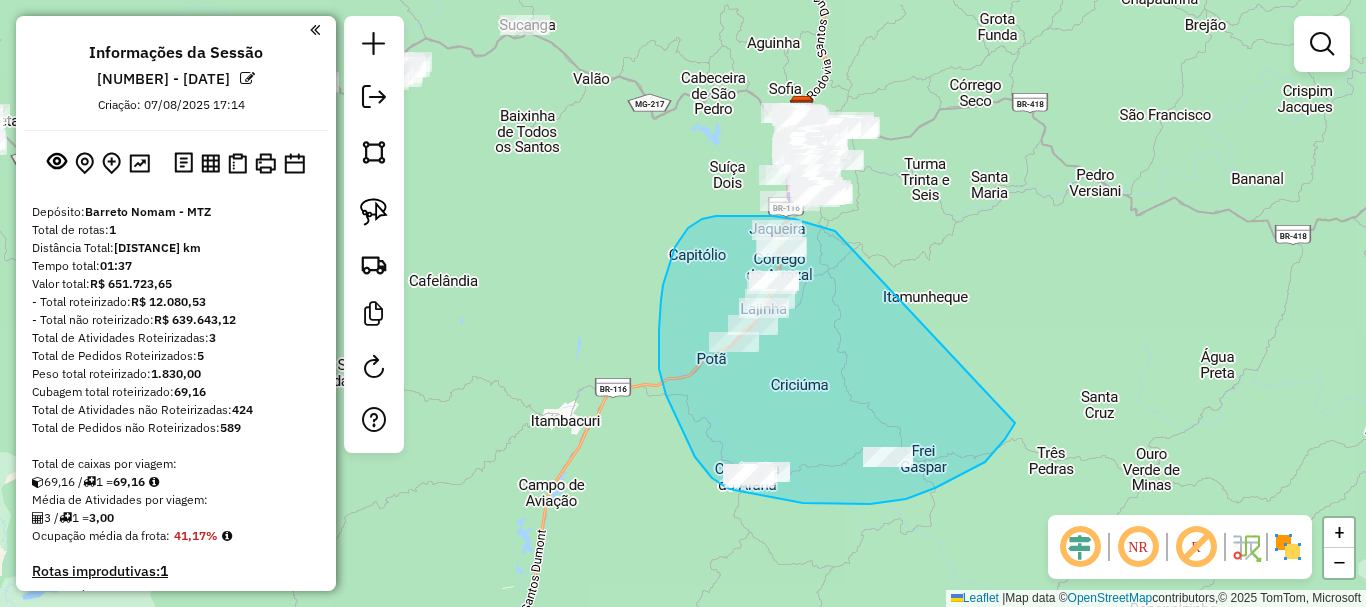 drag, startPoint x: 835, startPoint y: 231, endPoint x: 1015, endPoint y: 423, distance: 263.18054 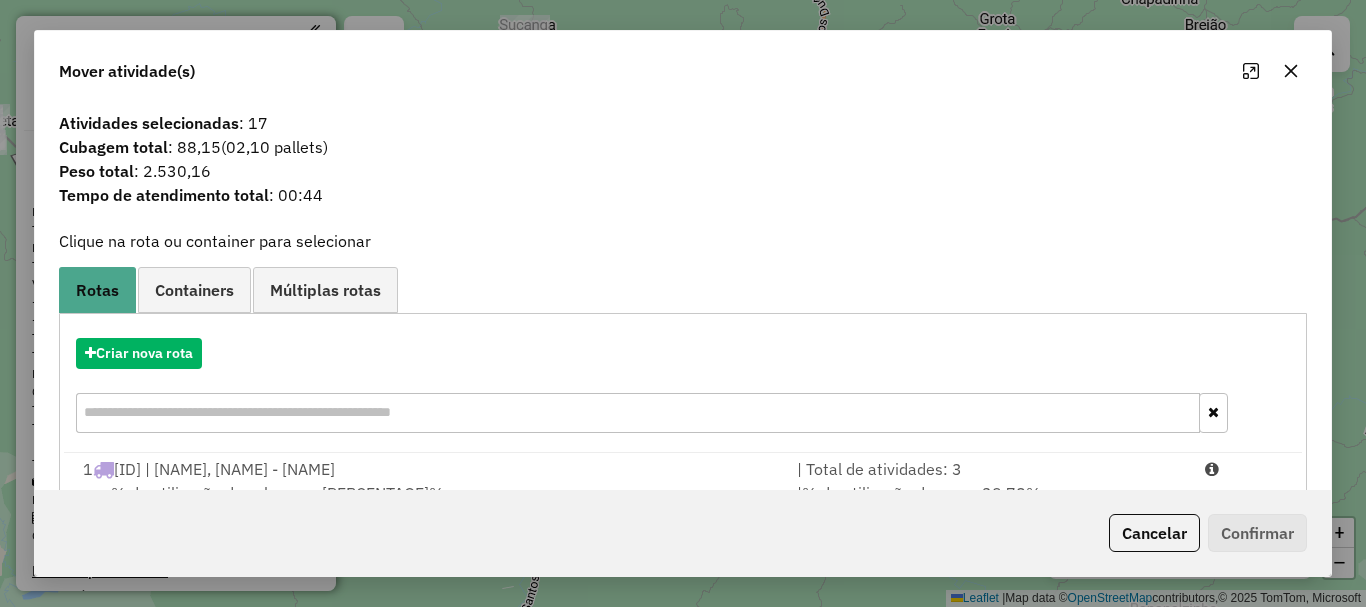 scroll, scrollTop: 78, scrollLeft: 0, axis: vertical 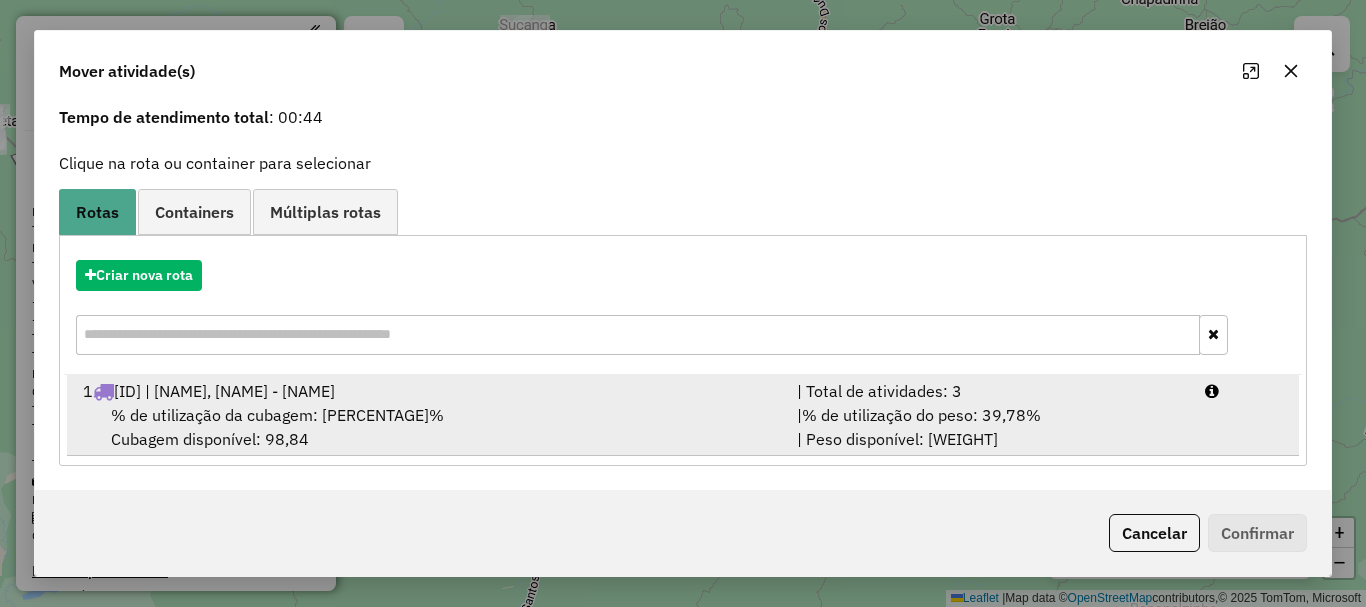 click on "% de utilização da cubagem: 41,17%  Cubagem disponível: 98,84" at bounding box center [428, 427] 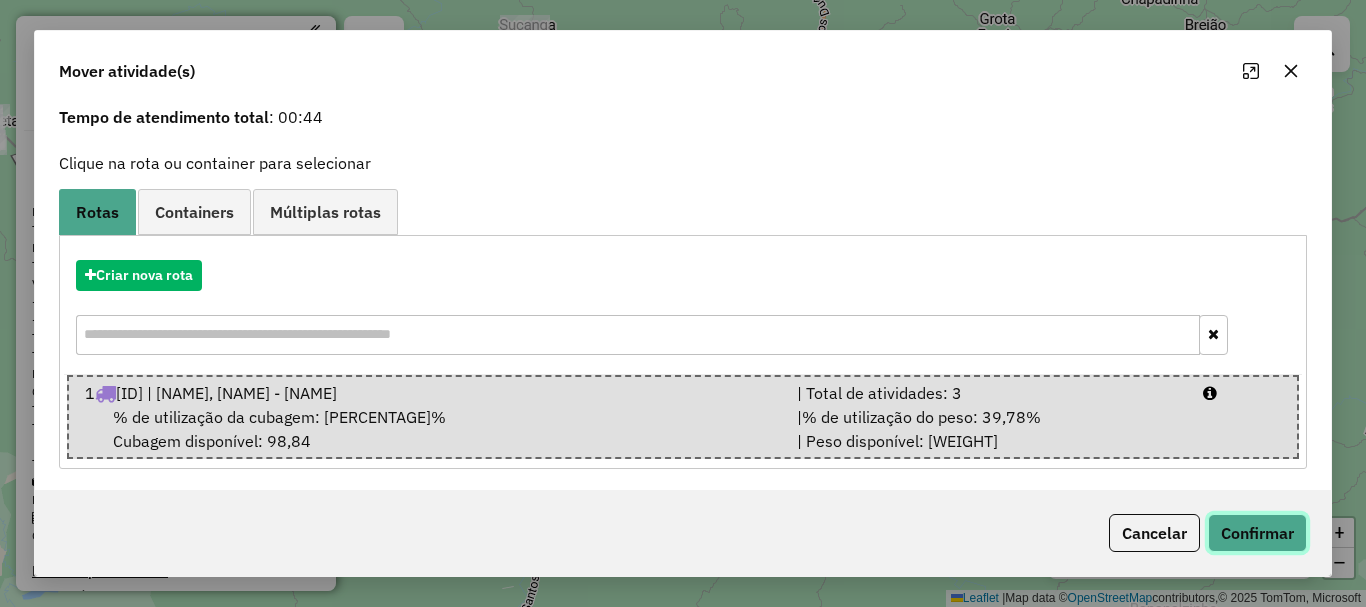 click on "Confirmar" 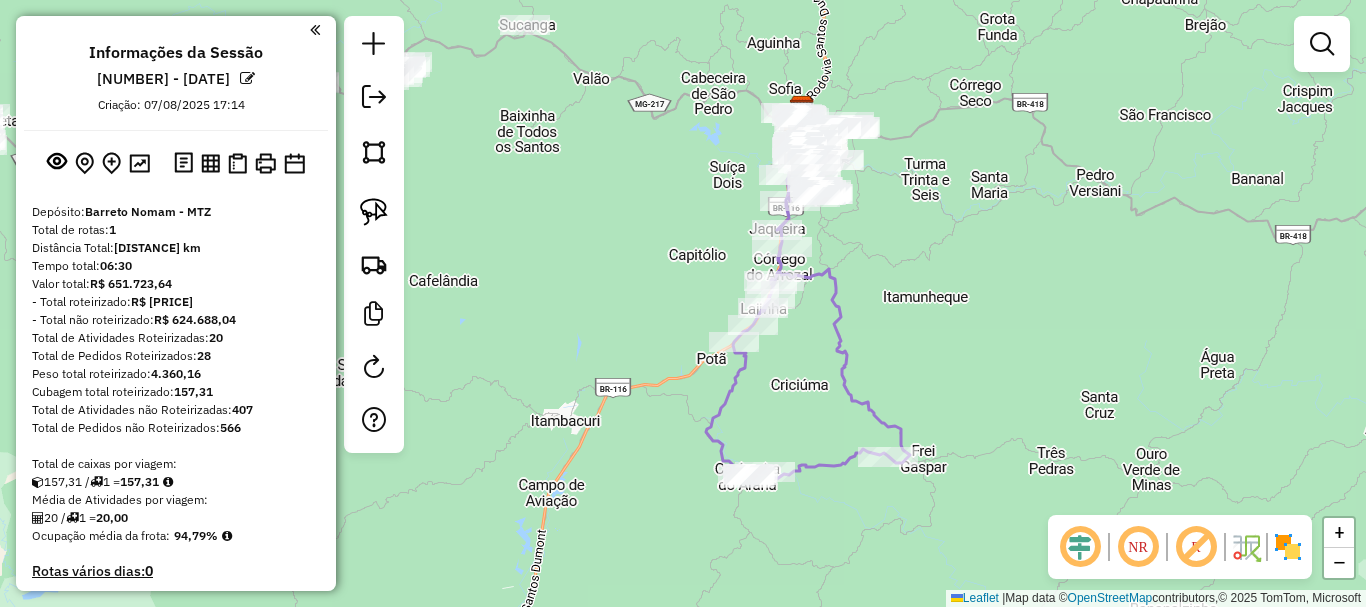 scroll, scrollTop: 0, scrollLeft: 0, axis: both 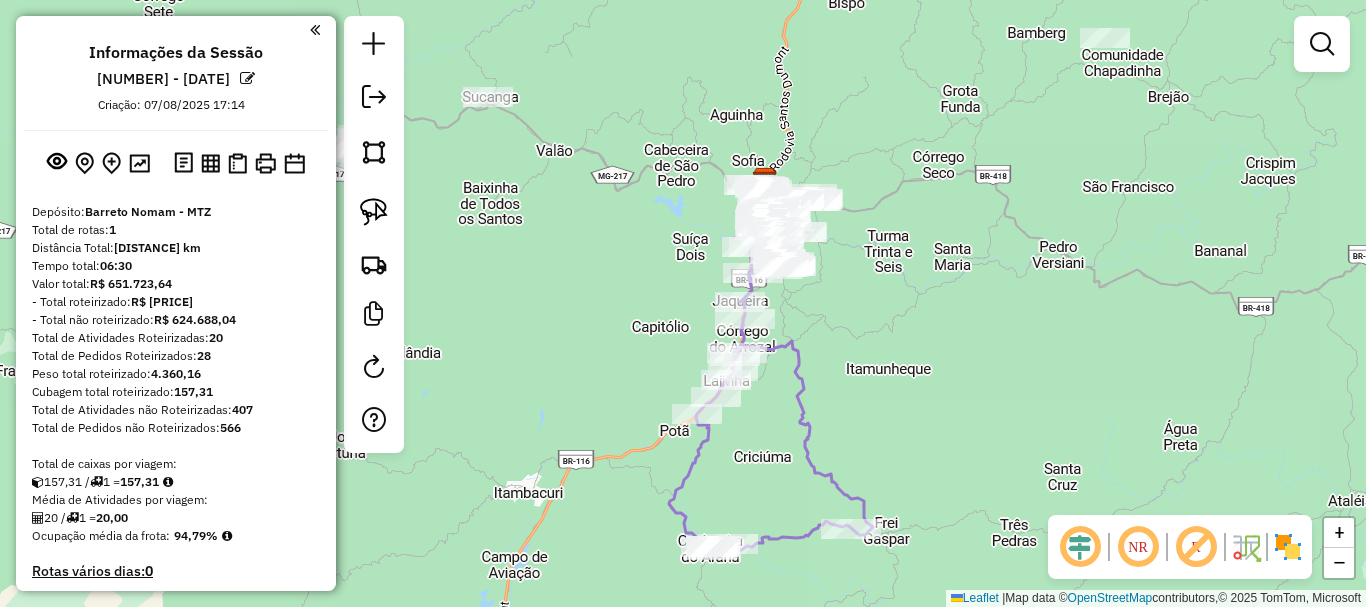 drag, startPoint x: 867, startPoint y: 244, endPoint x: 797, endPoint y: 364, distance: 138.92444 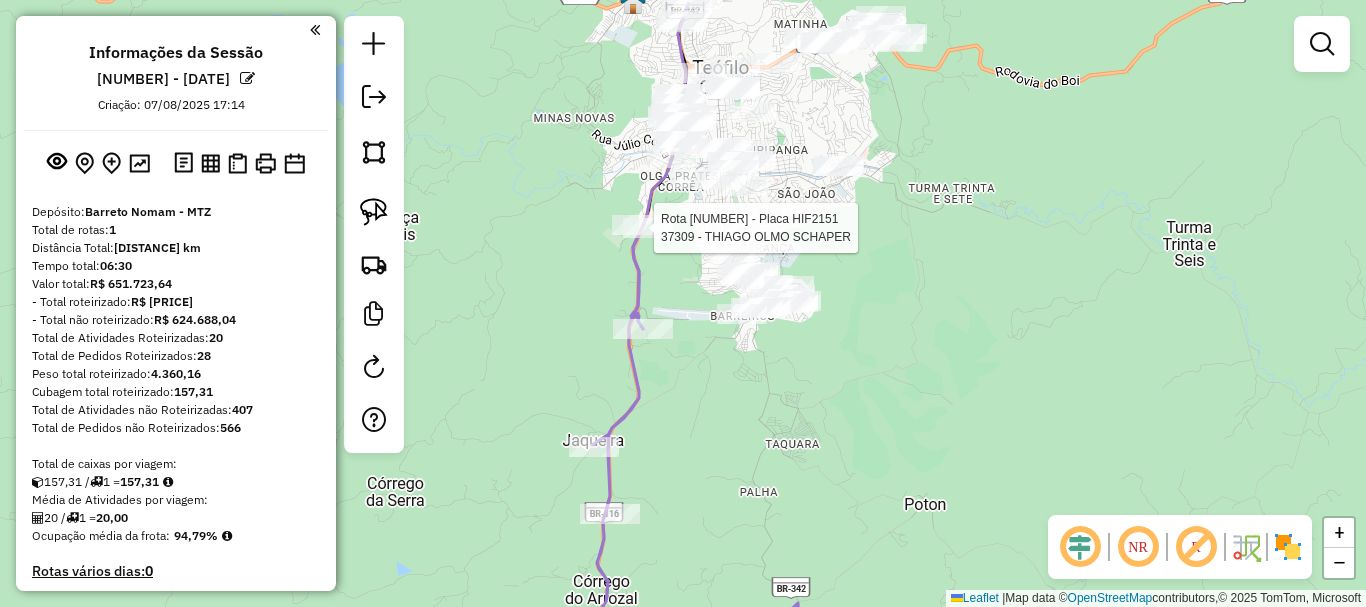 select on "**********" 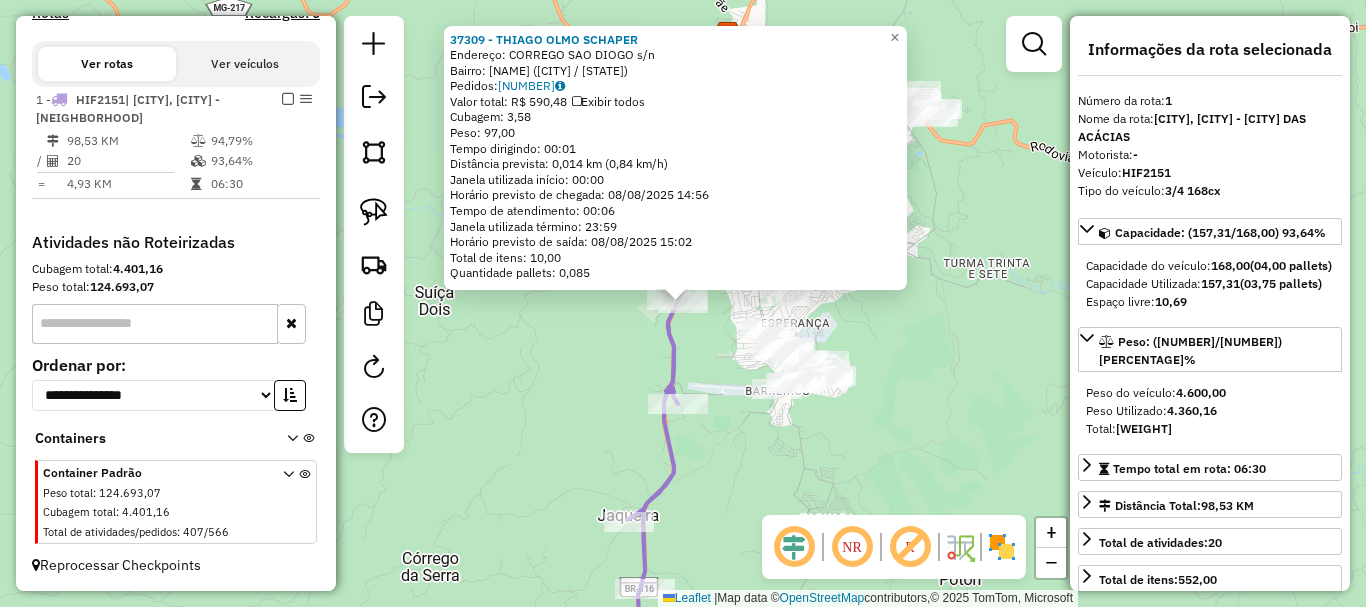 scroll, scrollTop: 640, scrollLeft: 0, axis: vertical 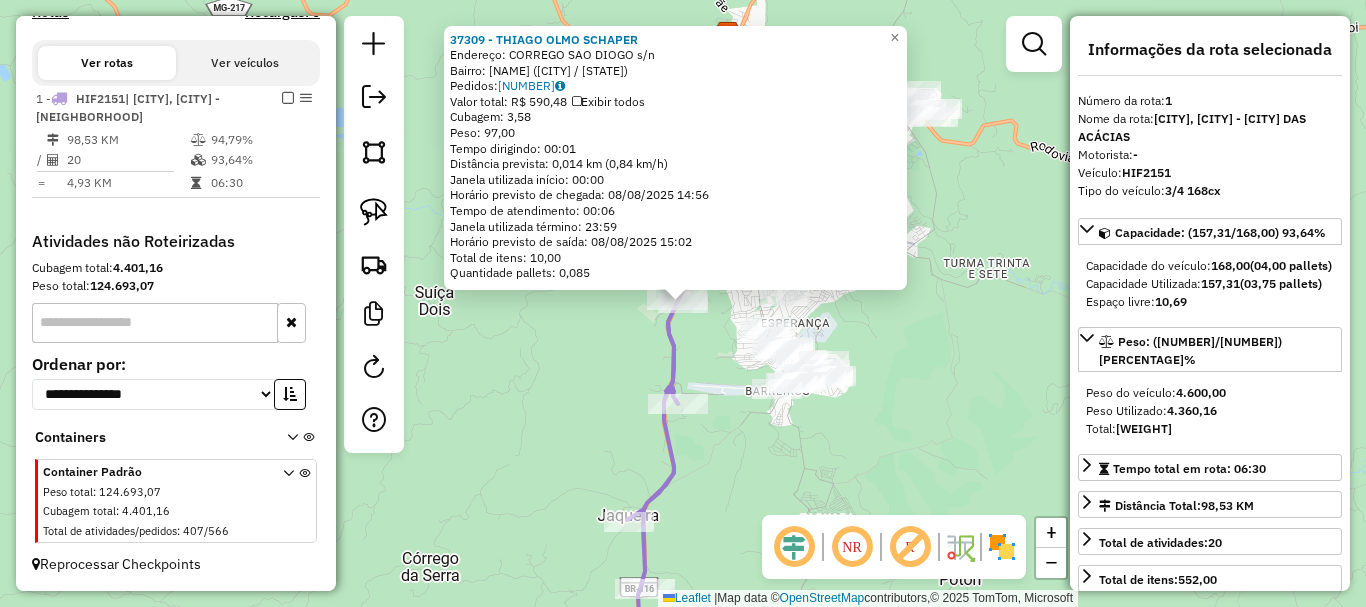 click on "[NAME]  Endereço:  CORREGO SAO DIOGO s/n   Bairro: AREA RURAL (TEOFILO OTONI / MG)   Pedidos:  [NUMBER]   Valor total: R$ 590,48   Exibir todos   Cubagem: 3,58  Peso: 97,00  Tempo dirigindo: 00:01   Distância prevista: 0,014 km (0,84 km/h)   Janela utilizada início: 00:00   Horário previsto de chegada: 08/08/2025 14:56   Tempo de atendimento: 00:06   Janela utilizada término: 23:59   Horário previsto de saída: 08/08/2025 15:02   Total de itens: 10,00   Quantidade pallets: 0,085  × Janela de atendimento Grade de atendimento Capacidade Transportadoras Veículos Cliente Pedidos  Rotas Selecione os dias de semana para filtrar as janelas de atendimento  Seg   Ter   Qua   Qui   Sex   Sáb   Dom  Informe o período da janela de atendimento: De: Até:  Filtrar exatamente a janela do cliente  Considerar janela de atendimento padrão  Selecione os dias de semana para filtrar as grades de atendimento  Seg   Ter   Qua   Qui   Sex   Sáb   Dom   Clientes fora do dia de atendimento selecionado" 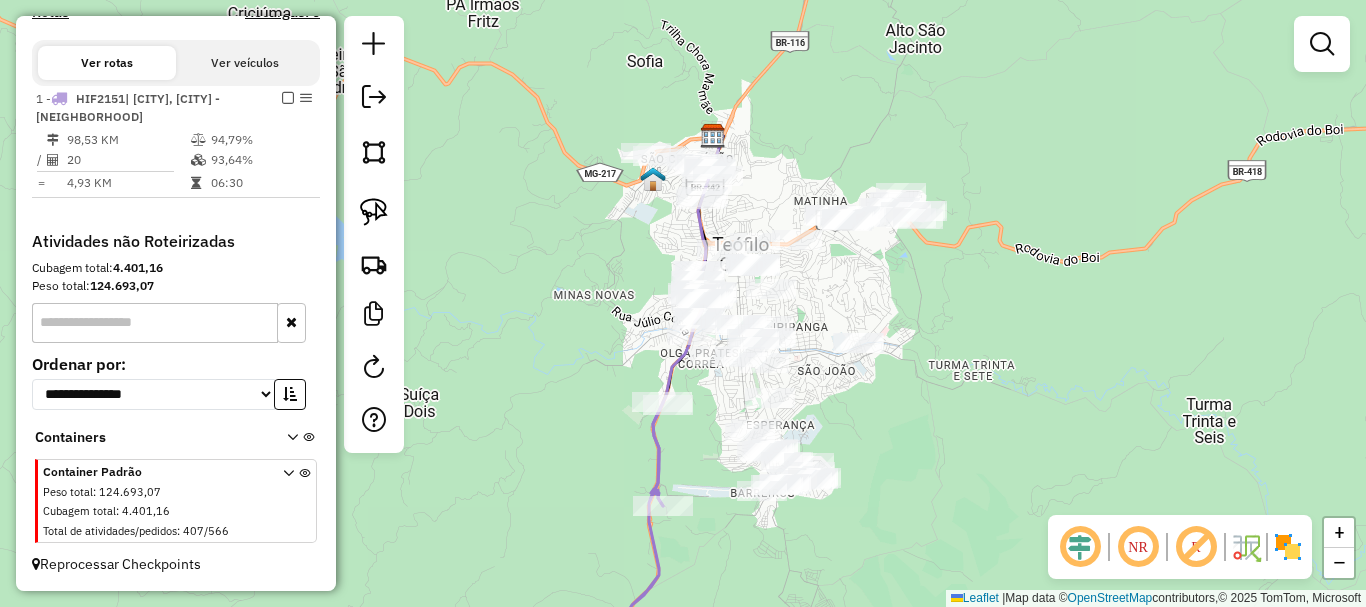 drag, startPoint x: 882, startPoint y: 344, endPoint x: 872, endPoint y: 424, distance: 80.622574 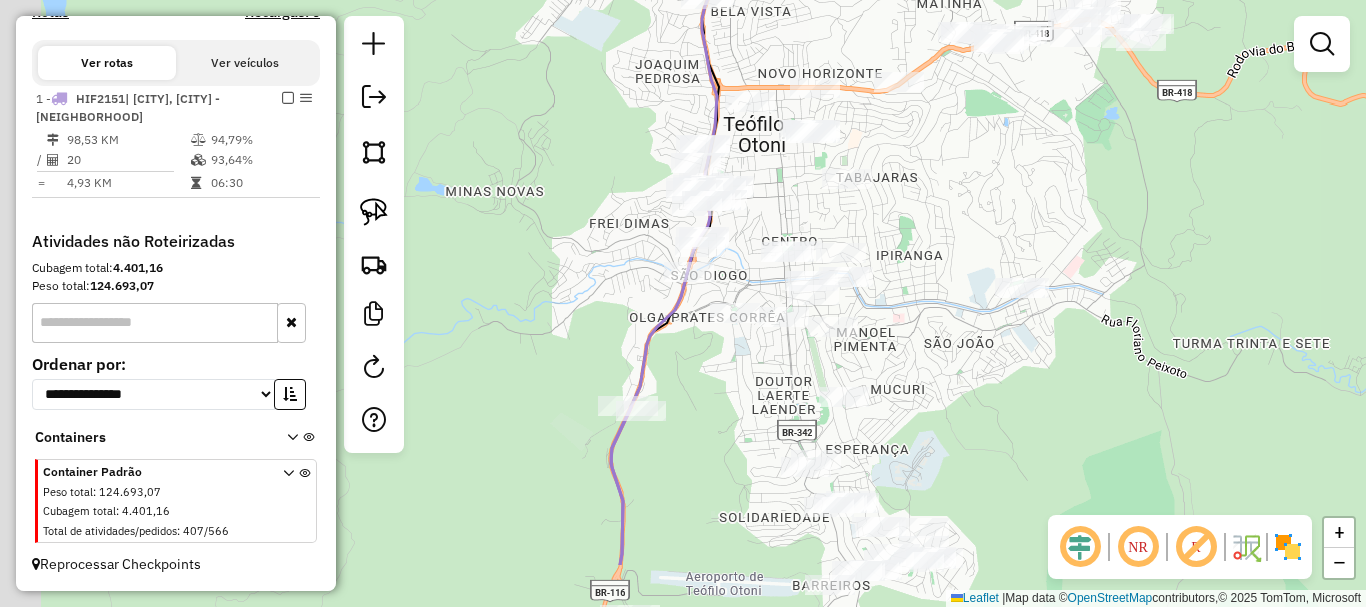 drag, startPoint x: 806, startPoint y: 390, endPoint x: 936, endPoint y: 286, distance: 166.48123 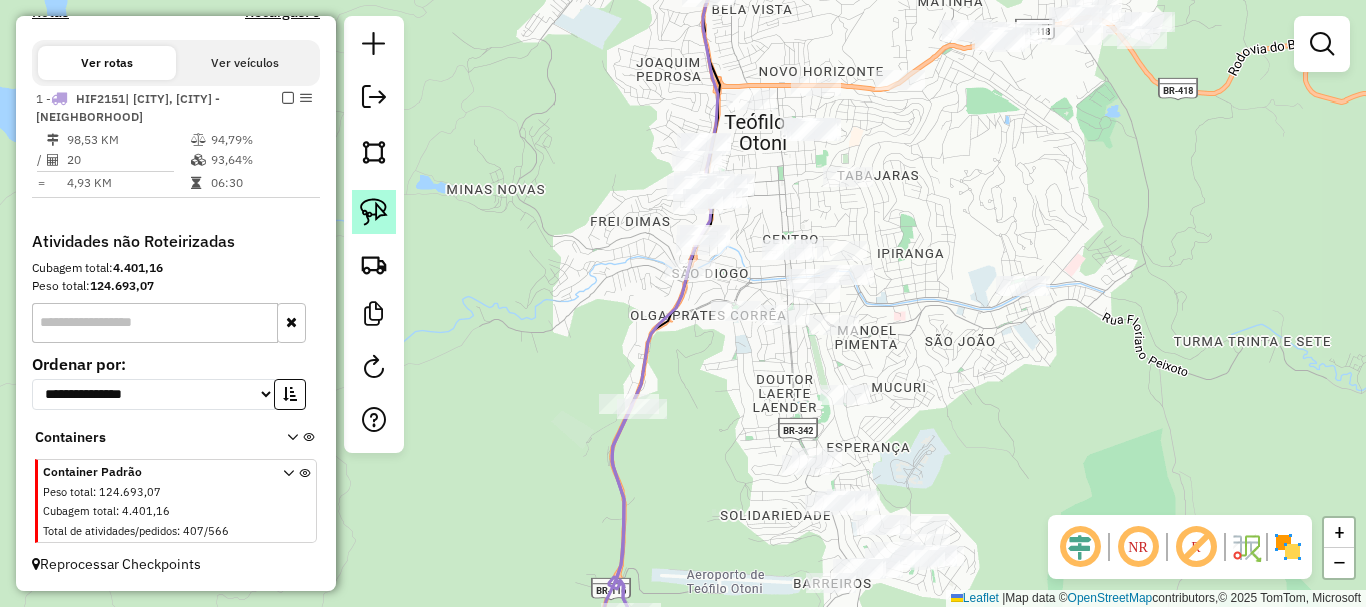 click 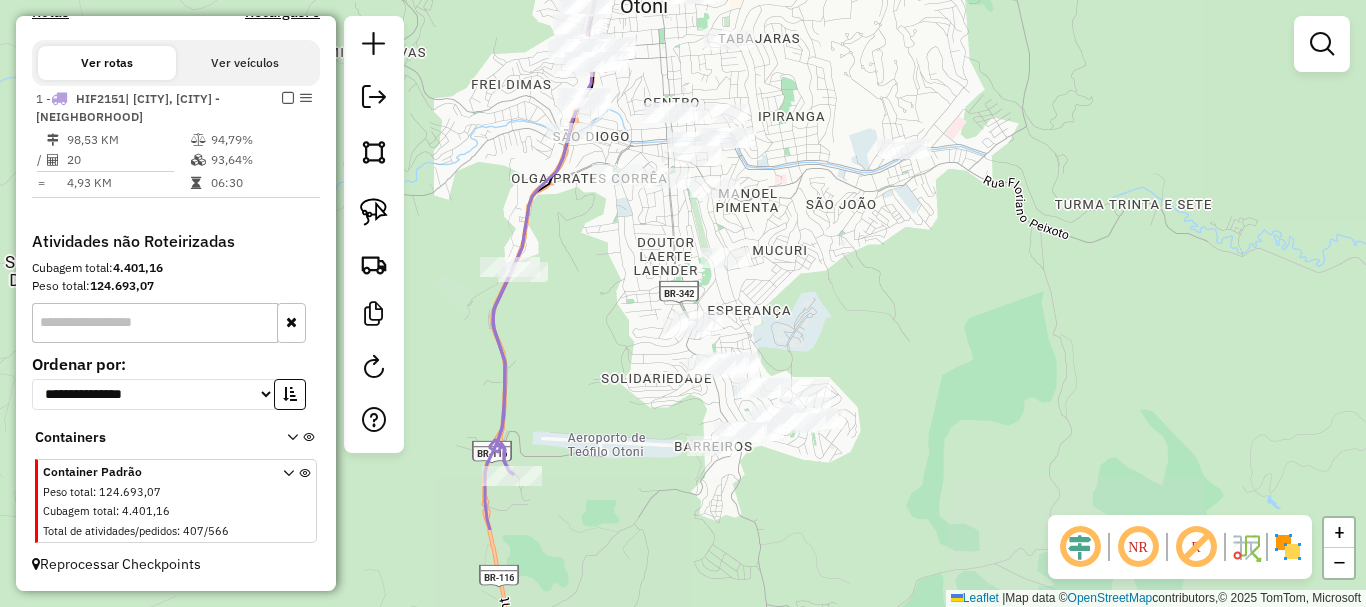 drag, startPoint x: 985, startPoint y: 422, endPoint x: 872, endPoint y: 295, distance: 169.99411 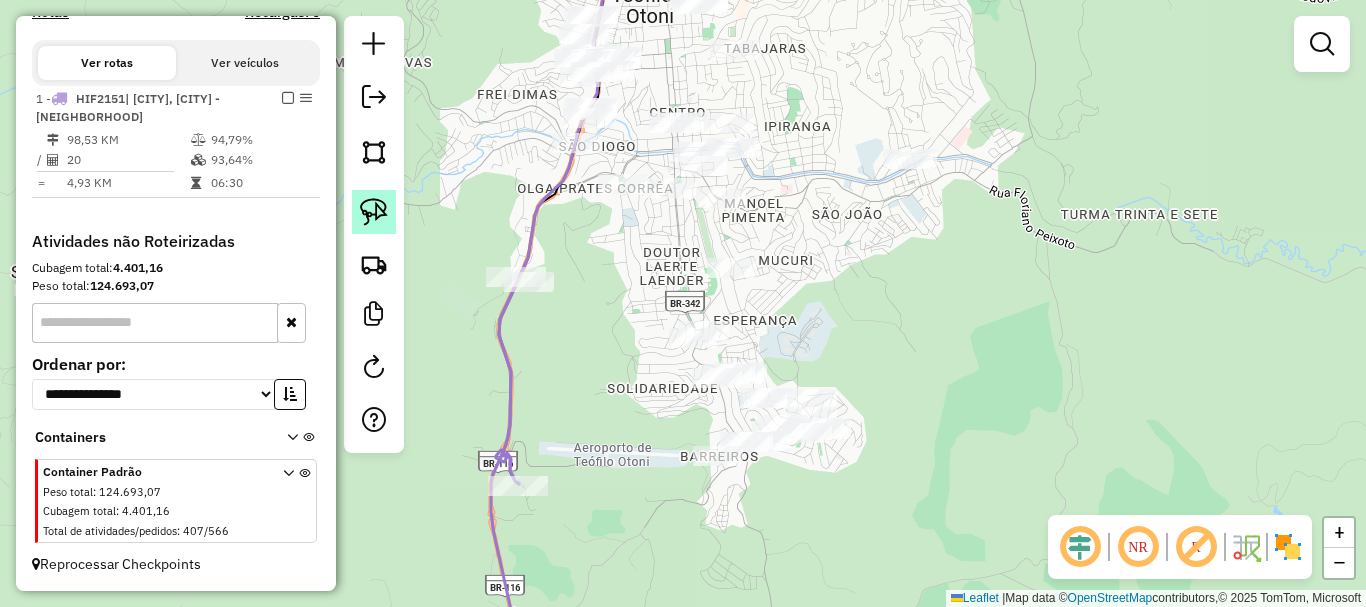 click 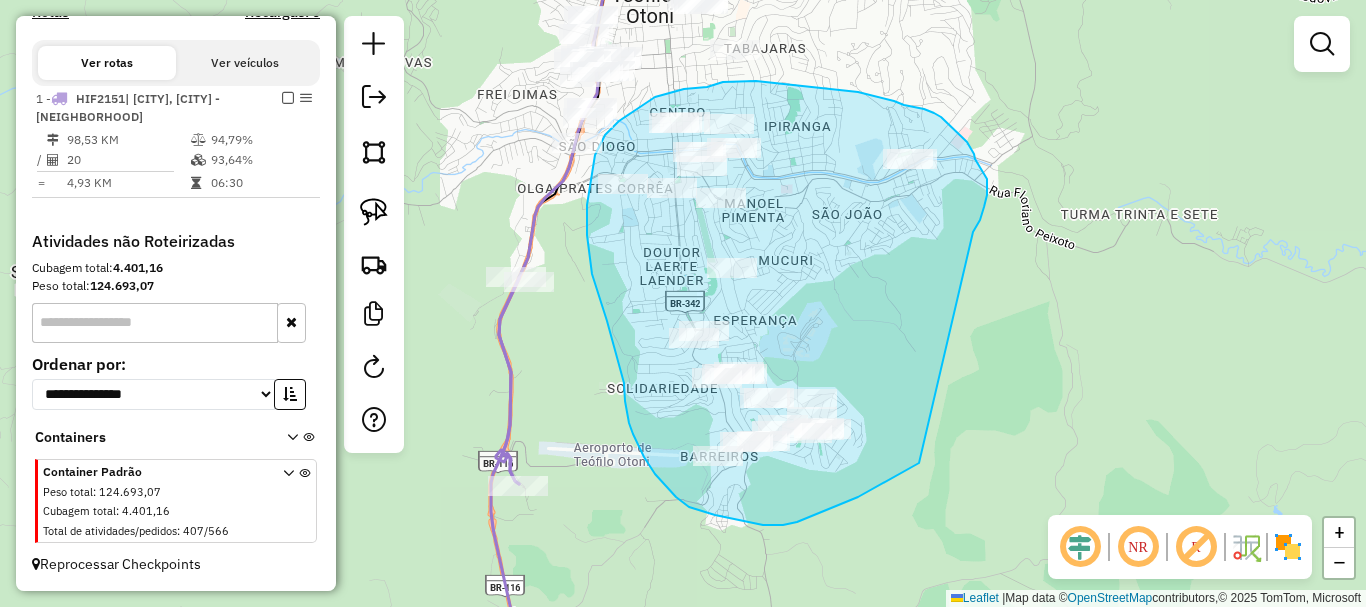 drag, startPoint x: 978, startPoint y: 224, endPoint x: 922, endPoint y: 460, distance: 242.55309 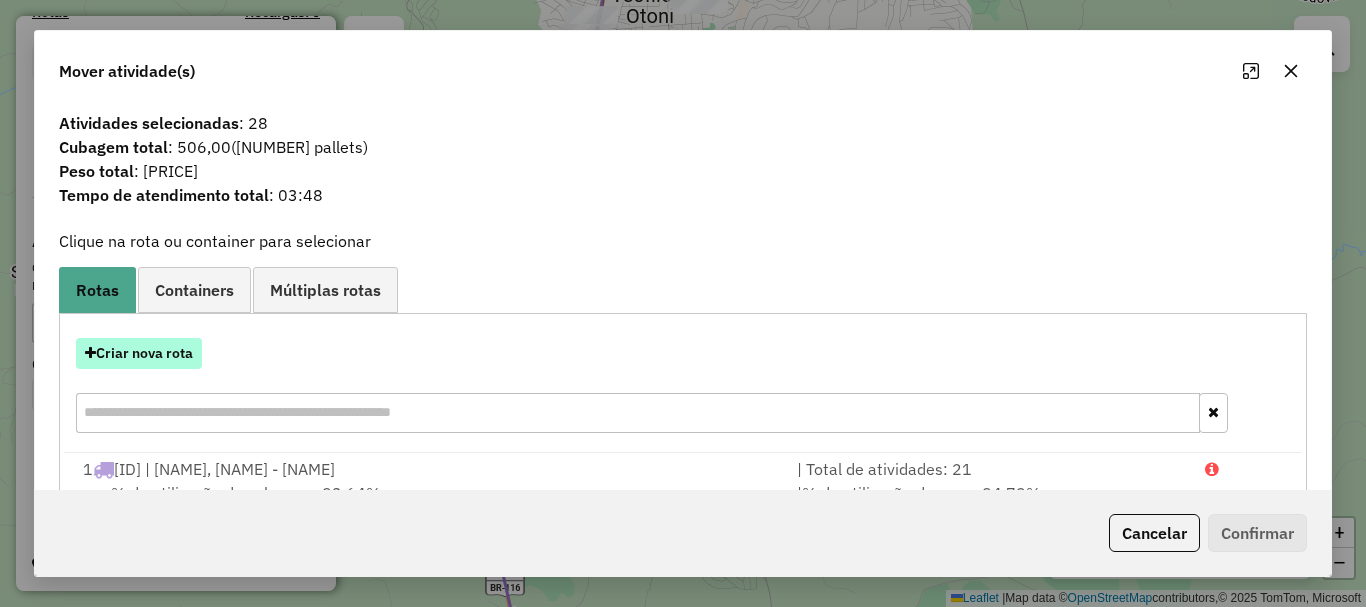 click on "Criar nova rota" at bounding box center [139, 353] 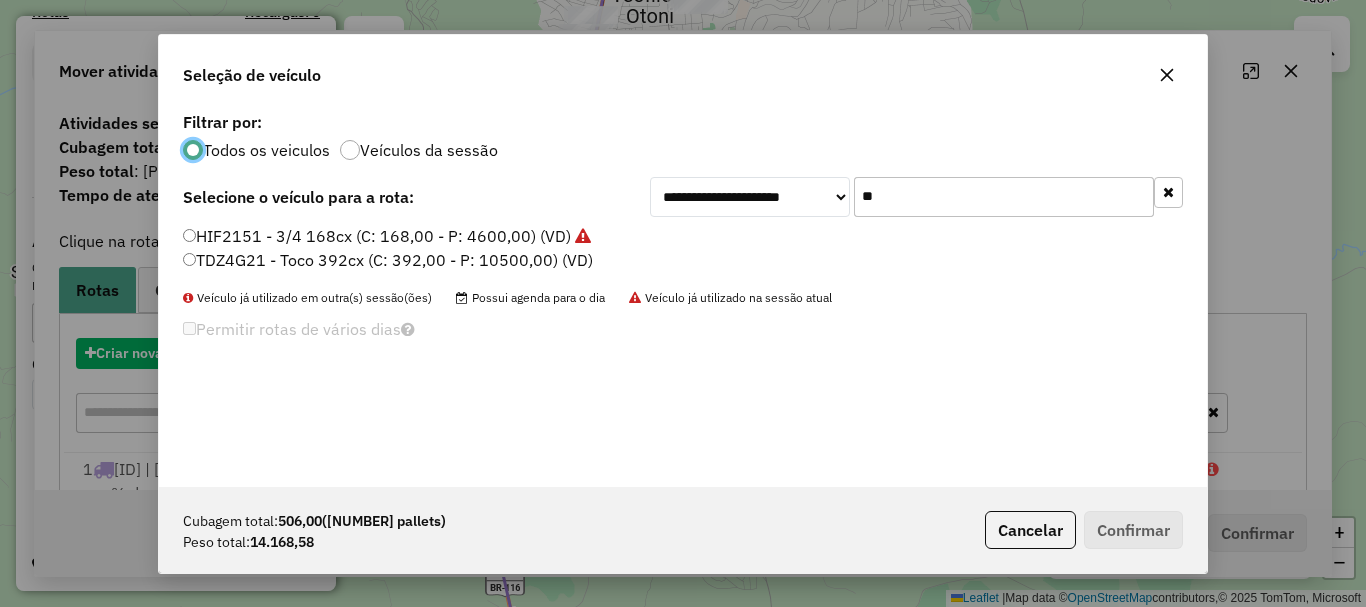 scroll, scrollTop: 11, scrollLeft: 6, axis: both 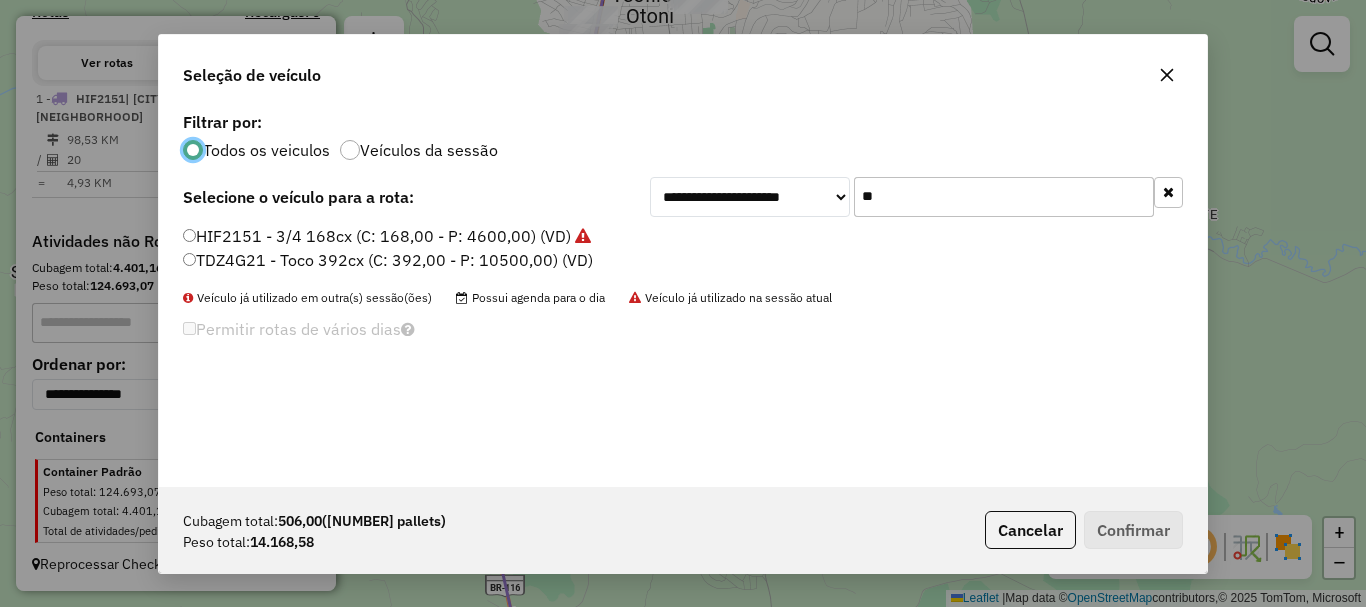 drag, startPoint x: 646, startPoint y: 197, endPoint x: 577, endPoint y: 193, distance: 69.115845 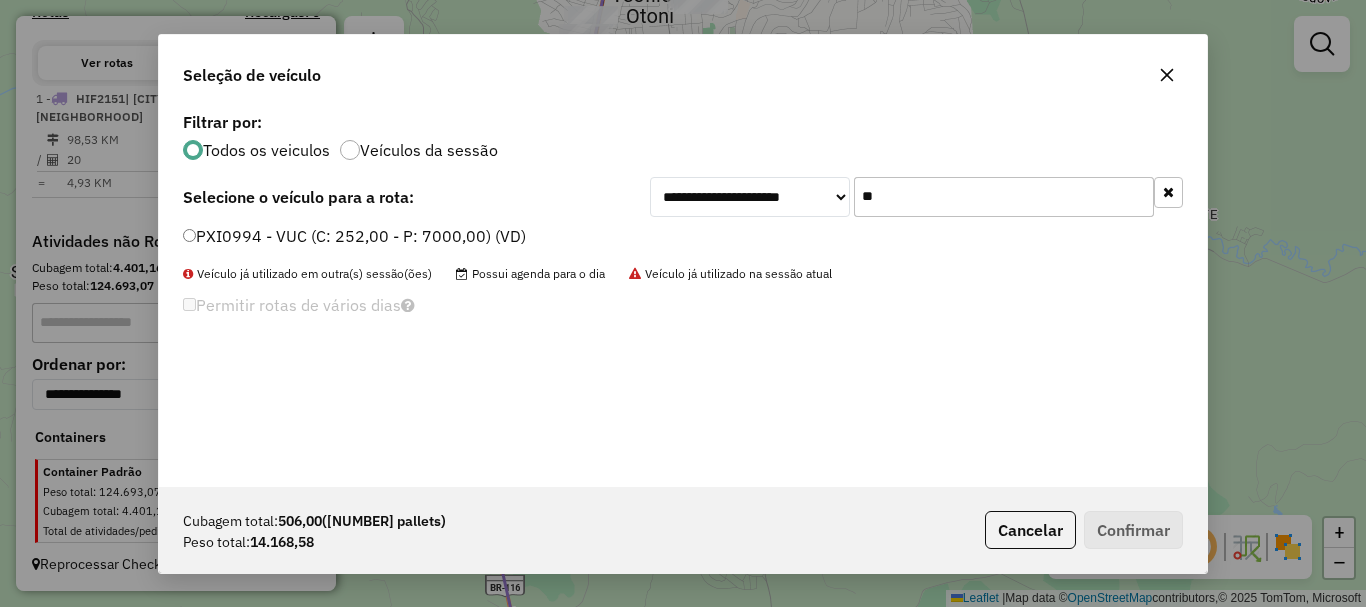type on "**" 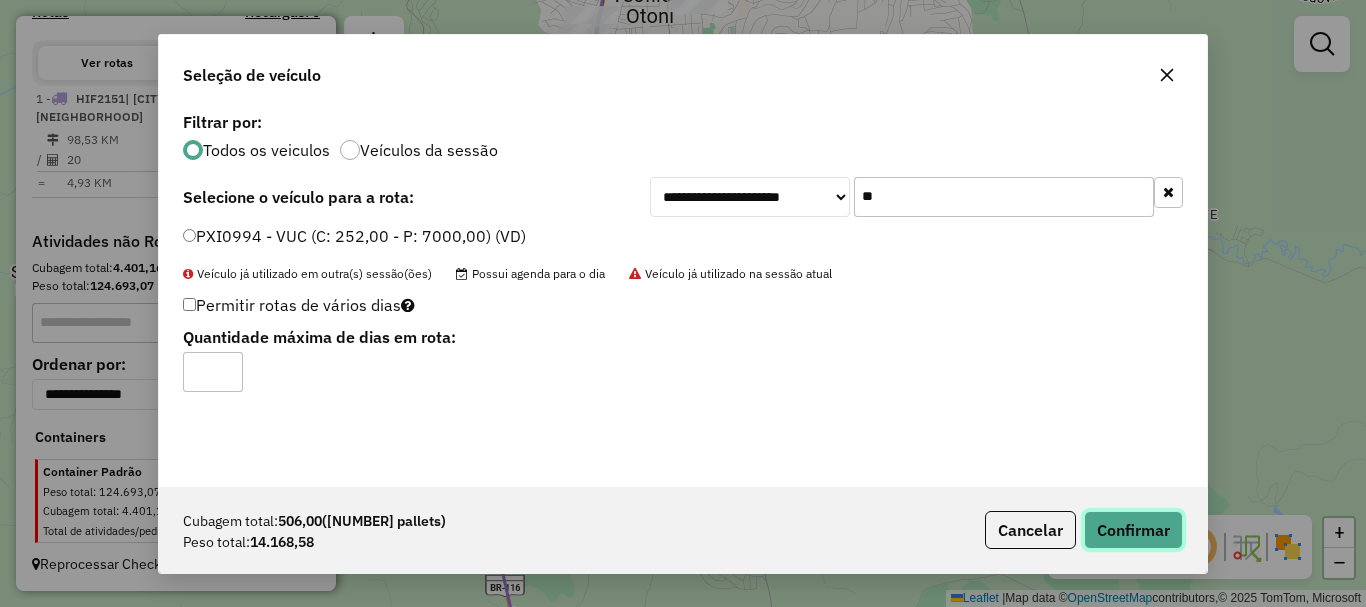 click on "Confirmar" 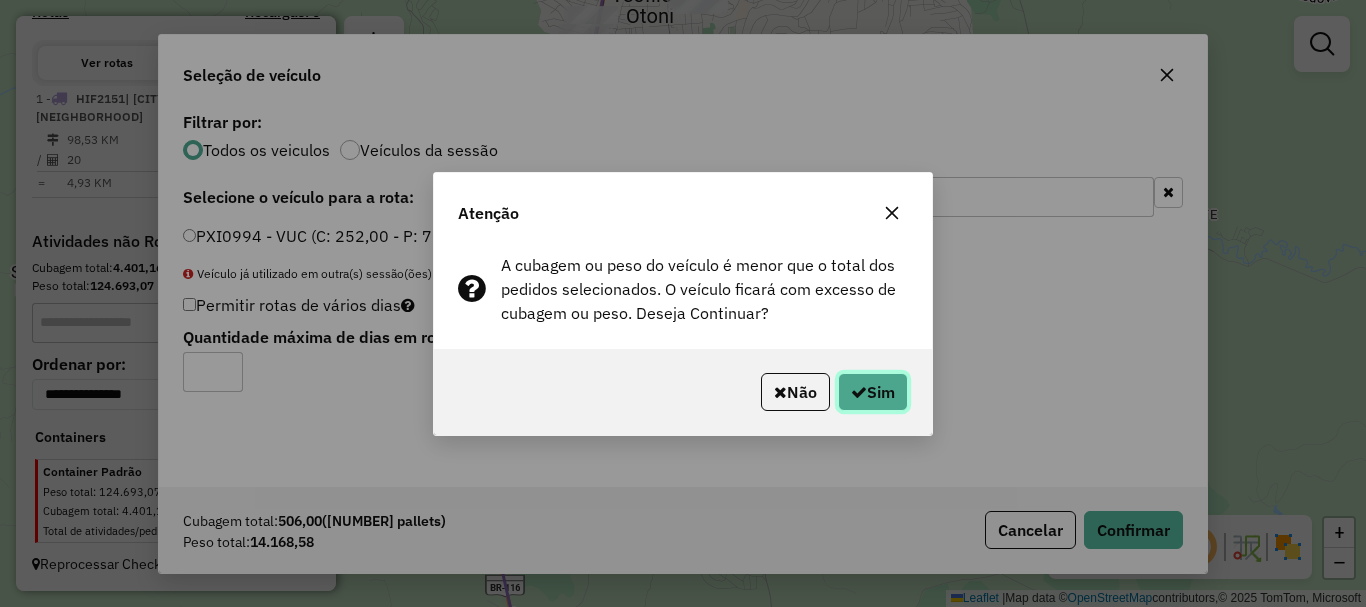 click on "Sim" 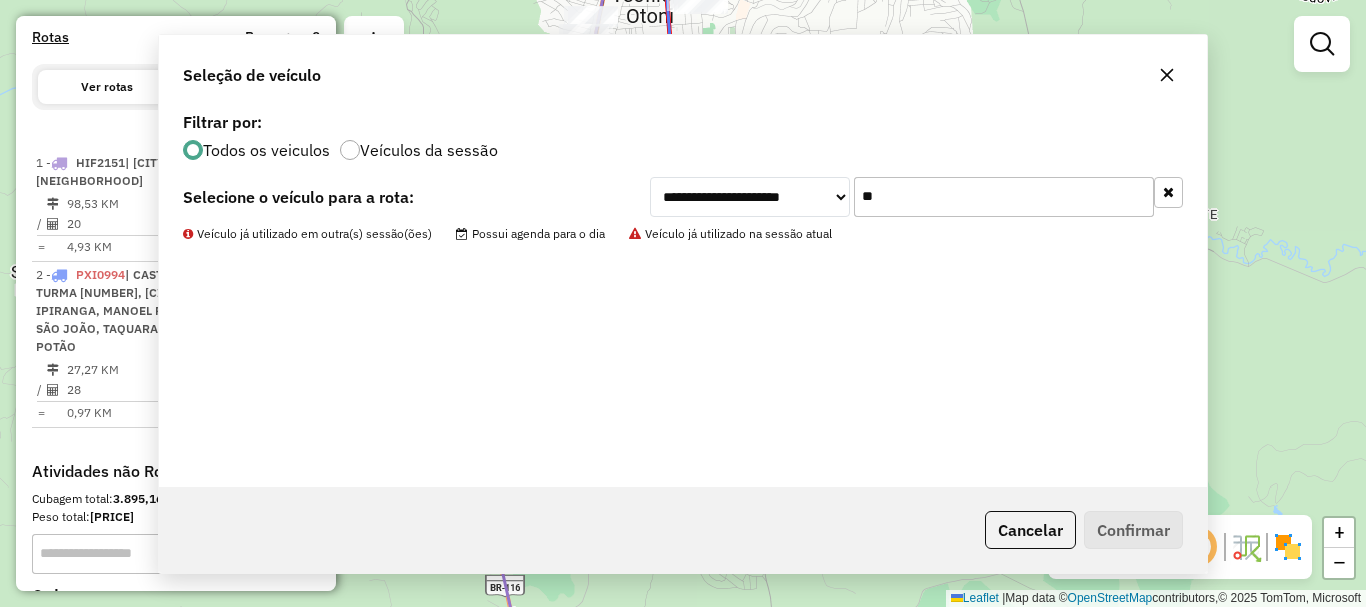 scroll, scrollTop: 665, scrollLeft: 0, axis: vertical 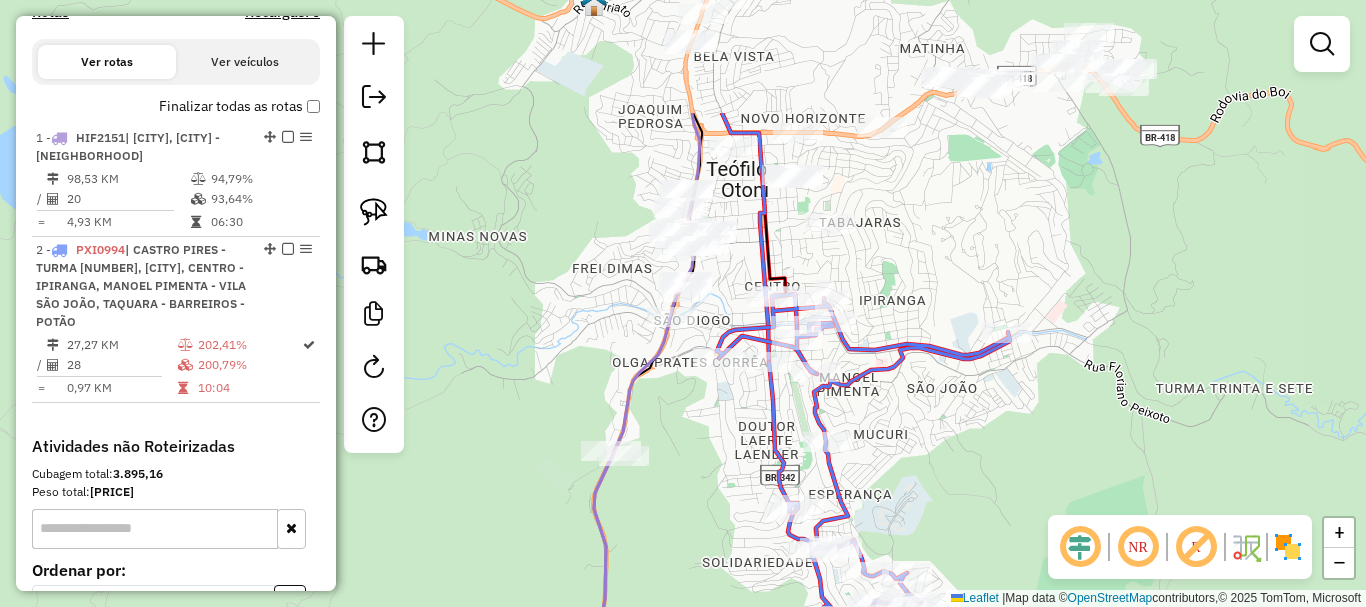 drag, startPoint x: 828, startPoint y: 253, endPoint x: 907, endPoint y: 393, distance: 160.75136 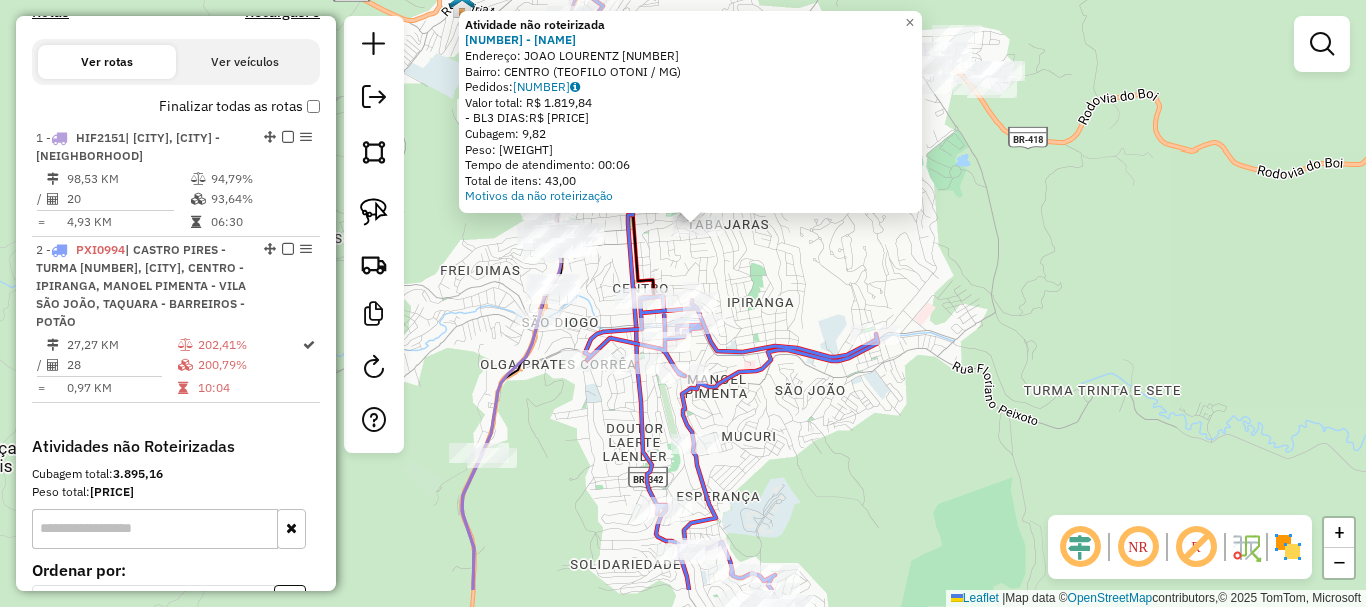 drag, startPoint x: 753, startPoint y: 359, endPoint x: 768, endPoint y: 280, distance: 80.411446 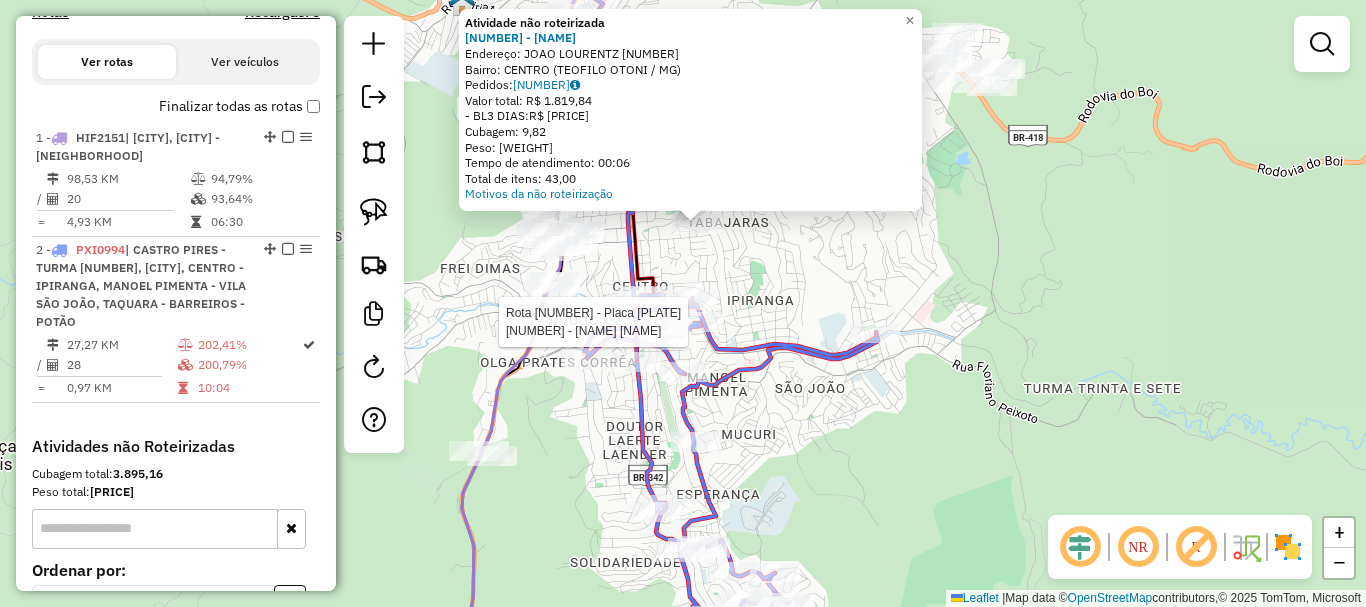 click 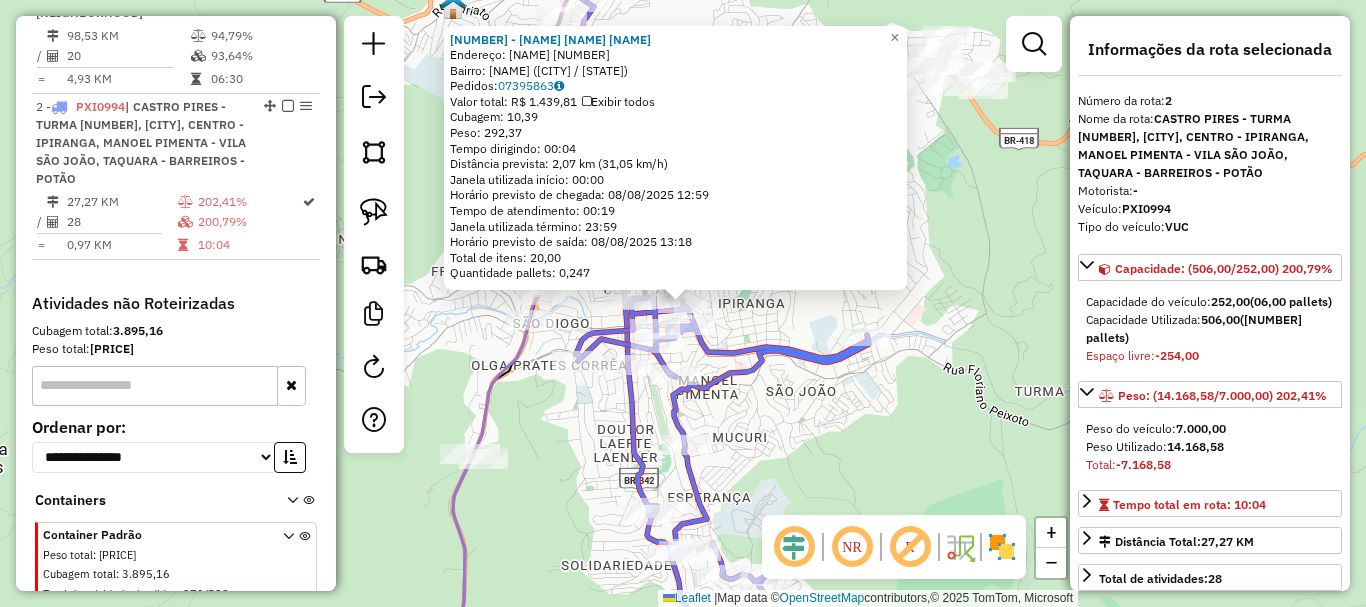 scroll, scrollTop: 871, scrollLeft: 0, axis: vertical 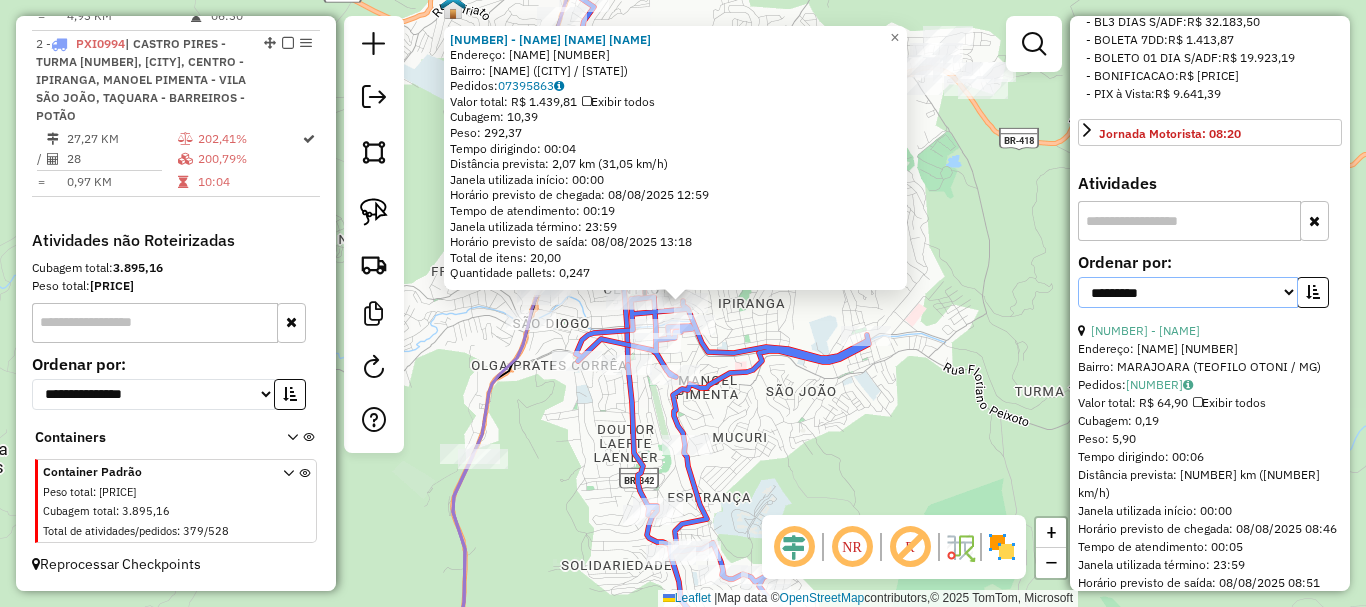 click on "**********" at bounding box center (1188, 292) 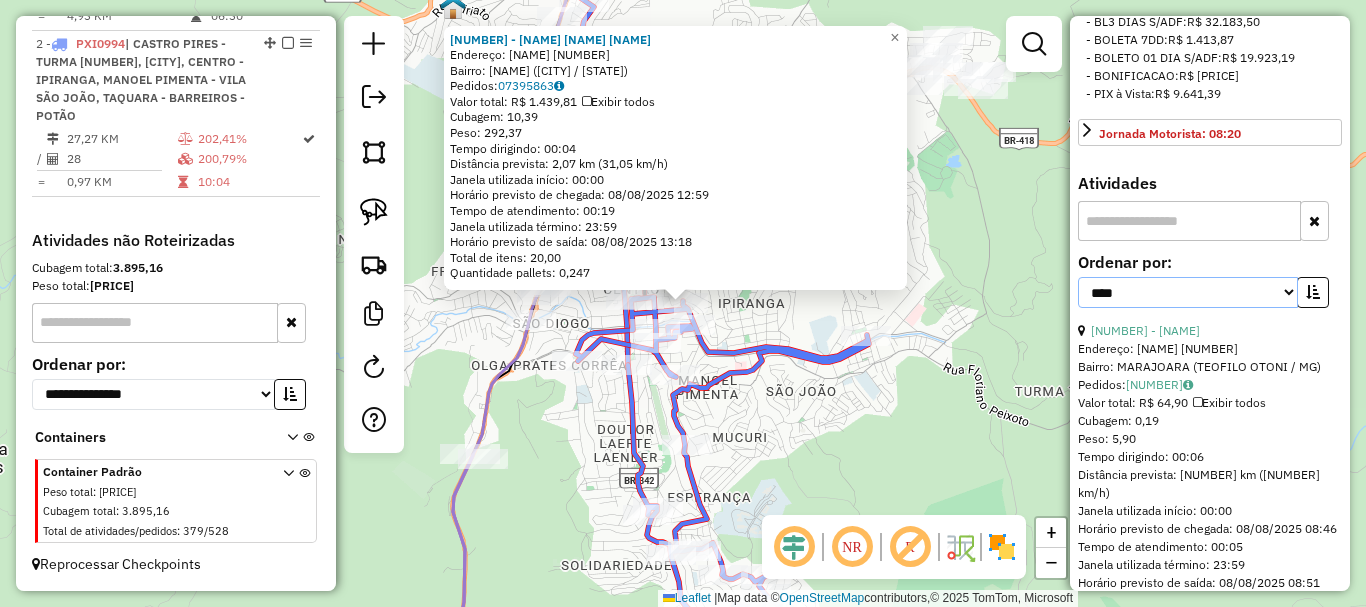 click on "**********" at bounding box center [1188, 292] 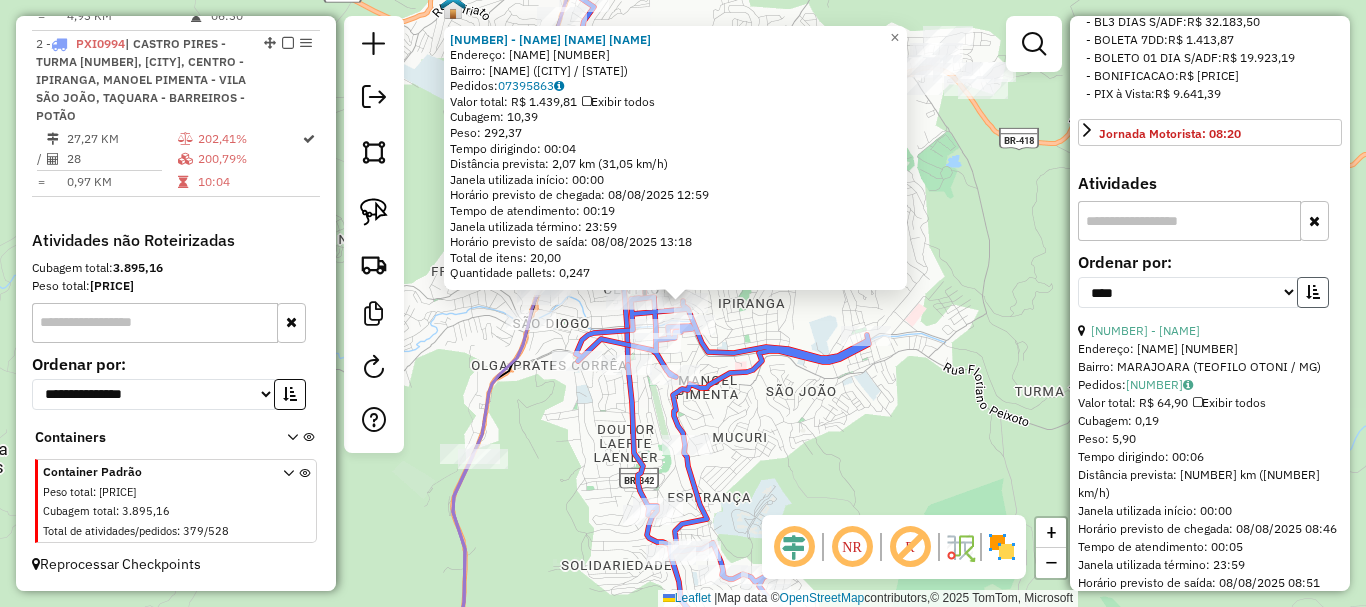 click at bounding box center (1313, 292) 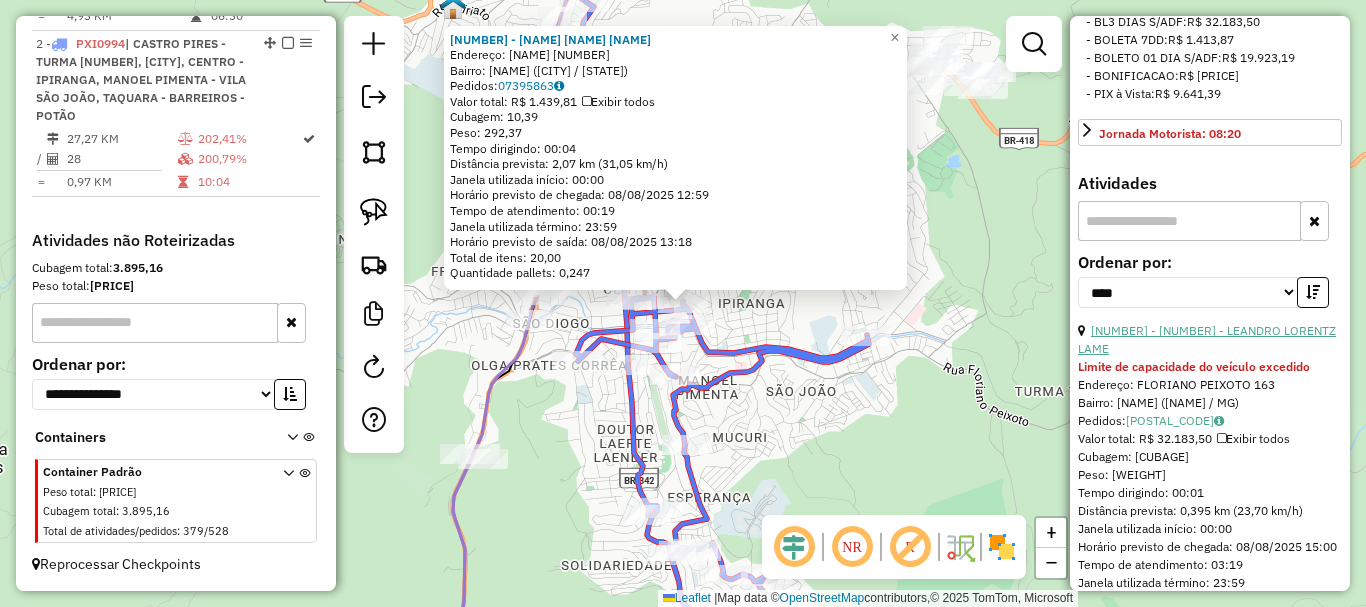 click on "[NUMBER] - [NUMBER] - LEANDRO LORENTZ LAME" at bounding box center [1207, 339] 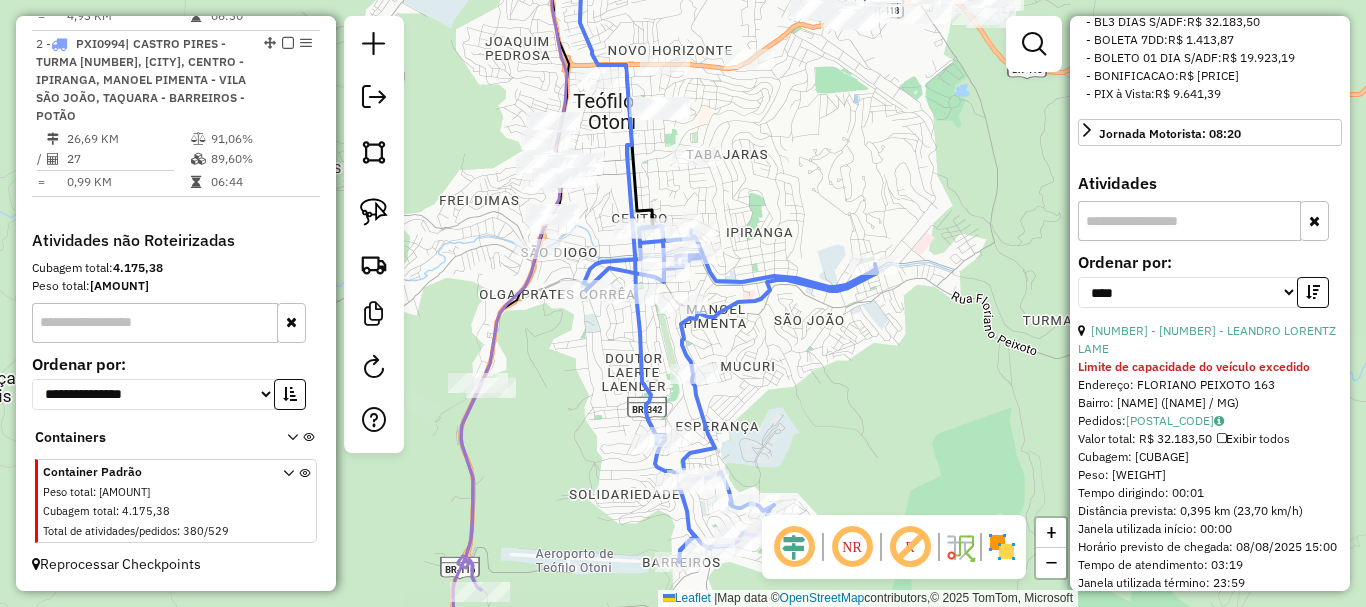 scroll, scrollTop: 682, scrollLeft: 0, axis: vertical 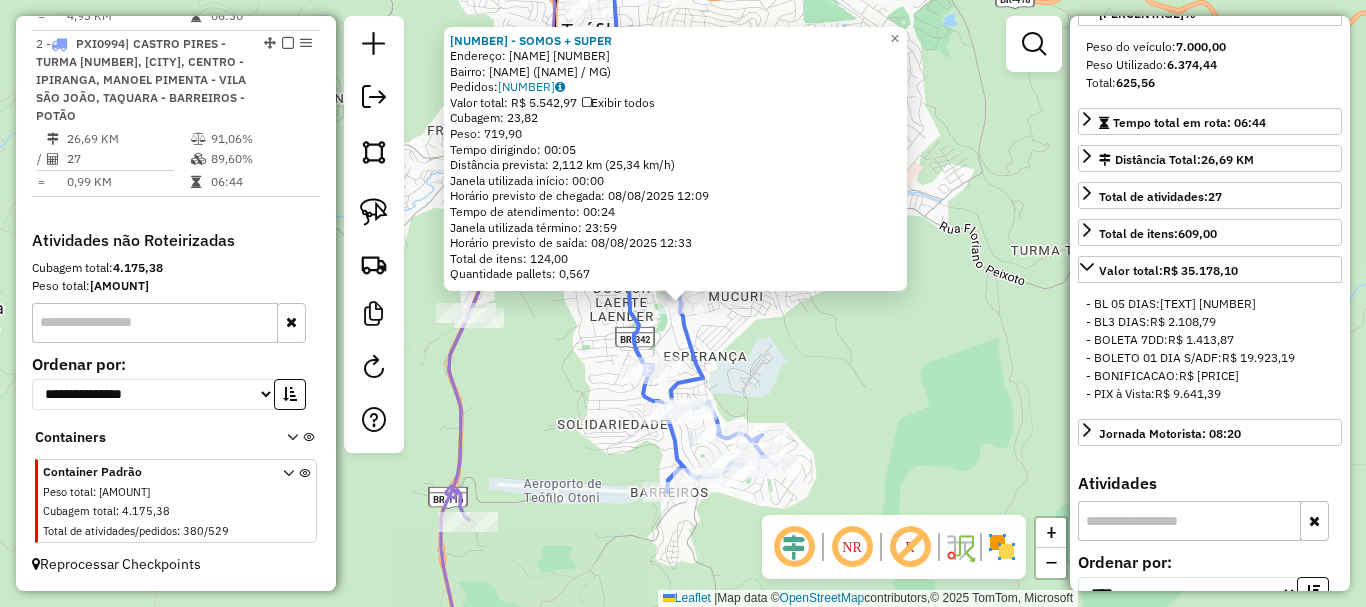 click on "[NUMBER] - [NAME] Endereço:  [NAME] [NUMBER]   Bairro: [NAME] ([CITY] / [STATE])   Pedidos:  [NUMBER]   Valor total: R$ [PRICE]   Exibir todos   Cubagem: [VOLUME]  Peso: [WEIGHT]  Tempo dirigindo: [TIME]   Distância prevista: [DISTANCE] km ([SPEED] km/h)   Janela utilizada início: [TIME]   Horário previsto de chegada: [DATE] [TIME]   Tempo de atendimento: [TIME]   Janela utilizada término: [TIME]   Horário previsto de saída: [DATE] [TIME]   Total de itens: [NUMBER]   Quantidade pallets: [NUMBER]  × Janela de atendimento Grade de atendimento Capacidade Transportadoras Veículos Cliente Pedidos  Rotas Selecione os dias de semana para filtrar as janelas de atendimento  Seg   Ter   Qua   Qui   Sex   Sáb   Dom  Informe o período da janela de atendimento: De: Até:  Filtrar exatamente a janela do cliente  Considerar janela de atendimento padrão  Selecione os dias de semana para filtrar as grades de atendimento  Seg   Ter   Qua   Qui   Sex   Sáb   Dom   Clientes fora do dia de atendimento selecionado De:" 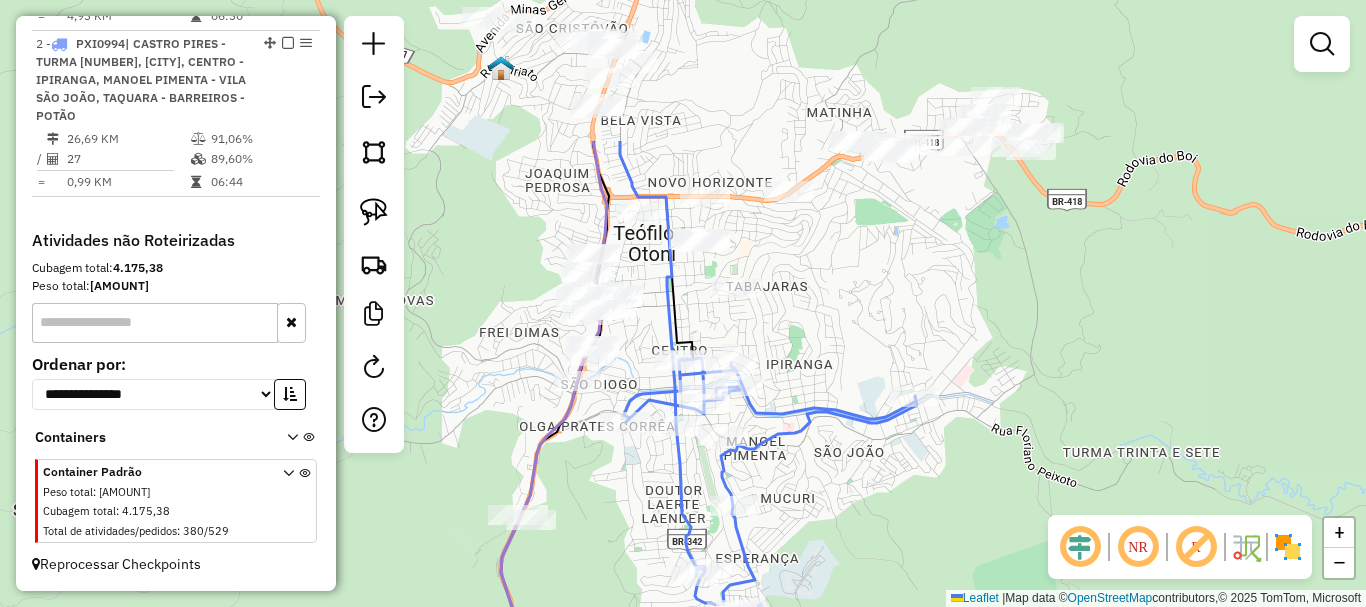 drag, startPoint x: 829, startPoint y: 298, endPoint x: 884, endPoint y: 506, distance: 215.14879 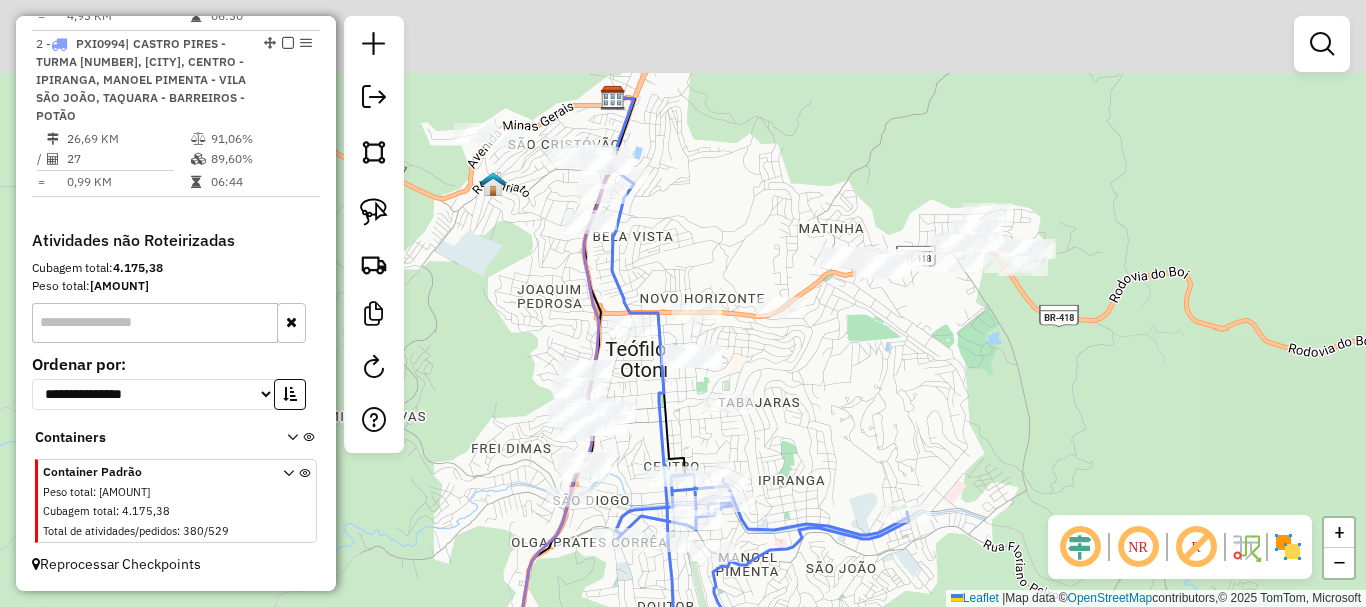 drag, startPoint x: 843, startPoint y: 328, endPoint x: 832, endPoint y: 445, distance: 117.51595 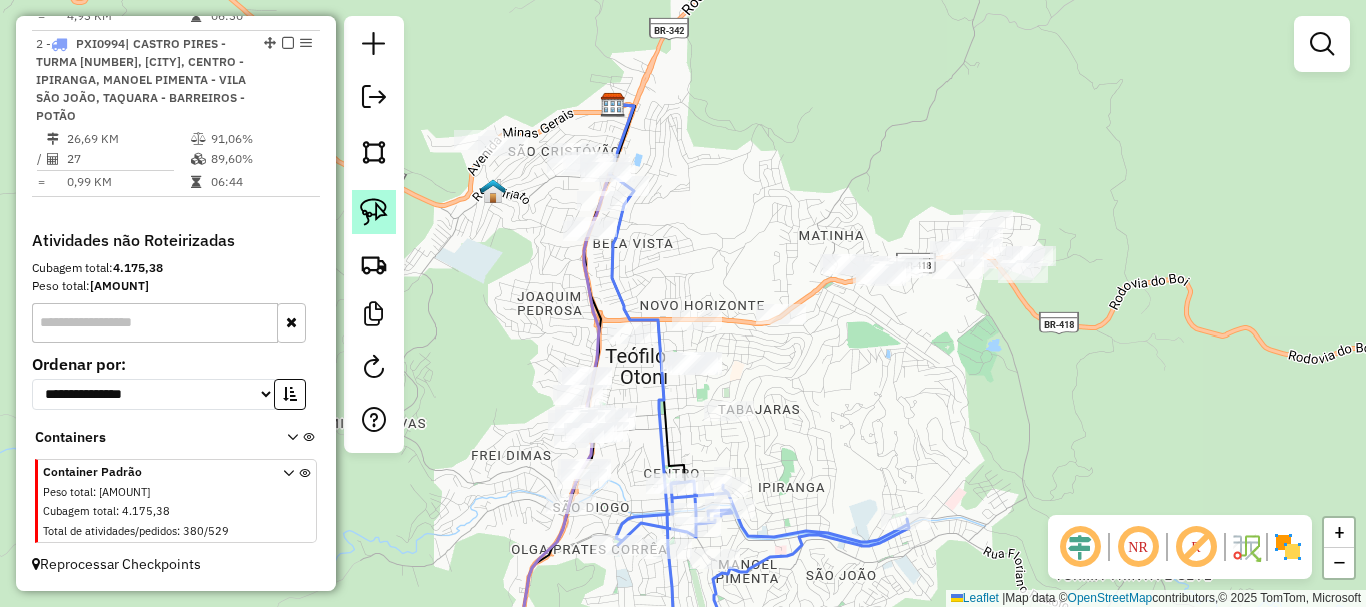 click 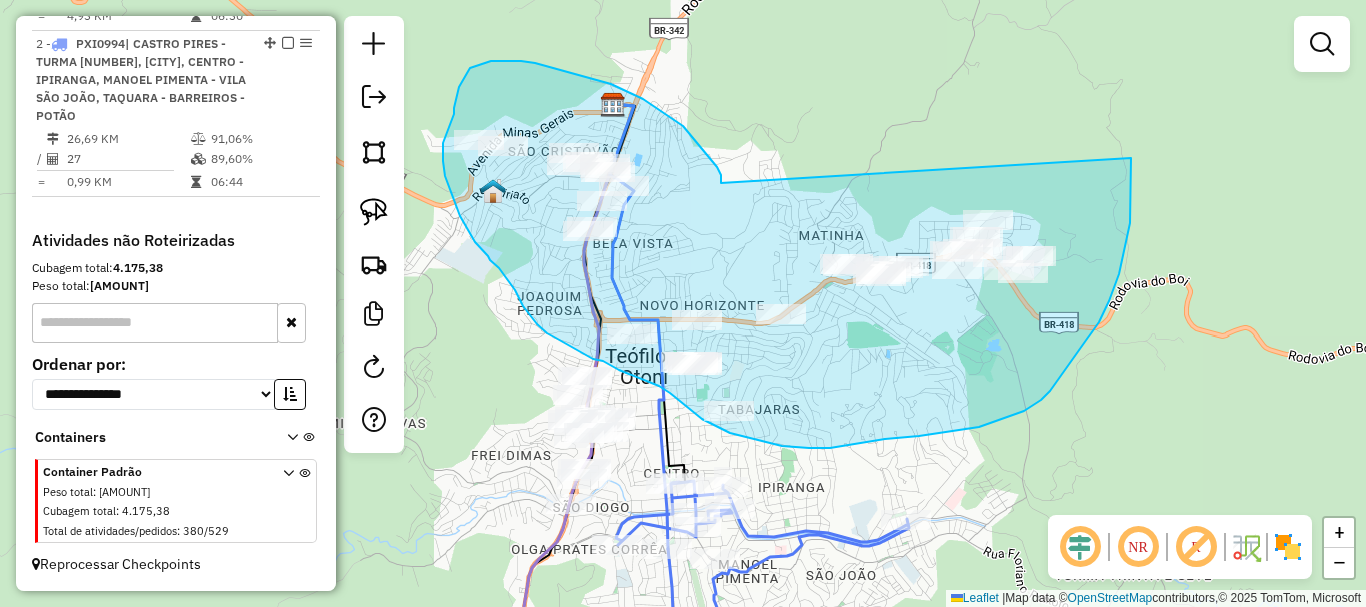 drag, startPoint x: 709, startPoint y: 157, endPoint x: 1129, endPoint y: 151, distance: 420.04285 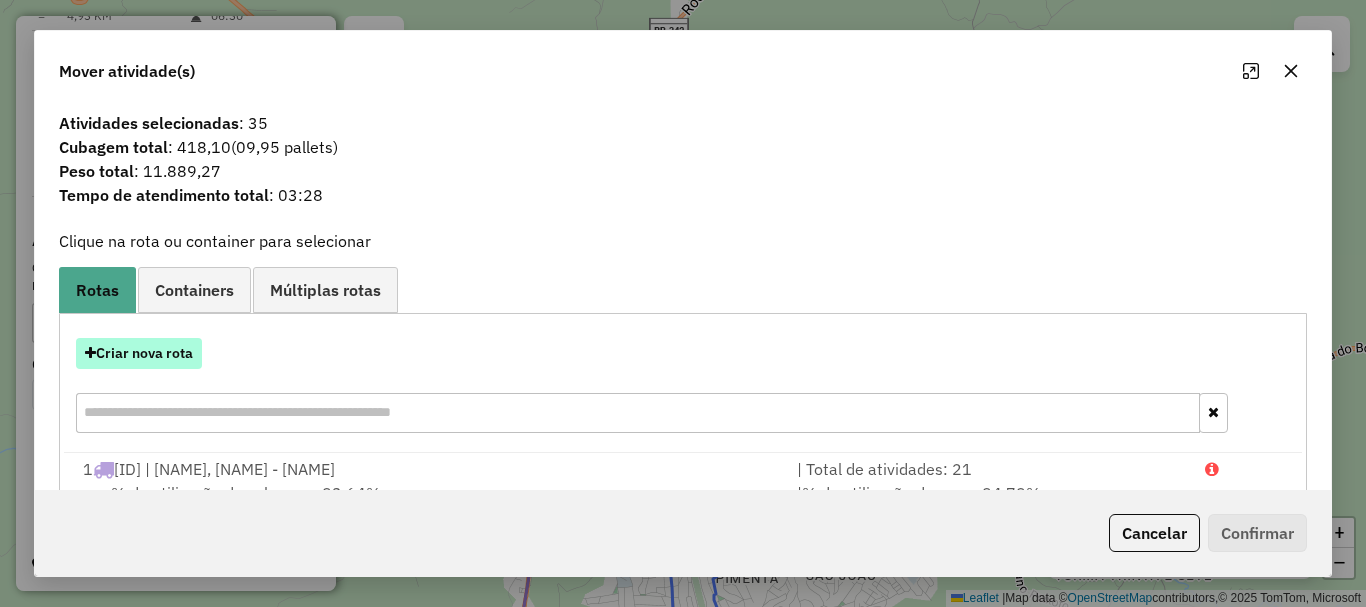 click on "Criar nova rota" at bounding box center [139, 353] 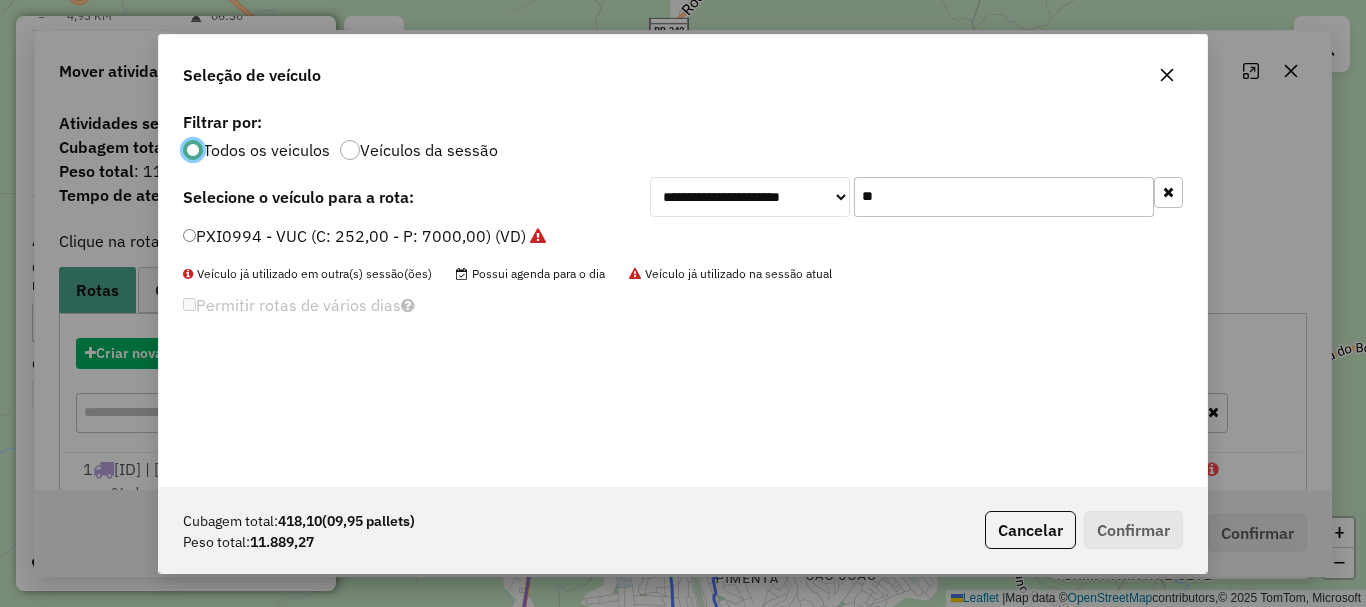 scroll, scrollTop: 11, scrollLeft: 6, axis: both 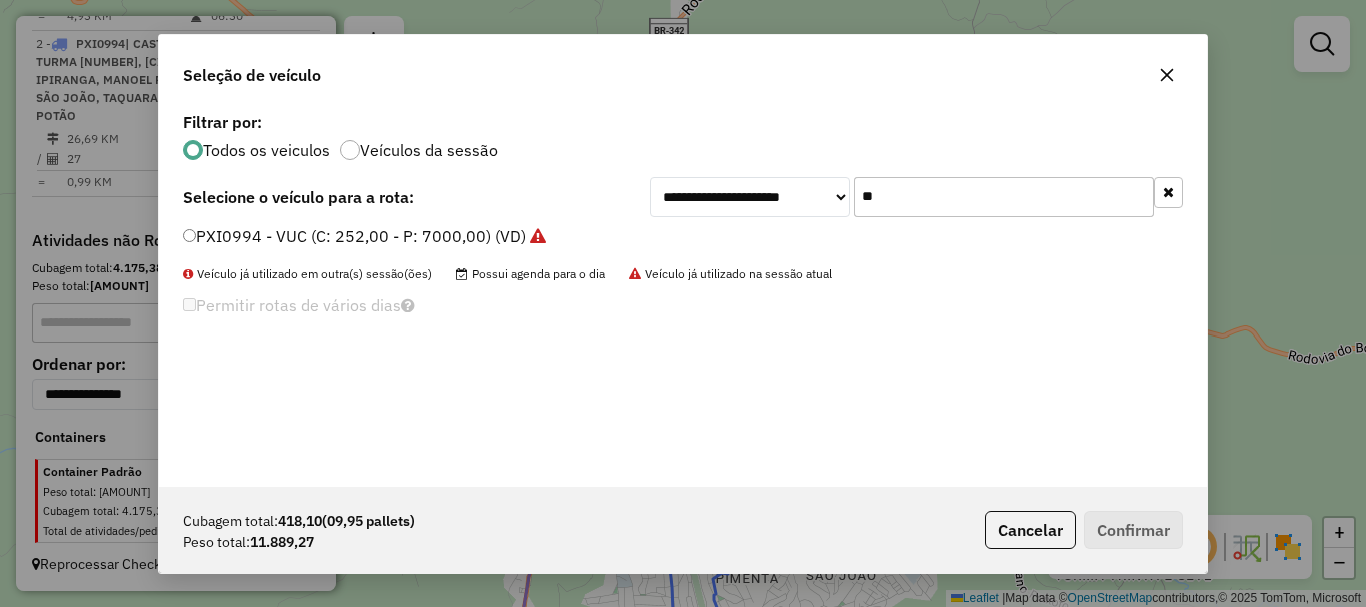drag, startPoint x: 931, startPoint y: 188, endPoint x: 711, endPoint y: 215, distance: 221.65062 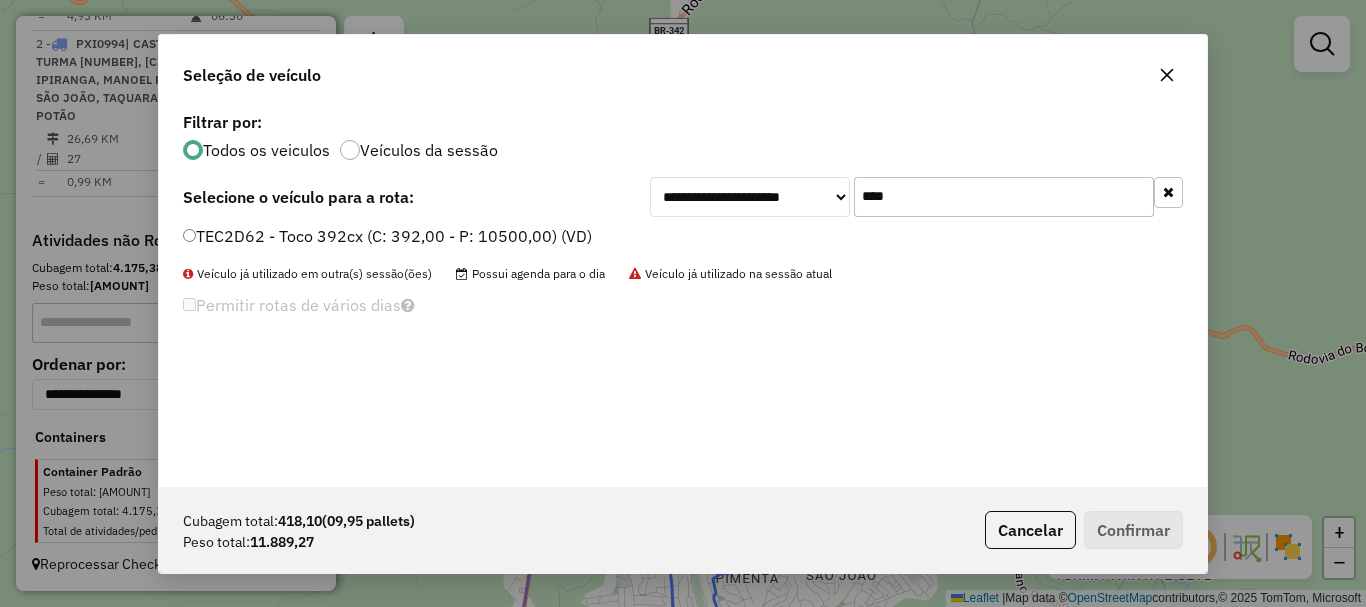 type on "****" 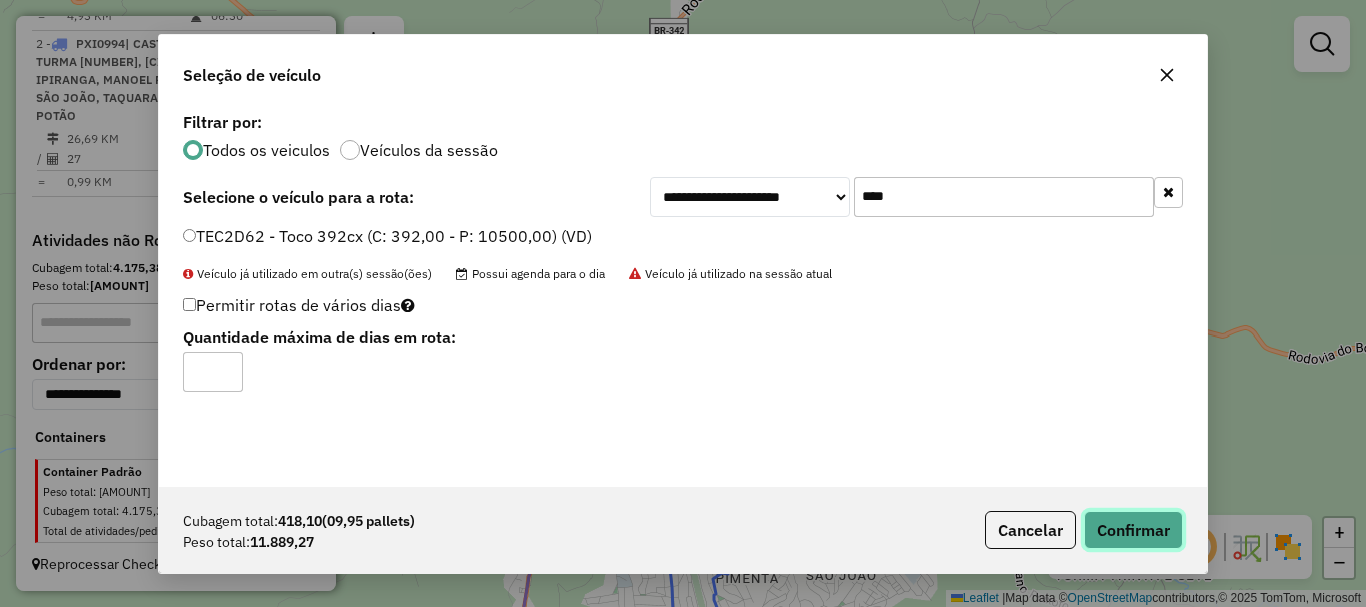 click on "Confirmar" 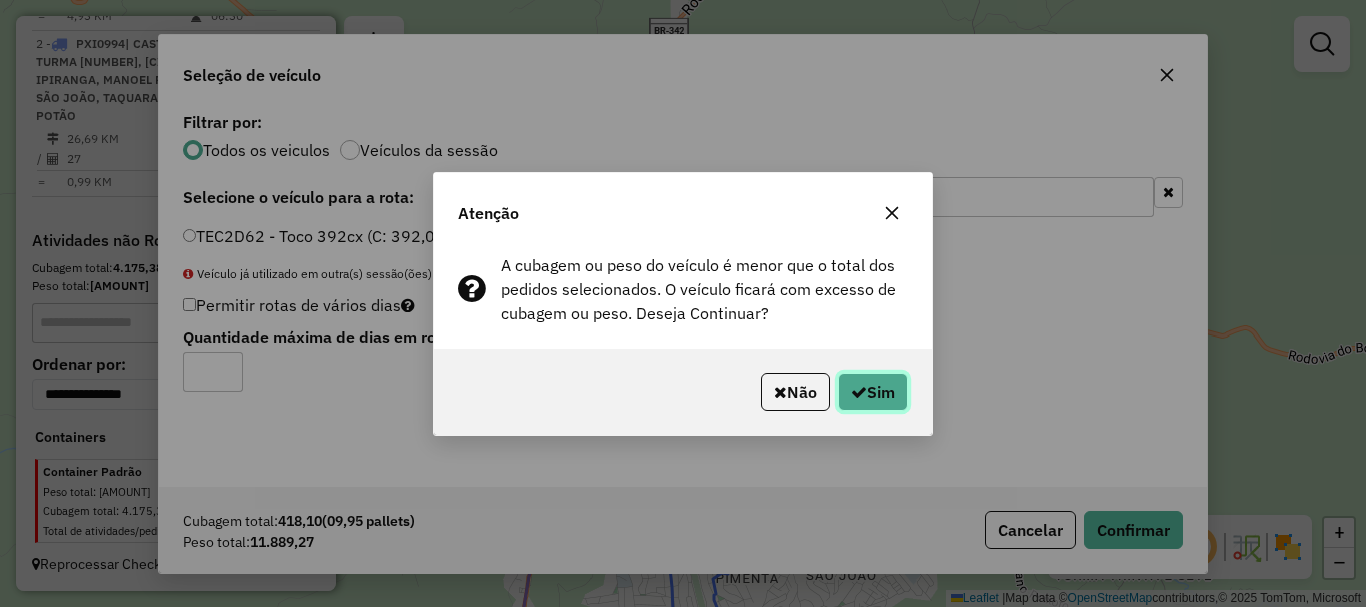 click 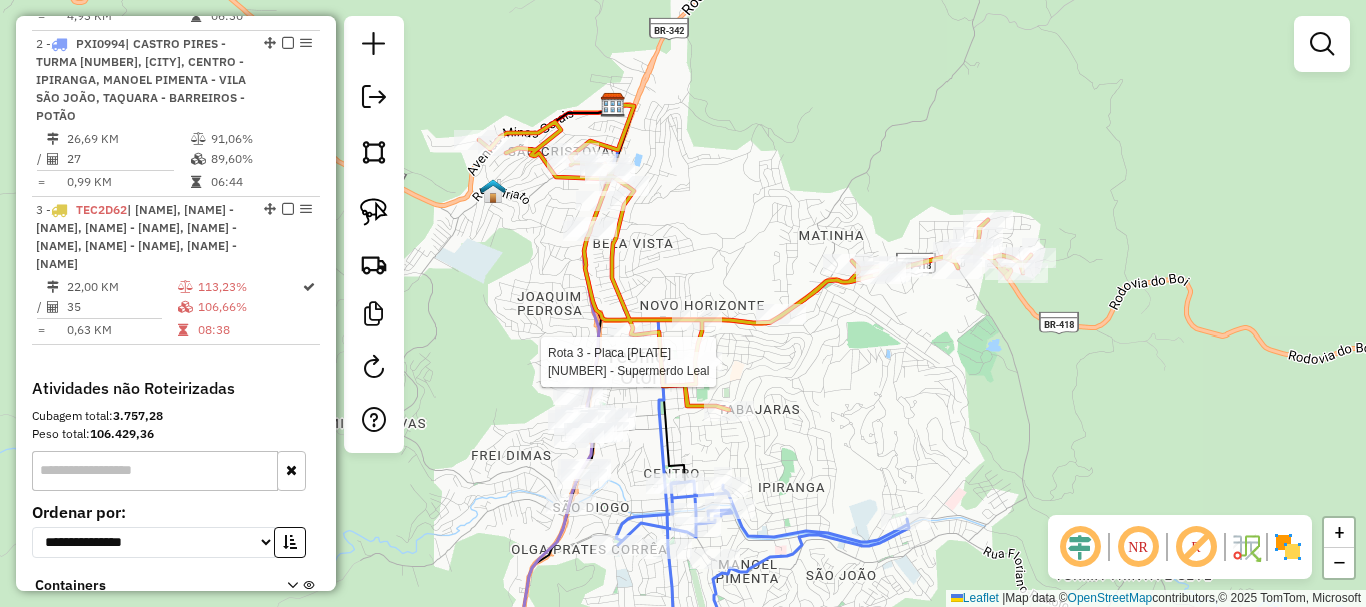select on "*********" 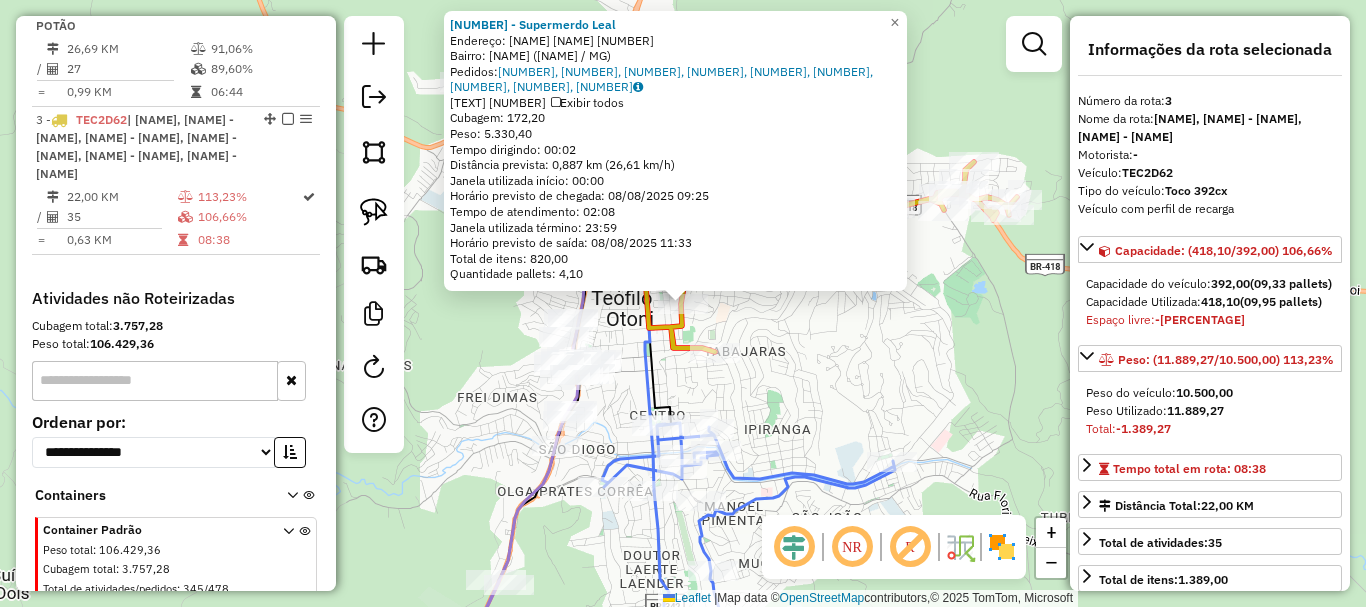 scroll, scrollTop: 1052, scrollLeft: 0, axis: vertical 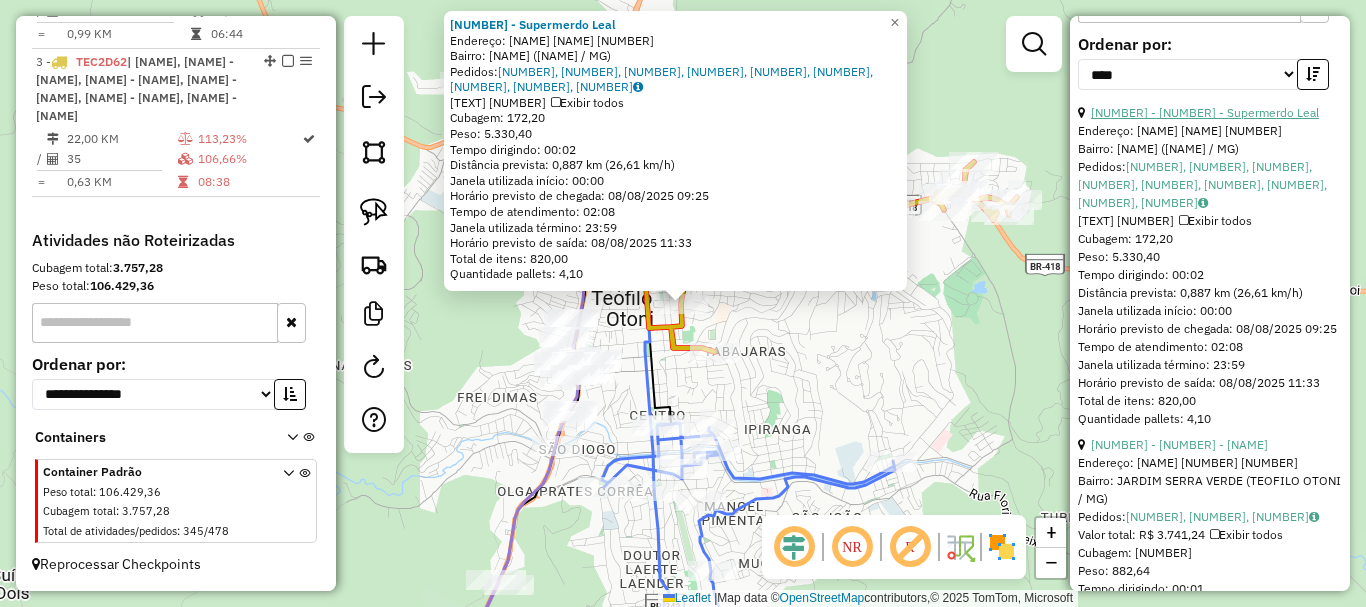 click on "[NUMBER] - [NUMBER] - Supermerdo Leal" at bounding box center [1205, 112] 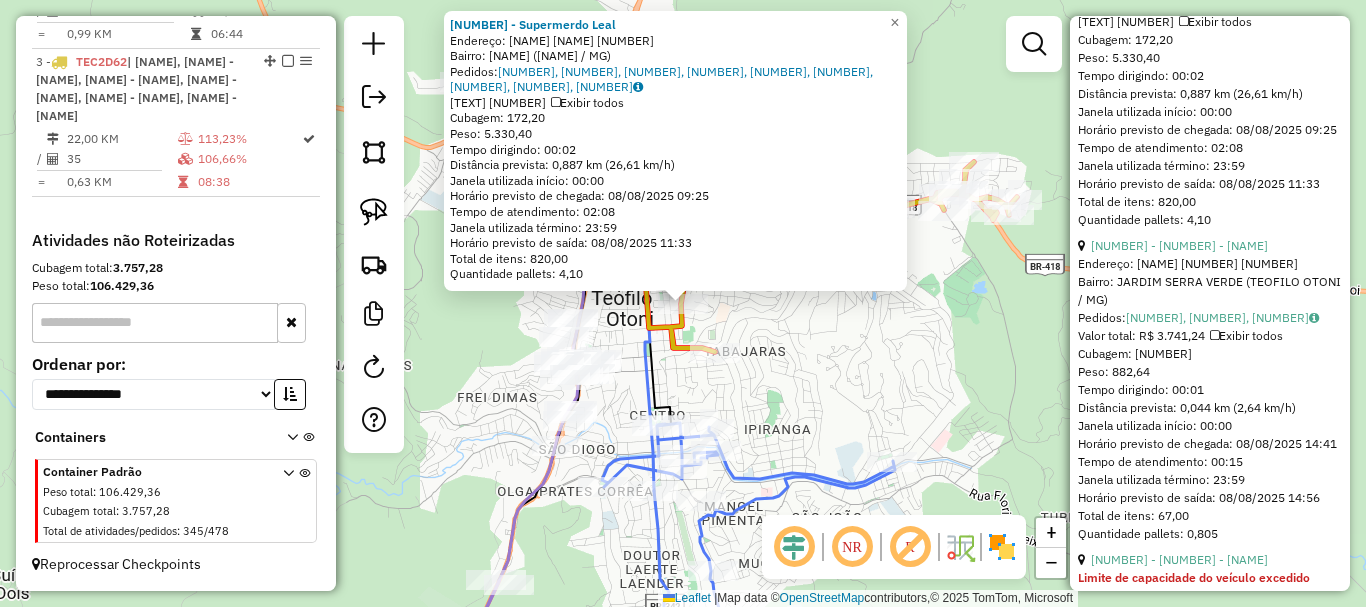 scroll, scrollTop: 1100, scrollLeft: 0, axis: vertical 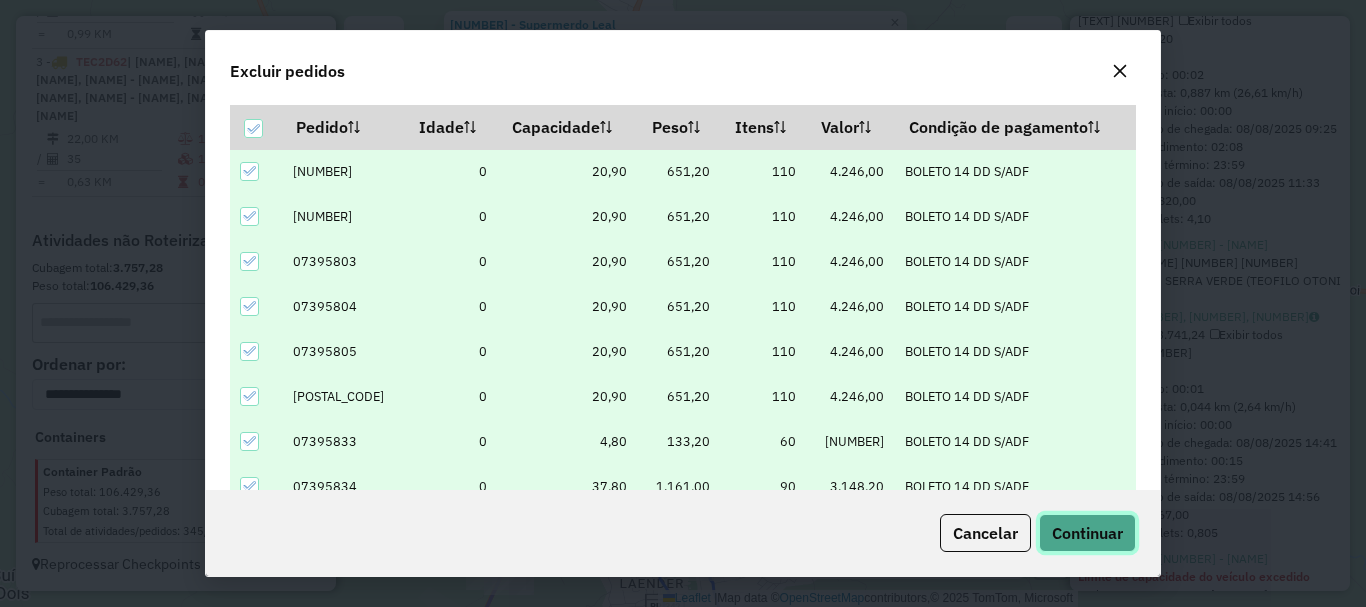 click on "Continuar" 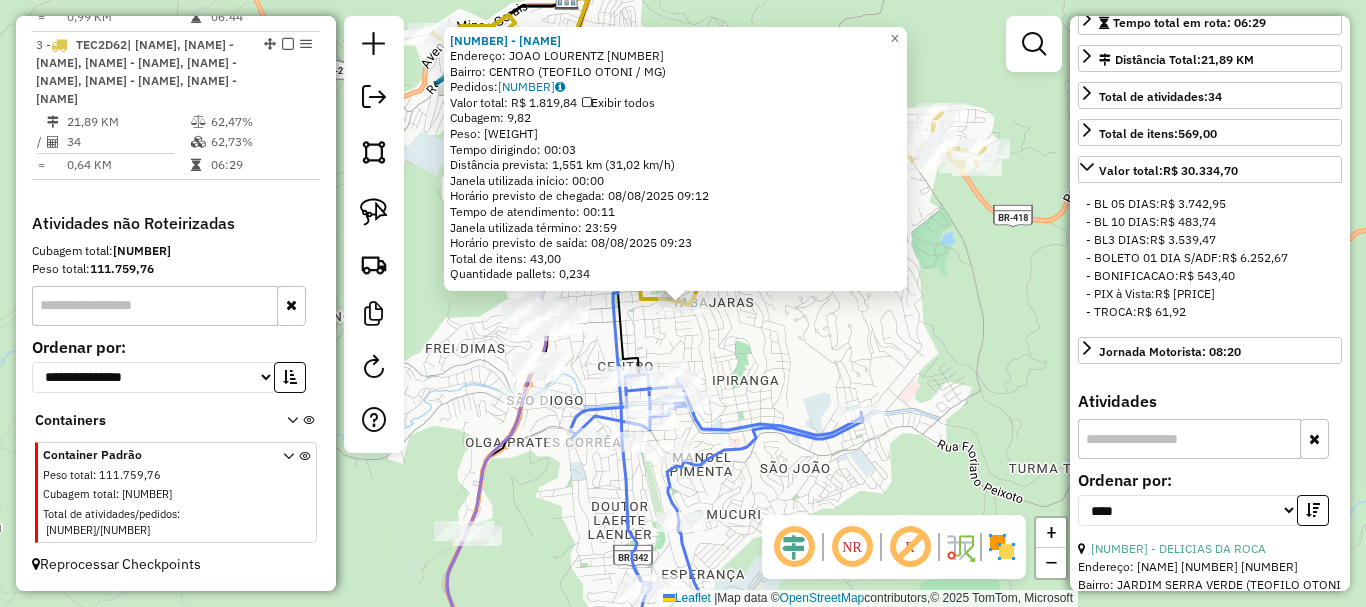 scroll, scrollTop: 146, scrollLeft: 0, axis: vertical 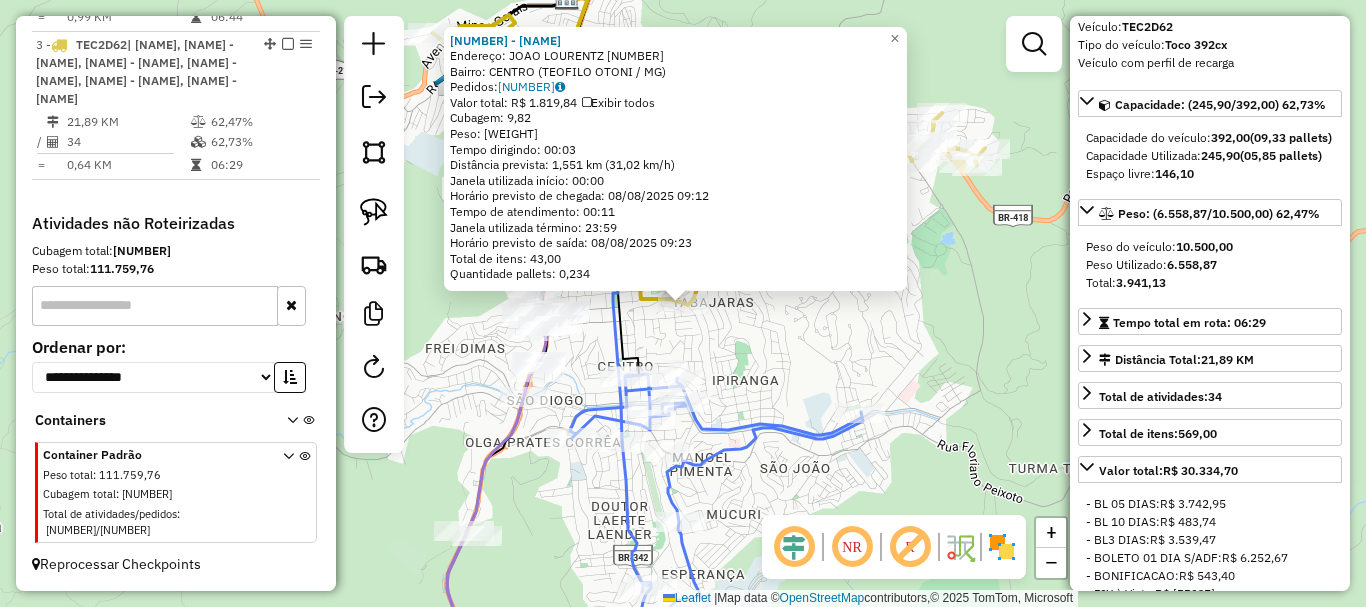 click on "[NUMBER] - SUPERMERCADO FORT TG  Endereço:  JOAO LOURENTZ [NUMBER]   Bairro: CENTRO (TEOFILO OTONI / MG)   Pedidos:  [NUMBER]   Valor total: R$ 1.819,84   Exibir todos   Cubagem: 9,82  Peso: 285,07  Tempo dirigindo: 00:03   Distância prevista: 1,551 km (31,02 km/h)   Janela utilizada início: 00:00   Horário previsto de chegada: 08/08/2025 09:12   Tempo de atendimento: 00:11   Janela utilizada término: 23:59   Horário previsto de saída: 08/08/2025 09:23   Total de itens: 43,00   Quantidade pallets: 0,234  × Janela de atendimento Grade de atendimento Capacidade Transportadoras Veículos Cliente Pedidos  Rotas Selecione os dias de semana para filtrar as janelas de atendimento  Seg   Ter   Qua   Qui   Sex   Sáb   Dom  Informe o período da janela de atendimento: De: Até:  Filtrar exatamente a janela do cliente  Considerar janela de atendimento padrão  Selecione os dias de semana para filtrar as grades de atendimento  Seg   Ter   Qua   Qui   Sex   Sáb   Dom   Clientes fora do dia de atendimento selecionado De:" 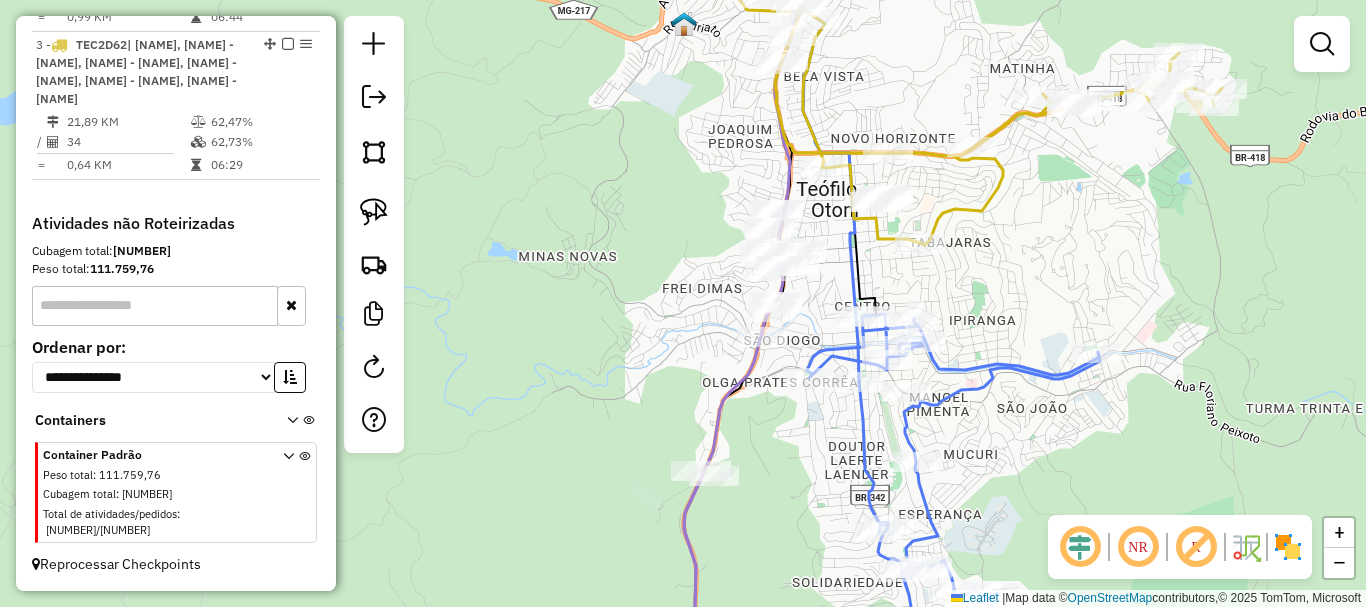 drag, startPoint x: 795, startPoint y: 353, endPoint x: 1032, endPoint y: 293, distance: 244.47699 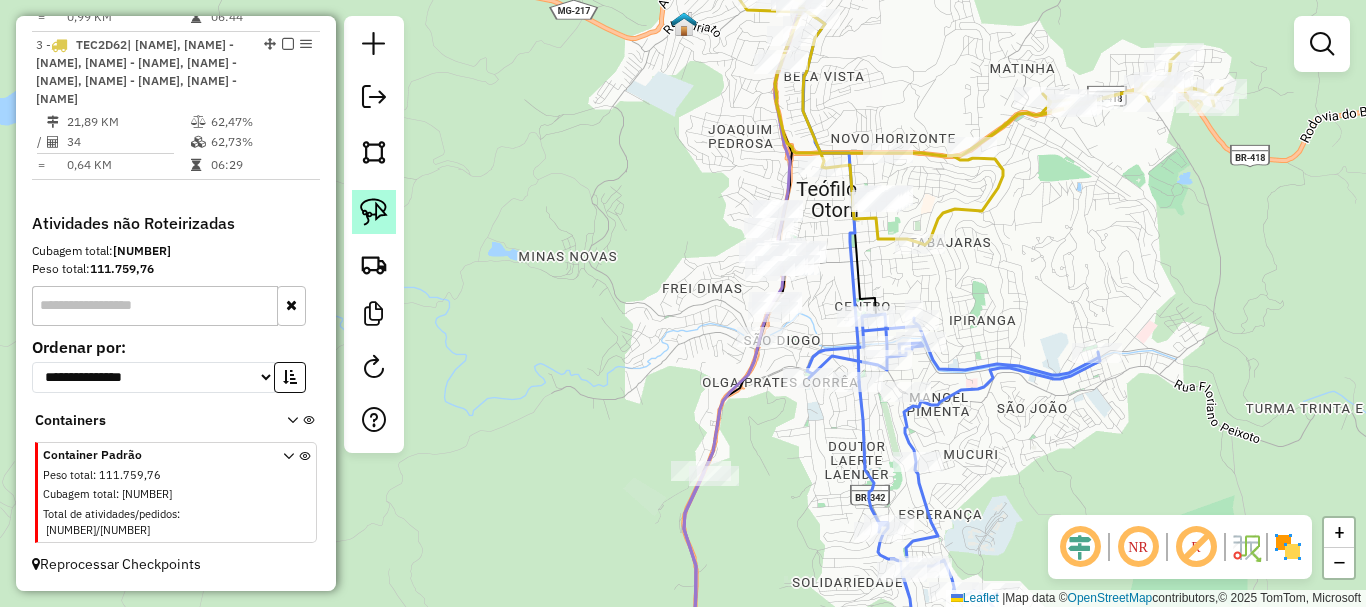 click 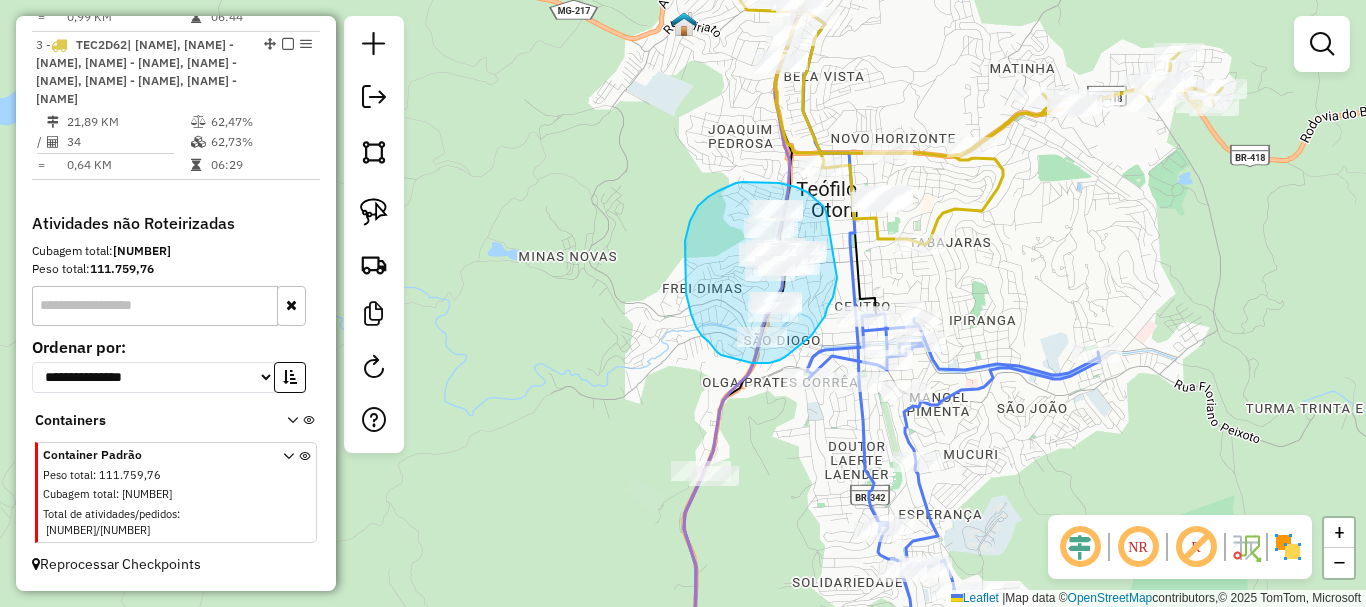 drag, startPoint x: 826, startPoint y: 211, endPoint x: 837, endPoint y: 278, distance: 67.89698 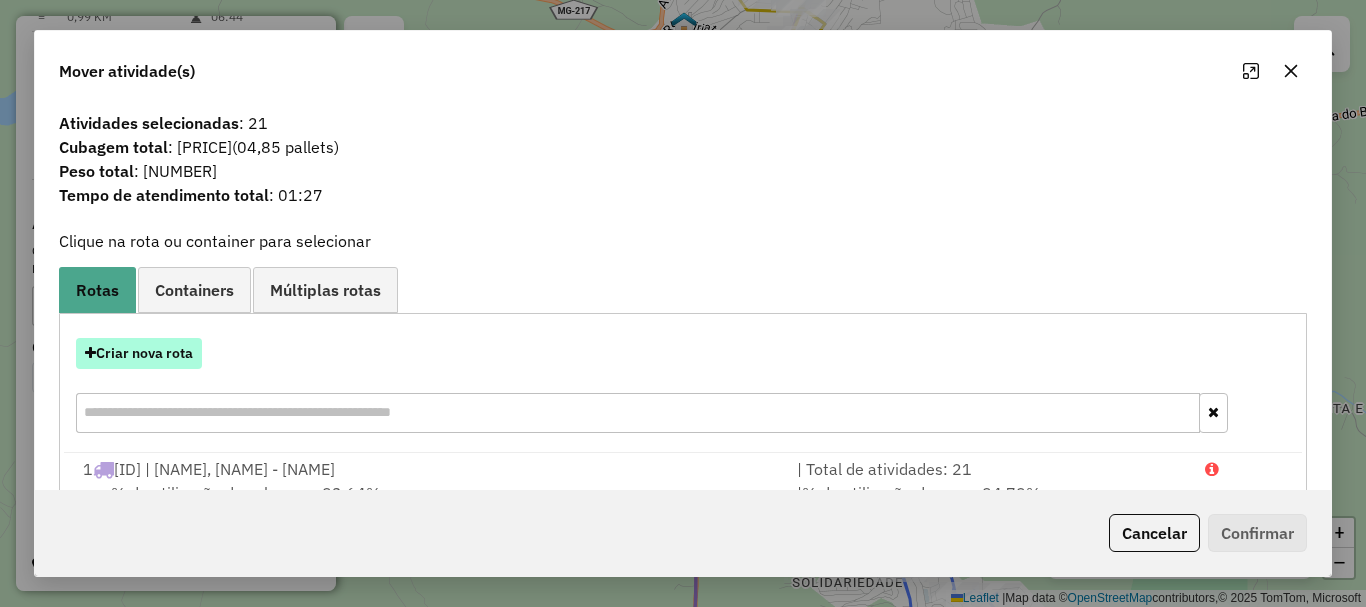 click on "Criar nova rota" at bounding box center [139, 353] 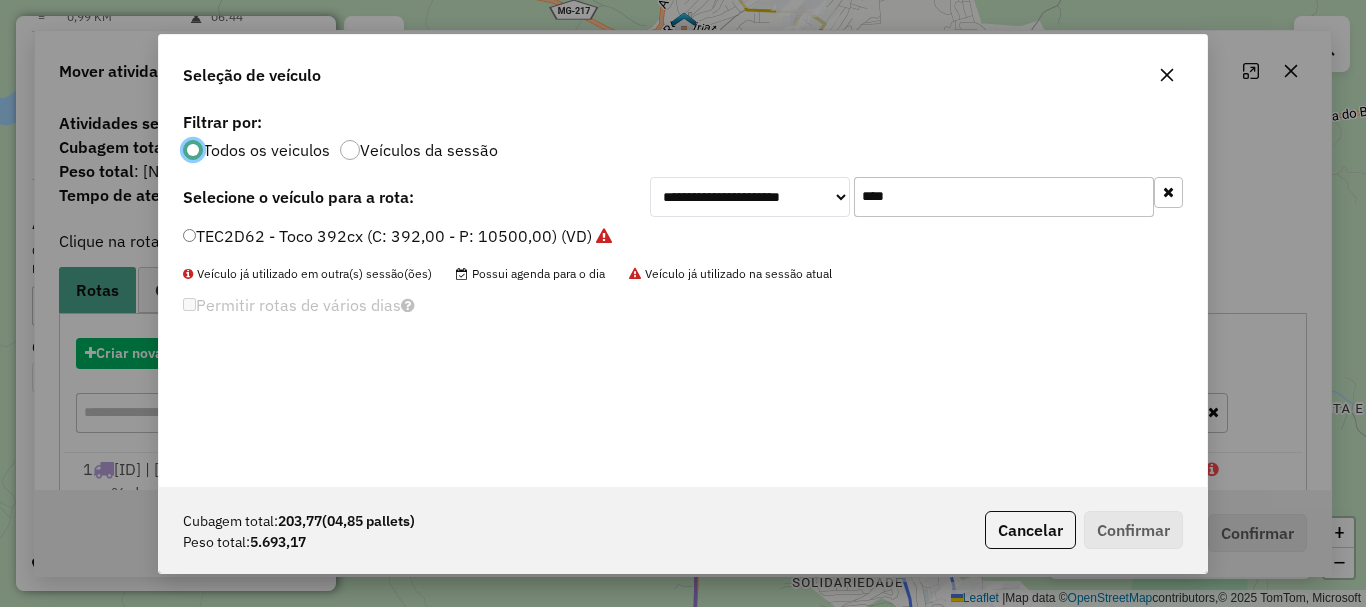 scroll, scrollTop: 11, scrollLeft: 6, axis: both 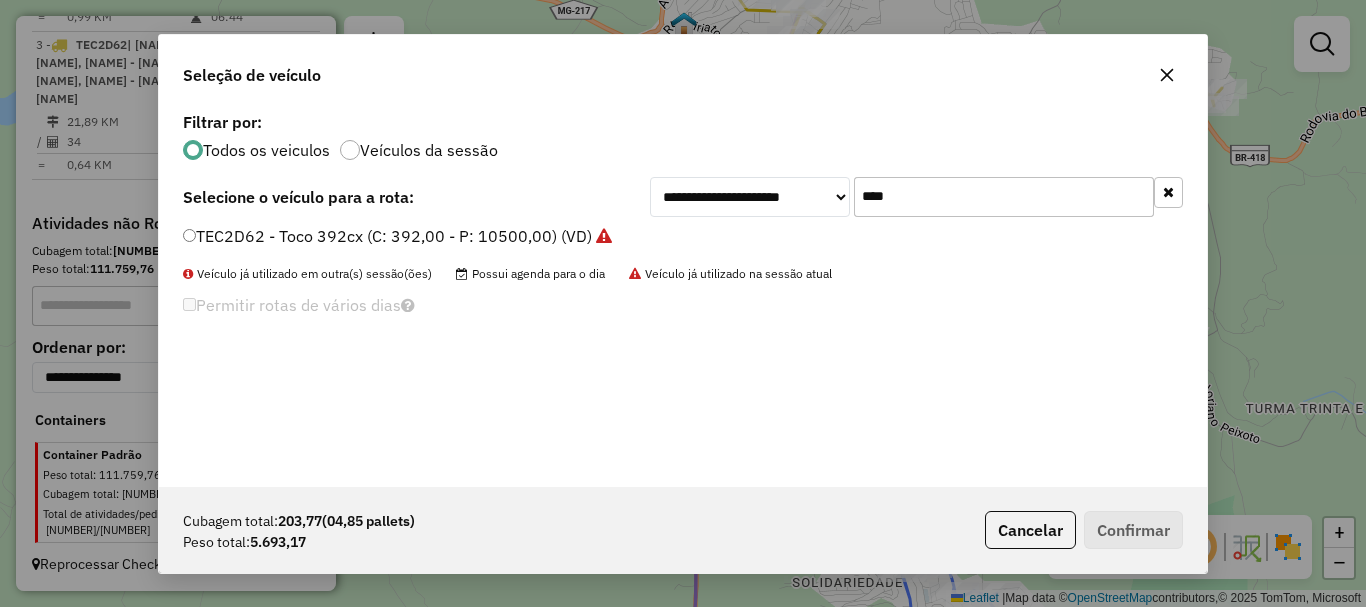 drag, startPoint x: 932, startPoint y: 198, endPoint x: 723, endPoint y: 200, distance: 209.00957 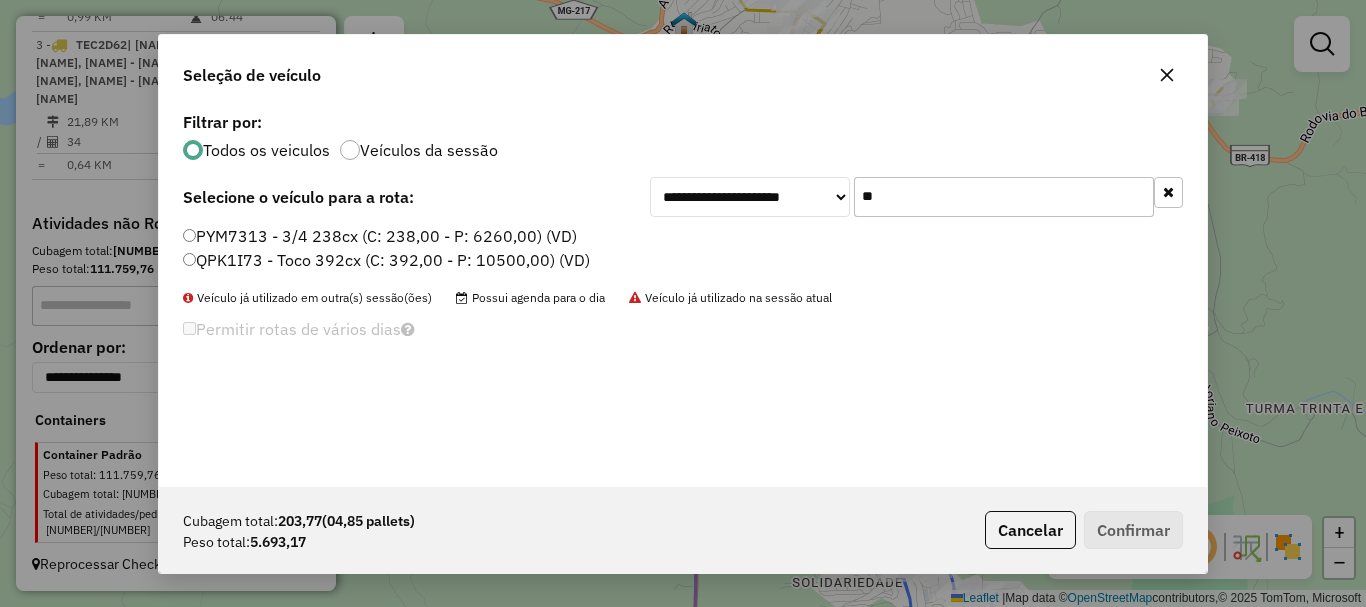 type on "*" 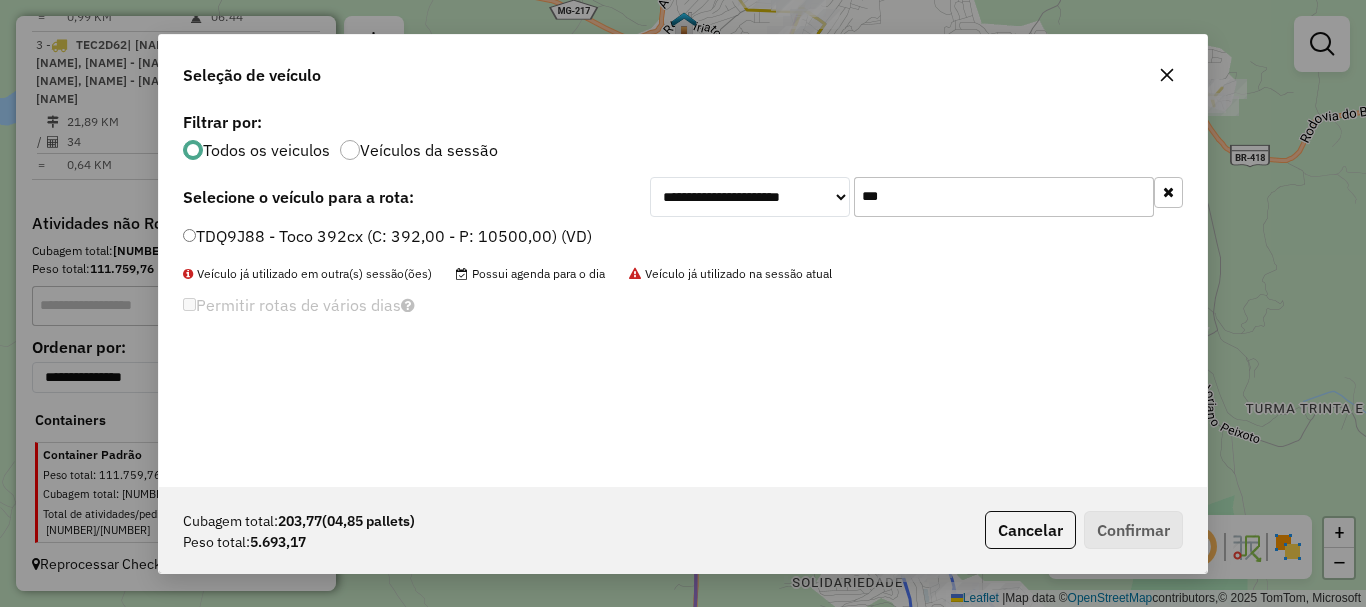 type on "***" 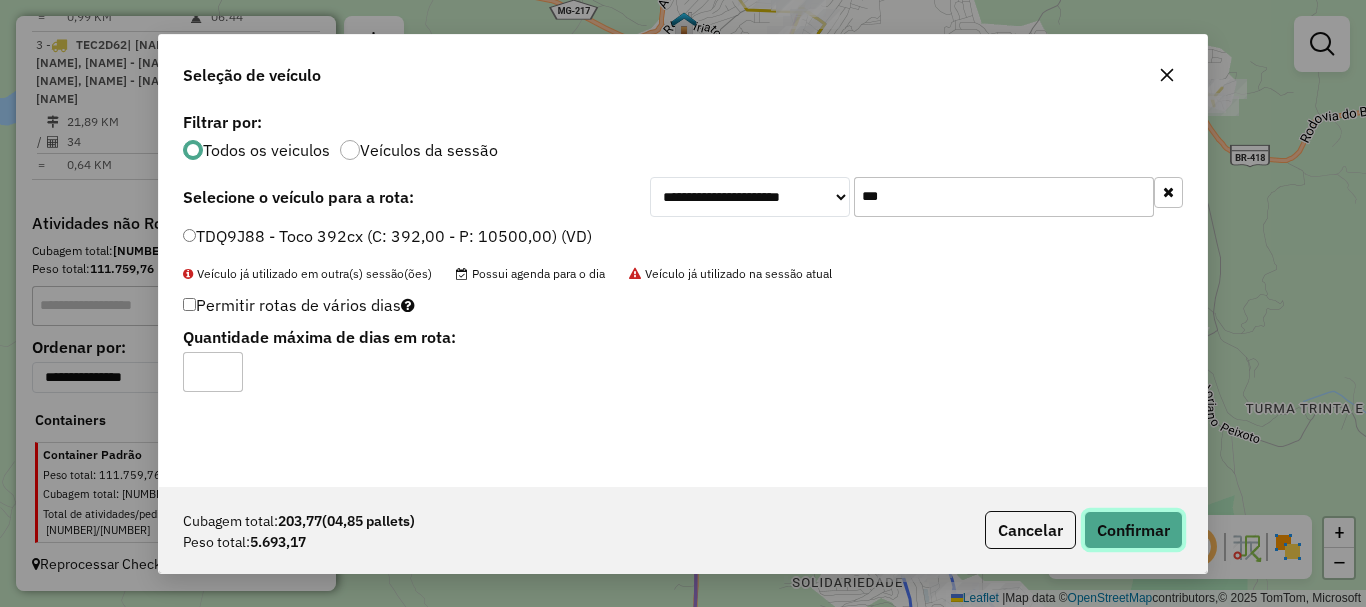 click on "Confirmar" 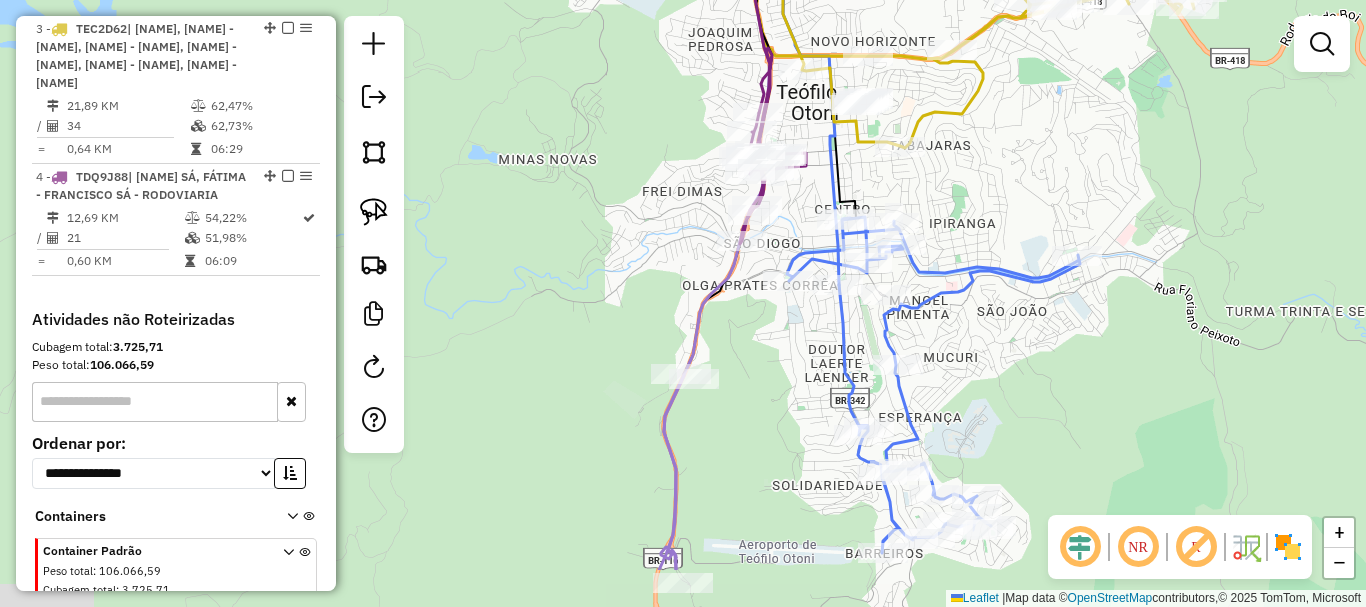 drag, startPoint x: 962, startPoint y: 292, endPoint x: 942, endPoint y: 195, distance: 99.0404 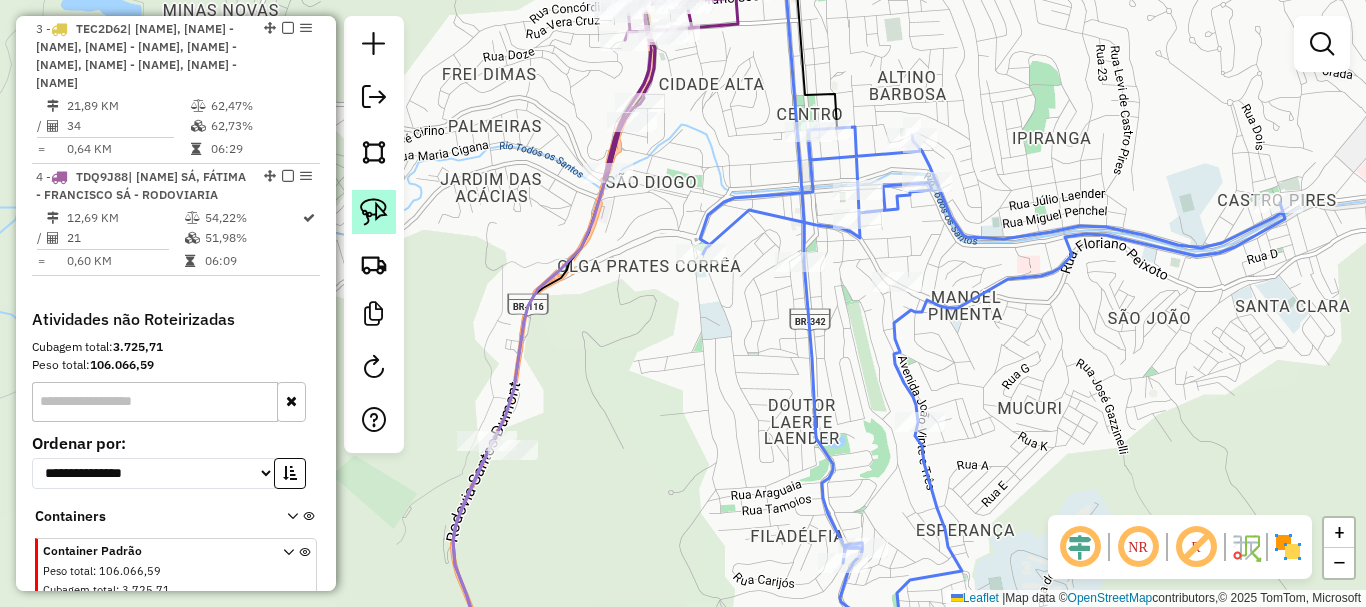 click 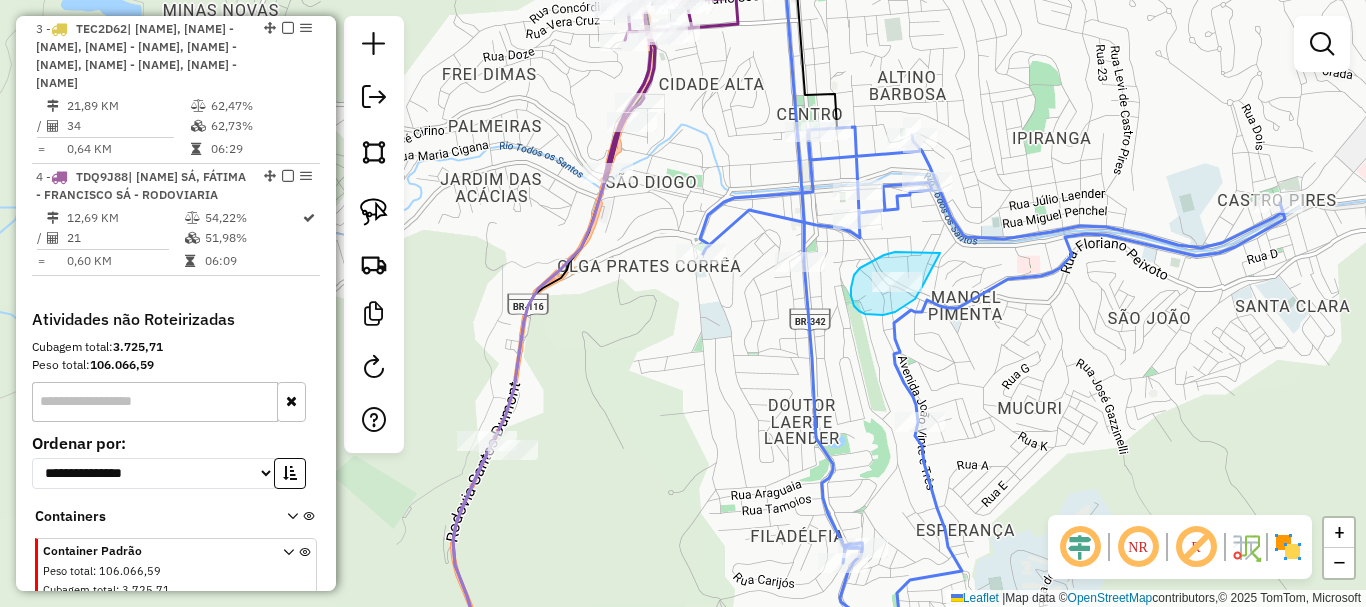 drag, startPoint x: 930, startPoint y: 253, endPoint x: 926, endPoint y: 284, distance: 31.257 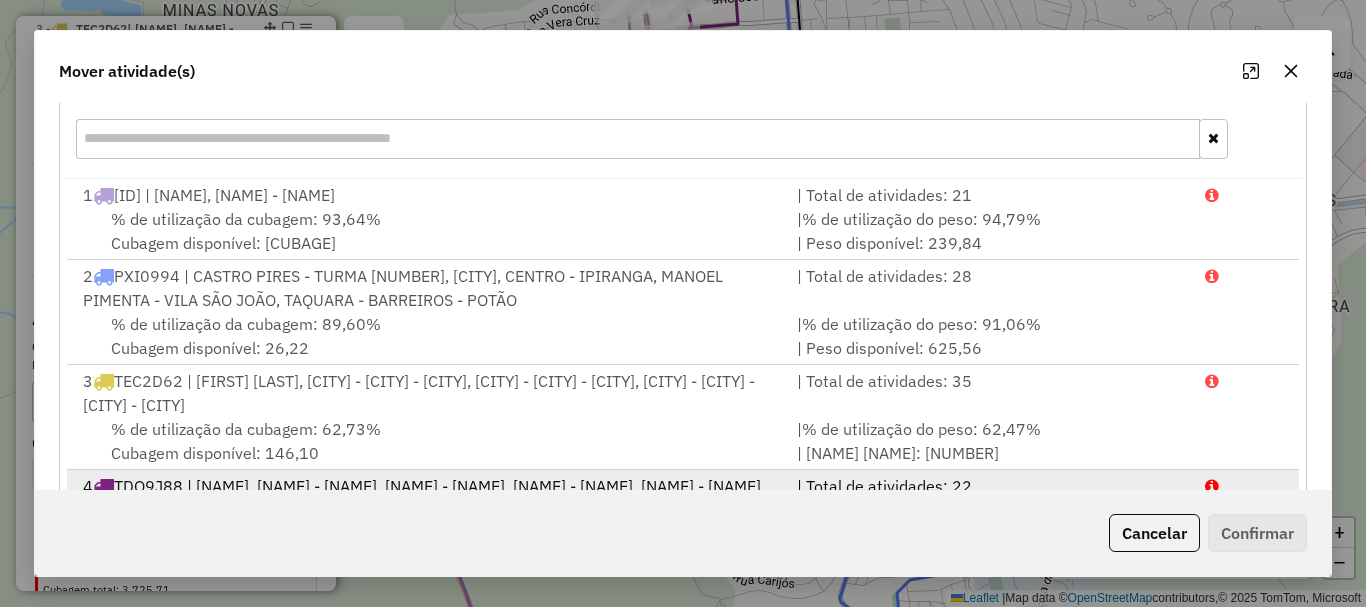 scroll, scrollTop: 369, scrollLeft: 0, axis: vertical 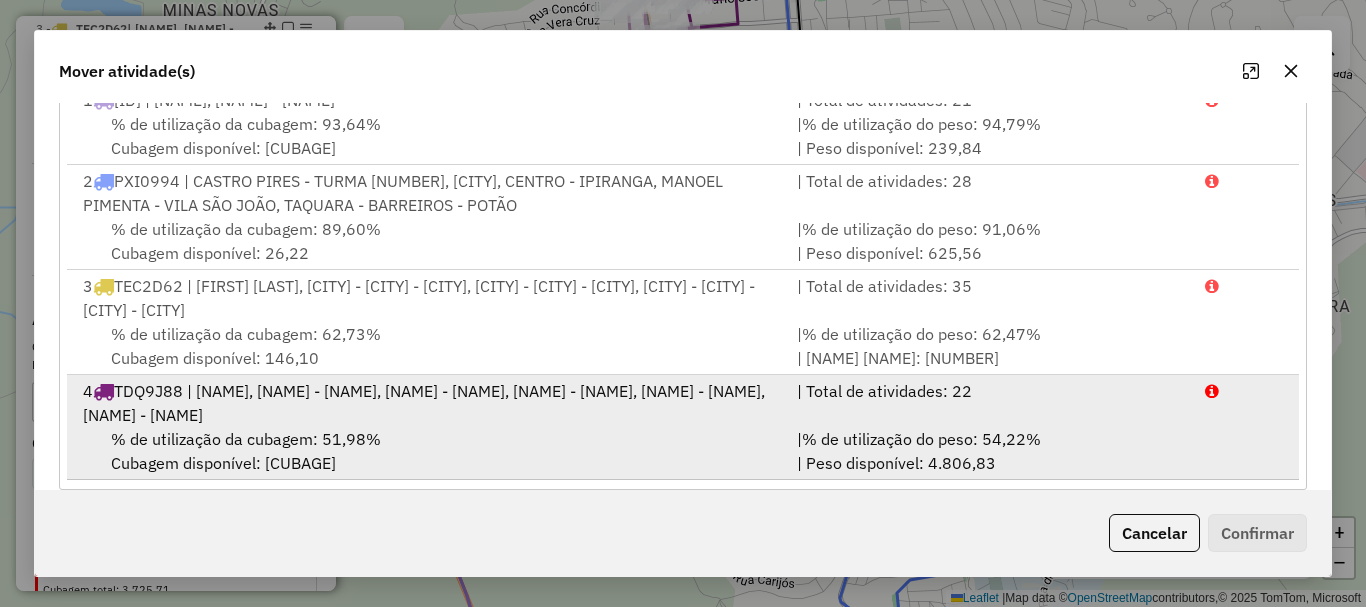 click on "% de utilização da cubagem: [PERCENTAGE]%  Cubagem disponível: [CUBAGE]" at bounding box center [428, 451] 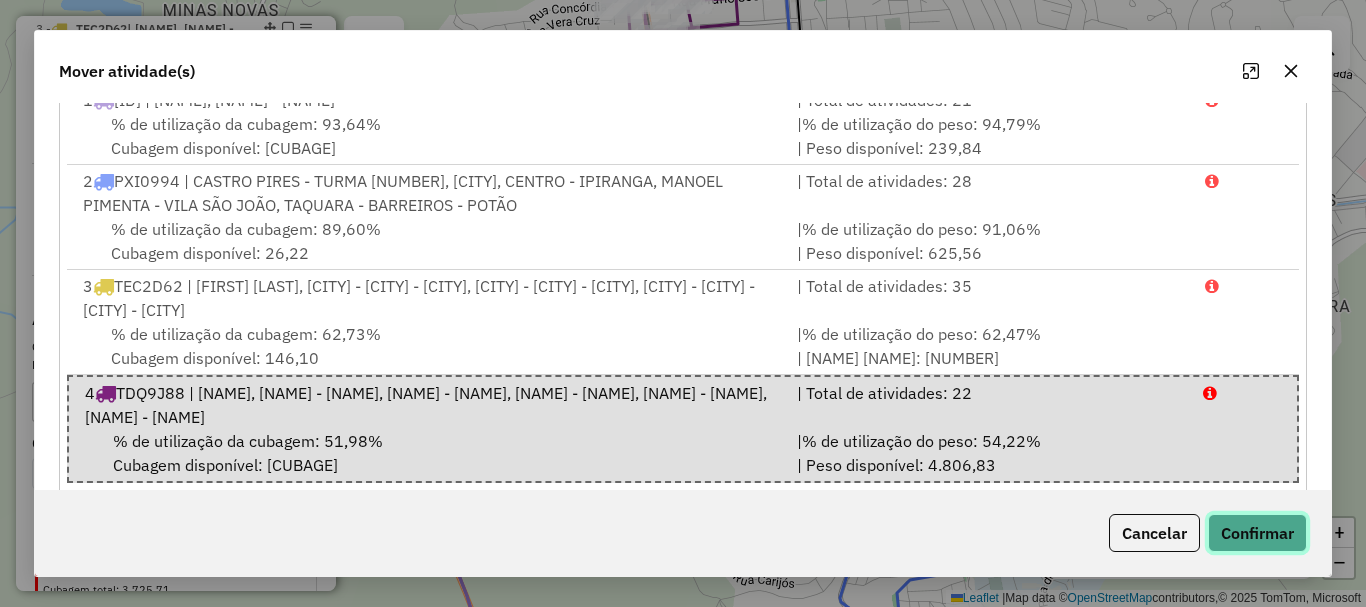 click on "Confirmar" 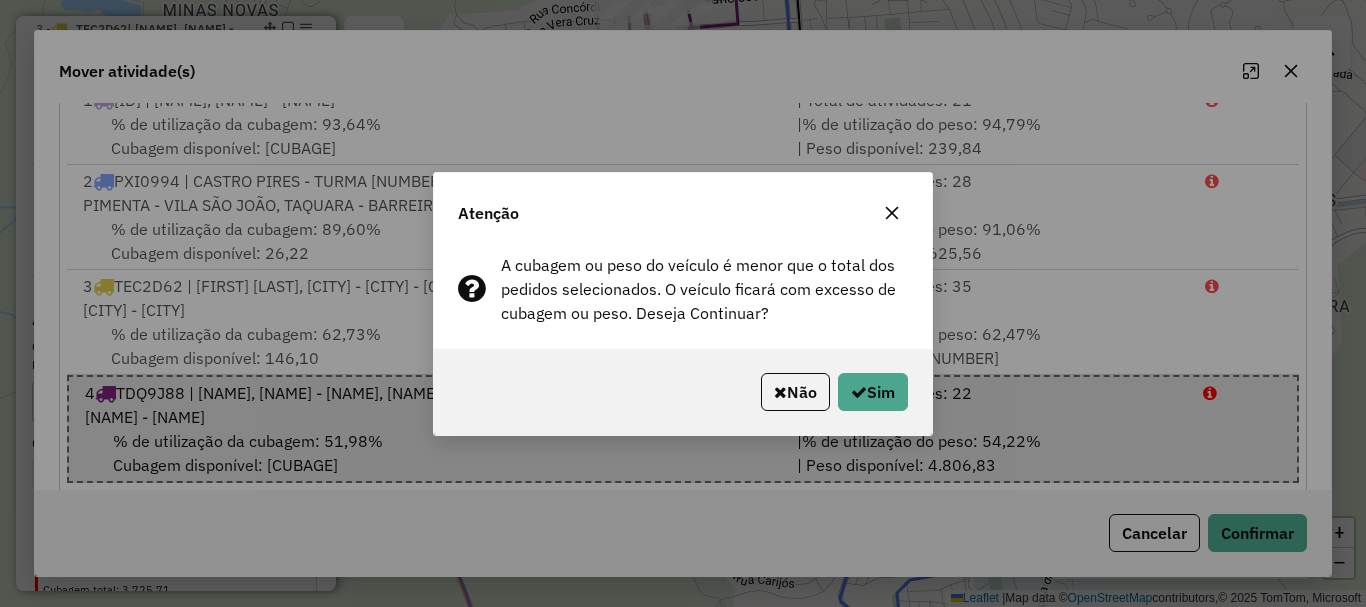 click on "Não   Sim" 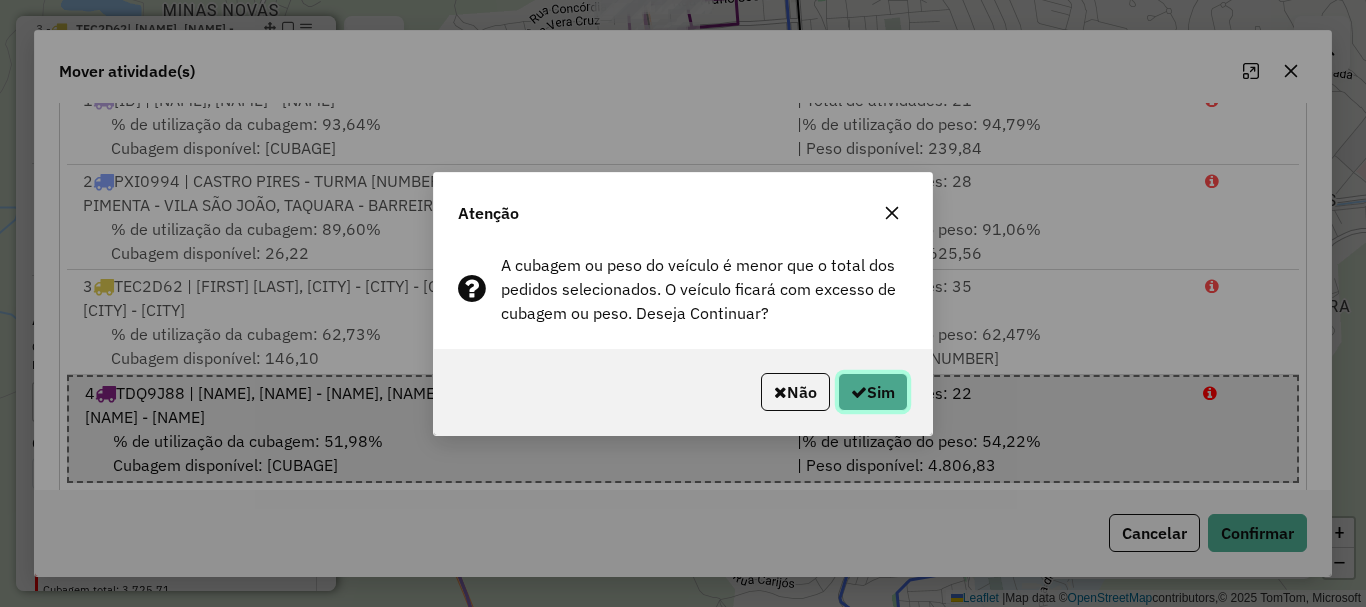 click on "Sim" 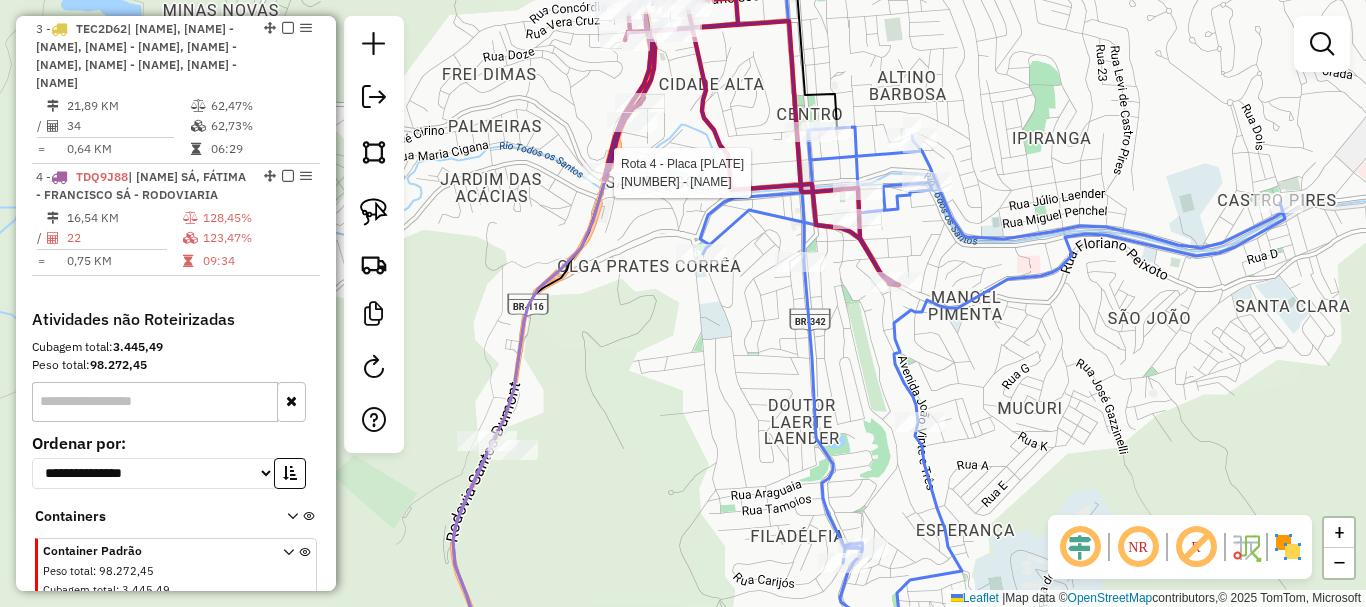 select on "*********" 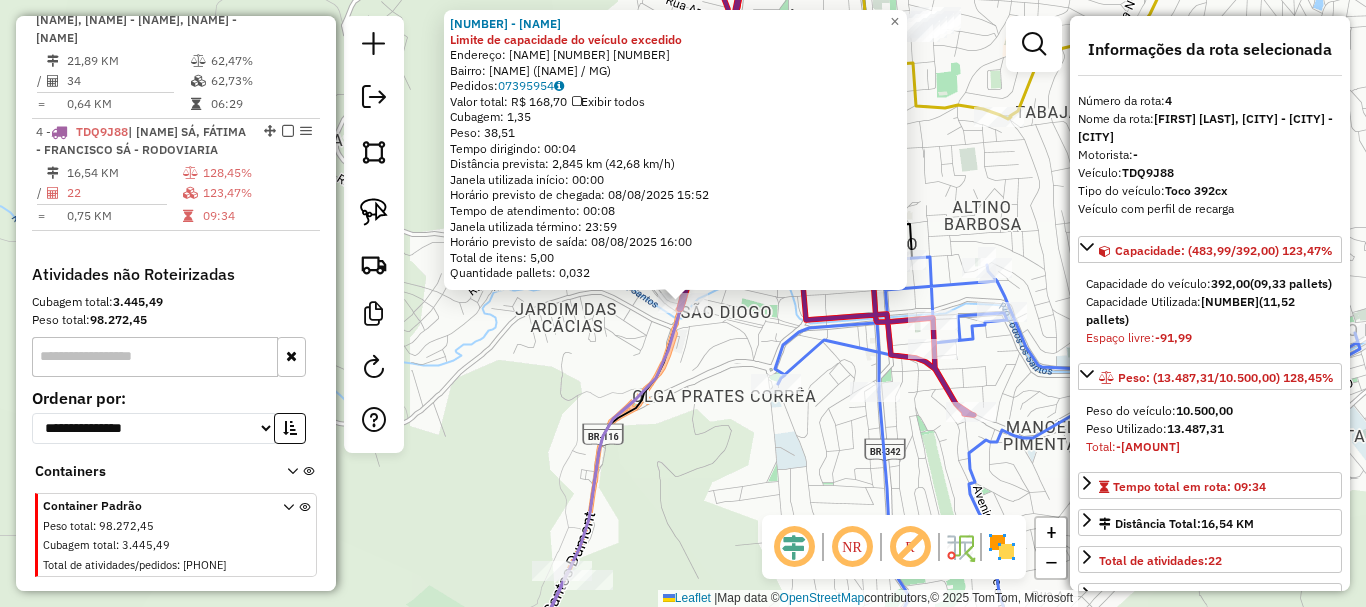 scroll, scrollTop: 1185, scrollLeft: 0, axis: vertical 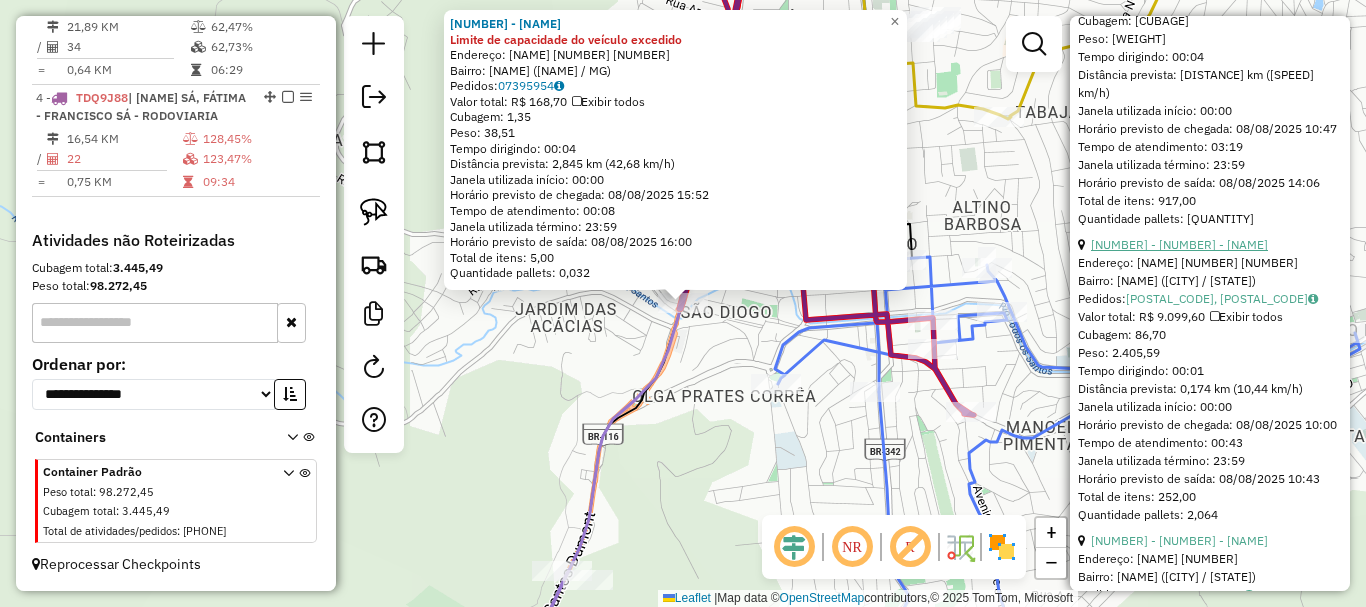 click on "[NUMBER] - [NUMBER] - [NAME]" at bounding box center (1179, 244) 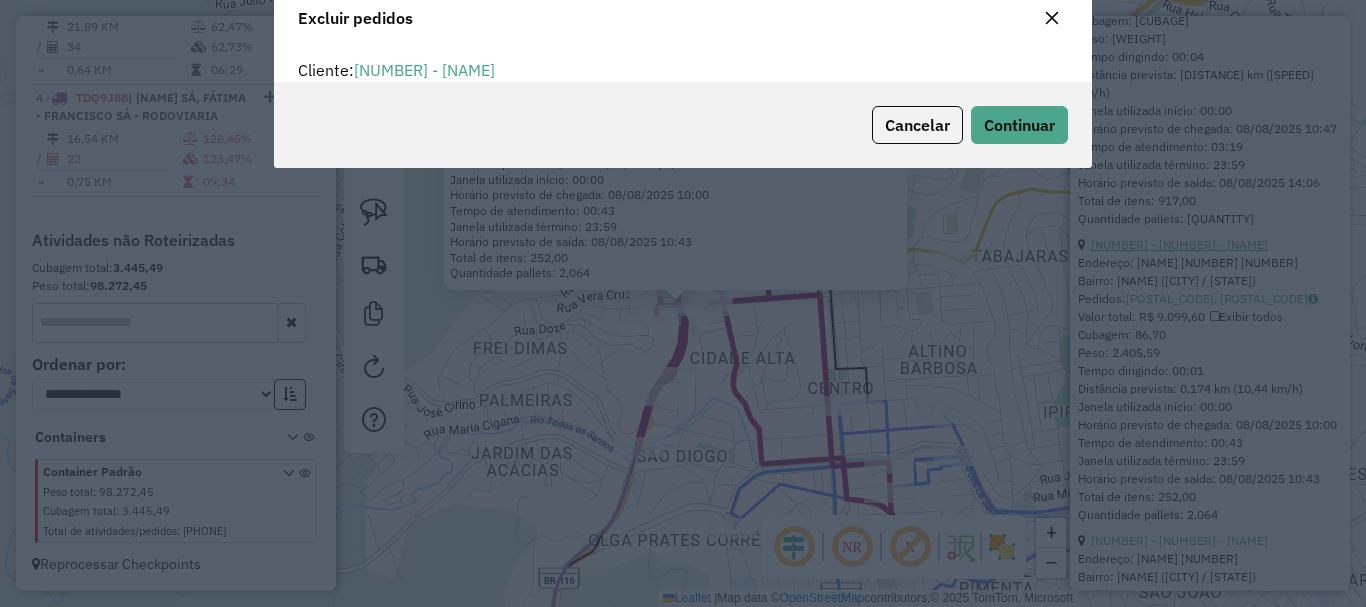 scroll, scrollTop: 82, scrollLeft: 0, axis: vertical 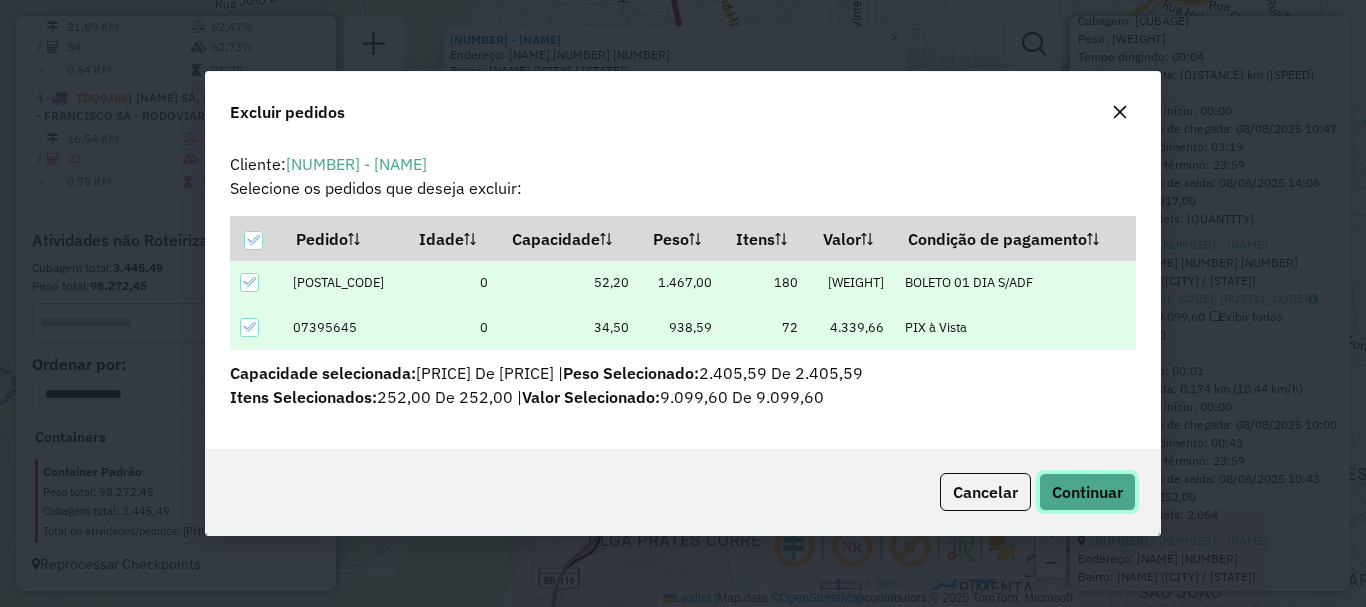 click on "Continuar" 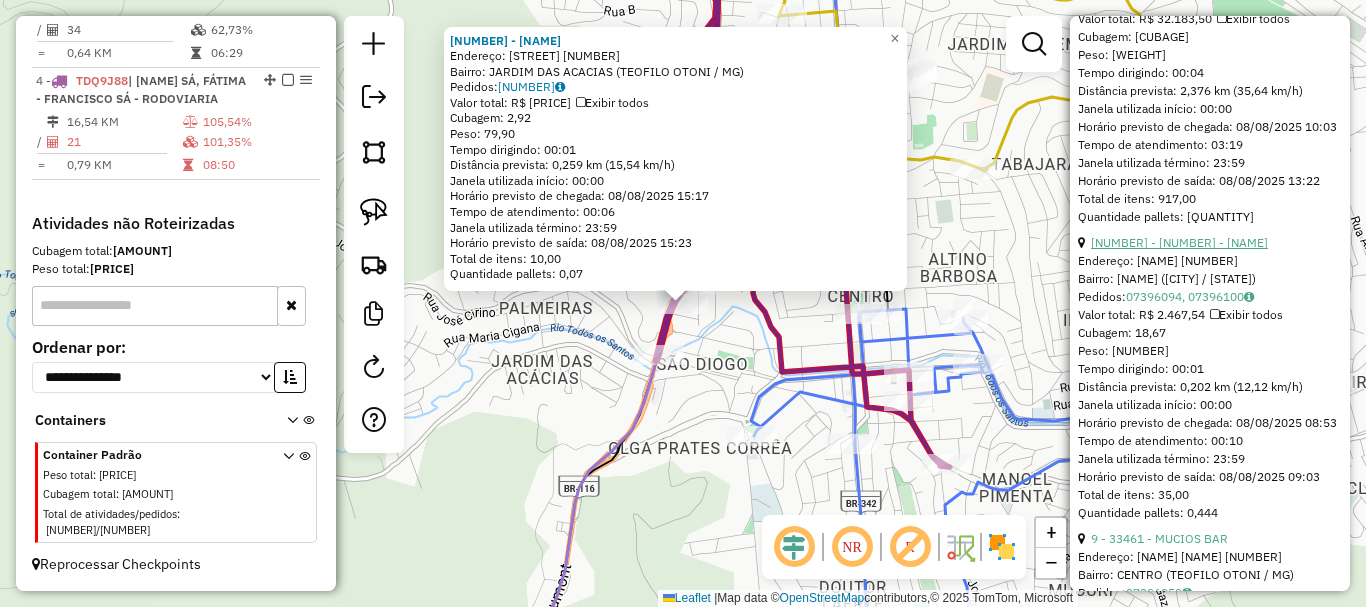 scroll, scrollTop: 1050, scrollLeft: 0, axis: vertical 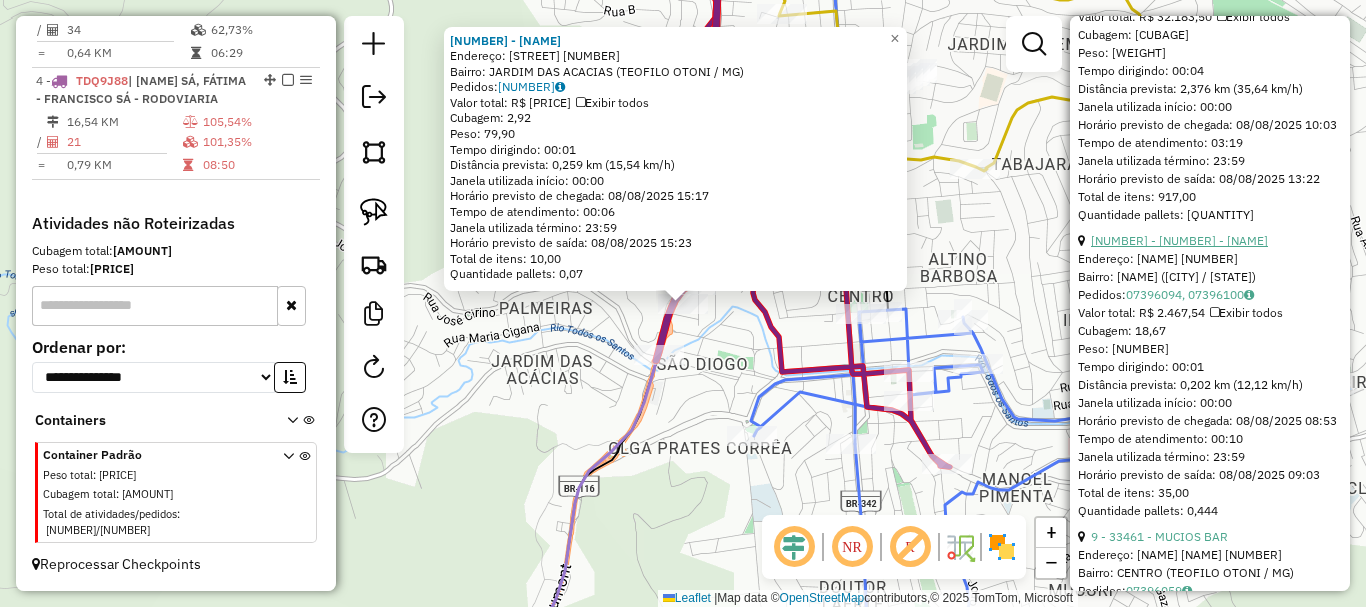click on "[NUMBER] - [NUMBER] - [NAME]" at bounding box center [1179, 240] 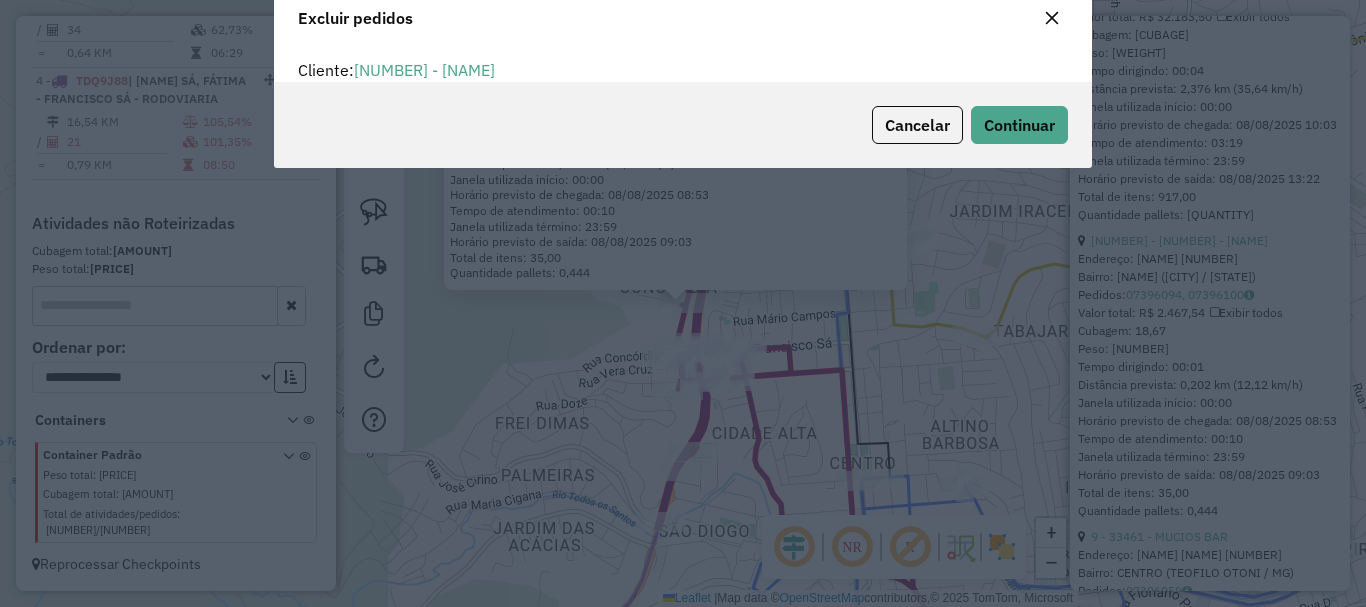 scroll, scrollTop: 12, scrollLeft: 6, axis: both 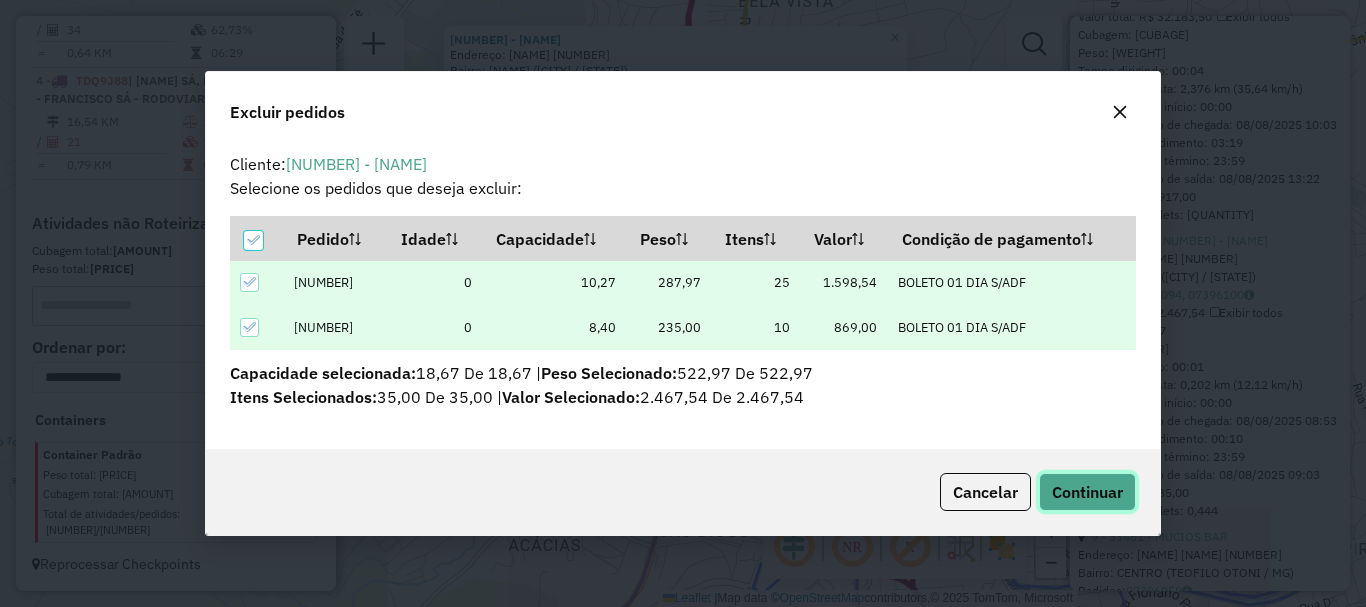 click on "Continuar" 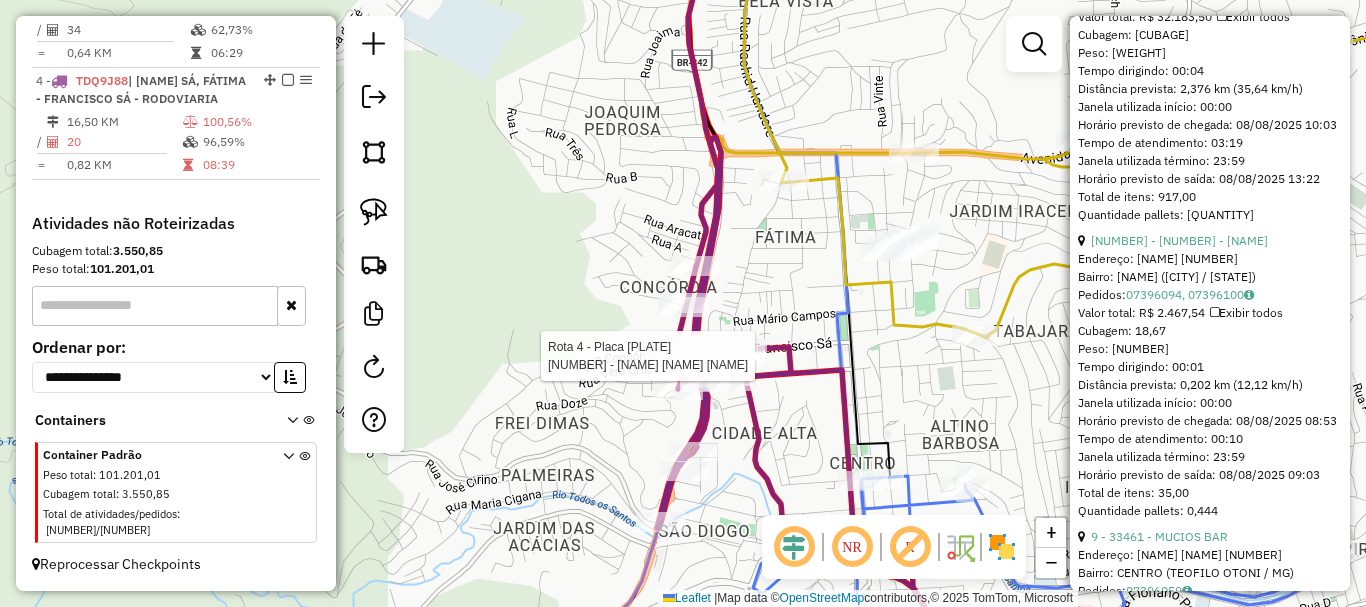 scroll, scrollTop: 700, scrollLeft: 0, axis: vertical 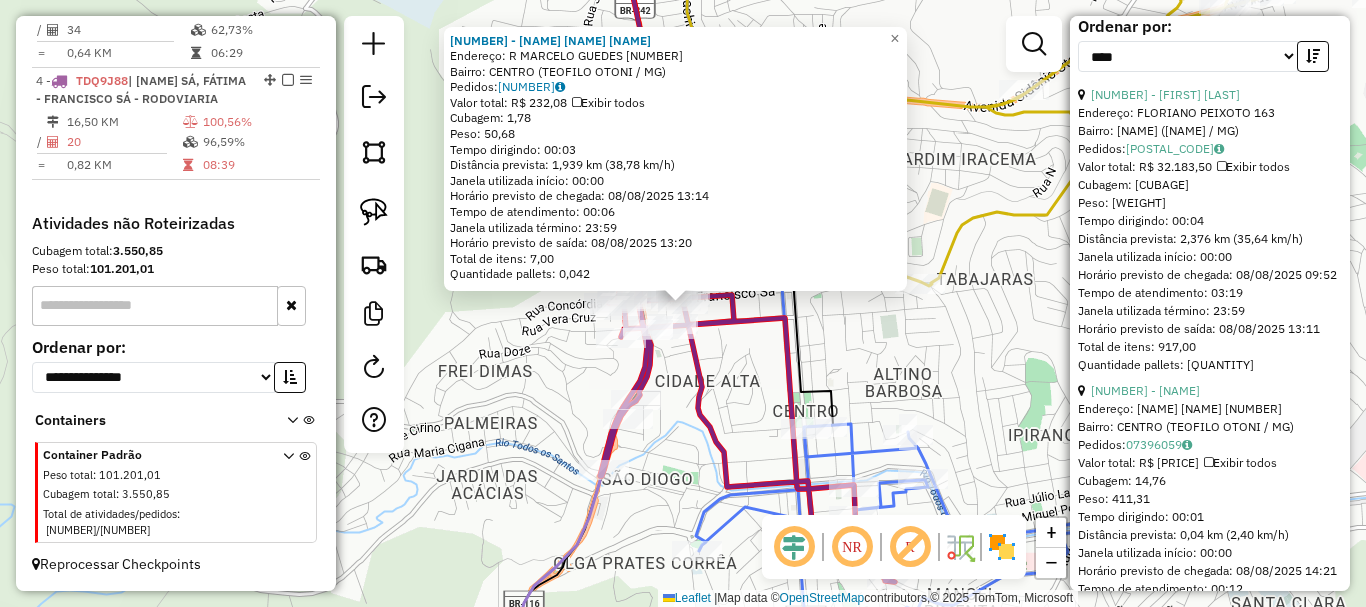 click on "[NUMBER] - [NUMBER] - ALMIRO ALVES LUIZ ES  Endereço: R   MARCELO GUEDES                [NUMBER]   Bairro: CENTRO (TEOFILO OTONI / MG)   Pedidos:  [NUMBER]   Valor total: R$ 232,08   Exibir todos   Cubagem: 1,78  Peso: 50,68  Tempo dirigindo: 00:03   Distância prevista: 1,939 km (38,78 km/h)   Janela utilizada início: 00:00   Horário previsto de chegada: 08/08/2025 13:14   Tempo de atendimento: 00:06   Janela utilizada término: 23:59   Horário previsto de saída: 08/08/2025 13:20   Total de itens: 7,00   Quantidade pallets: 0,042  × Janela de atendimento Grade de atendimento Capacidade Transportadoras Veículos Cliente Pedidos  Rotas Selecione os dias de semana para filtrar as janelas de atendimento  Seg   Ter   Qua   Qui   Sex   Sáb   Dom  Informe o período da janela de atendimento: De: Até:  Filtrar exatamente a janela do cliente  Considerar janela de atendimento padrão  Selecione os dias de semana para filtrar as grades de atendimento  Seg   Ter   Qua   Qui   Sex   Sáb   Dom   Peso mínimo:   Peso máximo:   De:" 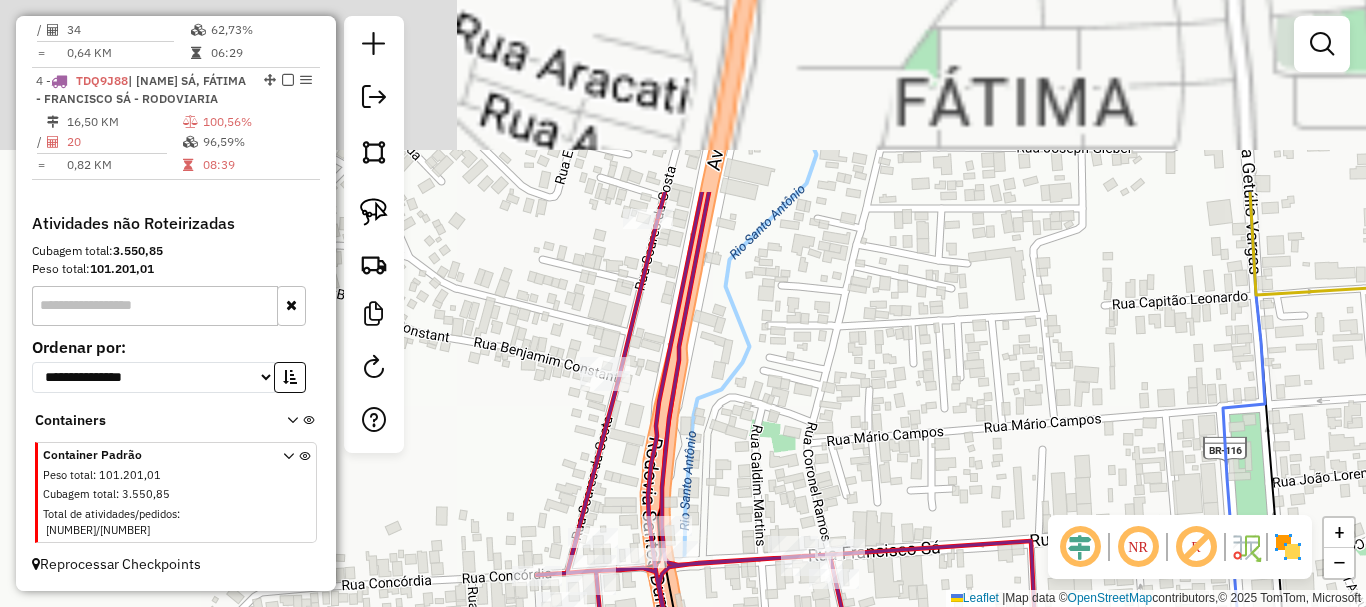 drag, startPoint x: 605, startPoint y: 116, endPoint x: 653, endPoint y: 372, distance: 260.46112 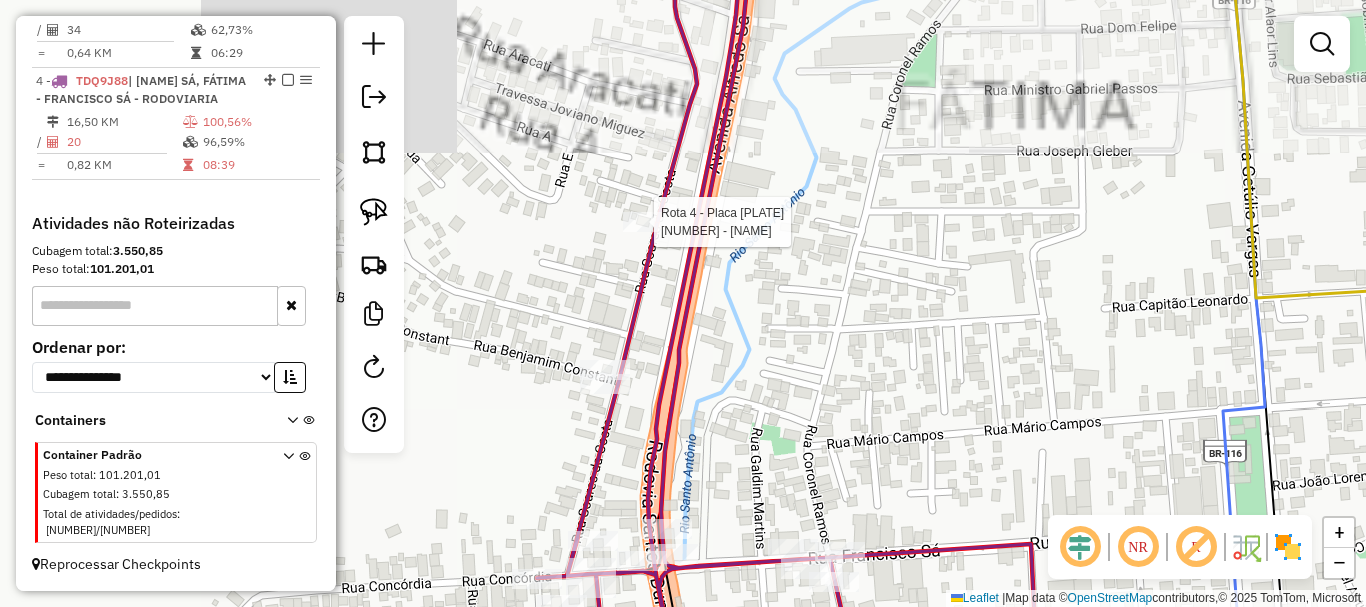 select on "*********" 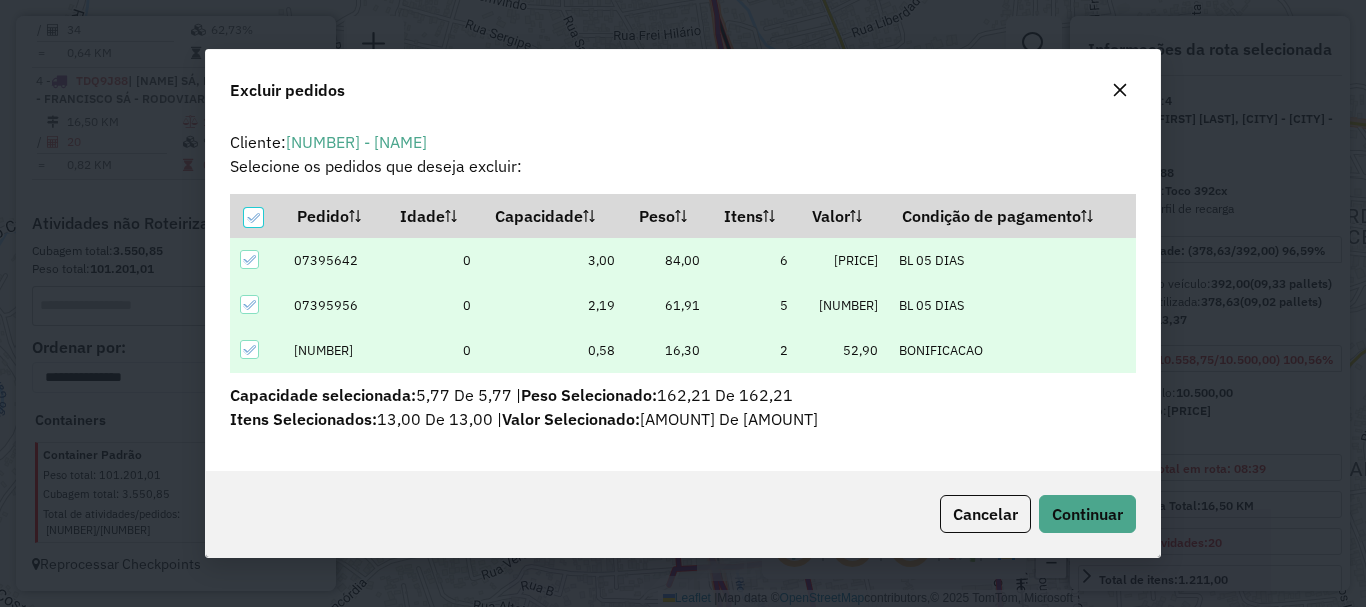 scroll, scrollTop: 82, scrollLeft: 0, axis: vertical 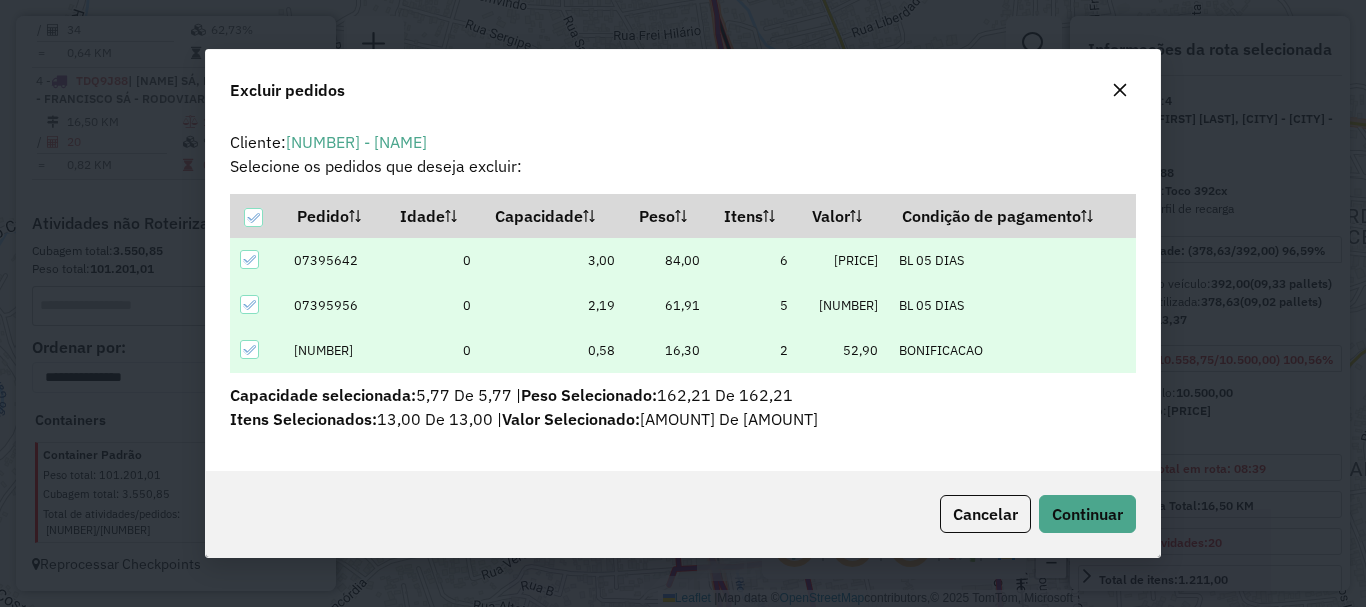 click on "Cancelar  Continuar" 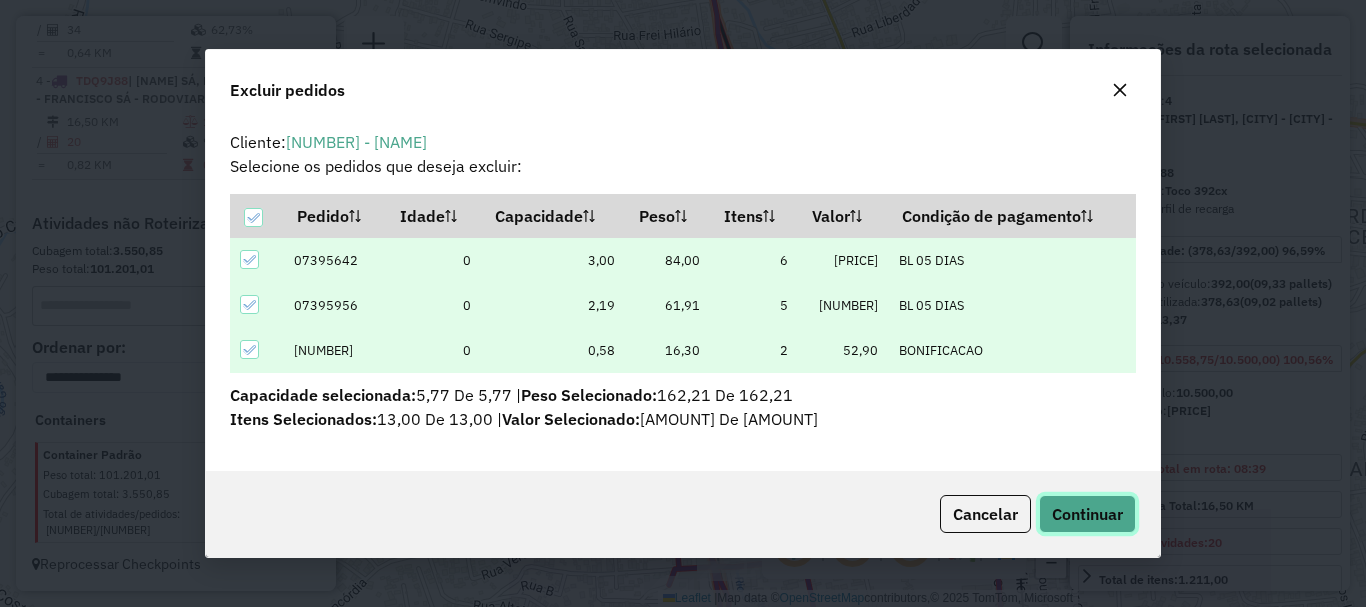 click on "Continuar" 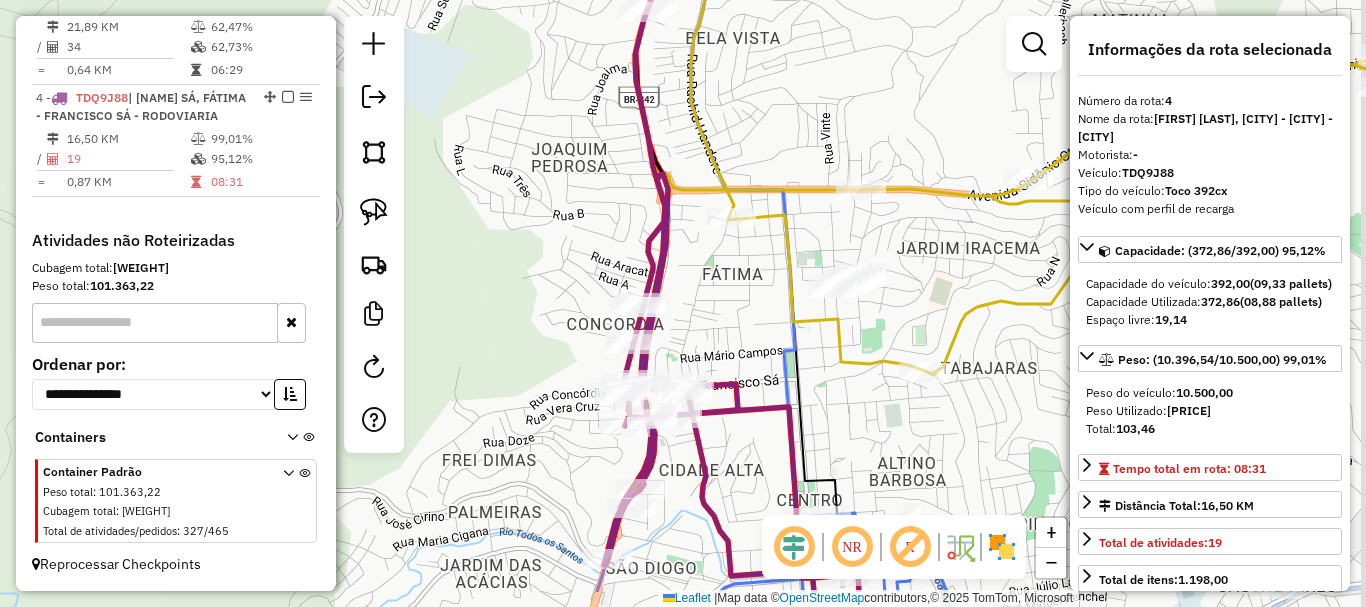 drag, startPoint x: 837, startPoint y: 409, endPoint x: 733, endPoint y: 297, distance: 152.83978 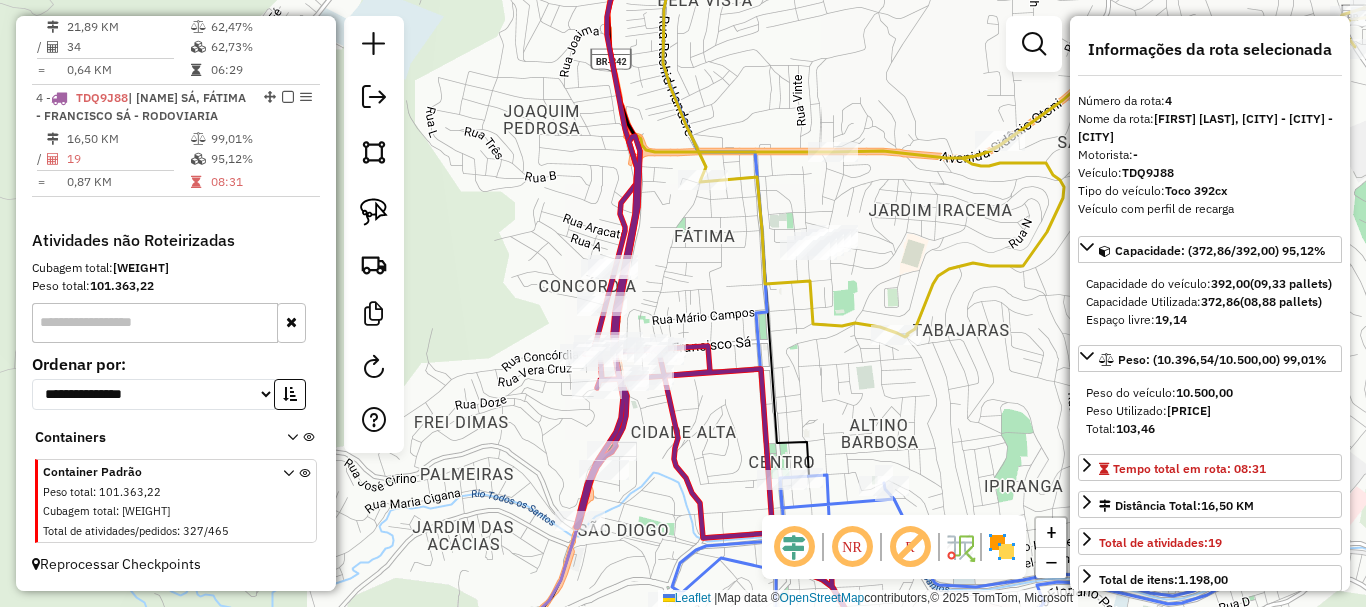 click on "Janela de atendimento Grade de atendimento Capacidade Transportadoras Veículos Cliente Pedidos  Rotas Selecione os dias de semana para filtrar as janelas de atendimento  Seg   Ter   Qua   Qui   Sex   Sáb   Dom  Informe o período da janela de atendimento: De: Até:  Filtrar exatamente a janela do cliente  Considerar janela de atendimento padrão  Selecione os dias de semana para filtrar as grades de atendimento  Seg   Ter   Qua   Qui   Sex   Sáb   Dom   Considerar clientes sem dia de atendimento cadastrado  Clientes fora do dia de atendimento selecionado Filtrar as atividades entre os valores definidos abaixo:  Peso mínimo:   Peso máximo:   Cubagem mínima:   Cubagem máxima:   De:   Até:  Filtrar as atividades entre o tempo de atendimento definido abaixo:  De:   Até:   Considerar capacidade total dos clientes não roteirizados Transportadora: Selecione um ou mais itens Tipo de veículo: Selecione um ou mais itens Veículo: Selecione um ou mais itens Motorista: Selecione um ou mais itens Nome: Rótulo:" 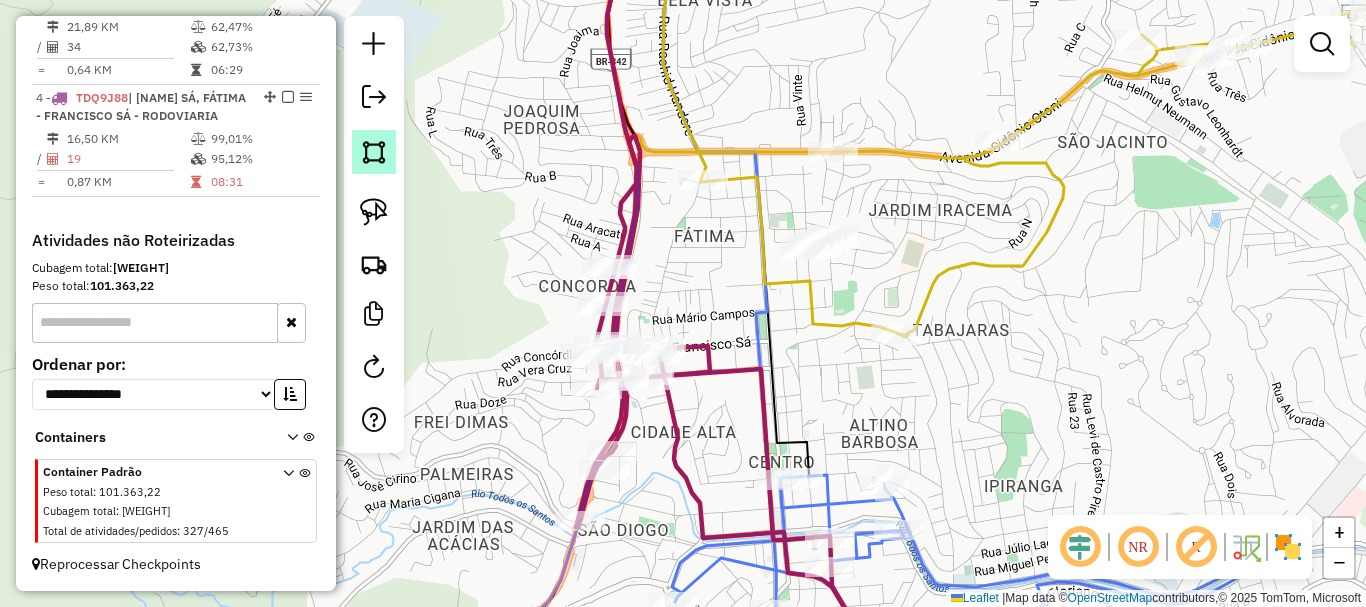 click 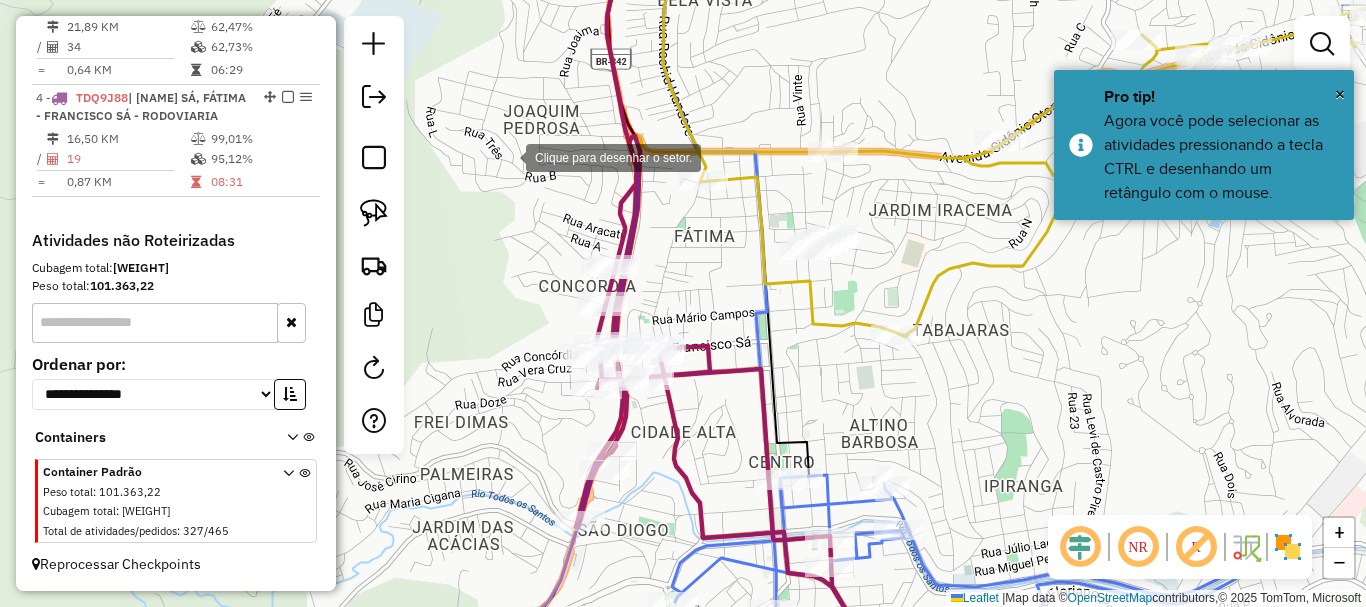 click 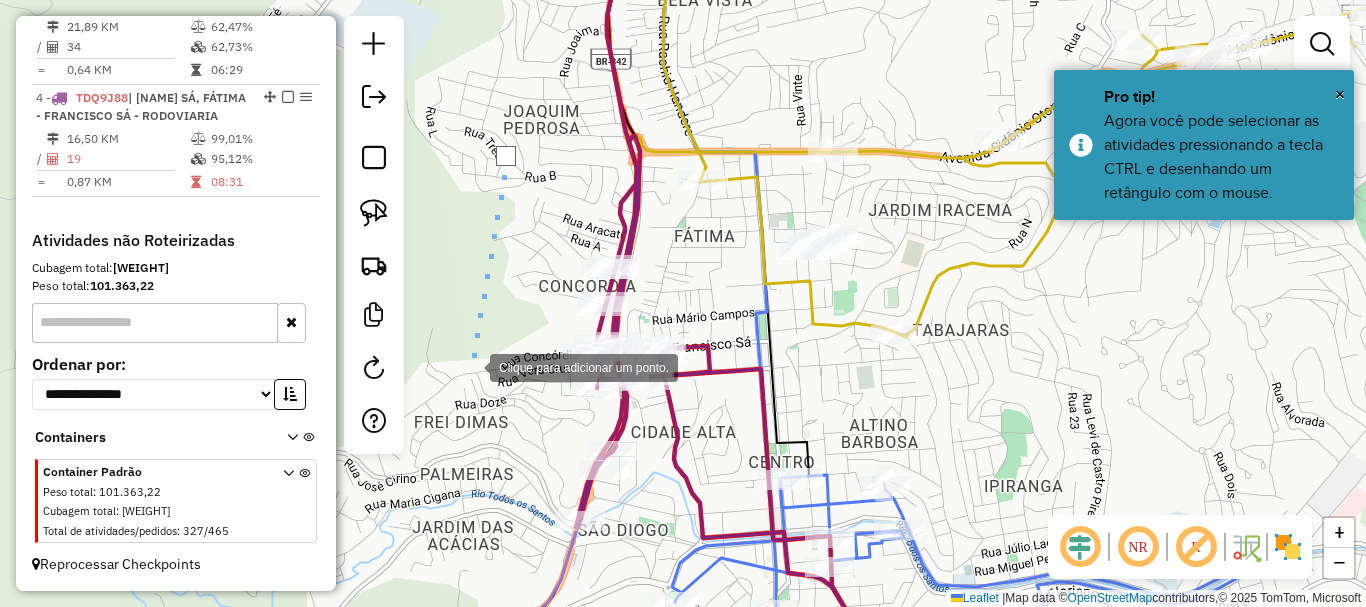 click 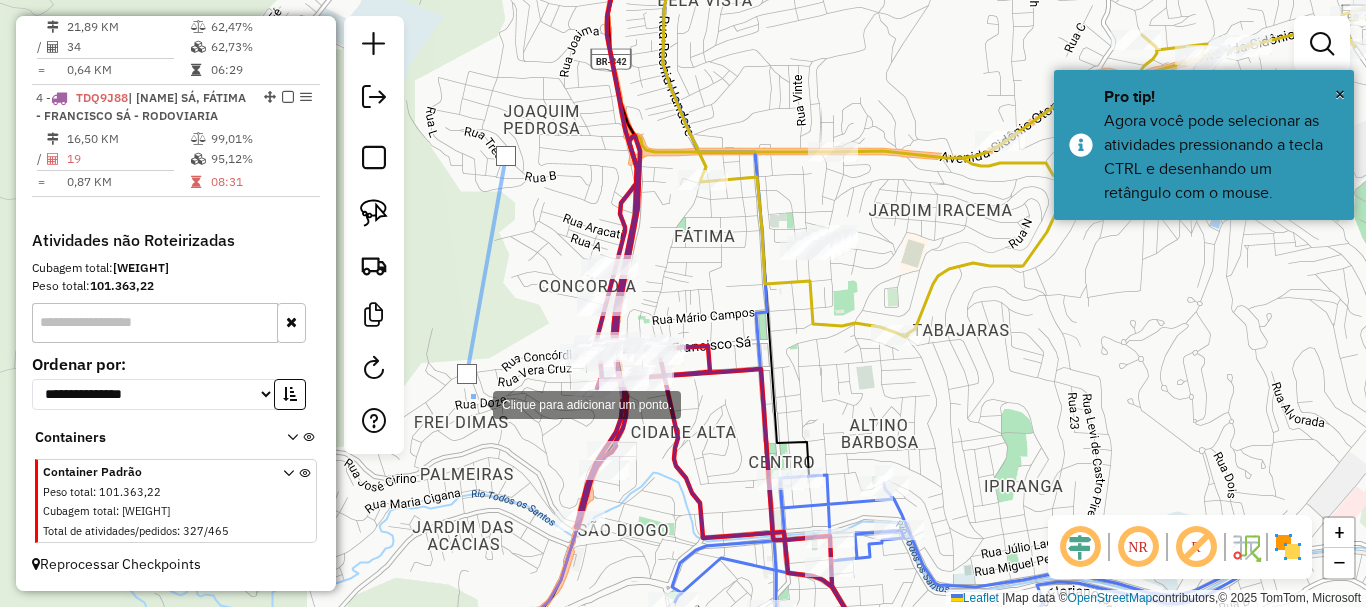 click 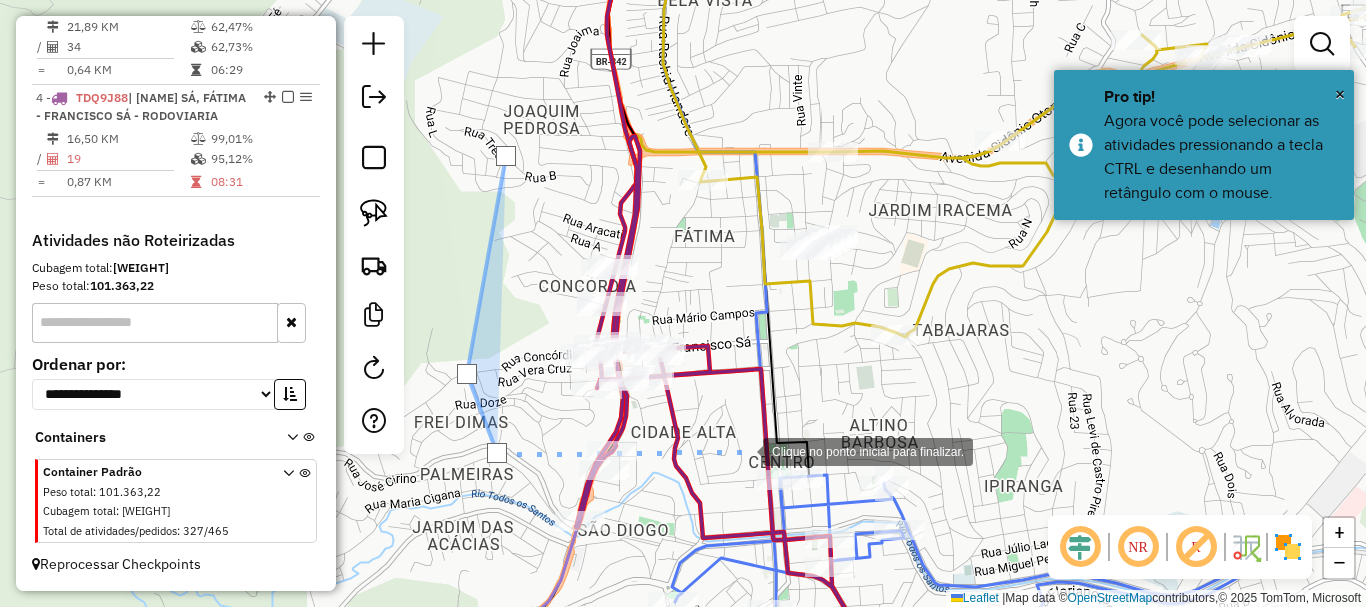 click 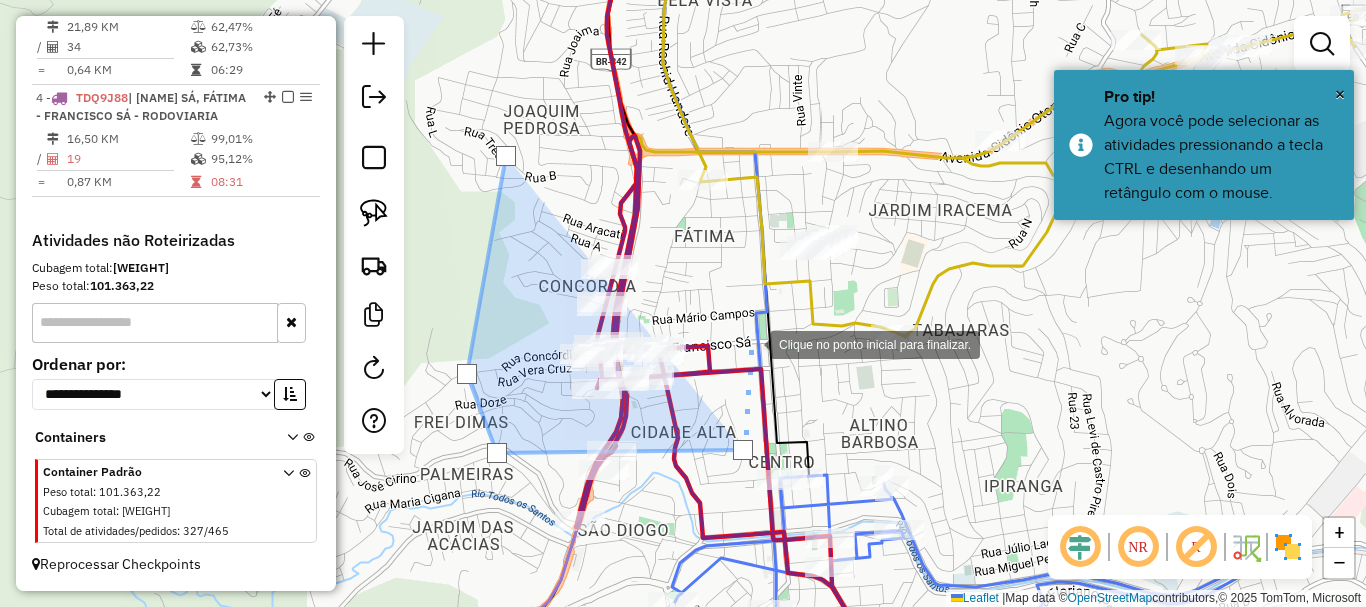 click 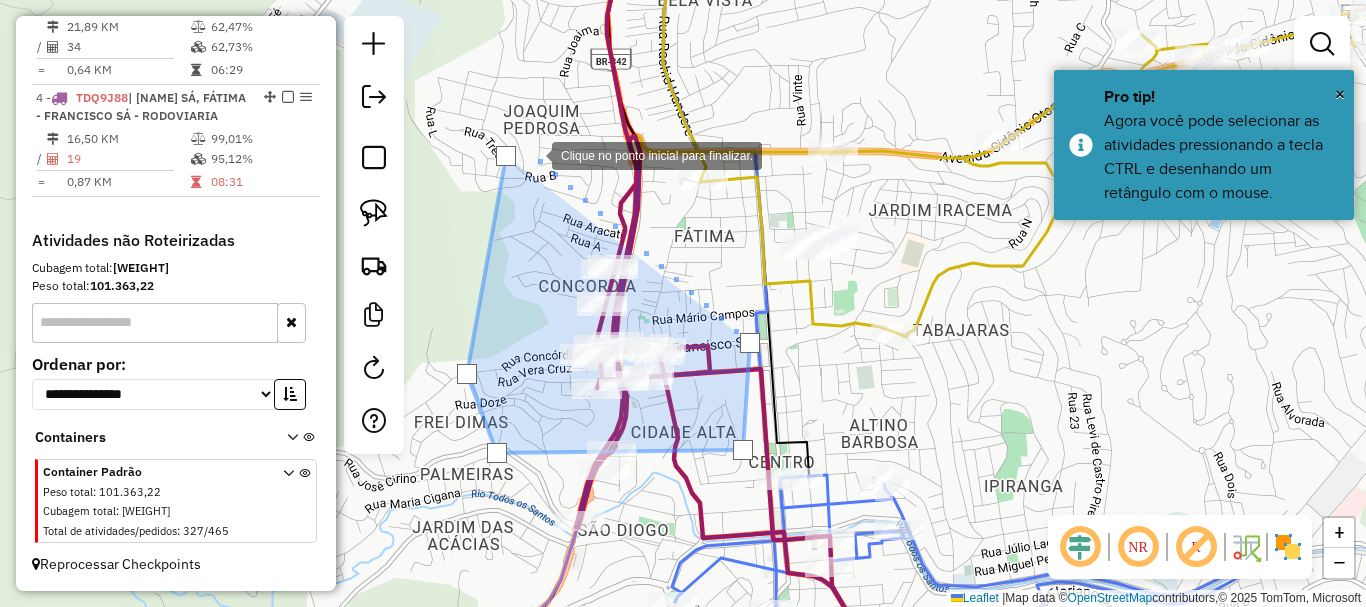 click 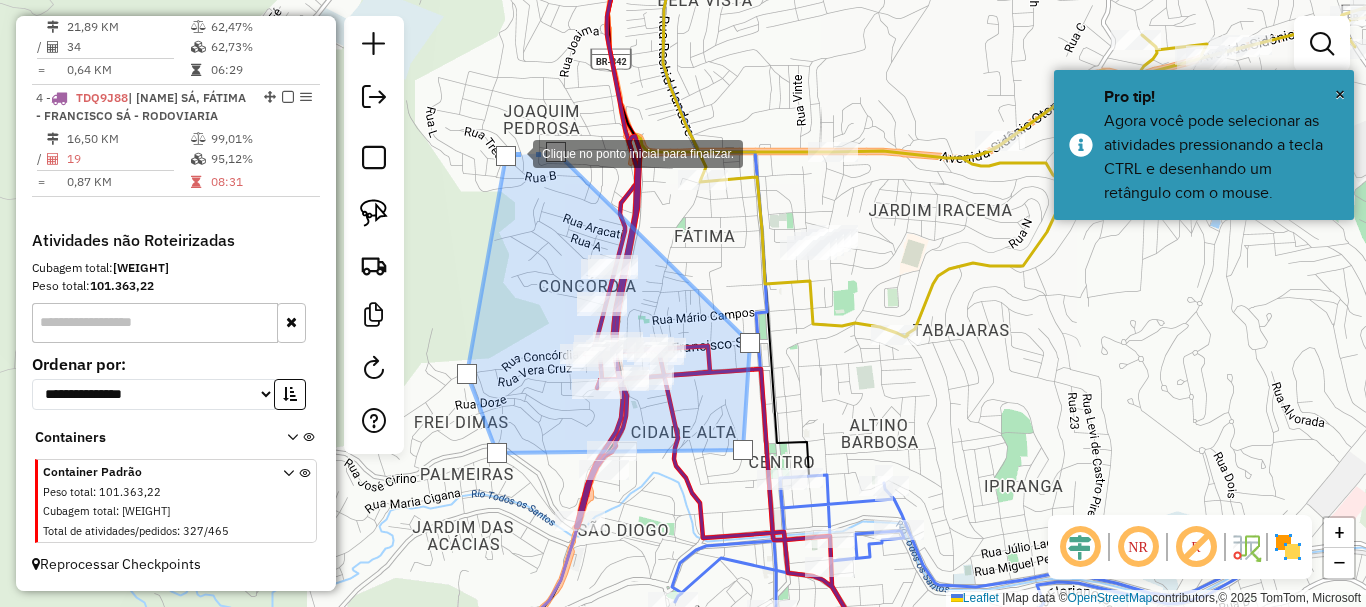 click 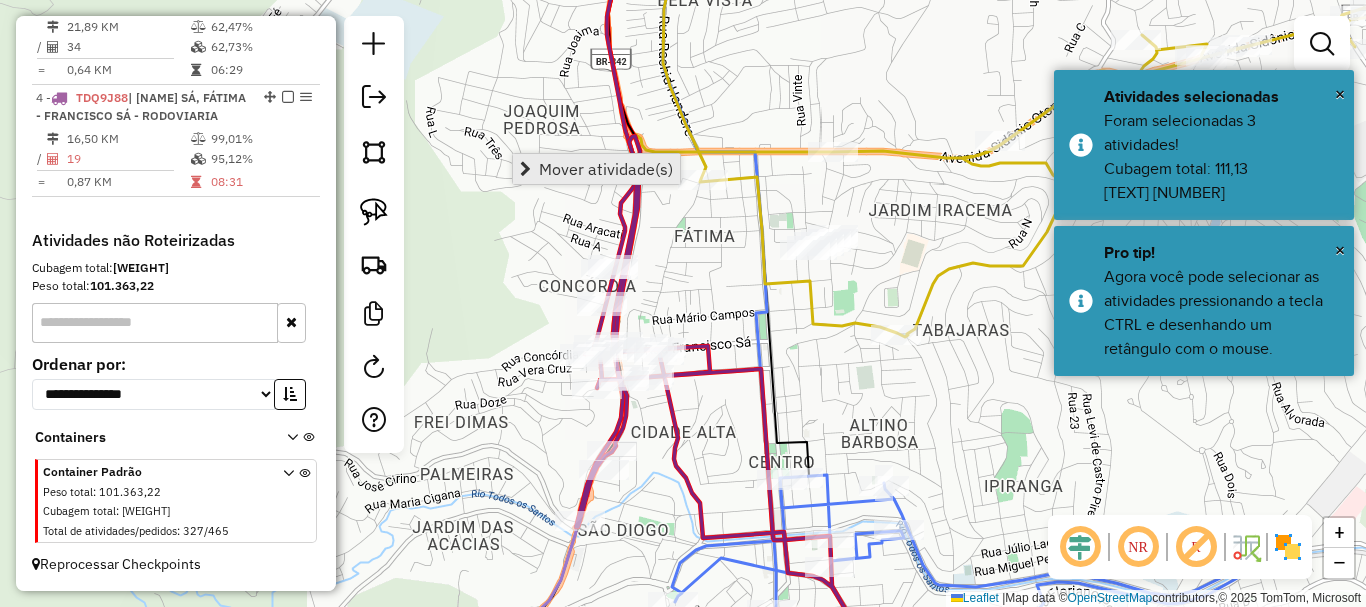 click on "Mover atividade(s)" at bounding box center [606, 169] 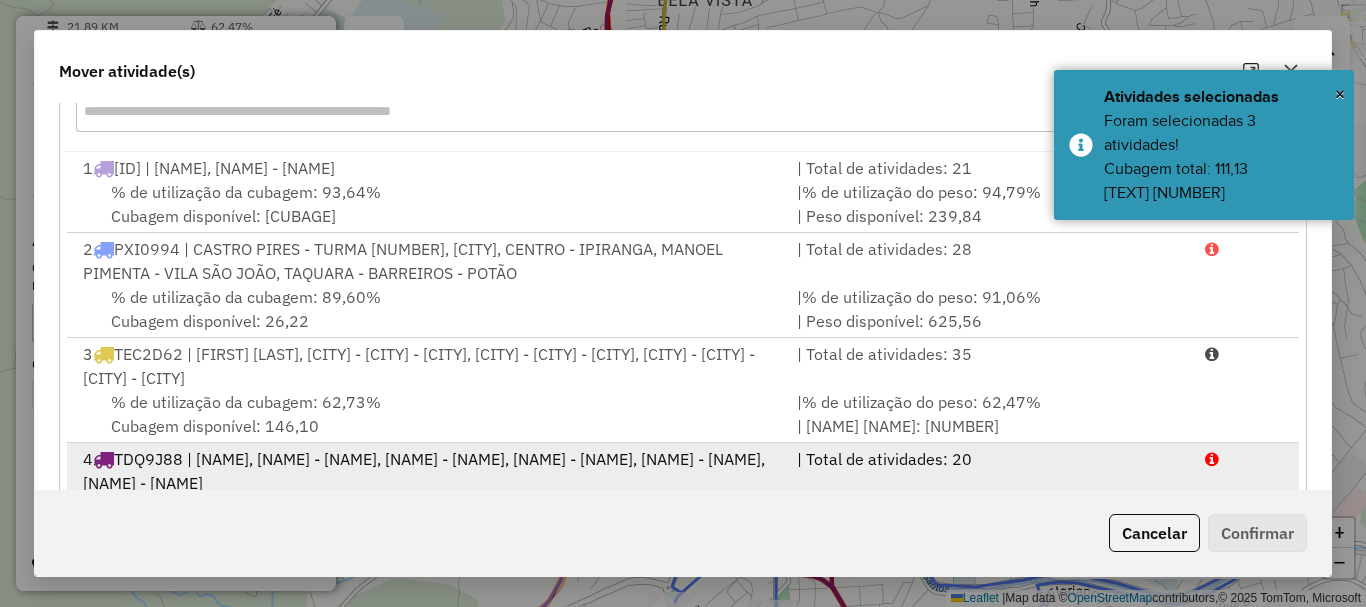 scroll, scrollTop: 369, scrollLeft: 0, axis: vertical 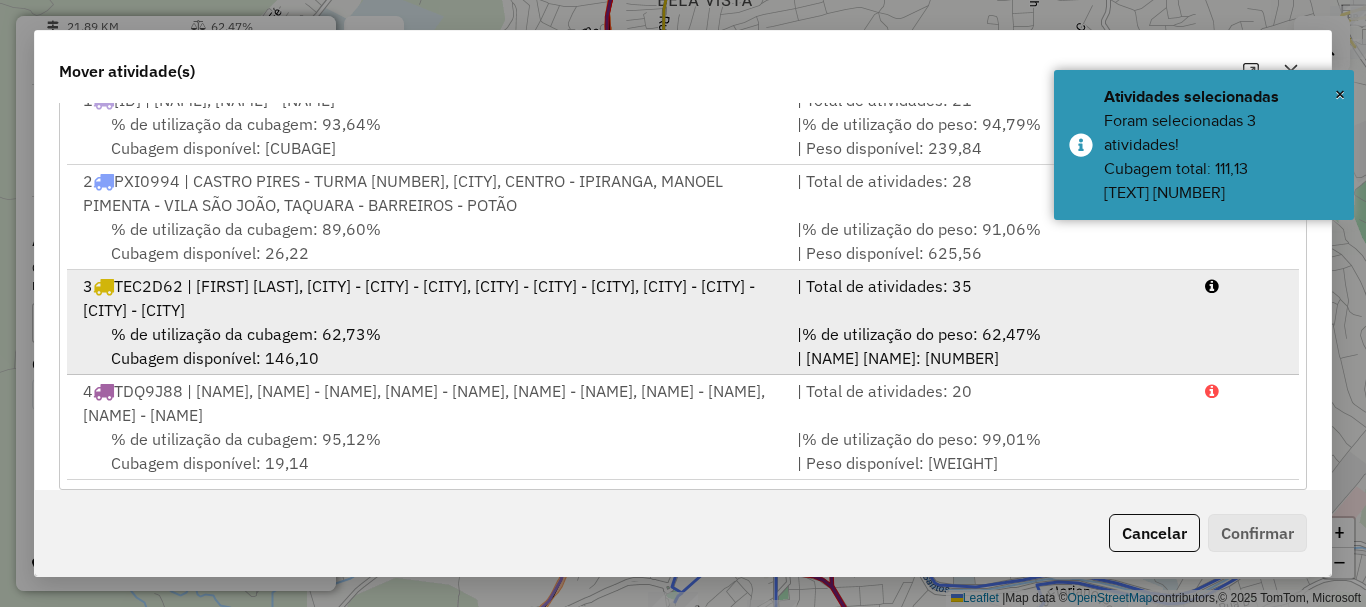 click on "3  TEC2D62 | [NAME], [NAME] - [NAME], [NAME] - [NAME], [NAME] - [NAME], [NAME] - [NAME], [NAME] - [NAME]" at bounding box center [428, 298] 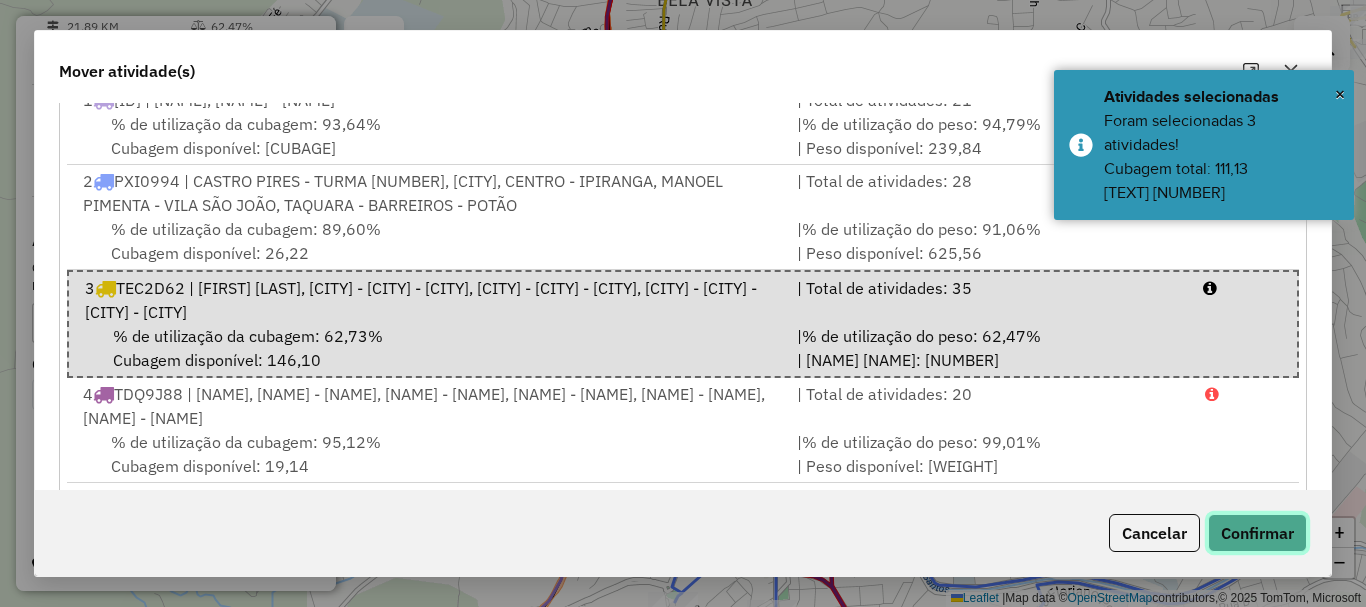 click on "Confirmar" 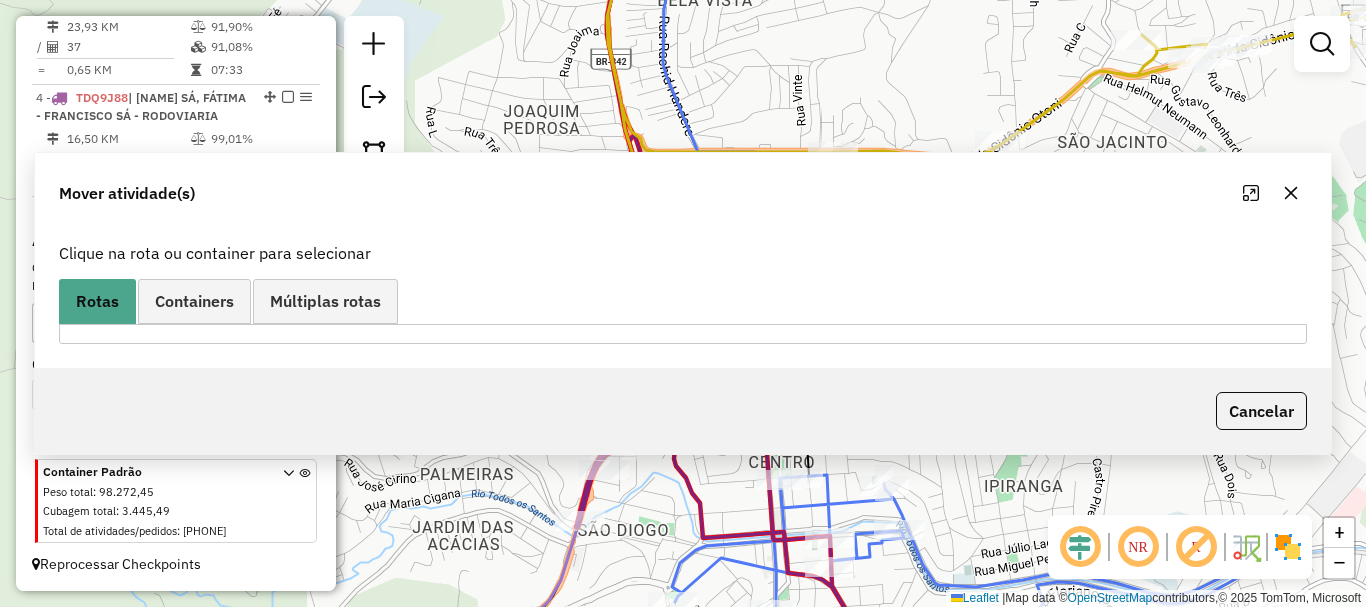 scroll, scrollTop: 0, scrollLeft: 0, axis: both 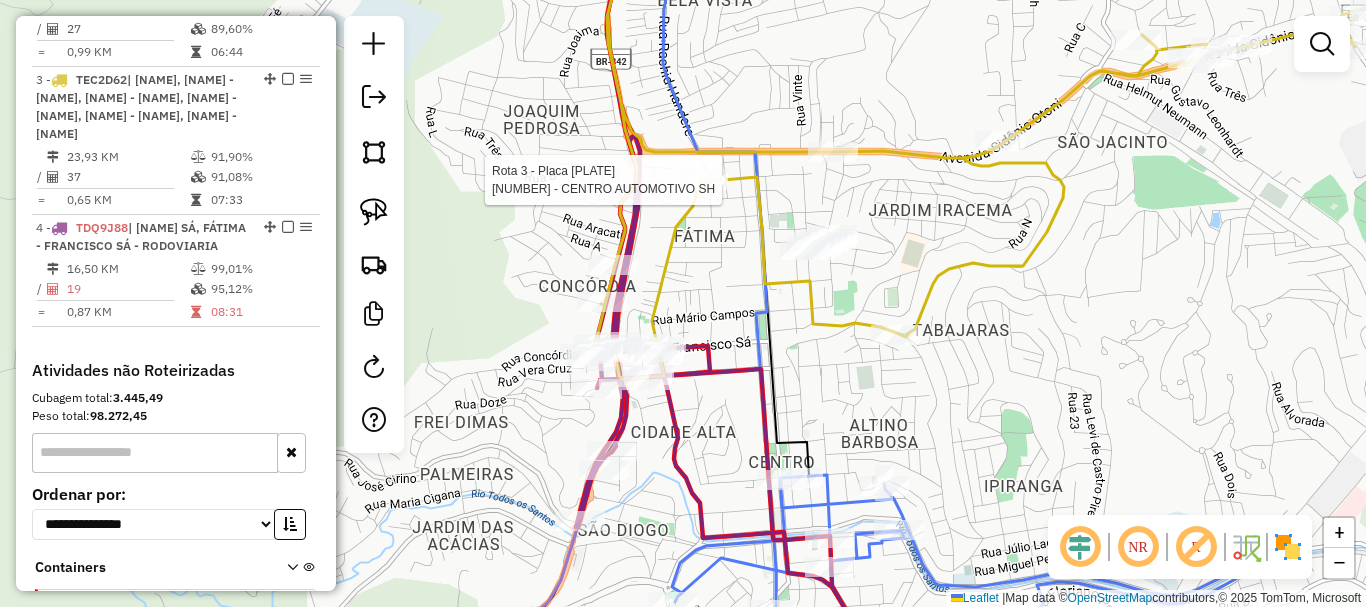 select on "*********" 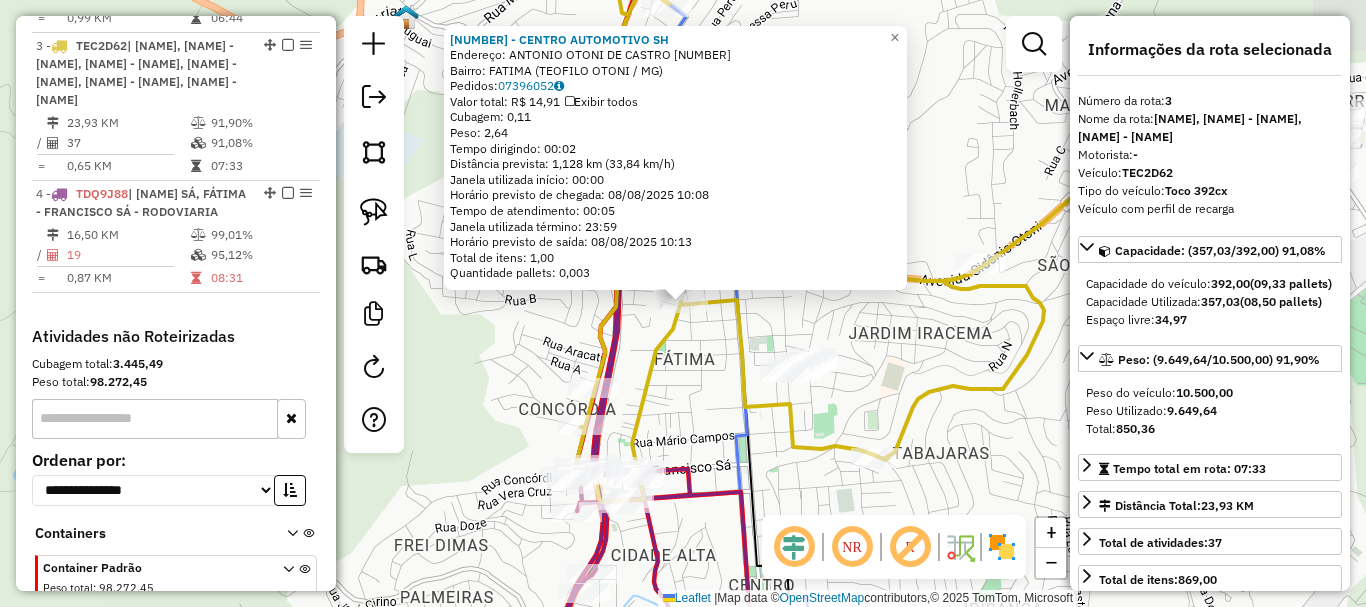 scroll, scrollTop: 1052, scrollLeft: 0, axis: vertical 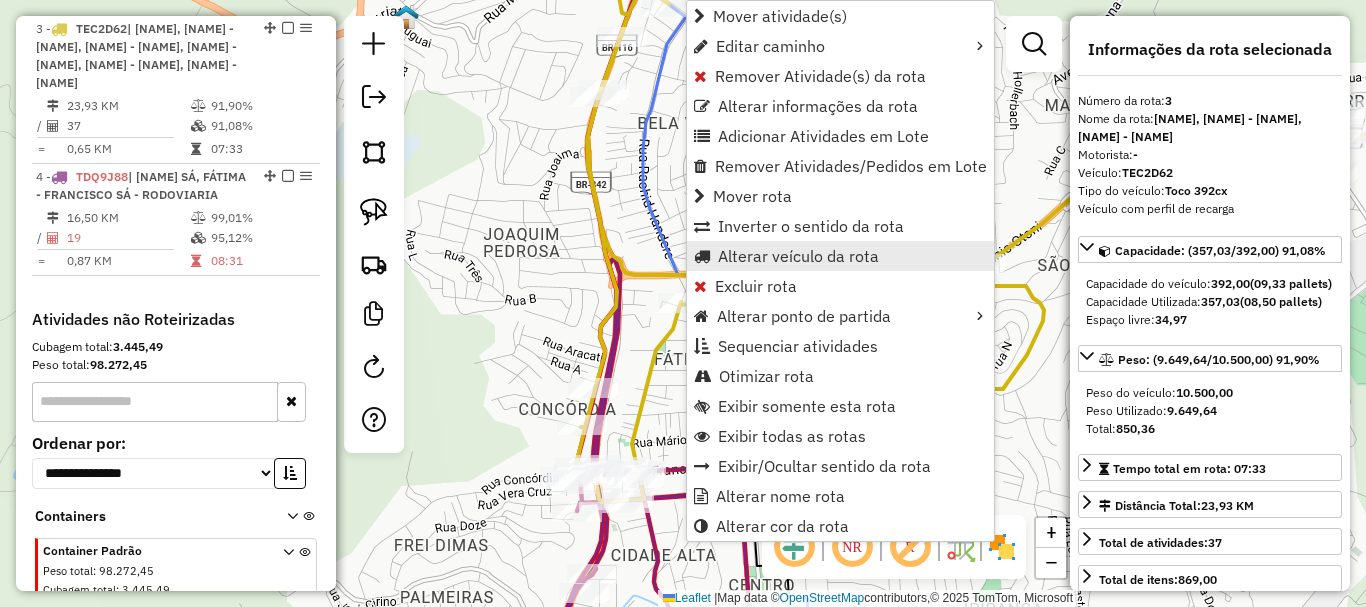 click on "Alterar veículo da rota" at bounding box center [798, 256] 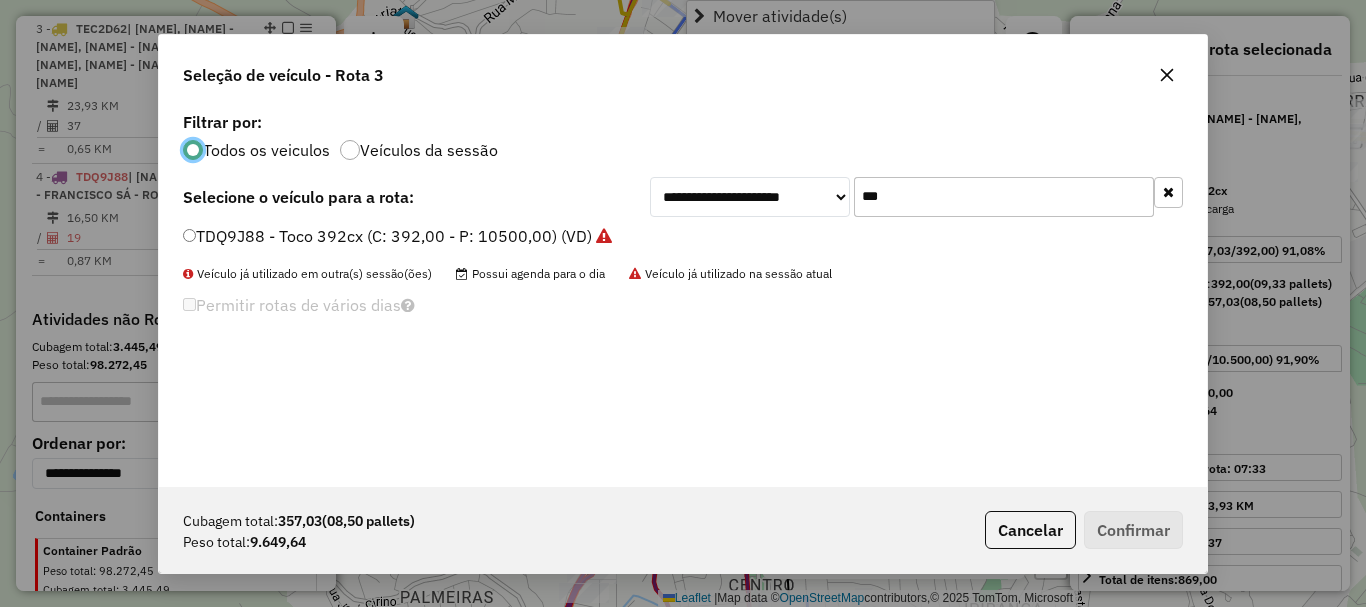 scroll, scrollTop: 11, scrollLeft: 6, axis: both 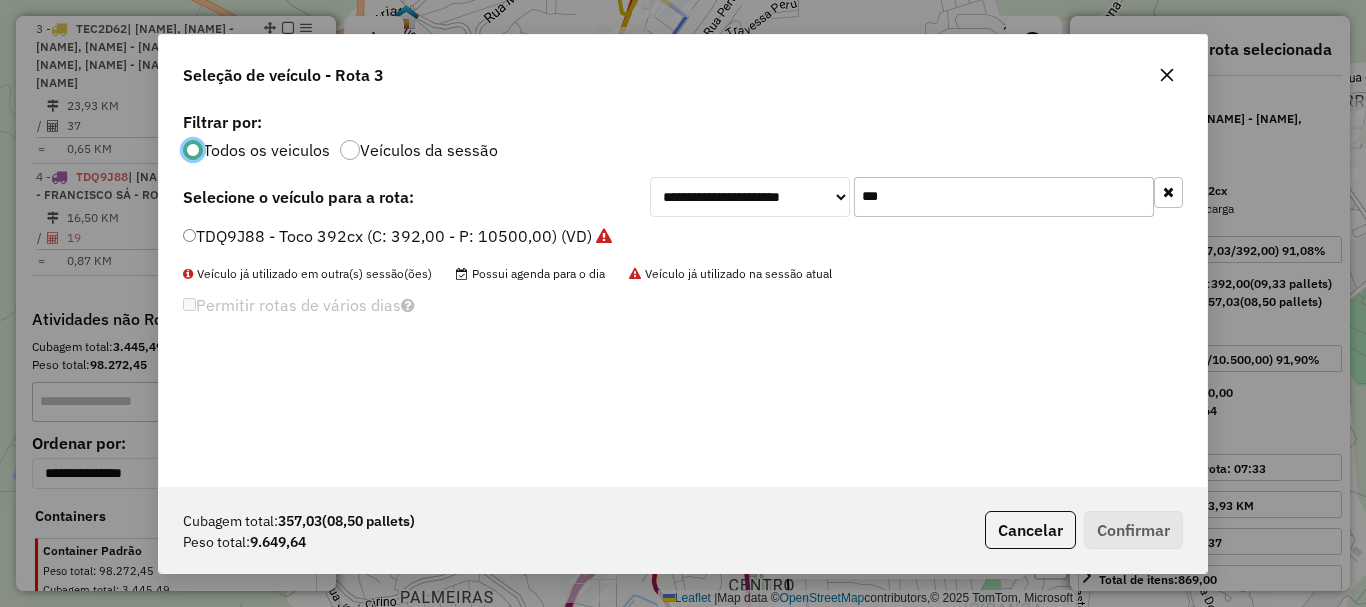 click on "TDQ9J88 - Toco 392cx (C: 392,00 - P: 10500,00) (VD)" 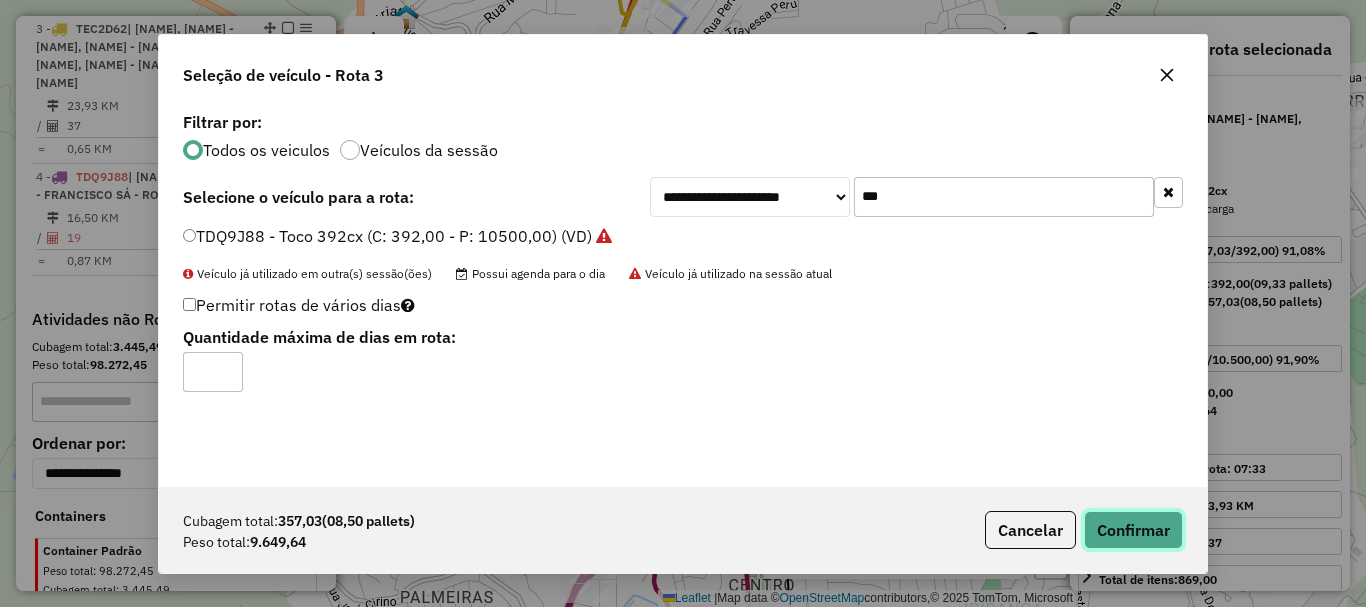 click on "Confirmar" 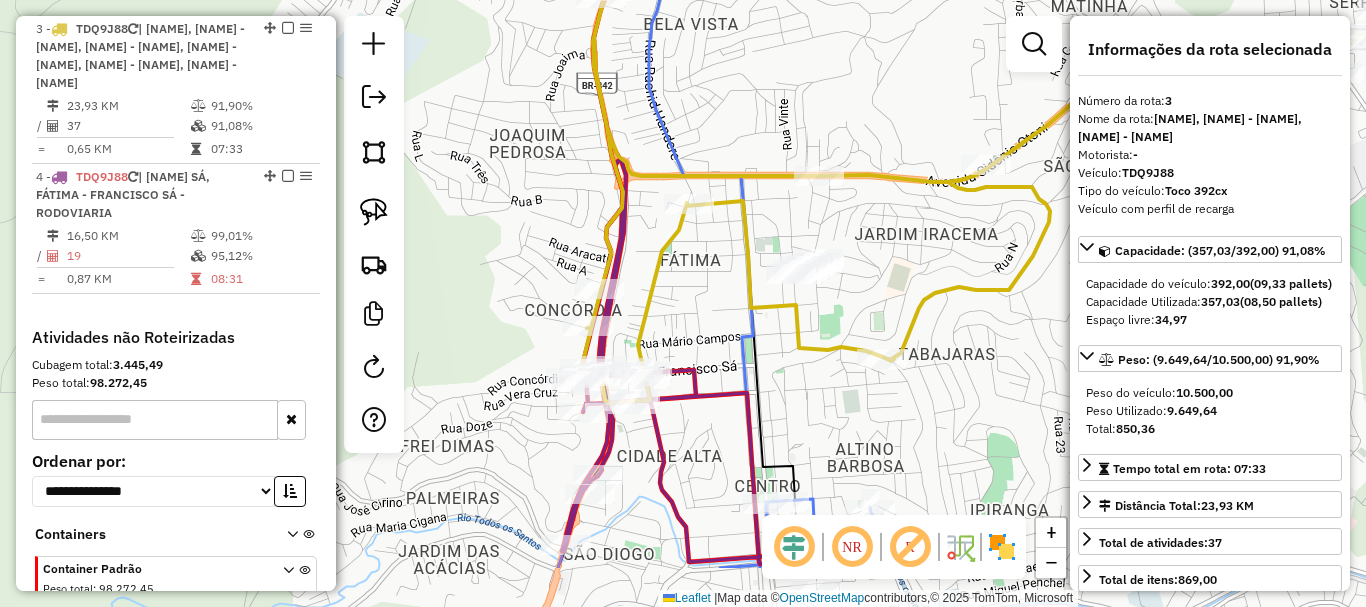drag, startPoint x: 711, startPoint y: 437, endPoint x: 717, endPoint y: 331, distance: 106.16968 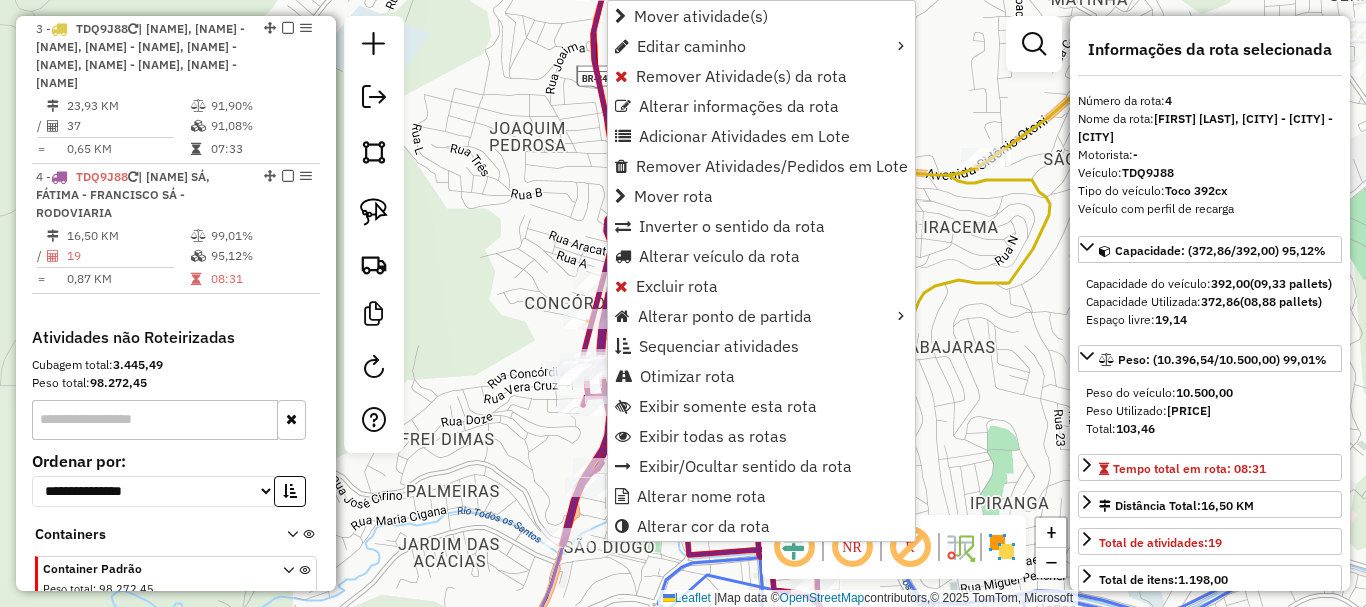 scroll, scrollTop: 1185, scrollLeft: 0, axis: vertical 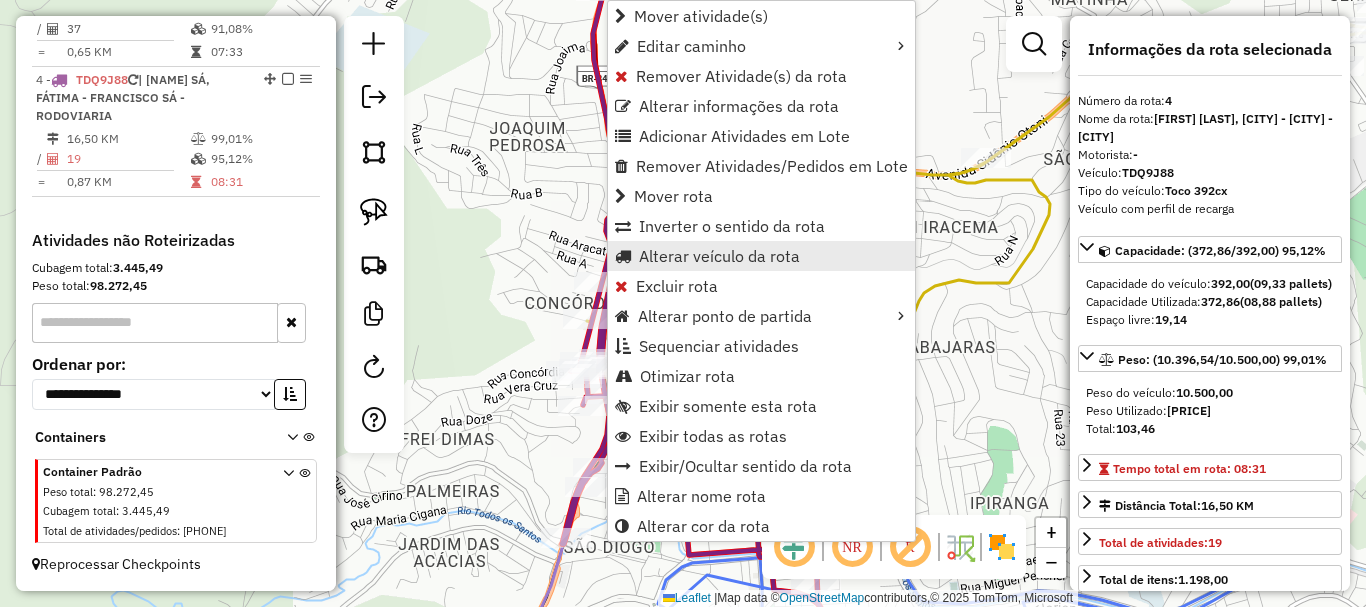 click on "Alterar veículo da rota" at bounding box center (719, 256) 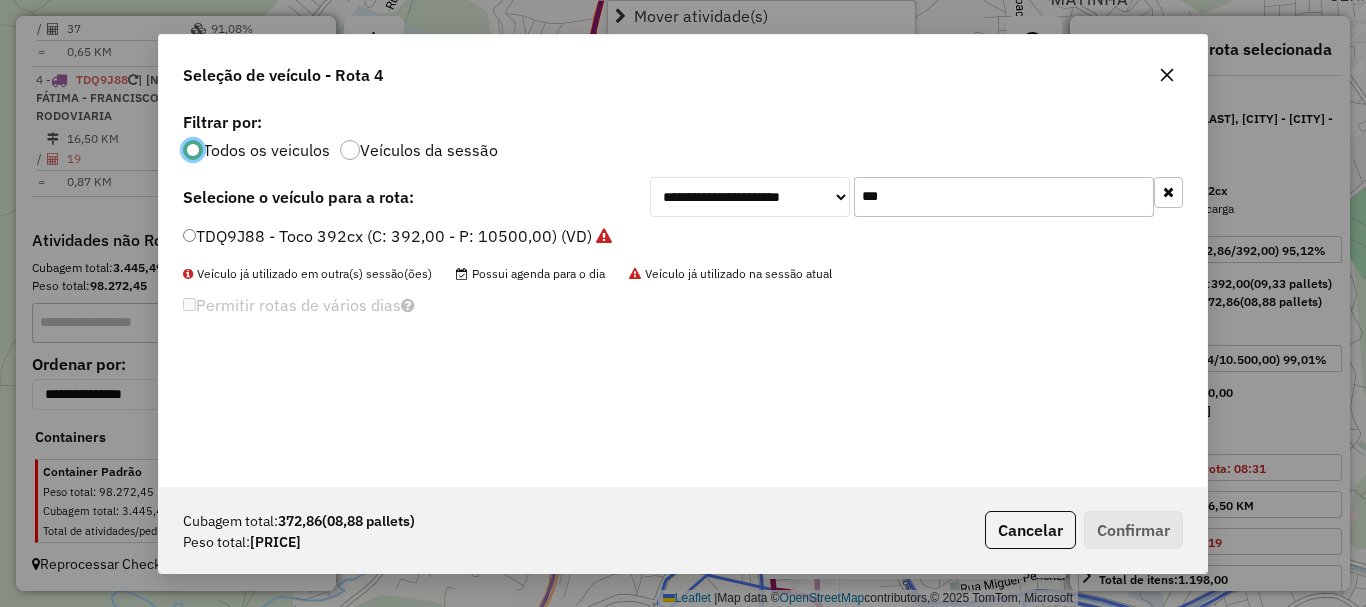 scroll, scrollTop: 11, scrollLeft: 6, axis: both 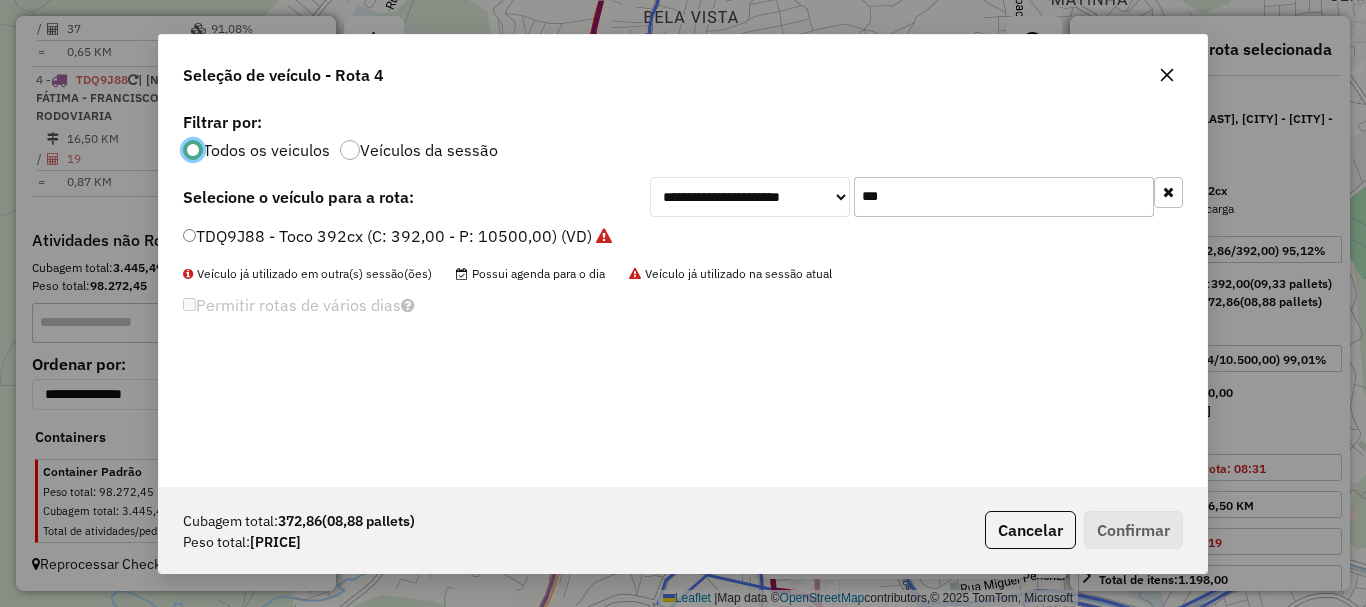 drag, startPoint x: 909, startPoint y: 200, endPoint x: 795, endPoint y: 190, distance: 114.43776 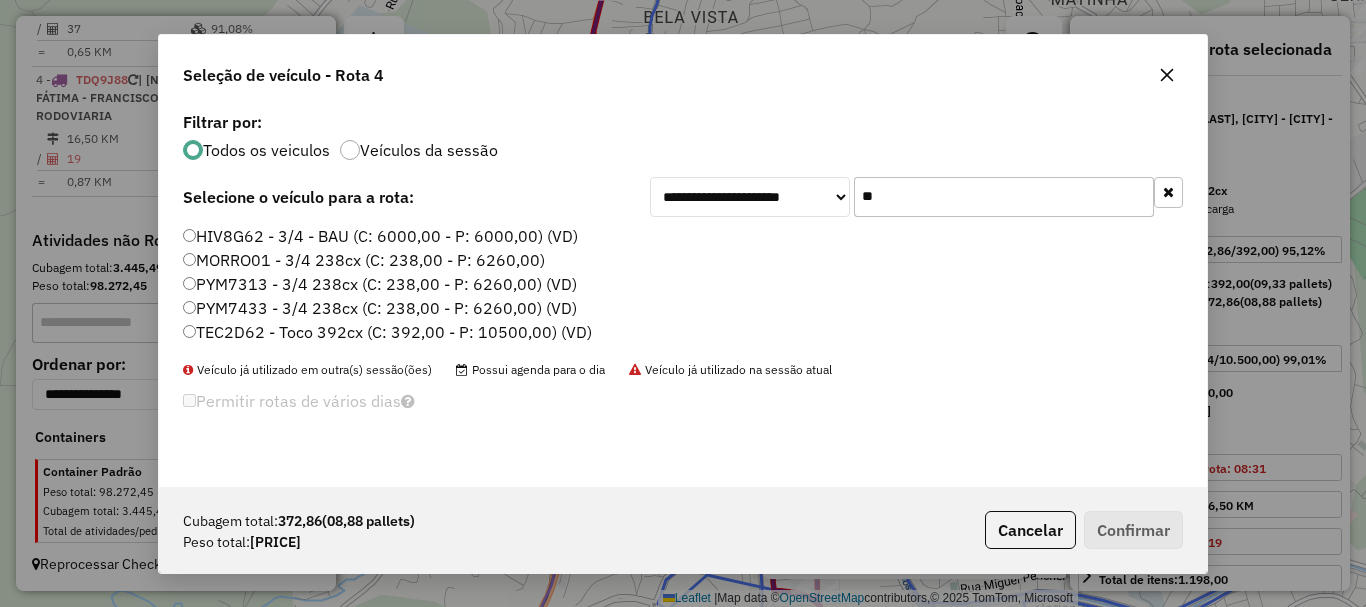 type on "**" 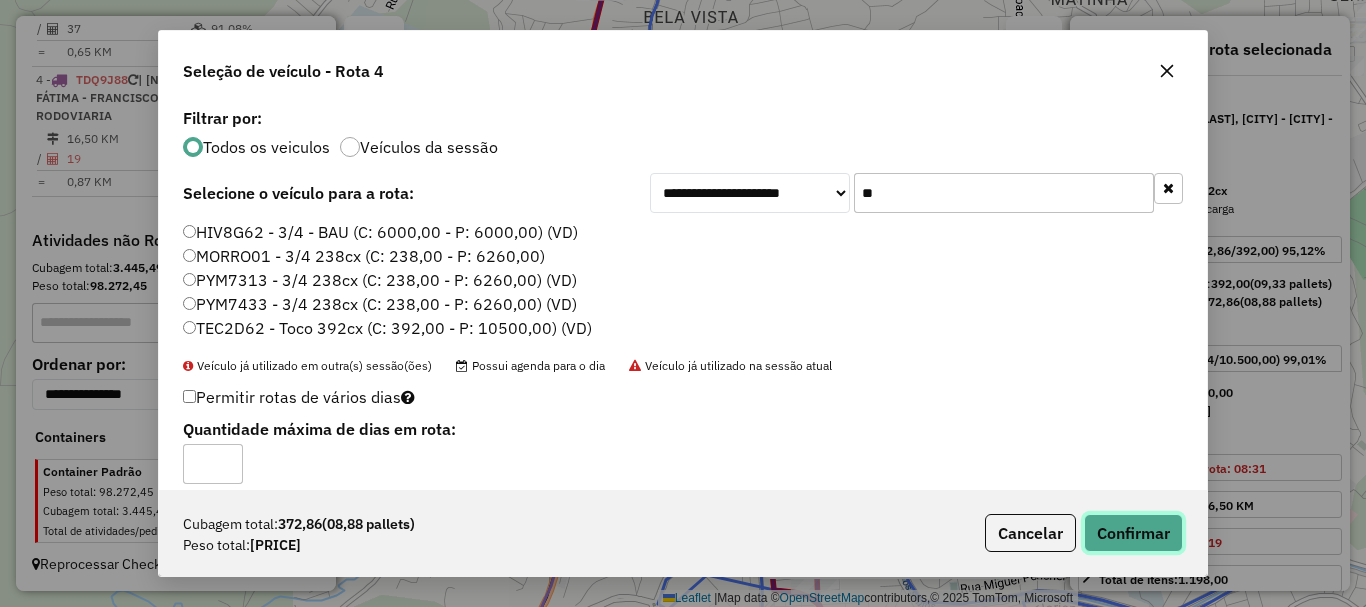 click on "Confirmar" 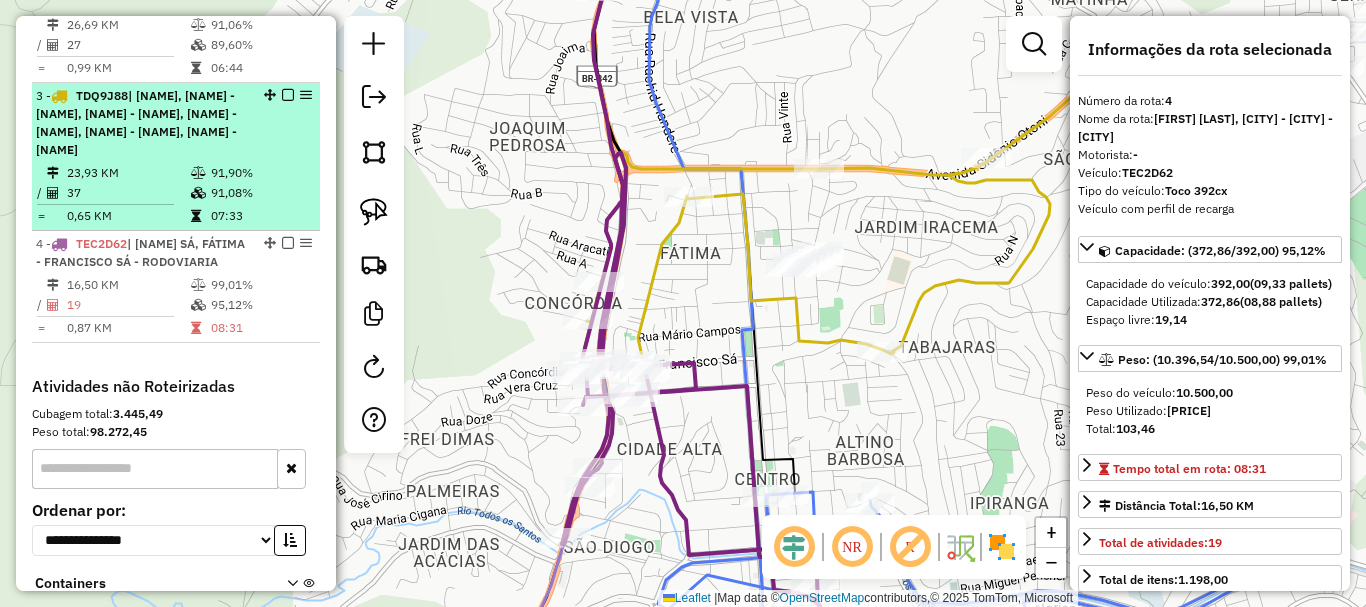 scroll, scrollTop: 885, scrollLeft: 0, axis: vertical 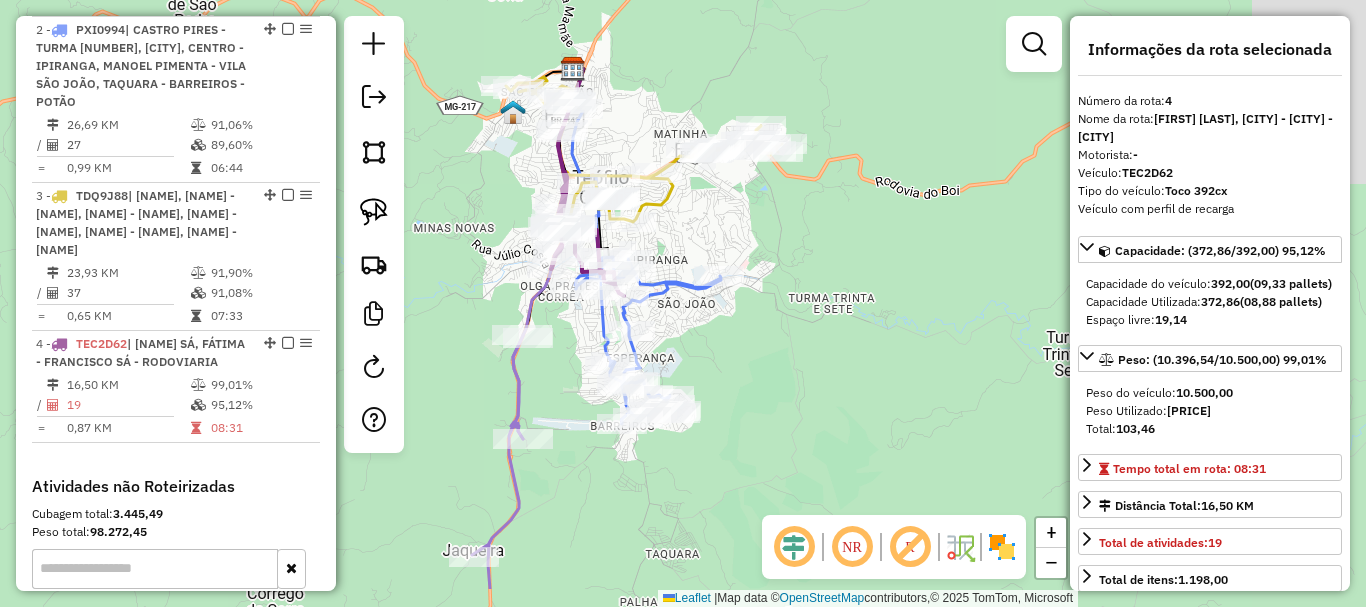 drag, startPoint x: 831, startPoint y: 297, endPoint x: 886, endPoint y: 263, distance: 64.66065 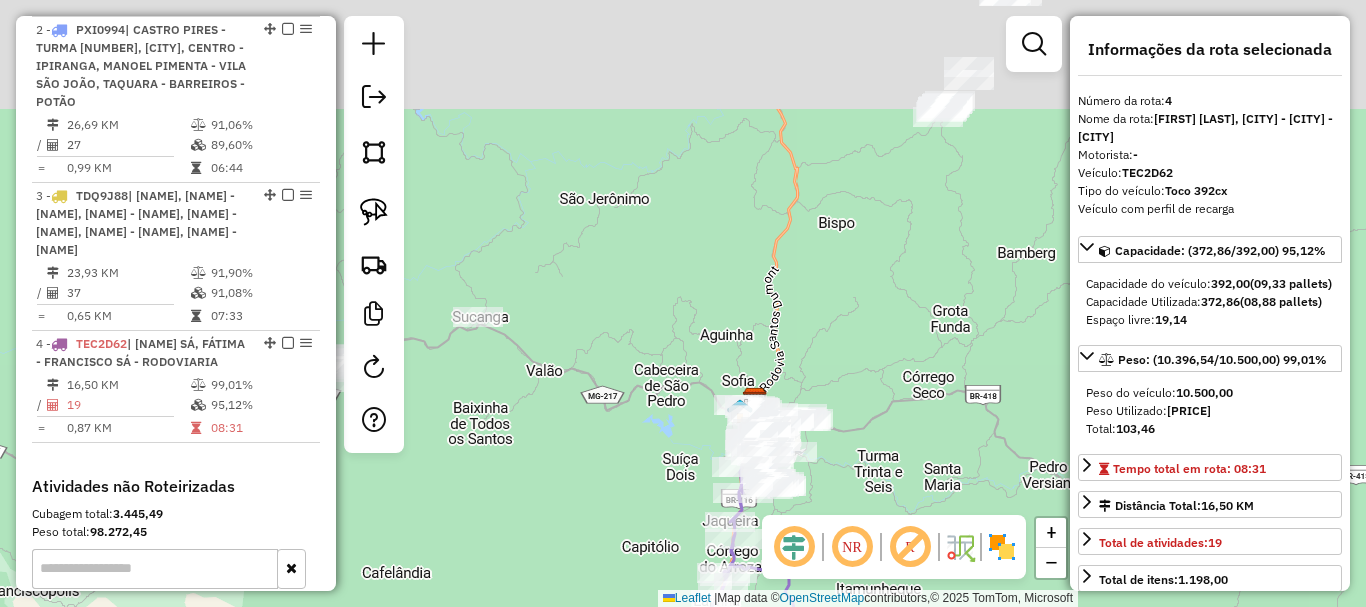 drag, startPoint x: 911, startPoint y: 362, endPoint x: 812, endPoint y: 473, distance: 148.73466 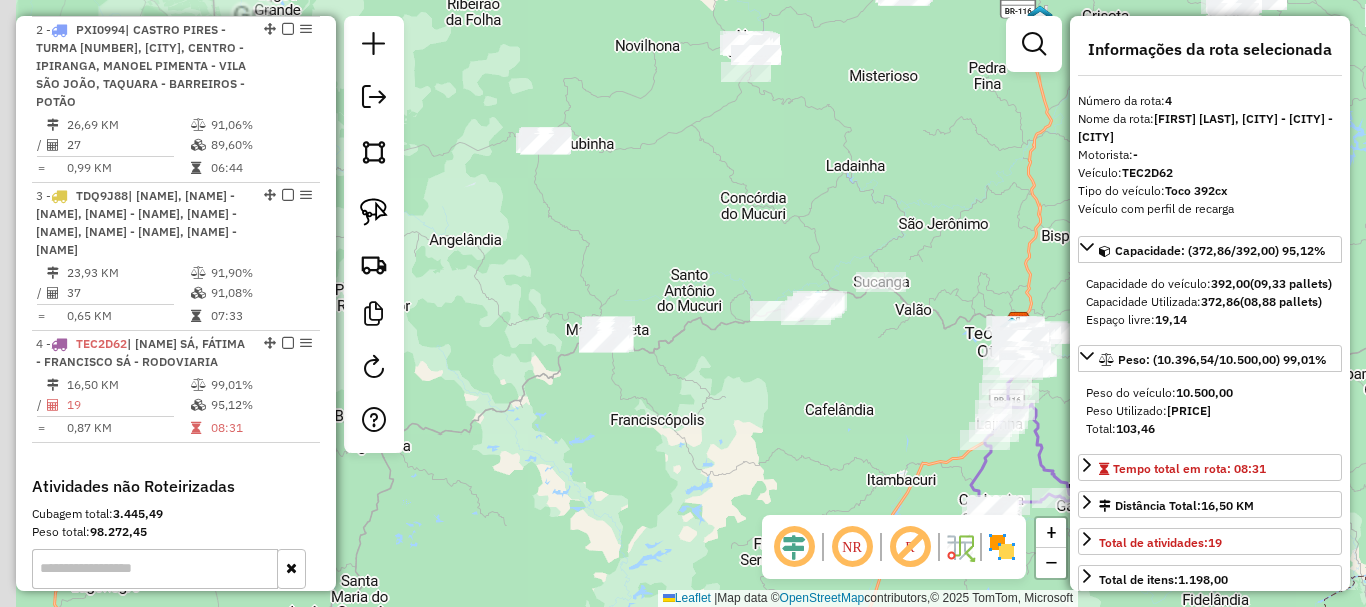 drag, startPoint x: 701, startPoint y: 452, endPoint x: 869, endPoint y: 399, distance: 176.16185 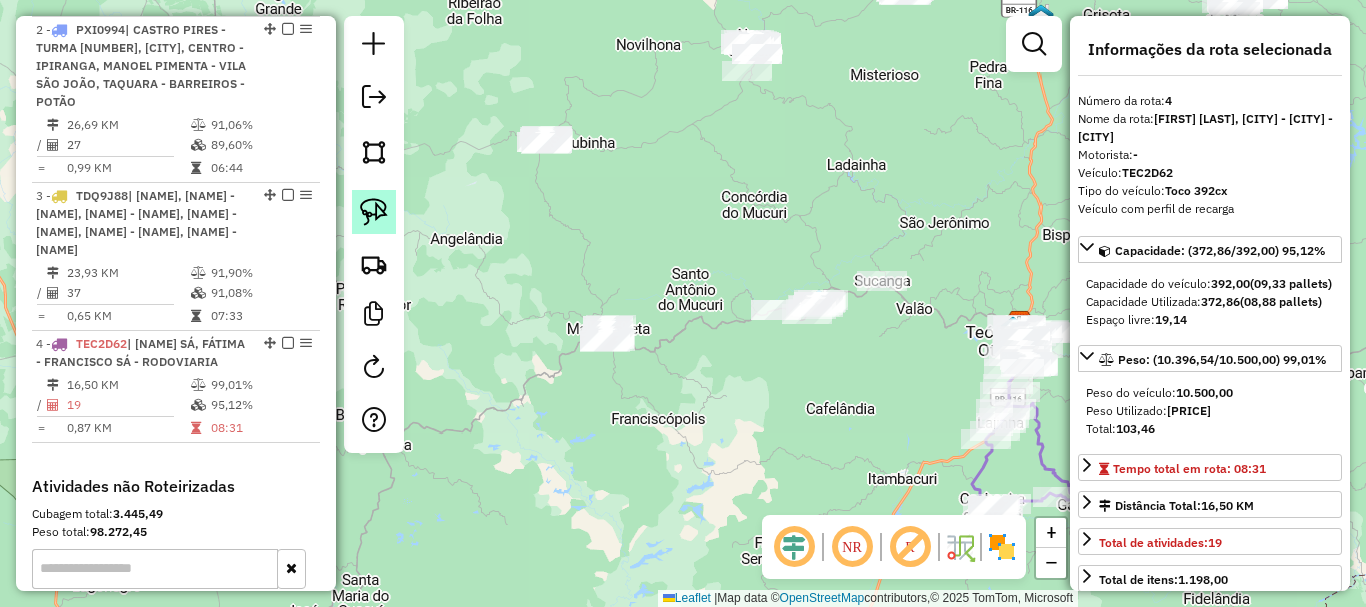 click 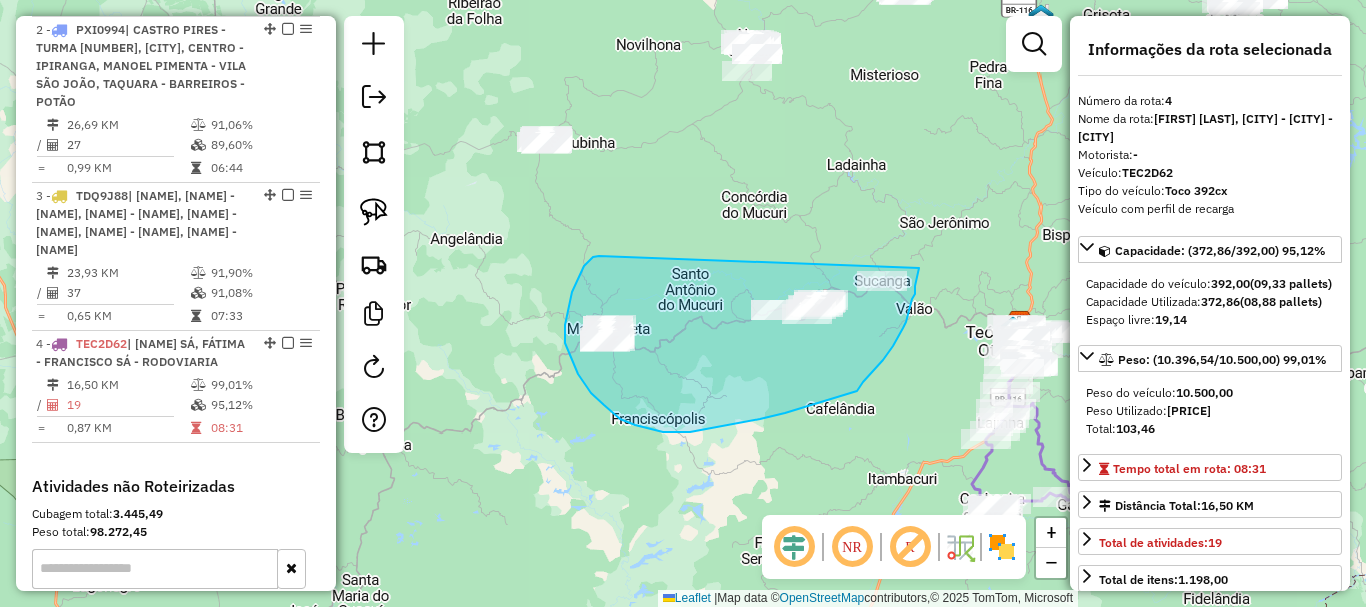 drag, startPoint x: 599, startPoint y: 256, endPoint x: 911, endPoint y: 216, distance: 314.55365 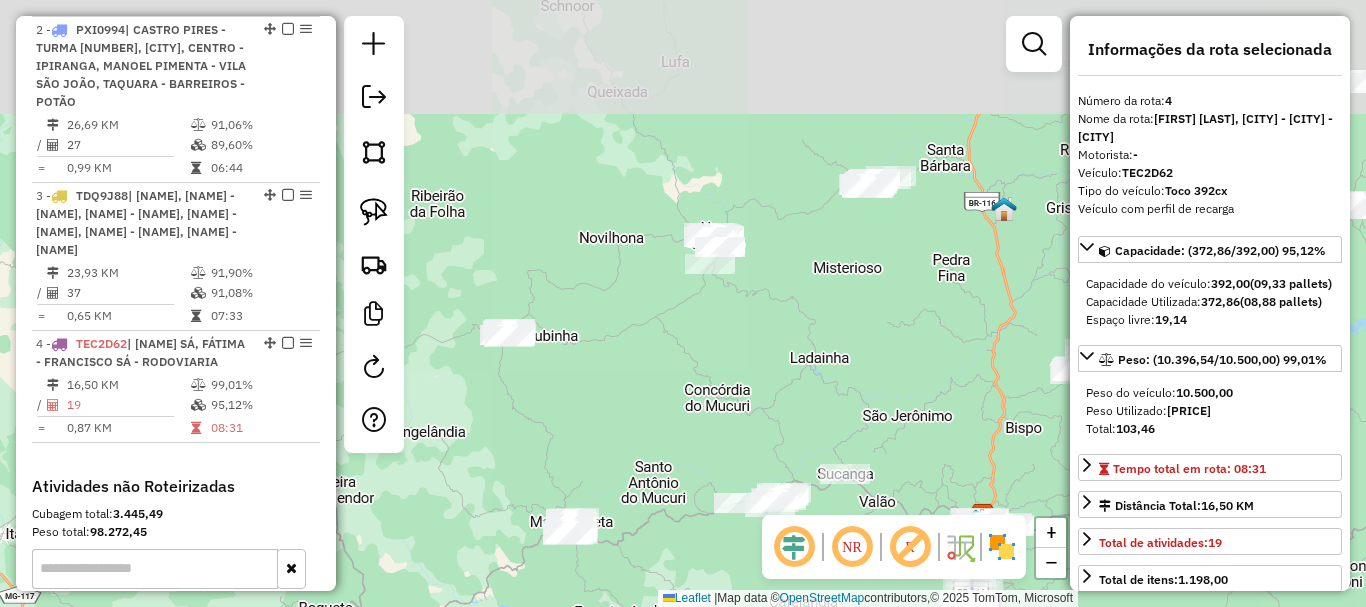 drag, startPoint x: 892, startPoint y: 143, endPoint x: 855, endPoint y: 336, distance: 196.51463 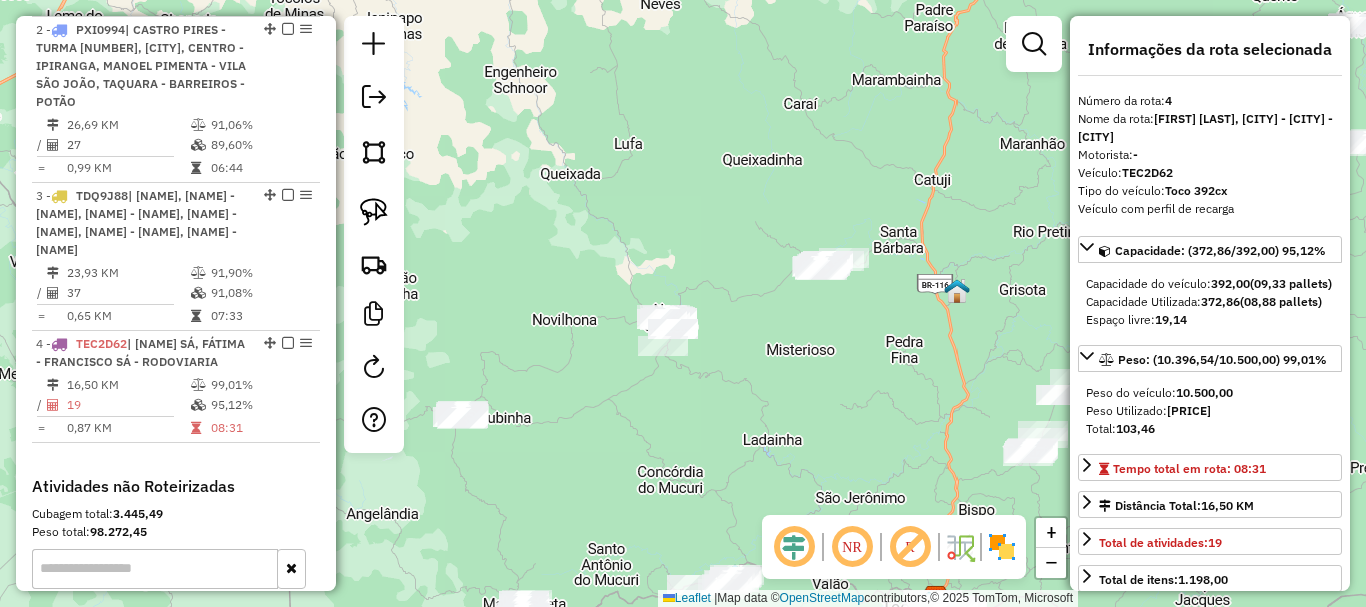 drag, startPoint x: 788, startPoint y: 355, endPoint x: 771, endPoint y: 421, distance: 68.154236 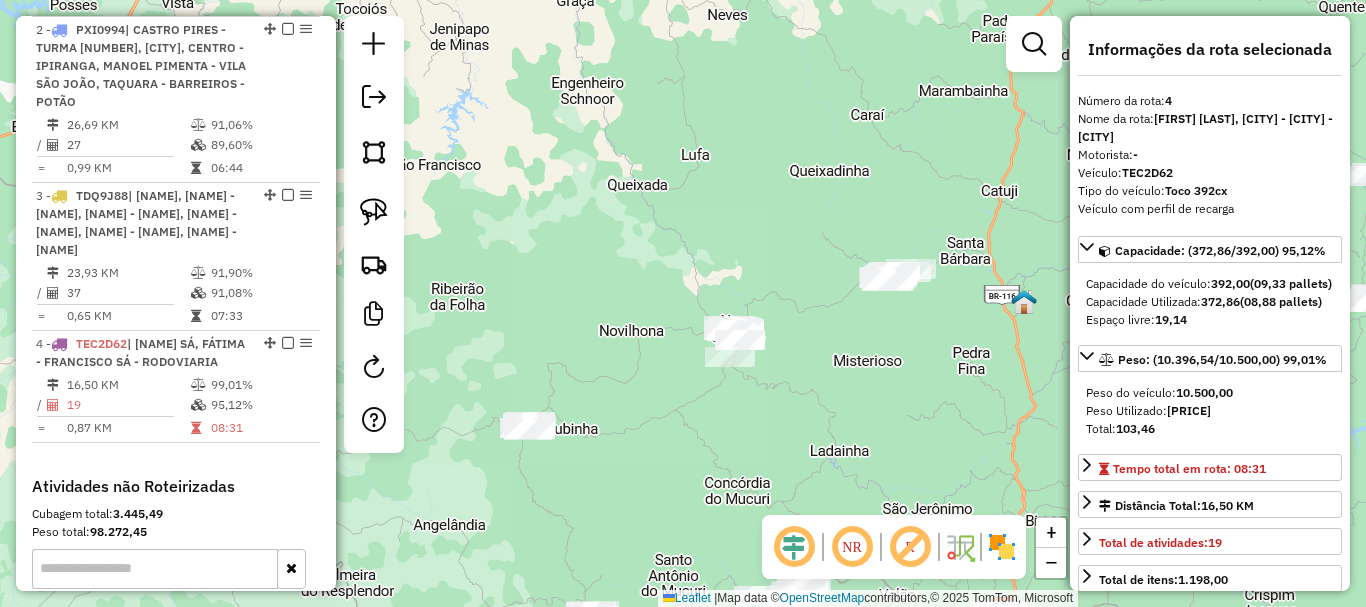 drag, startPoint x: 494, startPoint y: 330, endPoint x: 560, endPoint y: 342, distance: 67.08204 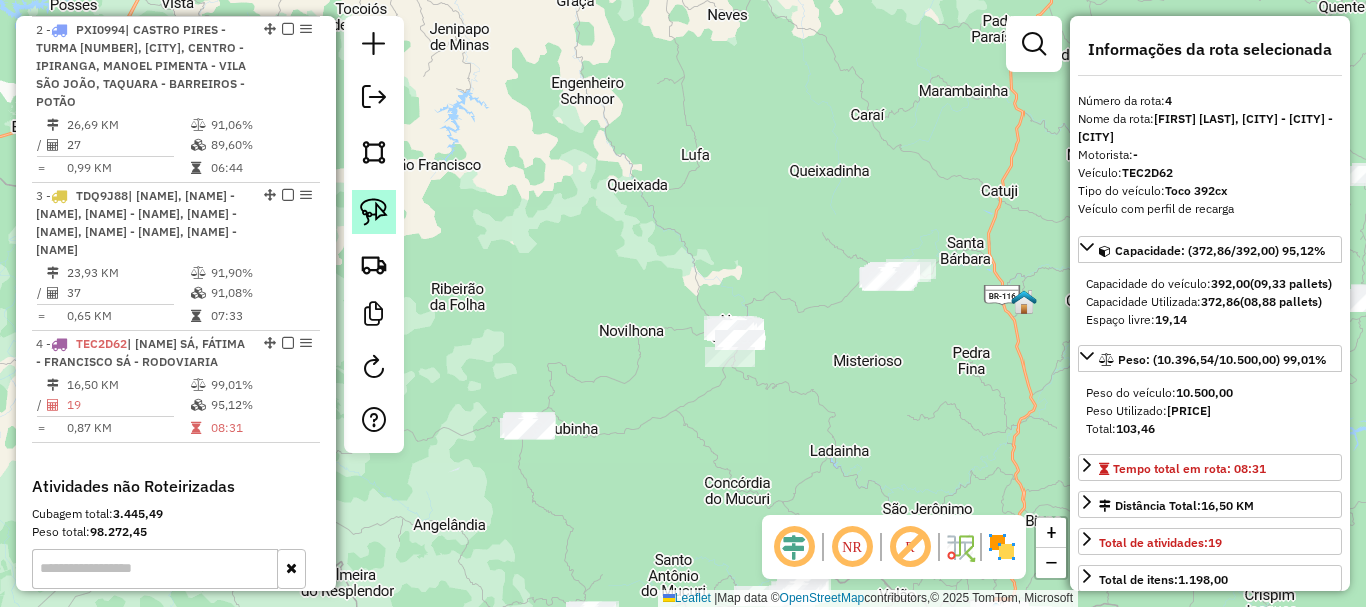 click 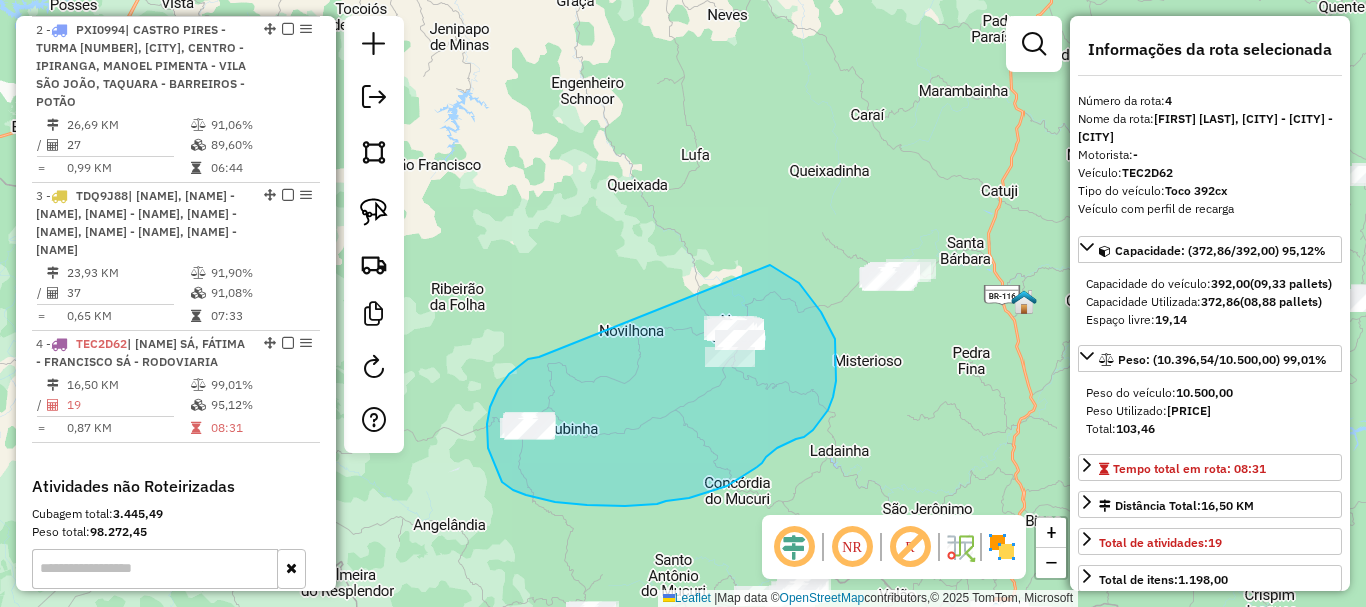 drag, startPoint x: 528, startPoint y: 359, endPoint x: 770, endPoint y: 265, distance: 259.6151 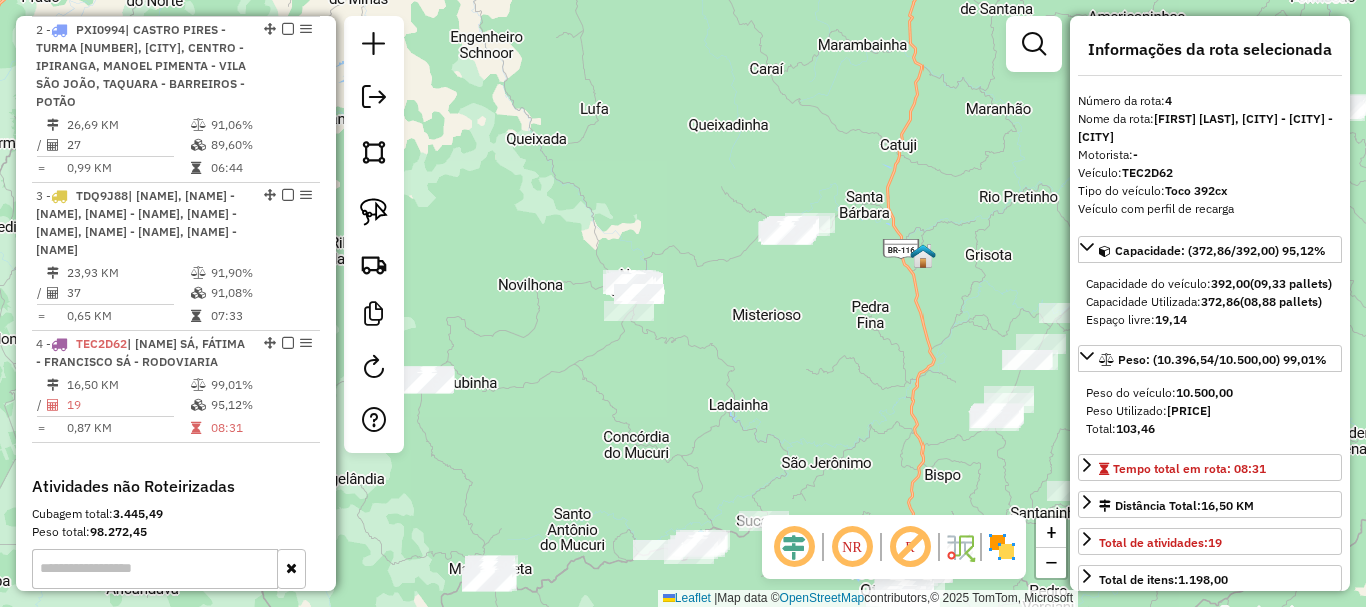drag, startPoint x: 885, startPoint y: 350, endPoint x: 784, endPoint y: 304, distance: 110.98198 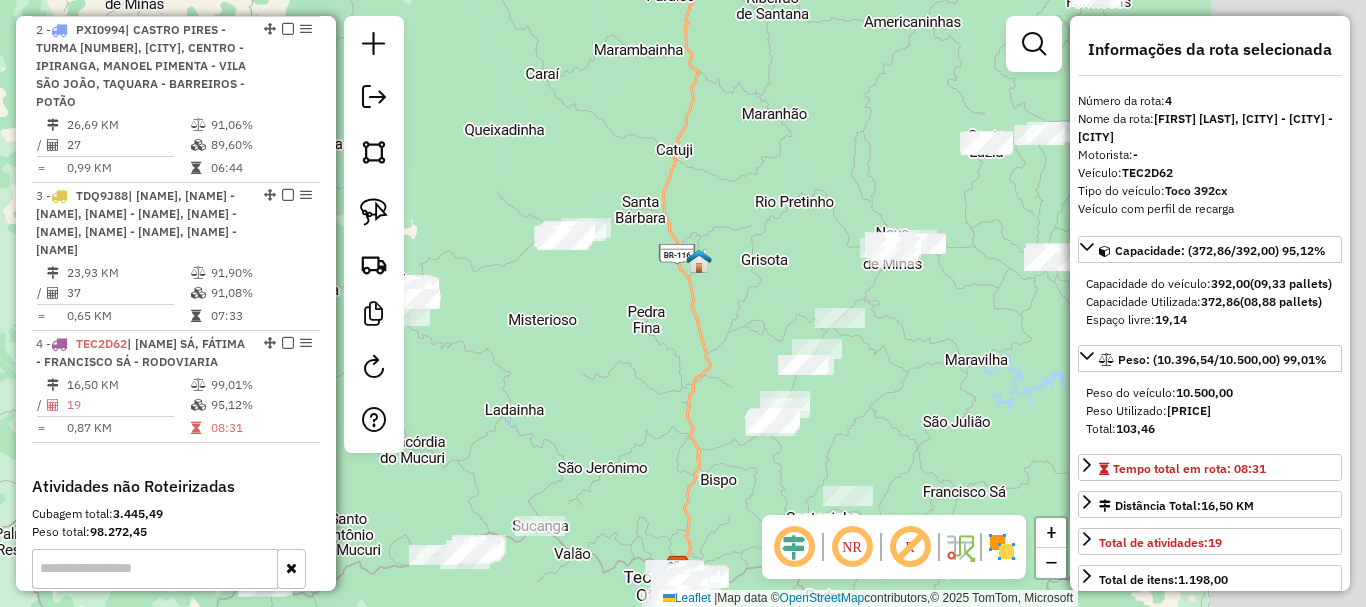 drag, startPoint x: 869, startPoint y: 364, endPoint x: 516, endPoint y: 370, distance: 353.051 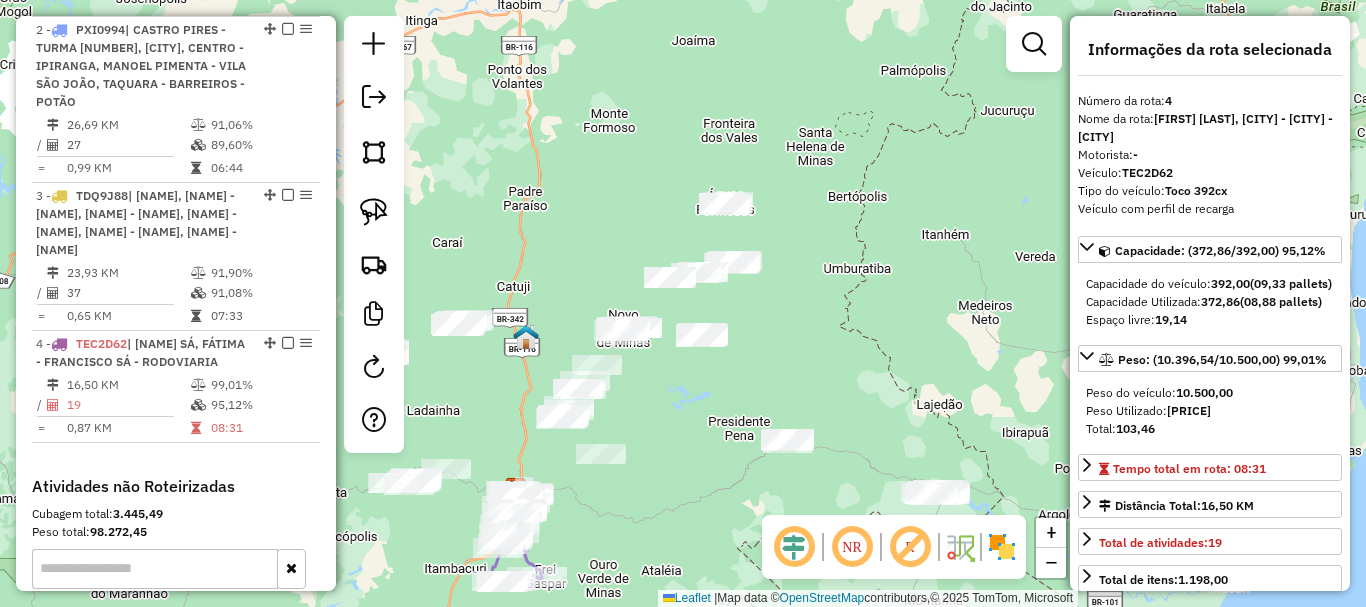 drag, startPoint x: 762, startPoint y: 391, endPoint x: 711, endPoint y: 411, distance: 54.781384 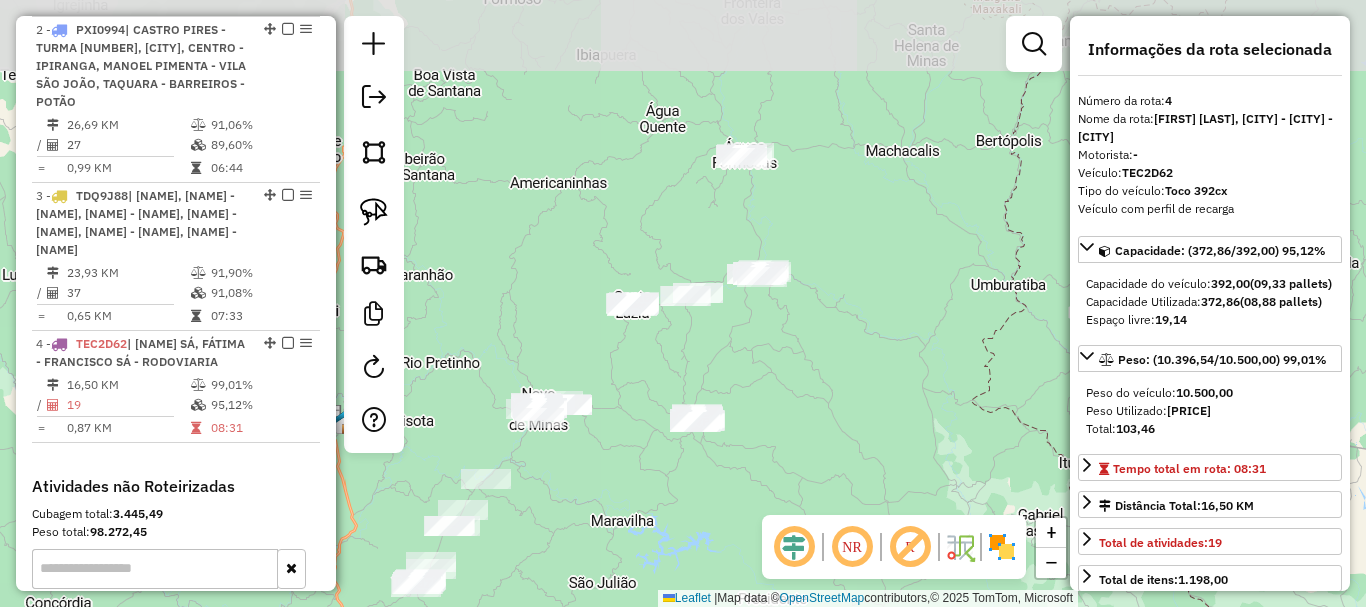 drag, startPoint x: 672, startPoint y: 375, endPoint x: 625, endPoint y: 514, distance: 146.73105 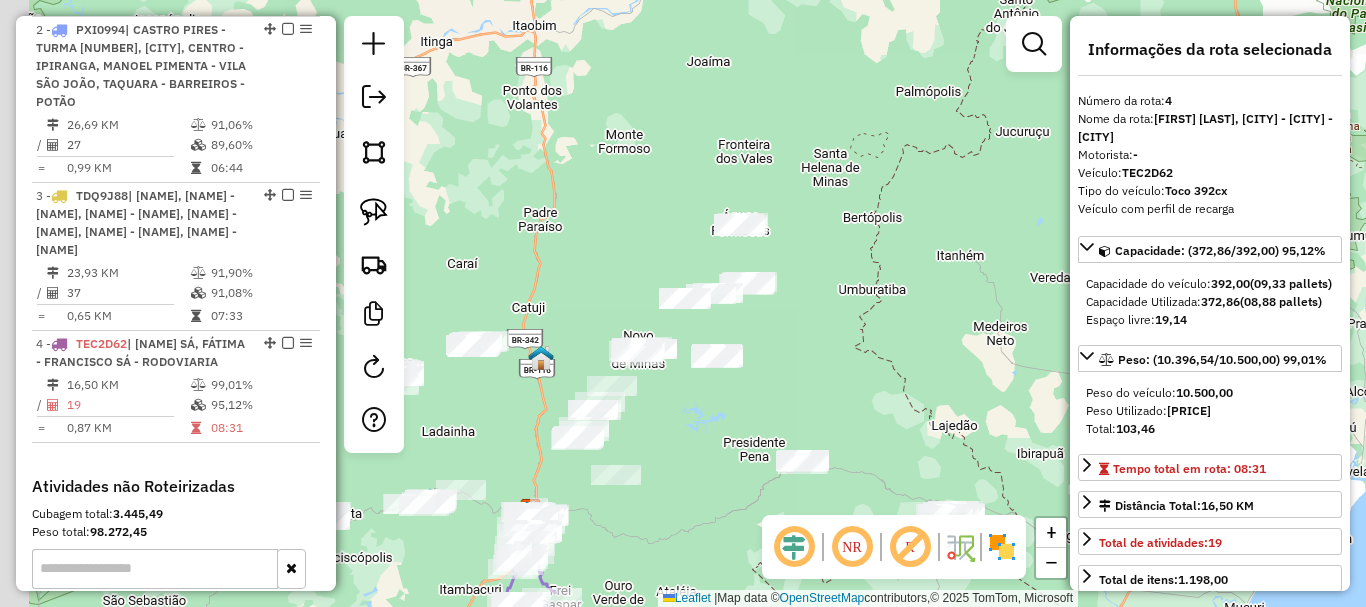 drag, startPoint x: 650, startPoint y: 483, endPoint x: 717, endPoint y: 430, distance: 85.42833 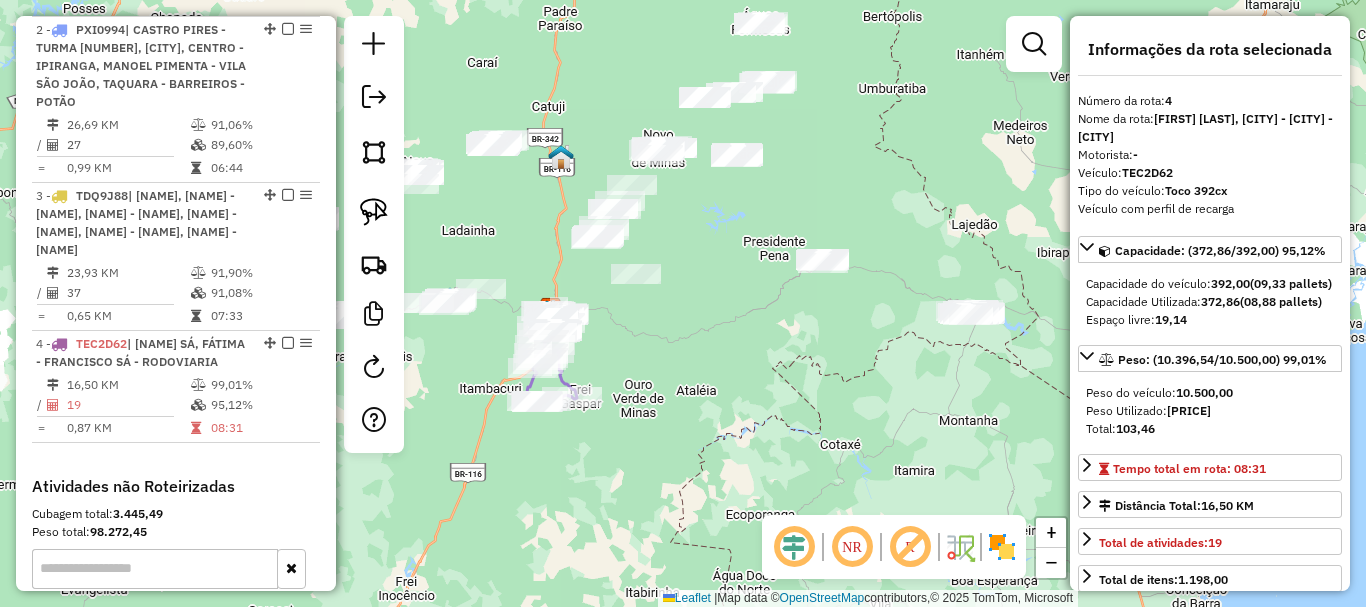 drag, startPoint x: 749, startPoint y: 420, endPoint x: 770, endPoint y: 217, distance: 204.08331 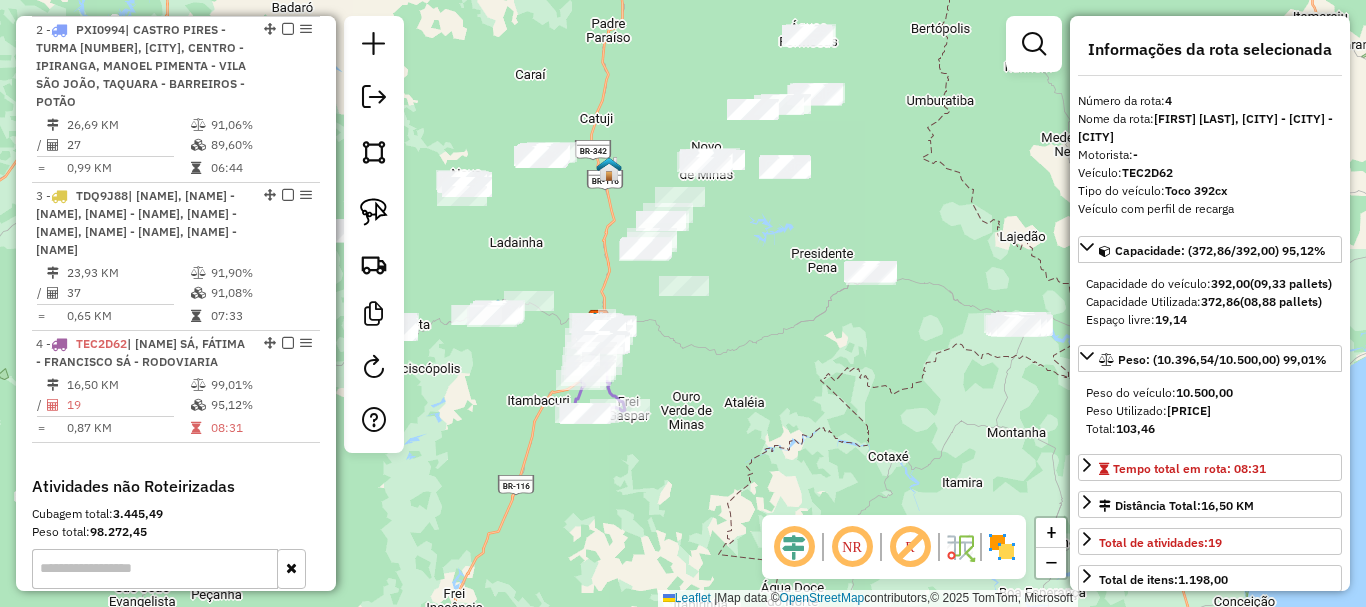 drag, startPoint x: 689, startPoint y: 279, endPoint x: 738, endPoint y: 292, distance: 50.695168 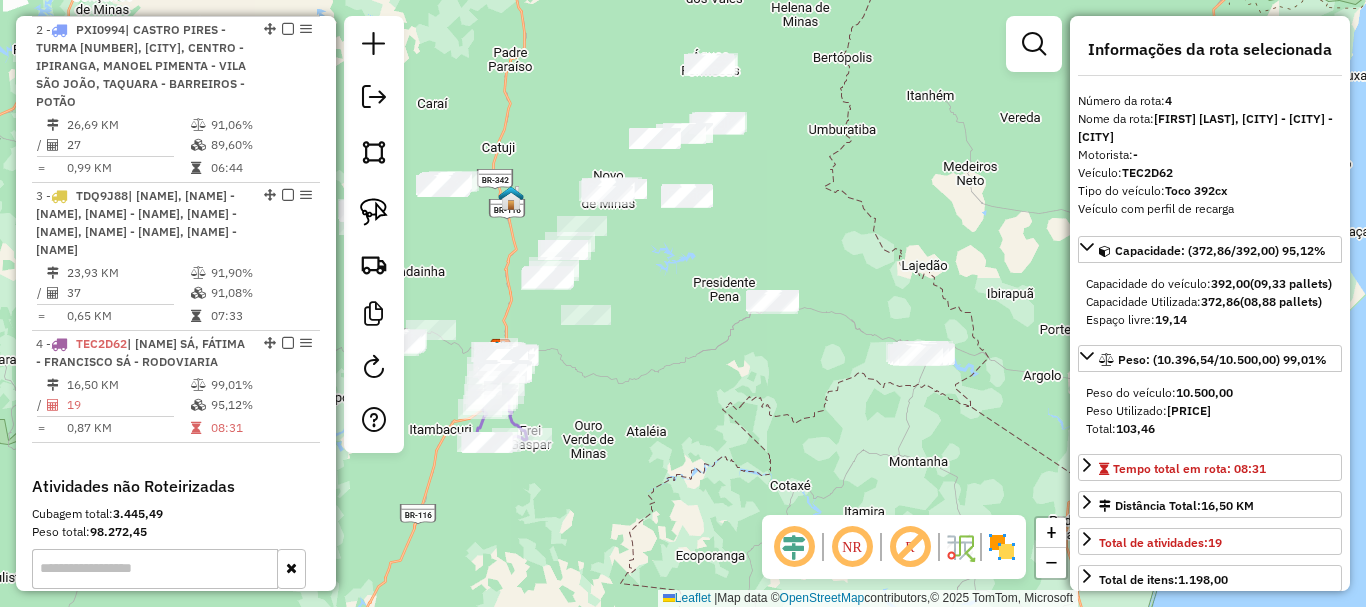 drag, startPoint x: 813, startPoint y: 320, endPoint x: 677, endPoint y: 367, distance: 143.89232 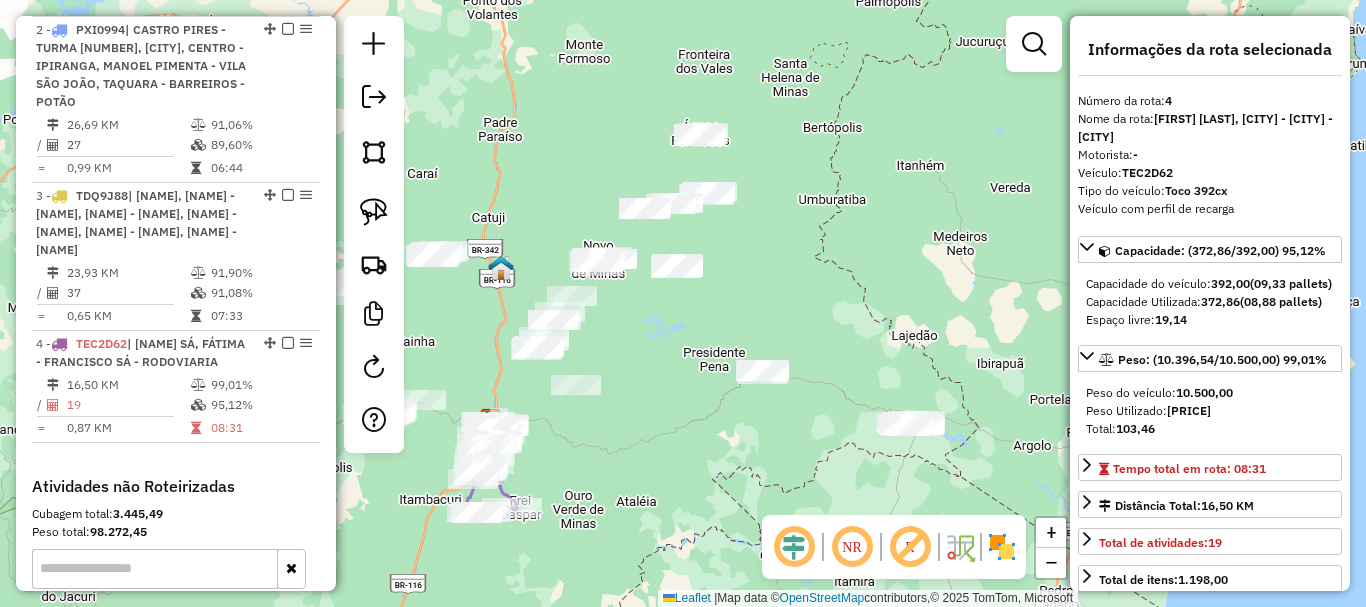 drag, startPoint x: 779, startPoint y: 385, endPoint x: 805, endPoint y: 438, distance: 59.03389 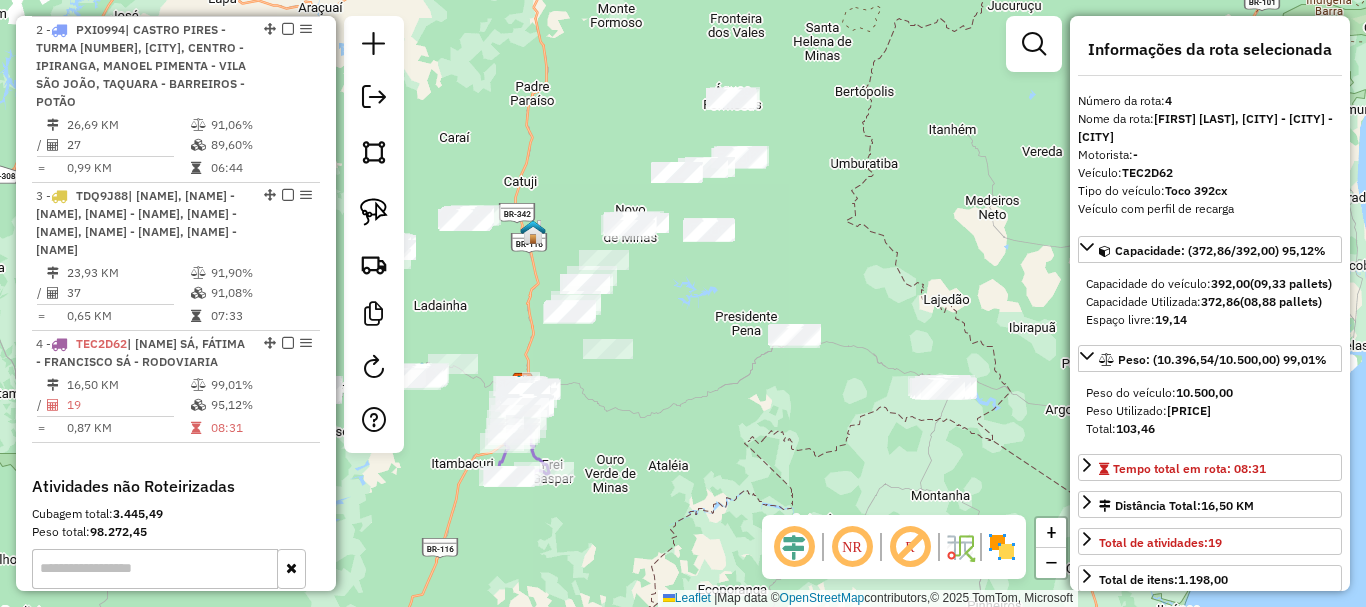 drag, startPoint x: 743, startPoint y: 418, endPoint x: 775, endPoint y: 382, distance: 48.166378 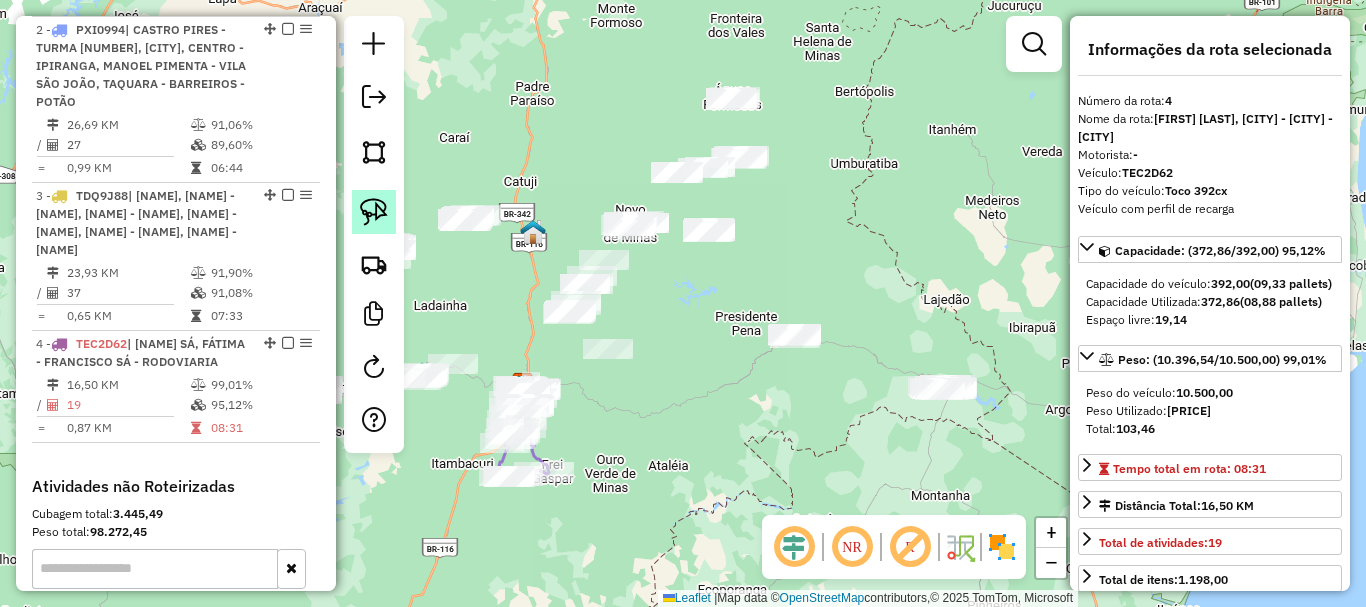 click 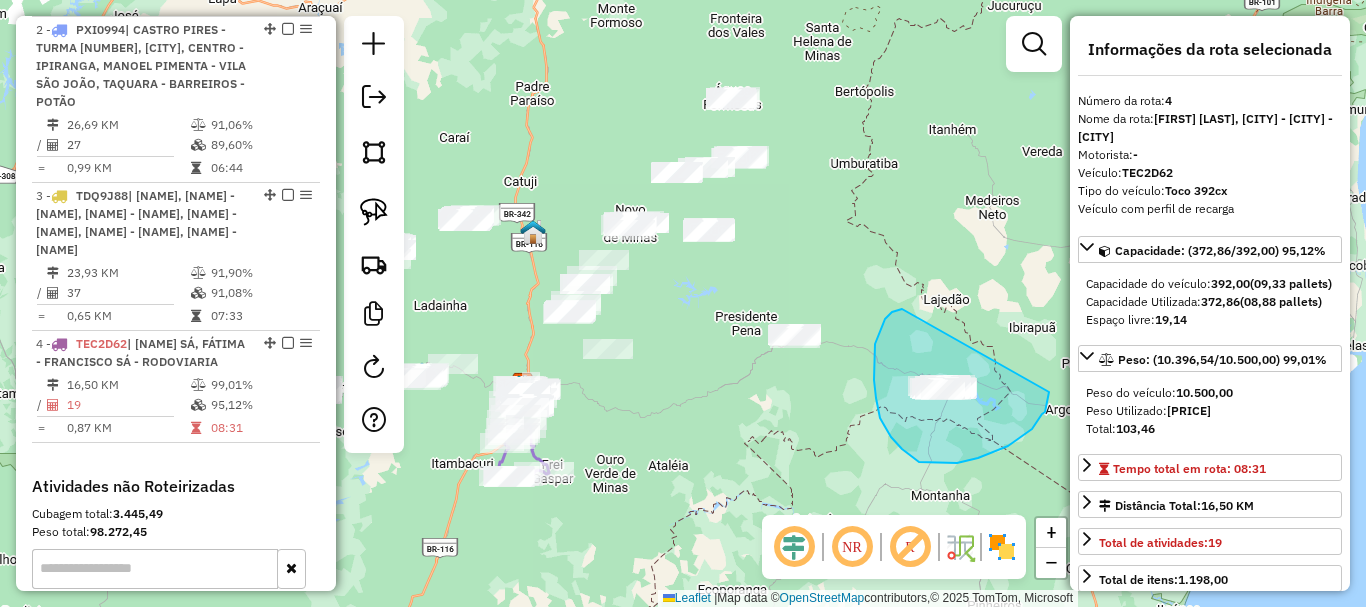 drag, startPoint x: 902, startPoint y: 309, endPoint x: 1049, endPoint y: 392, distance: 168.8135 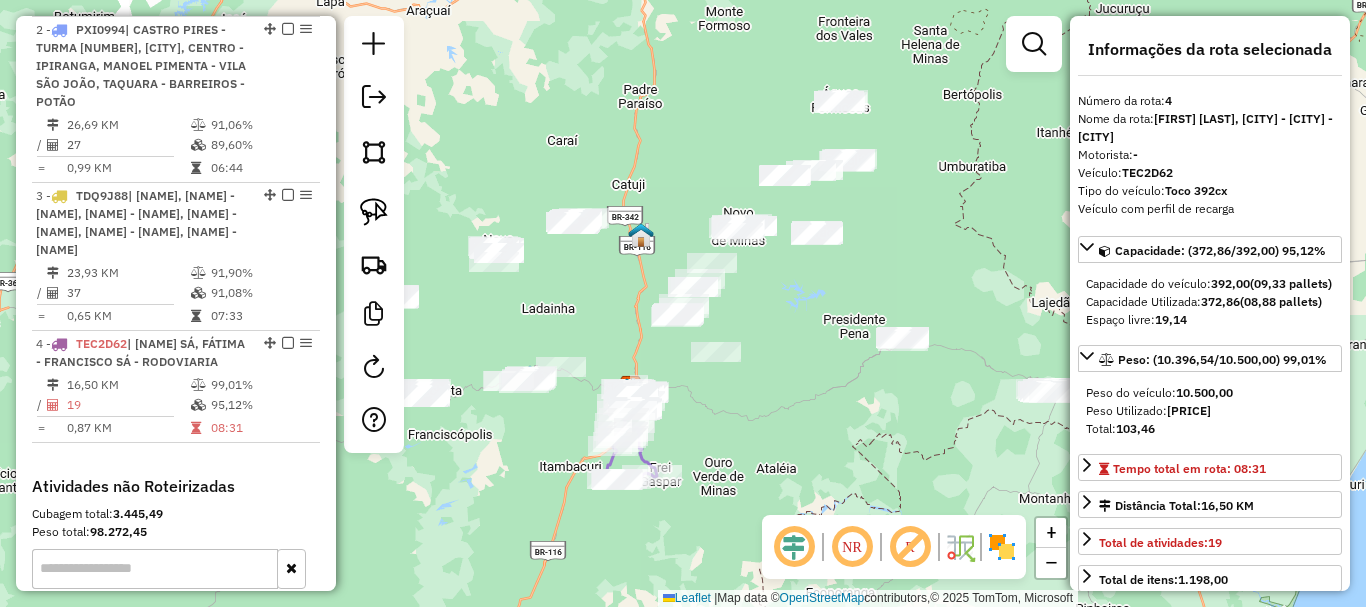 drag, startPoint x: 764, startPoint y: 384, endPoint x: 872, endPoint y: 387, distance: 108.04166 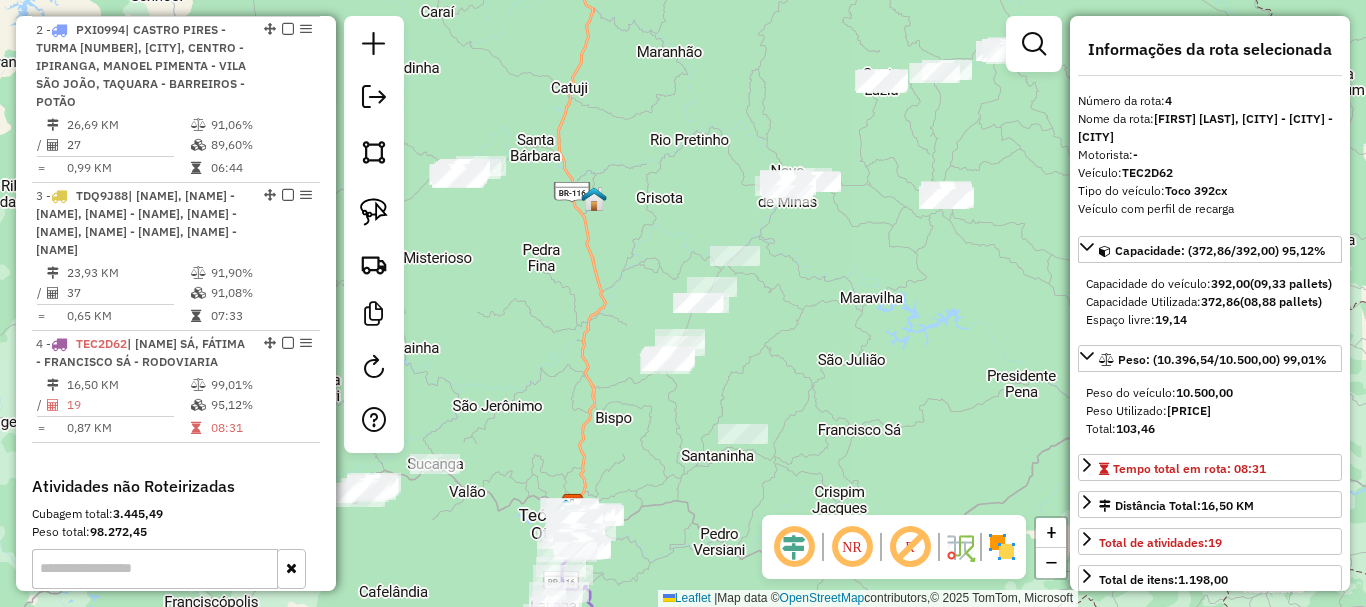 drag, startPoint x: 738, startPoint y: 302, endPoint x: 790, endPoint y: 334, distance: 61.05735 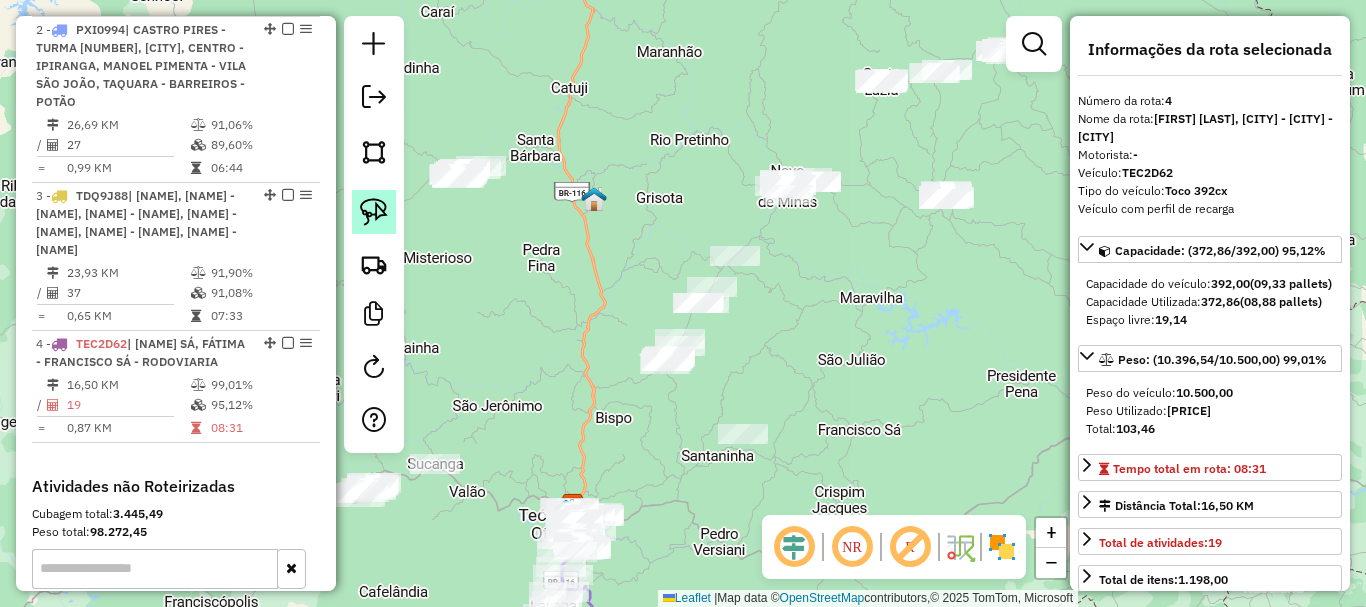 click 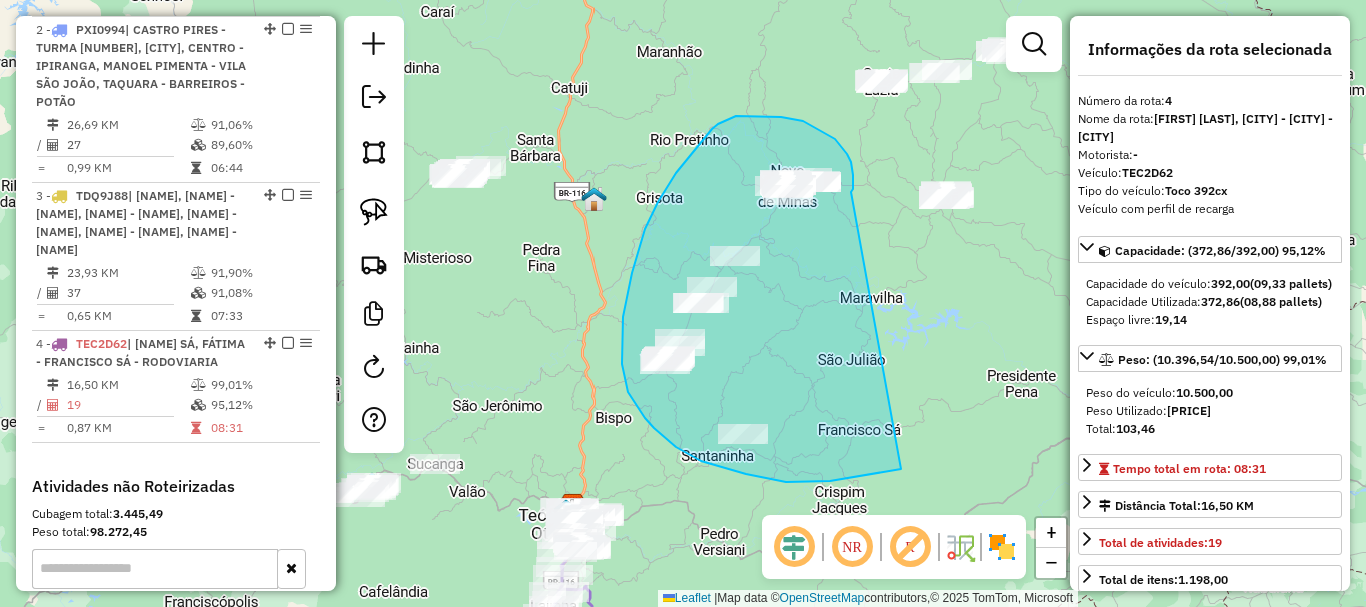 drag, startPoint x: 851, startPoint y: 162, endPoint x: 899, endPoint y: 469, distance: 310.7298 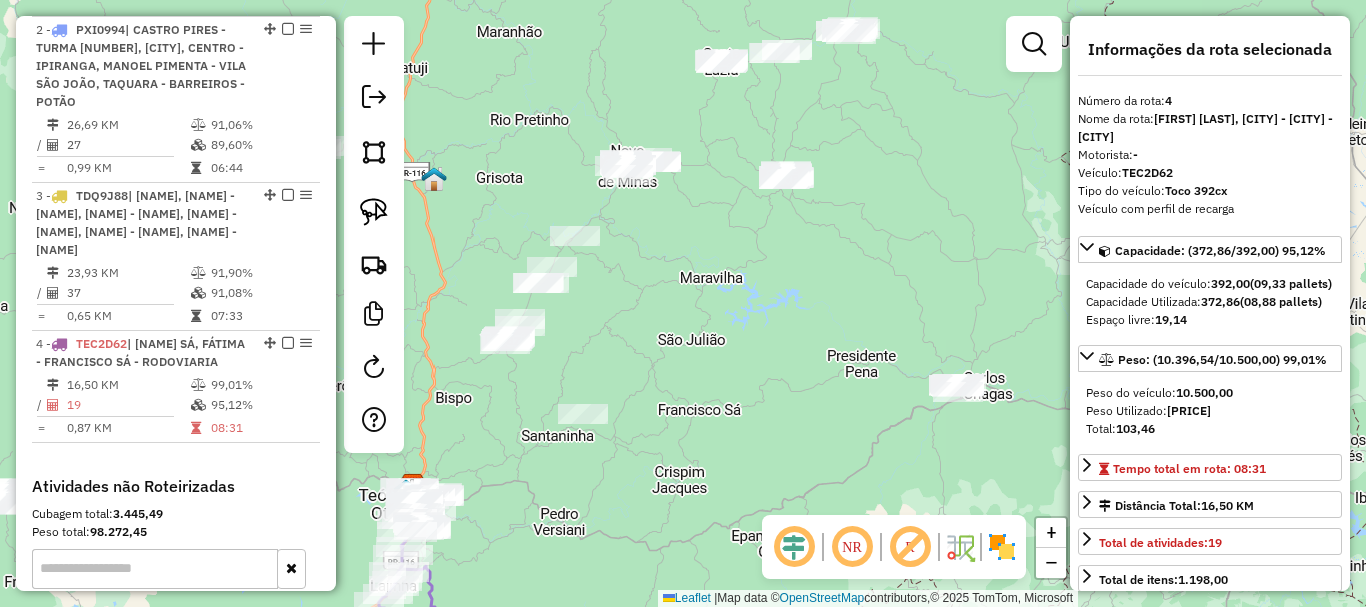 drag, startPoint x: 886, startPoint y: 329, endPoint x: 707, endPoint y: 301, distance: 181.17671 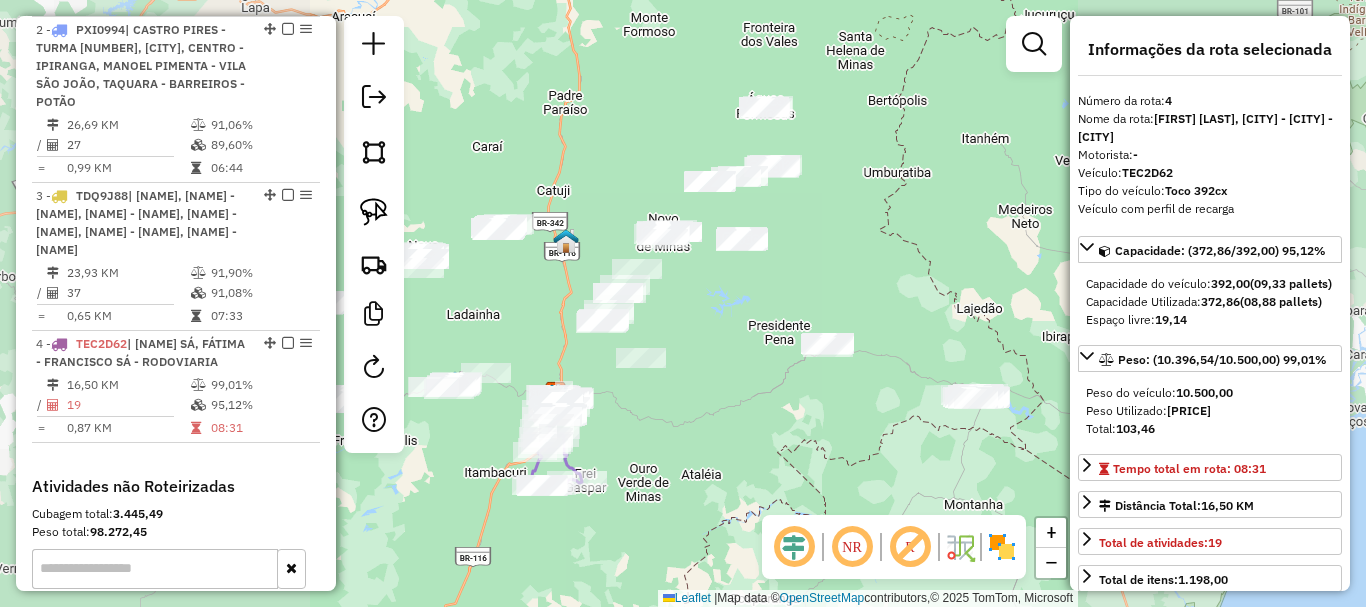 click on "Janela de atendimento Grade de atendimento Capacidade Transportadoras Veículos Cliente Pedidos  Rotas Selecione os dias de semana para filtrar as janelas de atendimento  Seg   Ter   Qua   Qui   Sex   Sáb   Dom  Informe o período da janela de atendimento: De: Até:  Filtrar exatamente a janela do cliente  Considerar janela de atendimento padrão  Selecione os dias de semana para filtrar as grades de atendimento  Seg   Ter   Qua   Qui   Sex   Sáb   Dom   Considerar clientes sem dia de atendimento cadastrado  Clientes fora do dia de atendimento selecionado Filtrar as atividades entre os valores definidos abaixo:  Peso mínimo:   Peso máximo:   Cubagem mínima:   Cubagem máxima:   De:   Até:  Filtrar as atividades entre o tempo de atendimento definido abaixo:  De:   Até:   Considerar capacidade total dos clientes não roteirizados Transportadora: Selecione um ou mais itens Tipo de veículo: Selecione um ou mais itens Veículo: Selecione um ou mais itens Motorista: Selecione um ou mais itens Nome: Rótulo:" 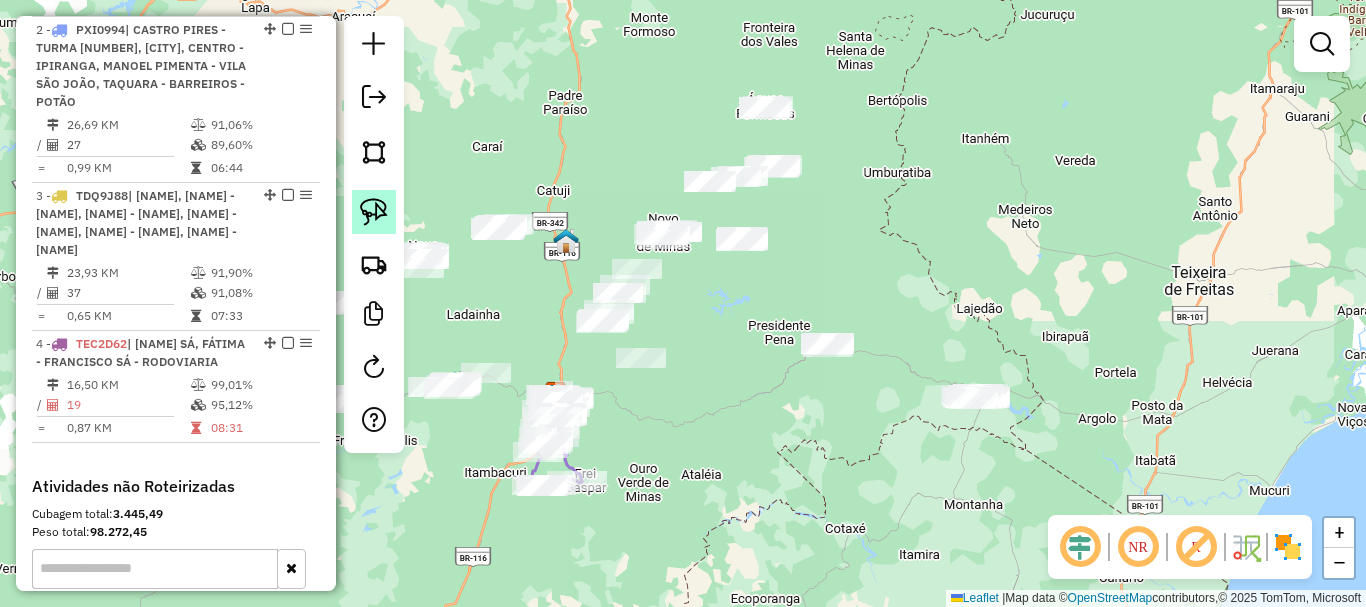 click 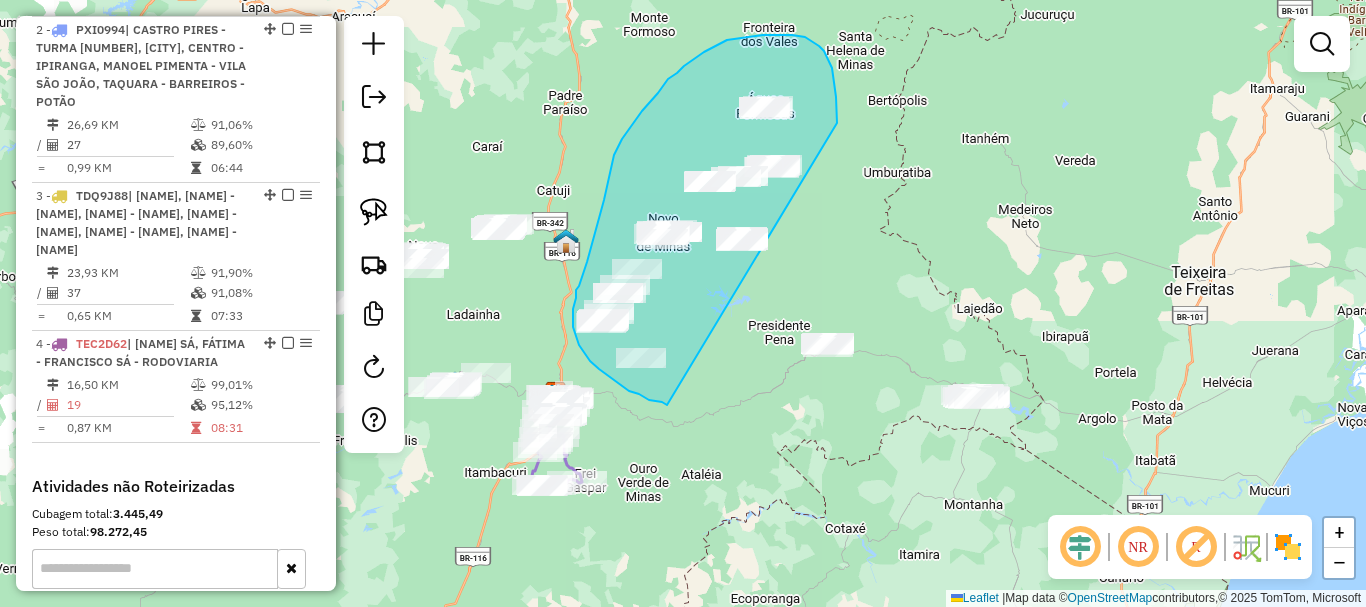 drag, startPoint x: 836, startPoint y: 106, endPoint x: 669, endPoint y: 405, distance: 342.4763 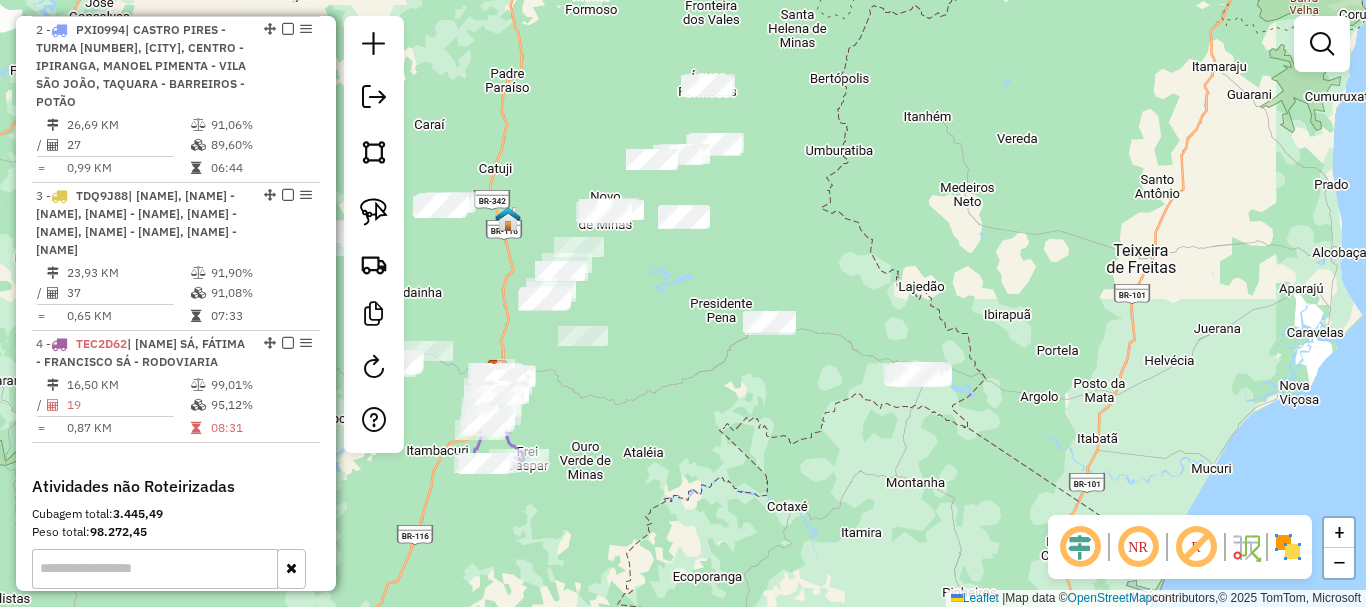 drag, startPoint x: 906, startPoint y: 463, endPoint x: 892, endPoint y: 458, distance: 14.866069 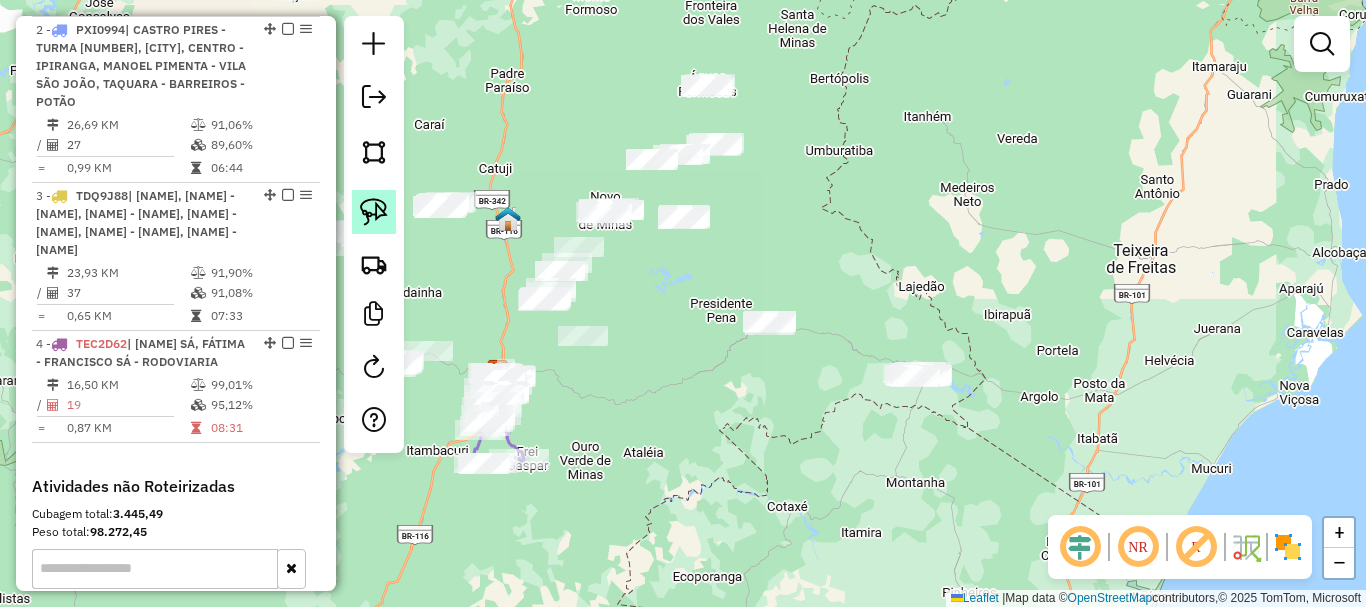 click 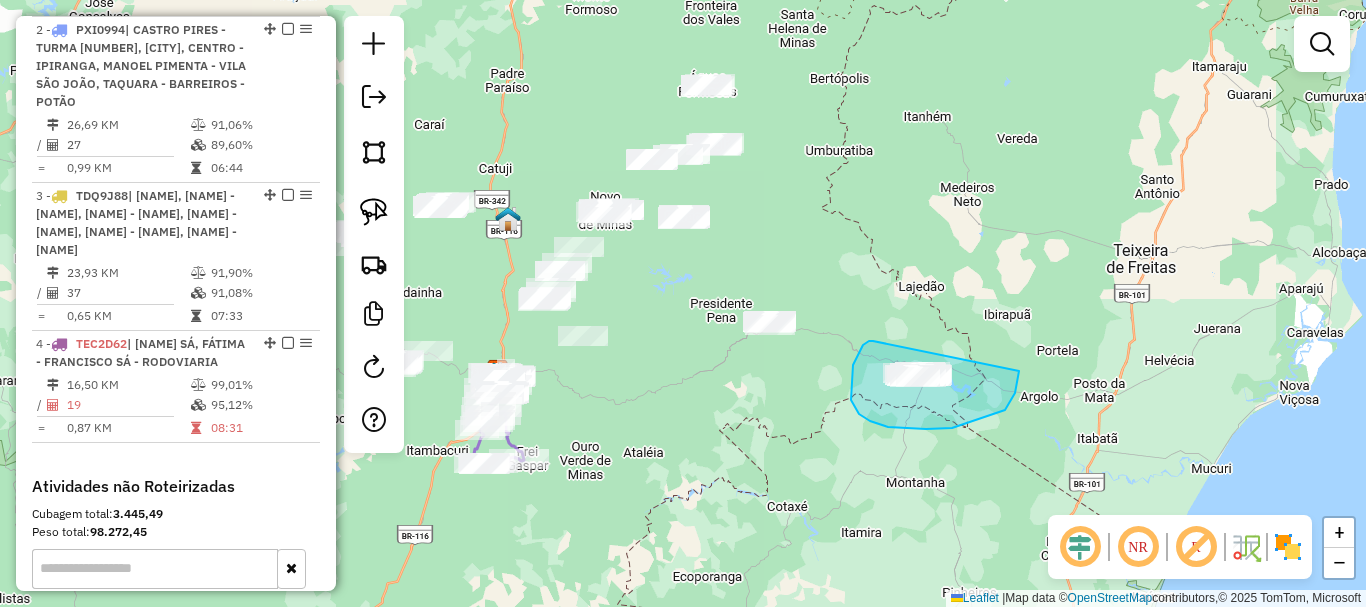 drag, startPoint x: 873, startPoint y: 341, endPoint x: 1019, endPoint y: 371, distance: 149.05032 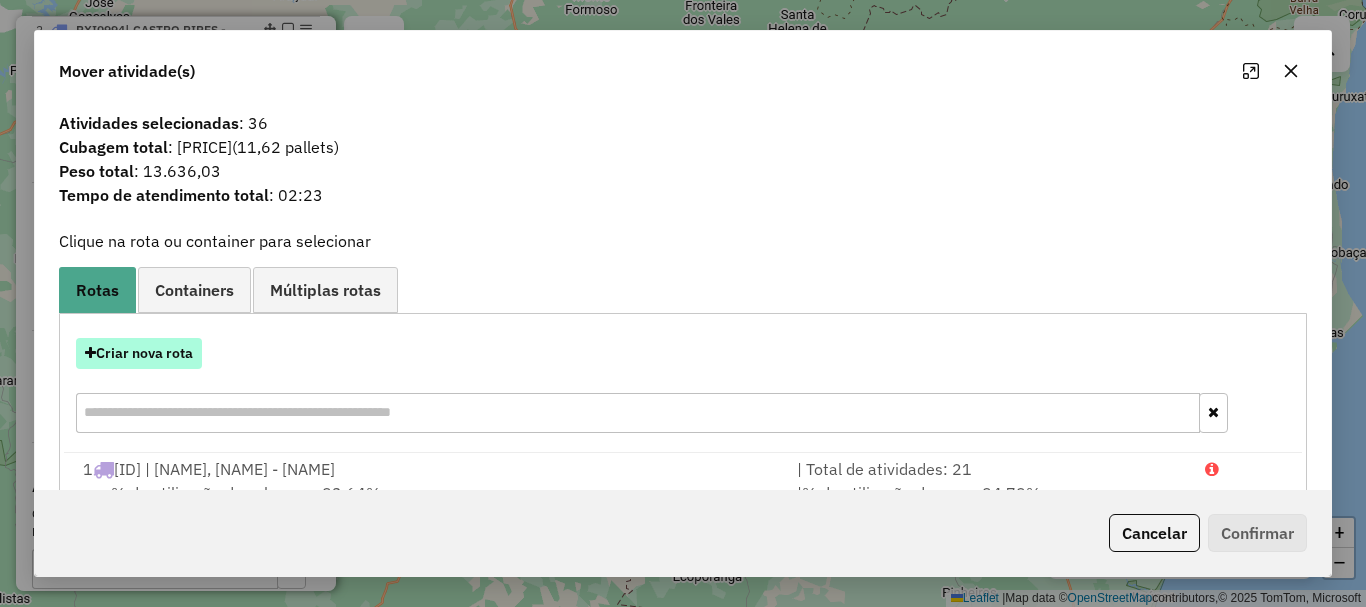 click on "Criar nova rota" at bounding box center [139, 353] 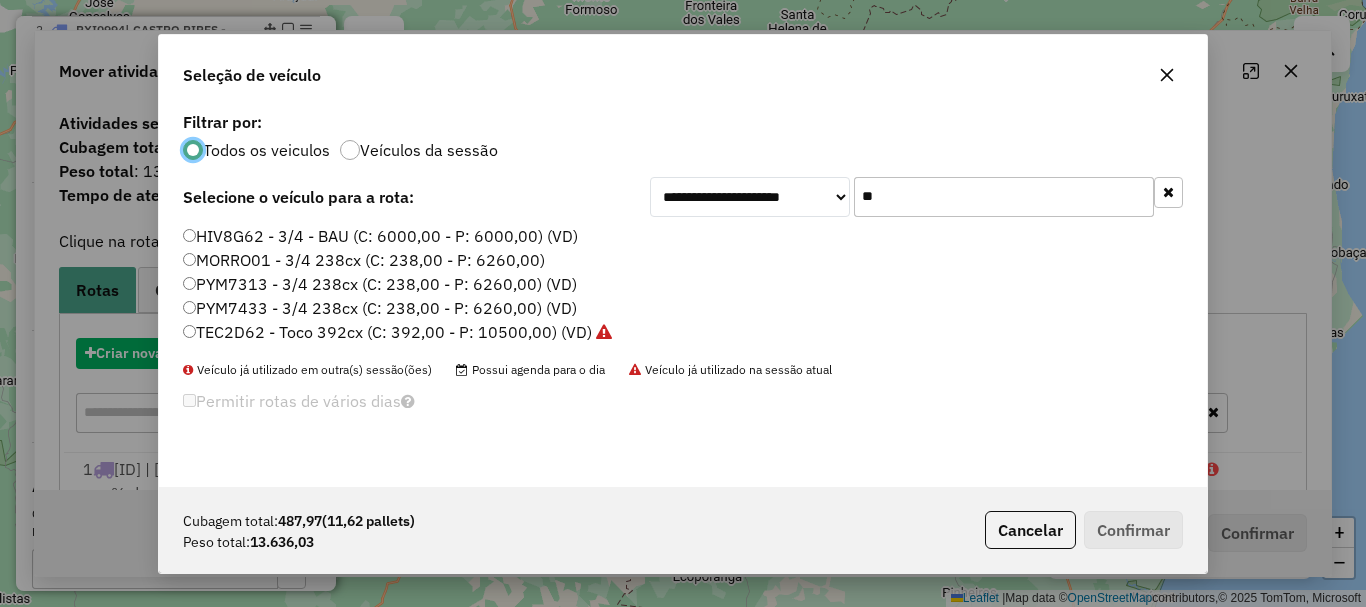 scroll, scrollTop: 11, scrollLeft: 6, axis: both 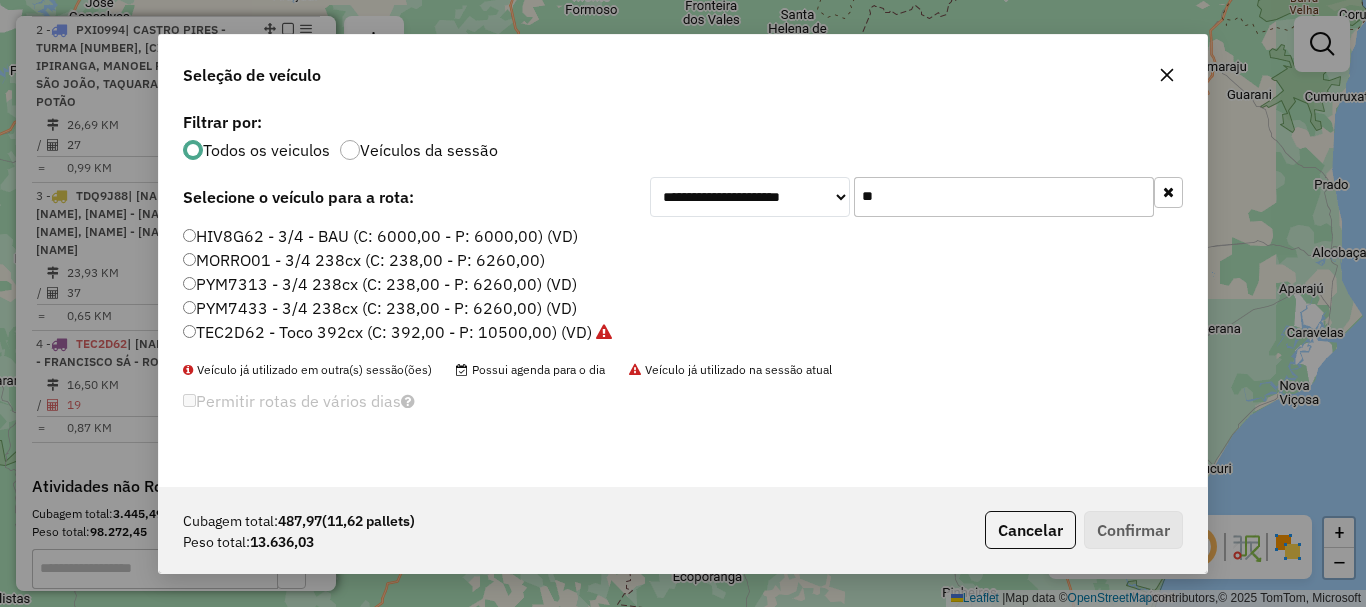 click on "**" 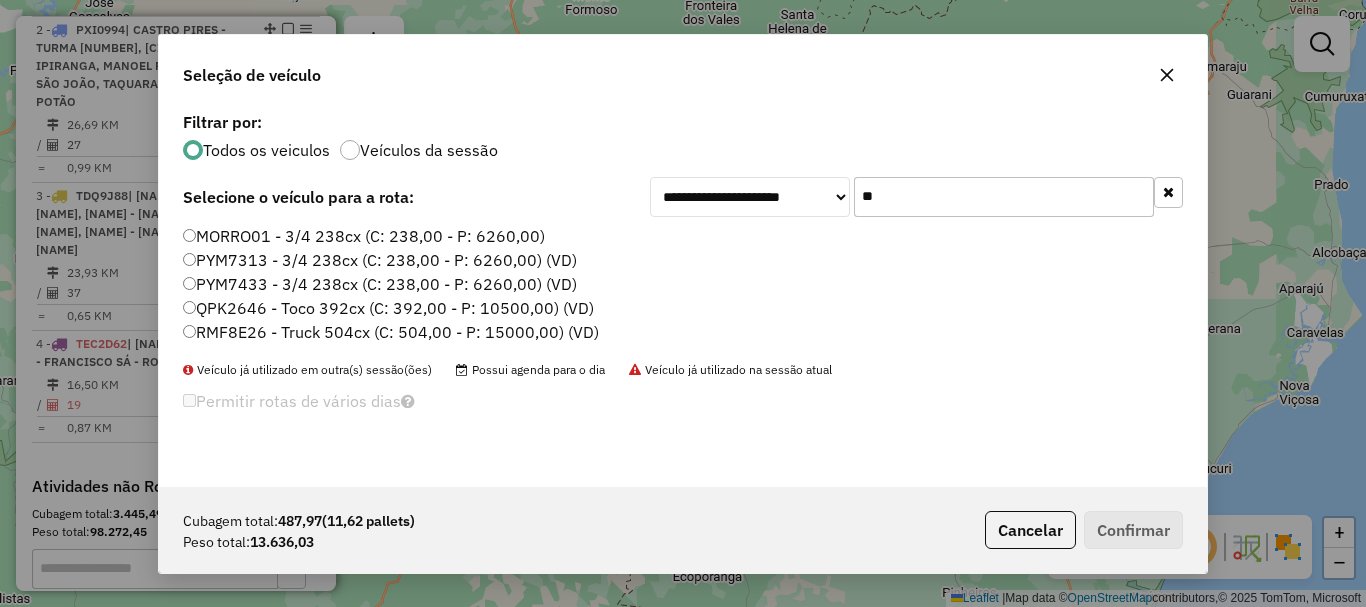 type on "**" 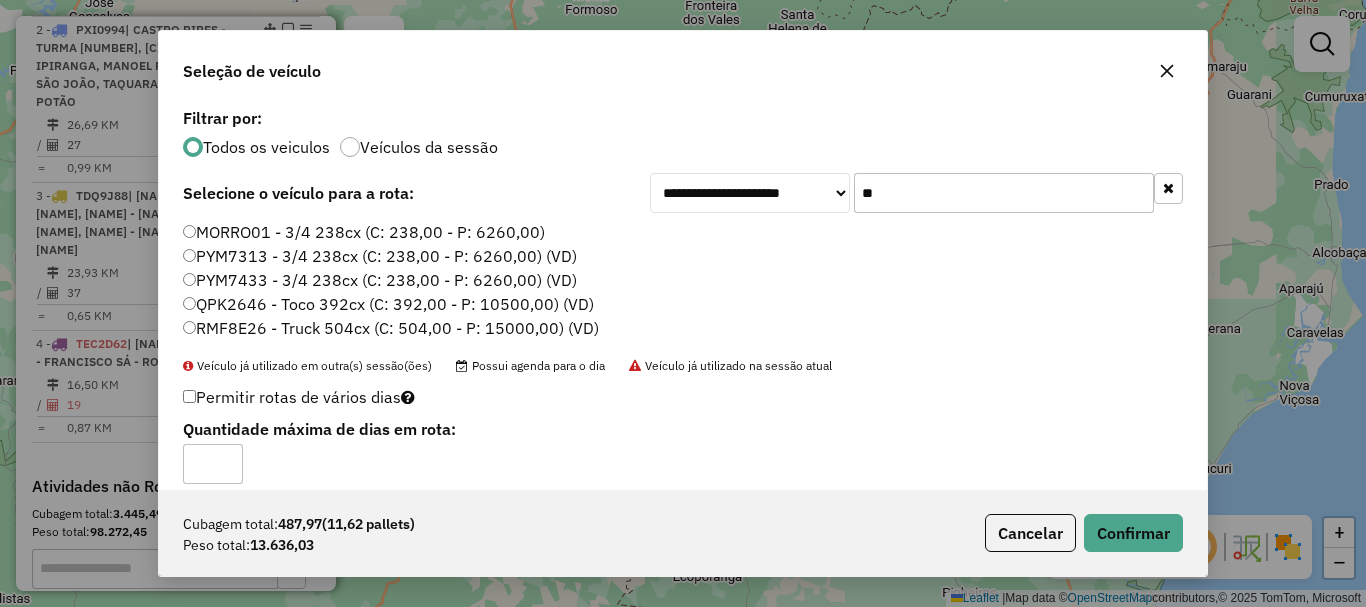type on "*" 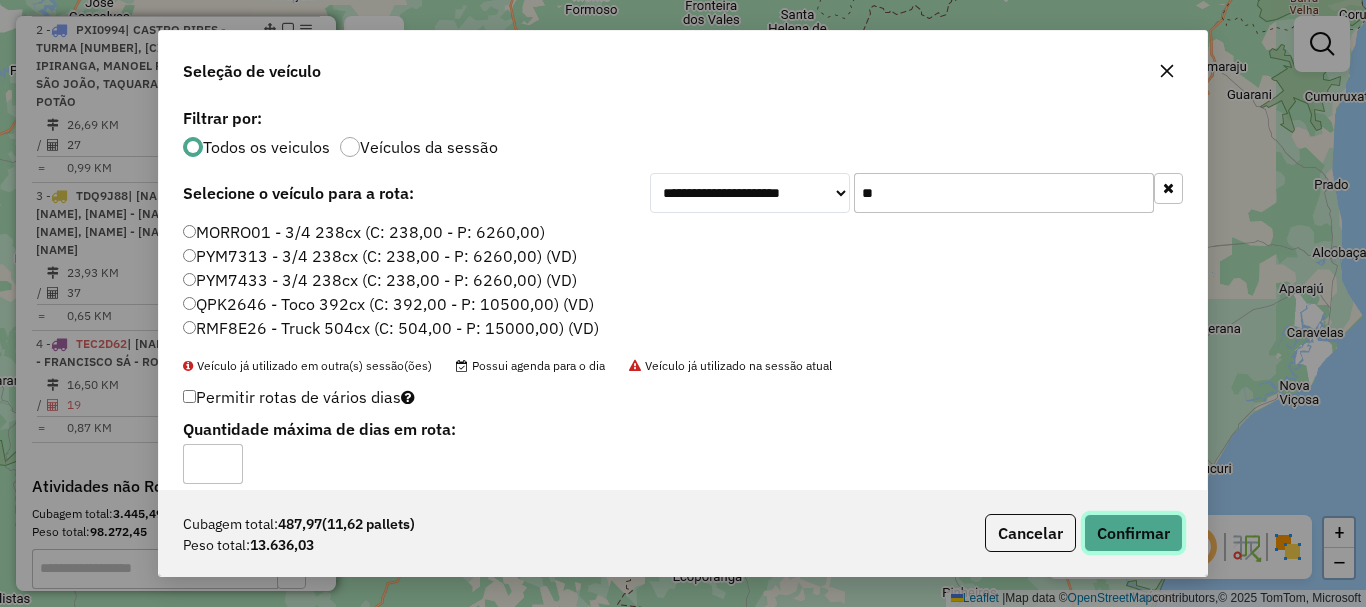 click on "Confirmar" 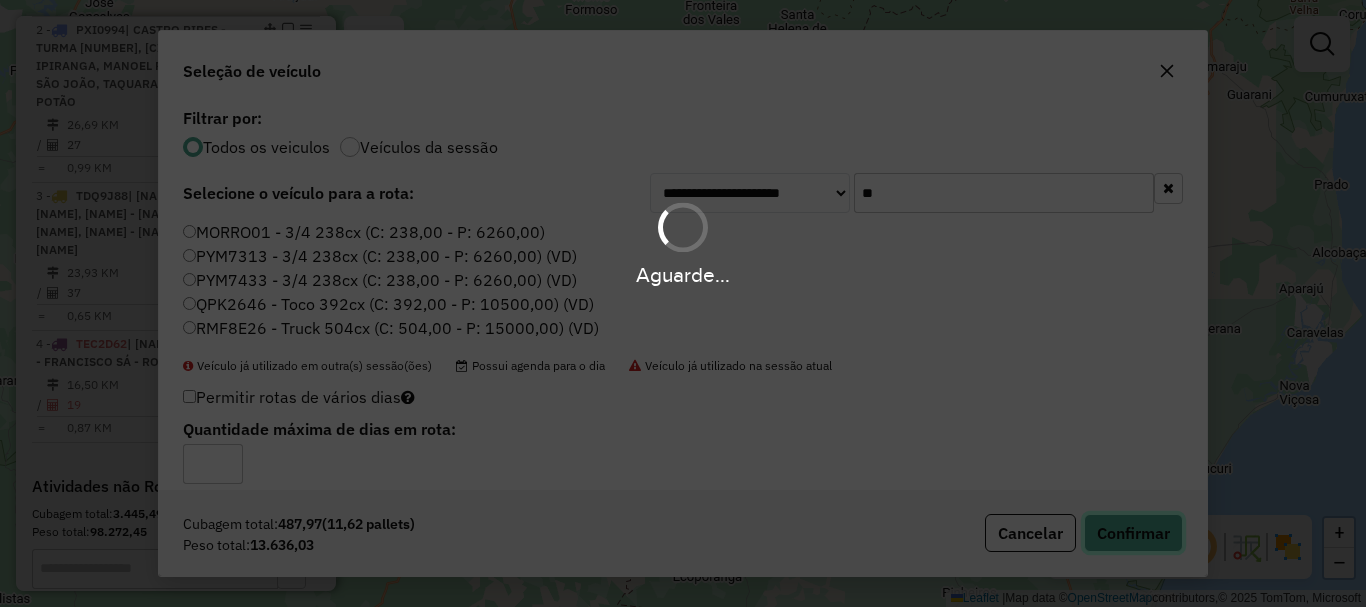 type 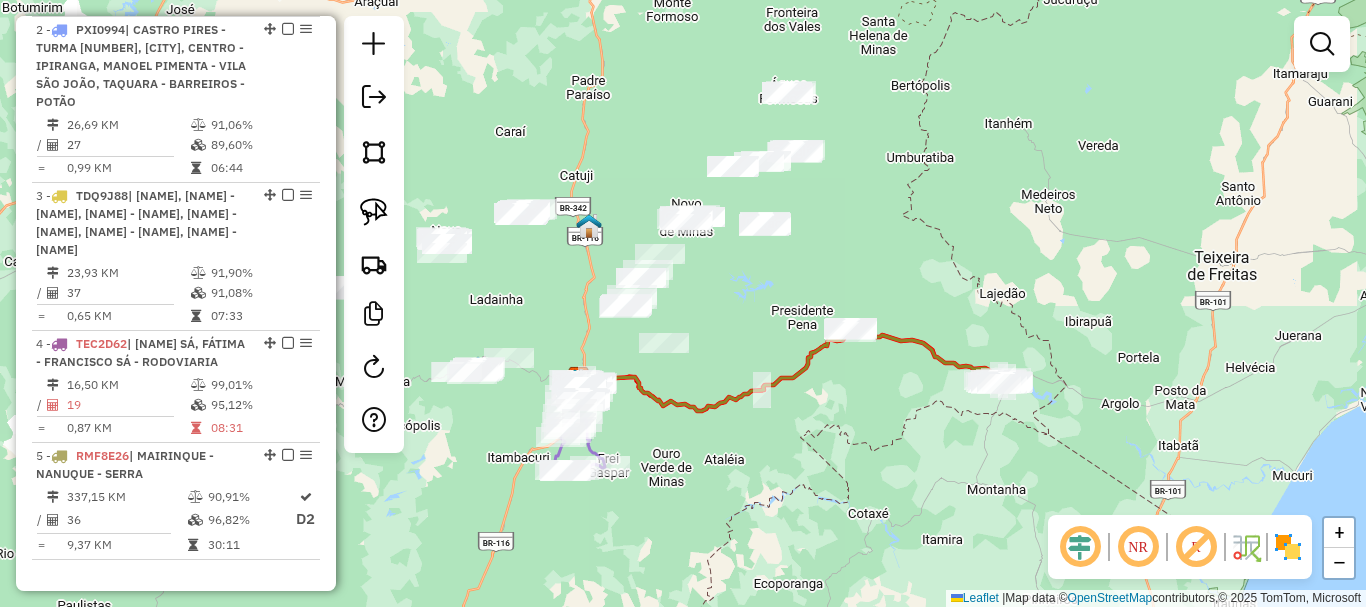 drag, startPoint x: 760, startPoint y: 422, endPoint x: 910, endPoint y: 437, distance: 150.74814 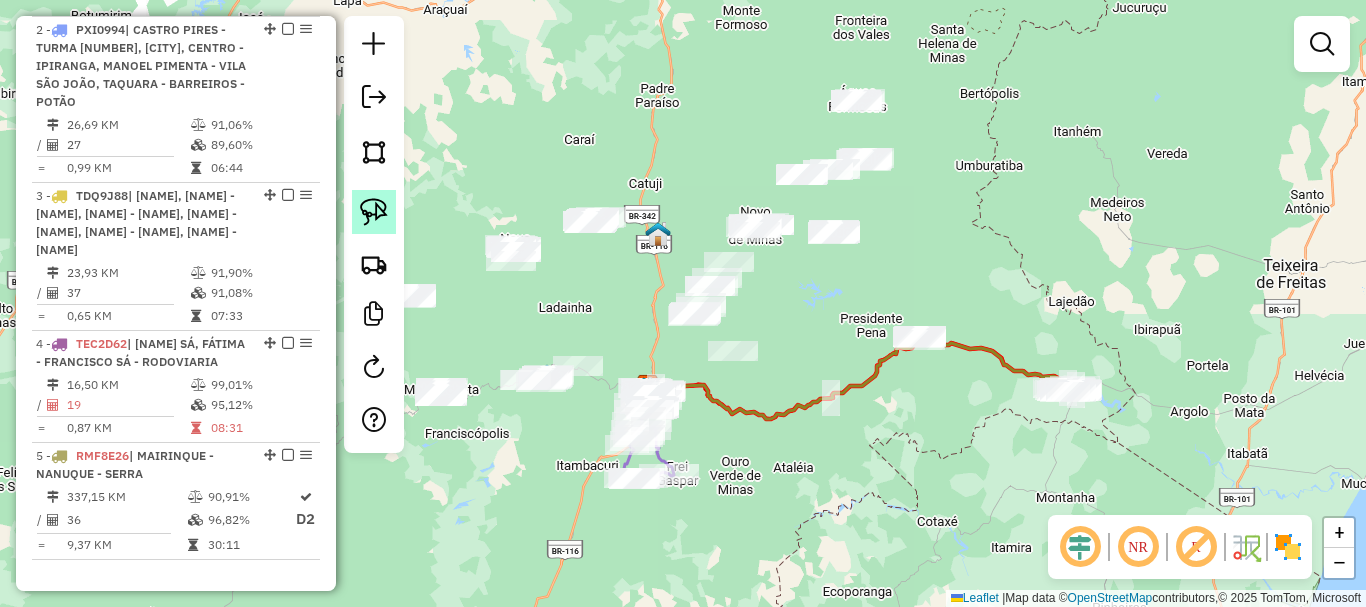 click 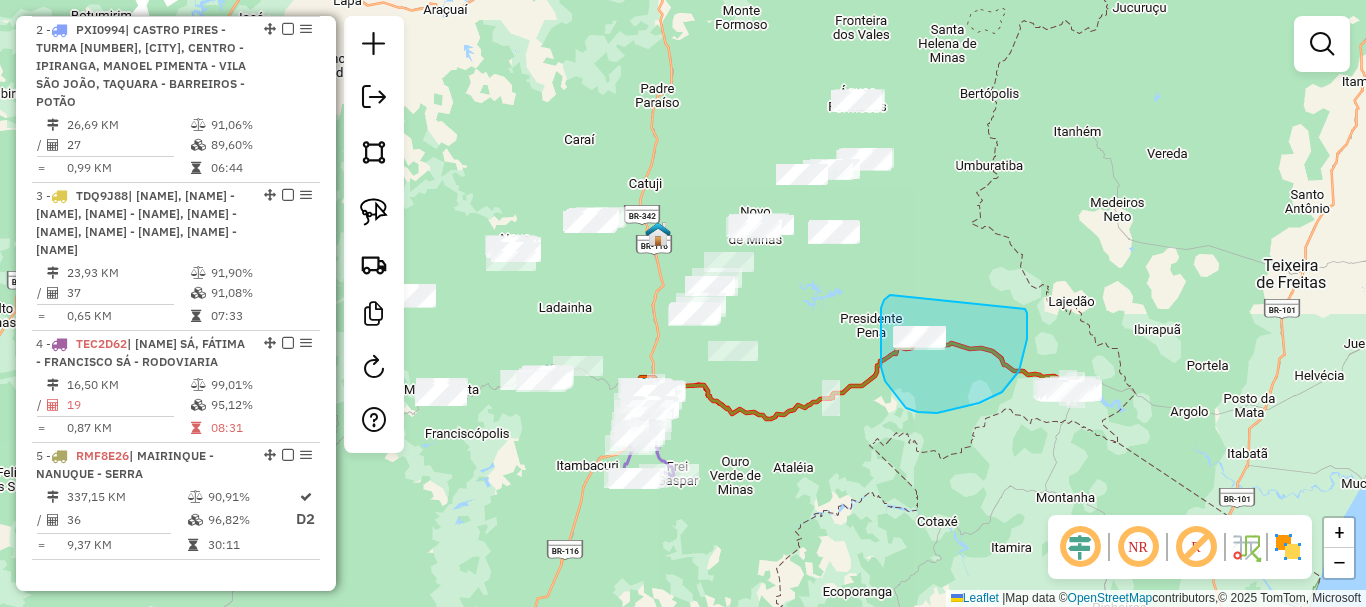 drag, startPoint x: 890, startPoint y: 295, endPoint x: 1025, endPoint y: 309, distance: 135.72398 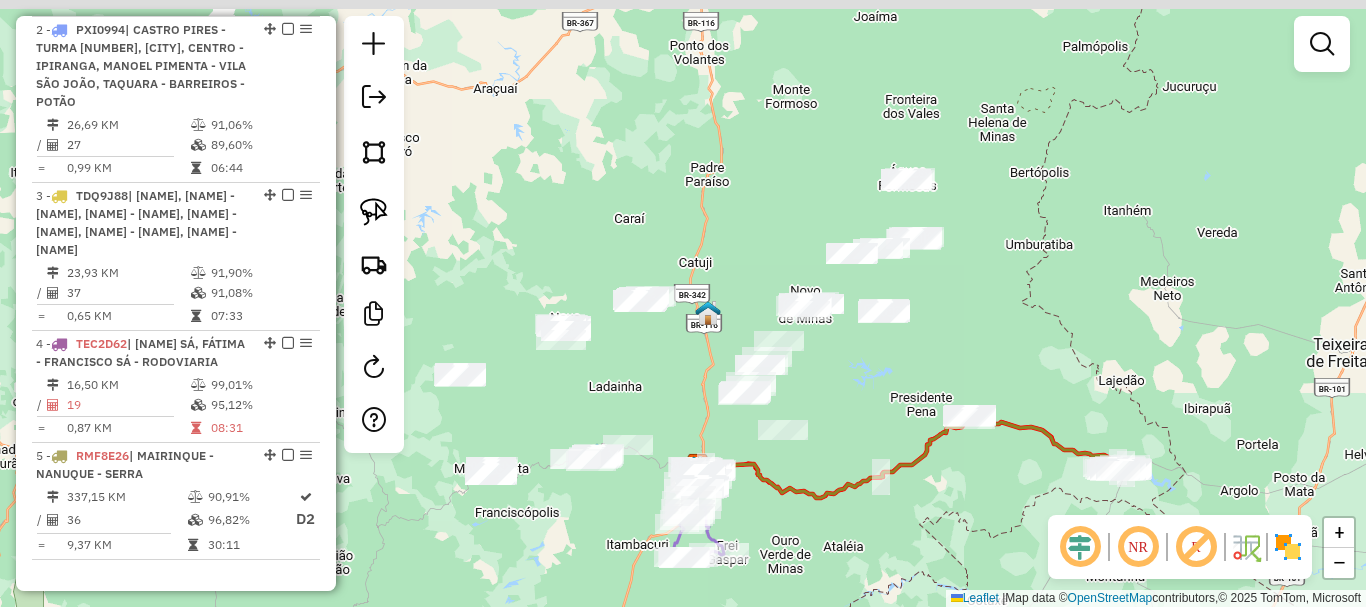 drag, startPoint x: 812, startPoint y: 331, endPoint x: 862, endPoint y: 410, distance: 93.49332 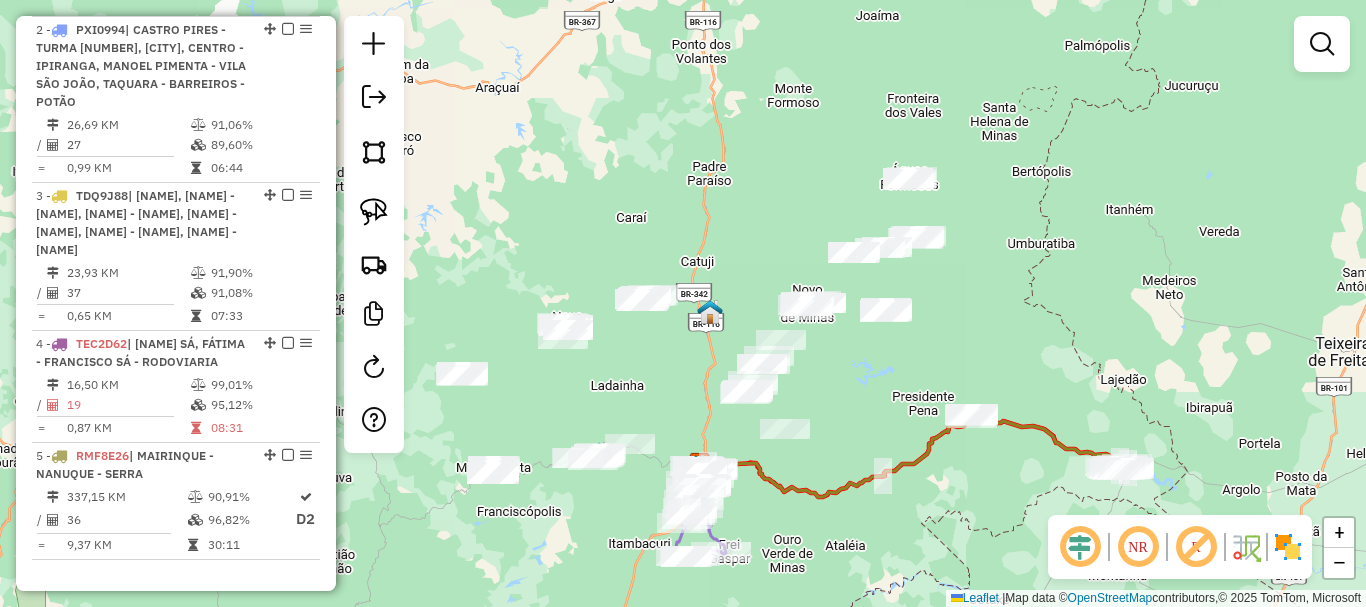 drag, startPoint x: 616, startPoint y: 379, endPoint x: 664, endPoint y: 389, distance: 49.0306 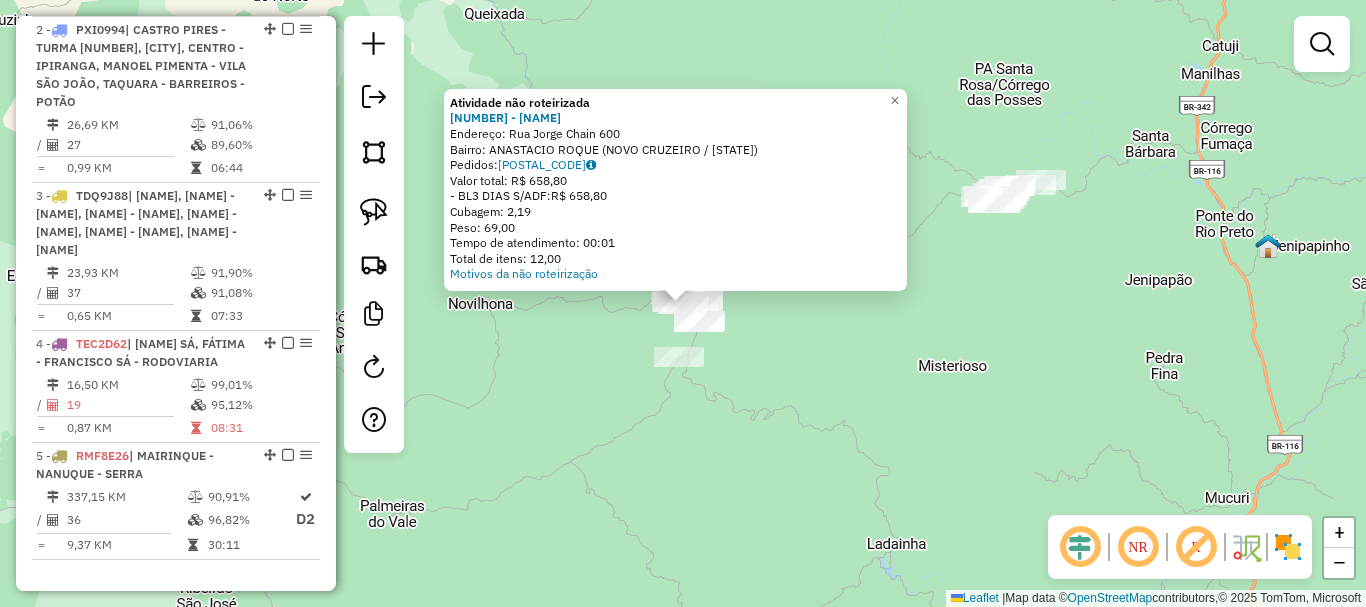 click 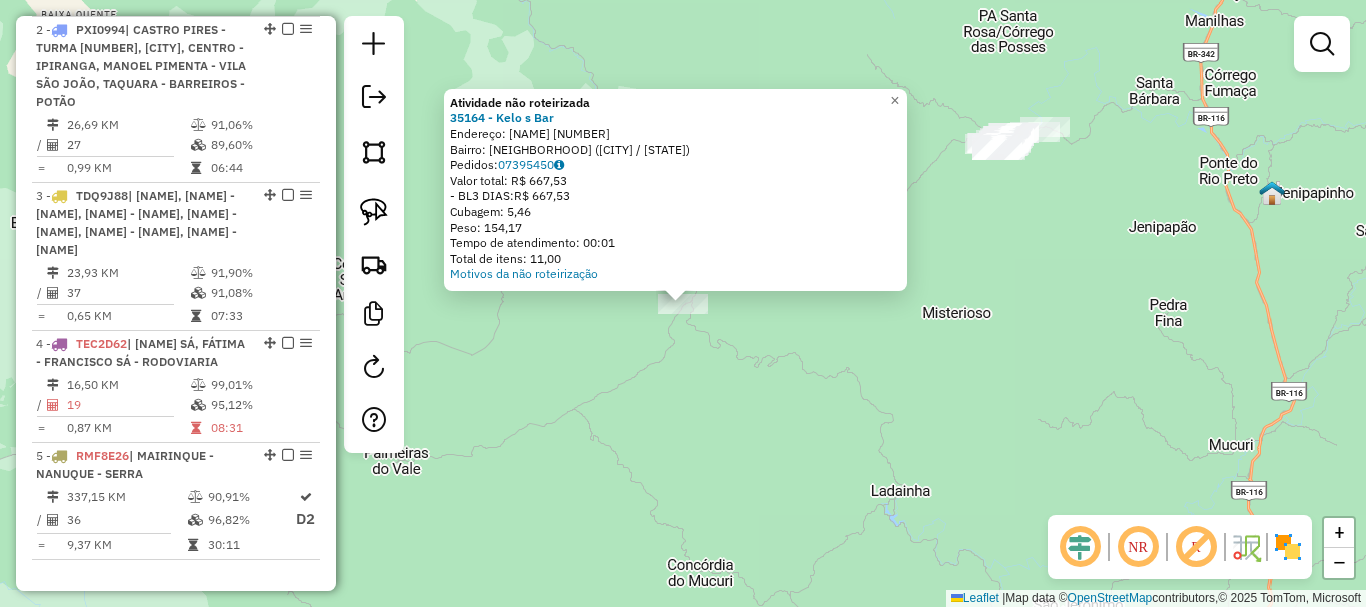 click on "Atividade não roteirizada [NUMBER] - Kelo s Bar  Endereço:  Fazenda S o Bento S/N   Bairro: AREA RURAL ([CITY] / MG)   Pedidos:  [NUMBER]   Valor total: R$ 667,53   - BL3 DIAS:  R$ 667,53   Cubagem: 5,46   Peso: 154,17   Tempo de atendimento: 00:01   Total de itens: 11,00  Motivos da não roteirização × Janela de atendimento Grade de atendimento Capacidade Transportadoras Veículos Cliente Pedidos  Rotas Selecione os dias de semana para filtrar as janelas de atendimento  Seg   Ter   Qua   Qui   Sex   Sáb   Dom  Informe o período da janela de atendimento: De: Até:  Filtrar exatamente a janela do cliente  Considerar janela de atendimento padrão  Selecione os dias de semana para filtrar as grades de atendimento  Seg   Ter   Qua   Qui   Sex   Sáb   Dom   Considerar clientes sem dia de atendimento cadastrado  Clientes fora do dia de atendimento selecionado Filtrar as atividades entre os valores definidos abaixo:  Peso mínimo:   Peso máximo:   Cubagem mínima:   Cubagem máxima:   De:   Até:   De:" 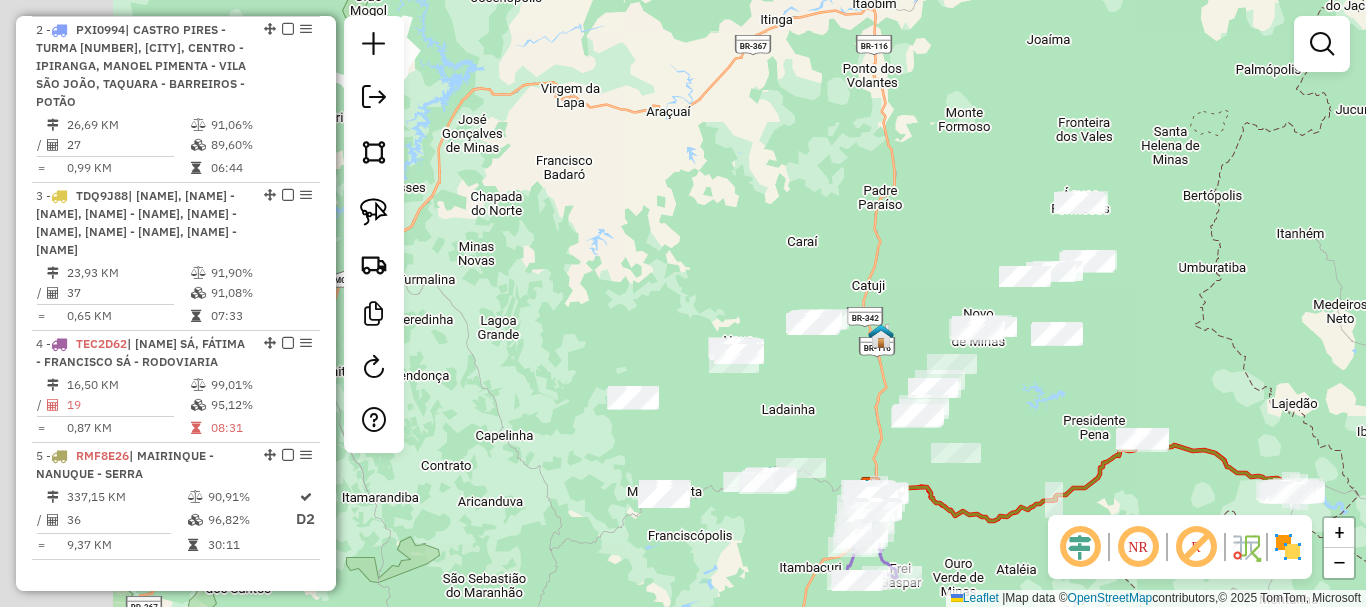 drag, startPoint x: 679, startPoint y: 436, endPoint x: 690, endPoint y: 427, distance: 14.21267 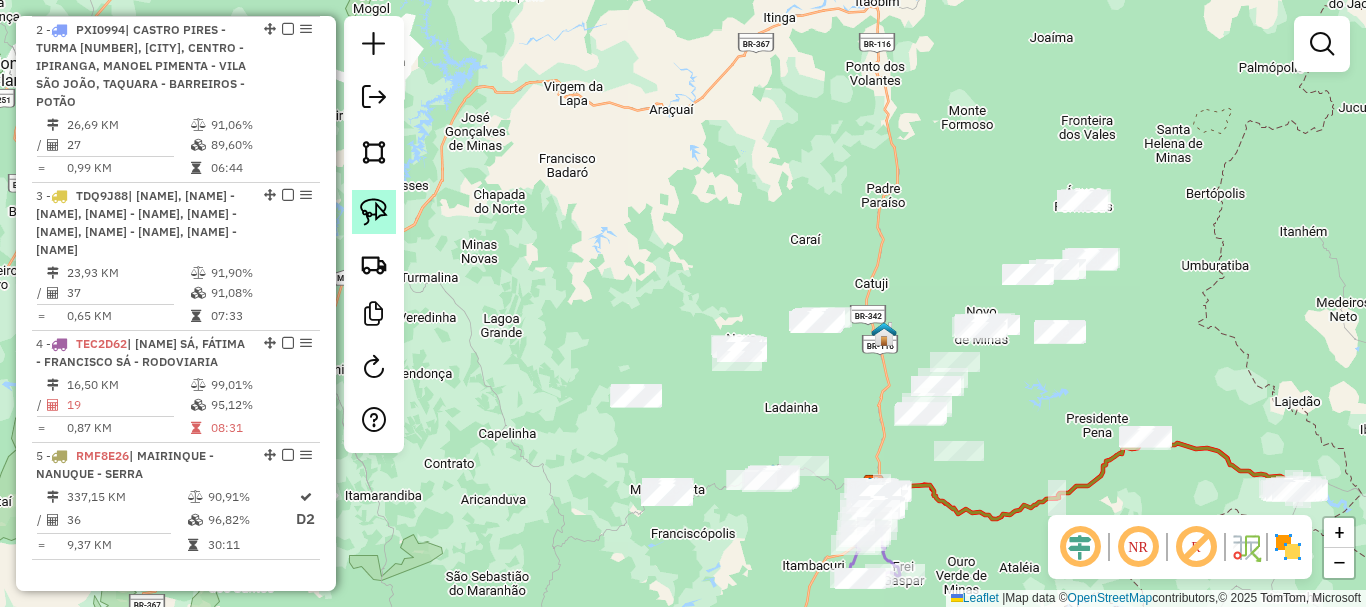 click 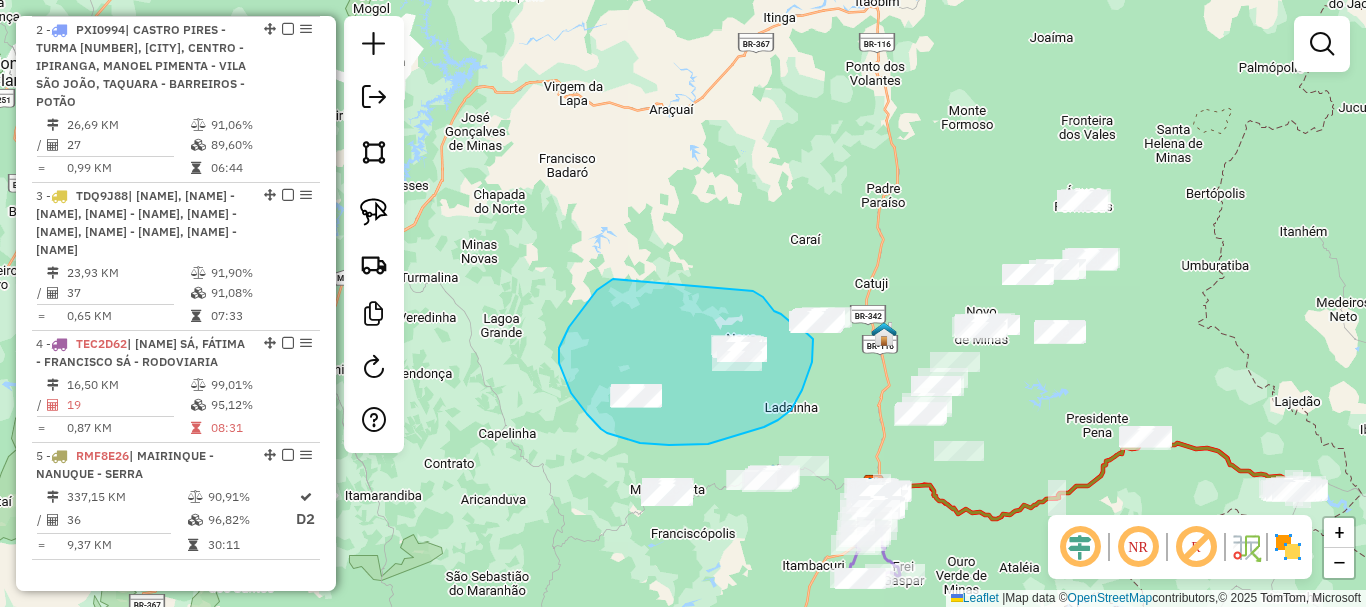 drag, startPoint x: 597, startPoint y: 290, endPoint x: 753, endPoint y: 291, distance: 156.0032 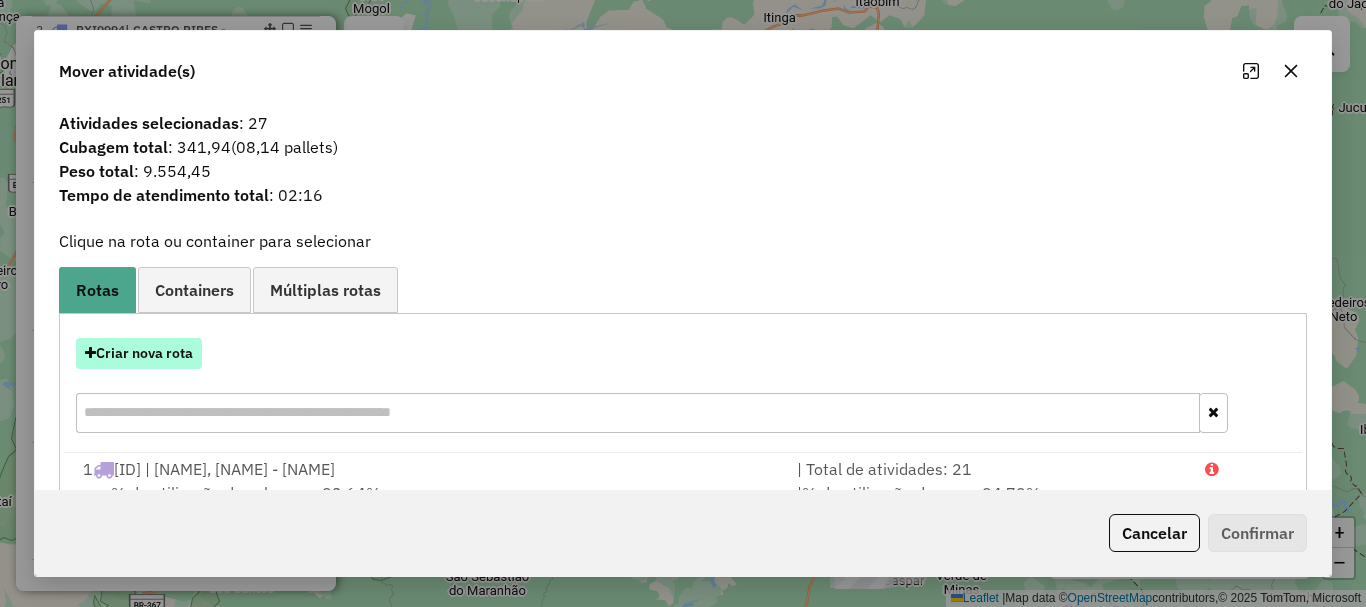 click on "Criar nova rota" at bounding box center (139, 353) 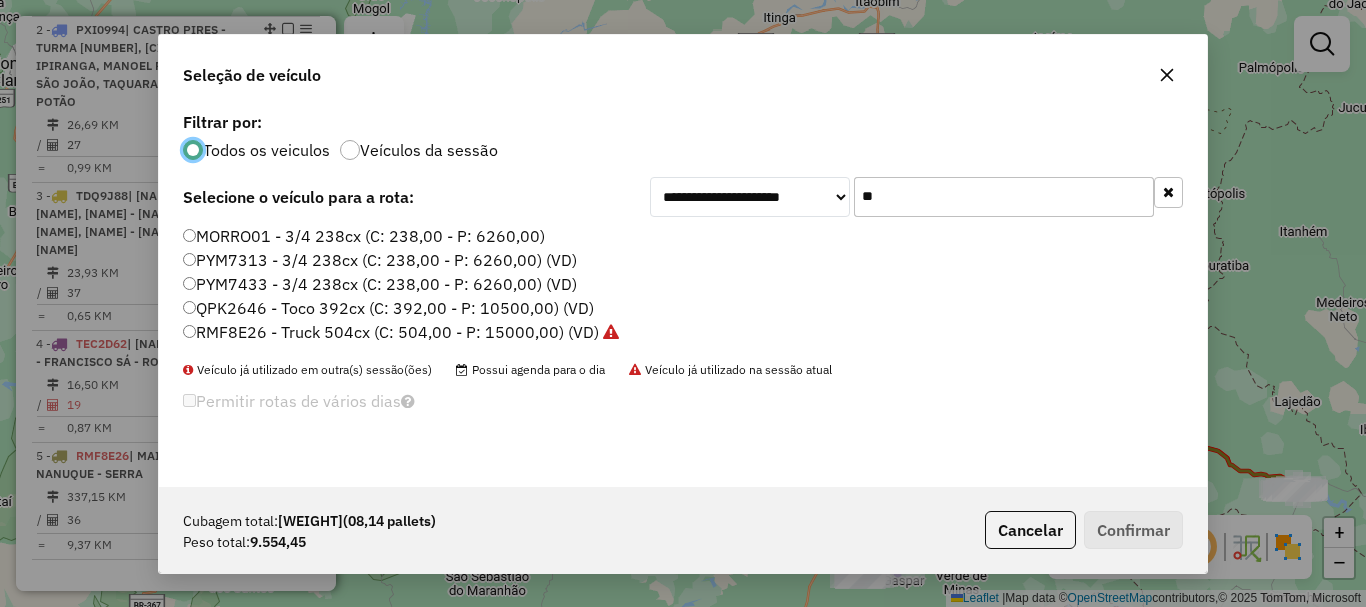 scroll, scrollTop: 11, scrollLeft: 6, axis: both 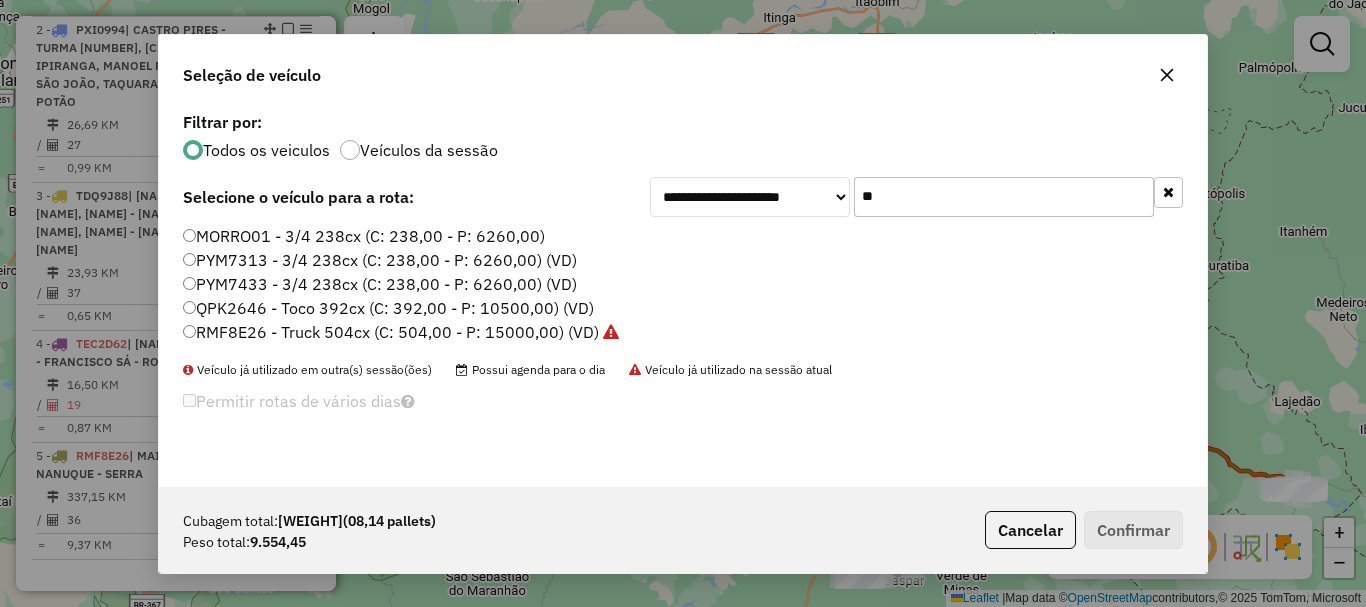 drag, startPoint x: 948, startPoint y: 195, endPoint x: 773, endPoint y: 192, distance: 175.02571 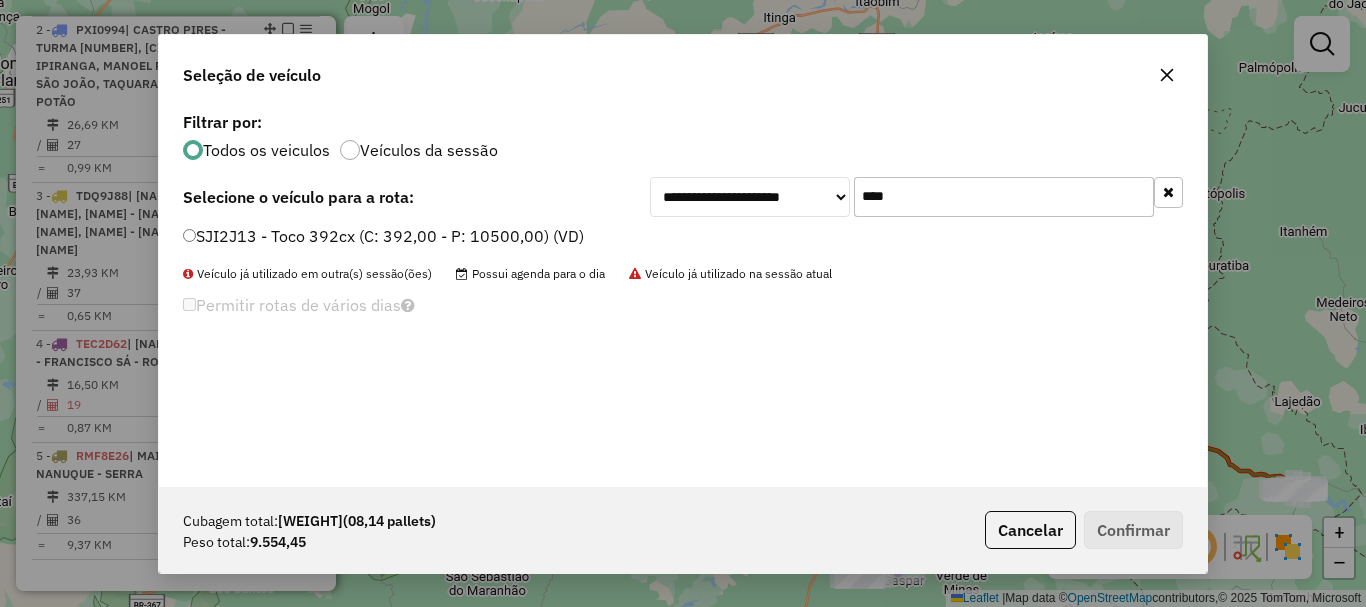 type on "****" 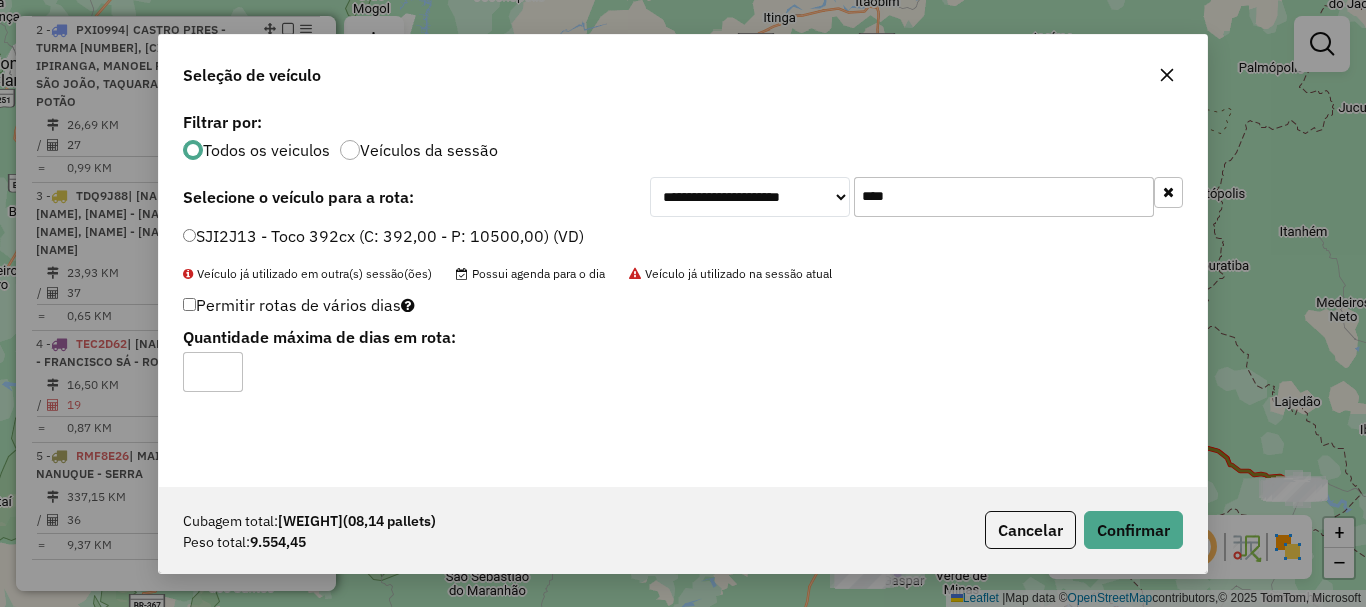 type on "*" 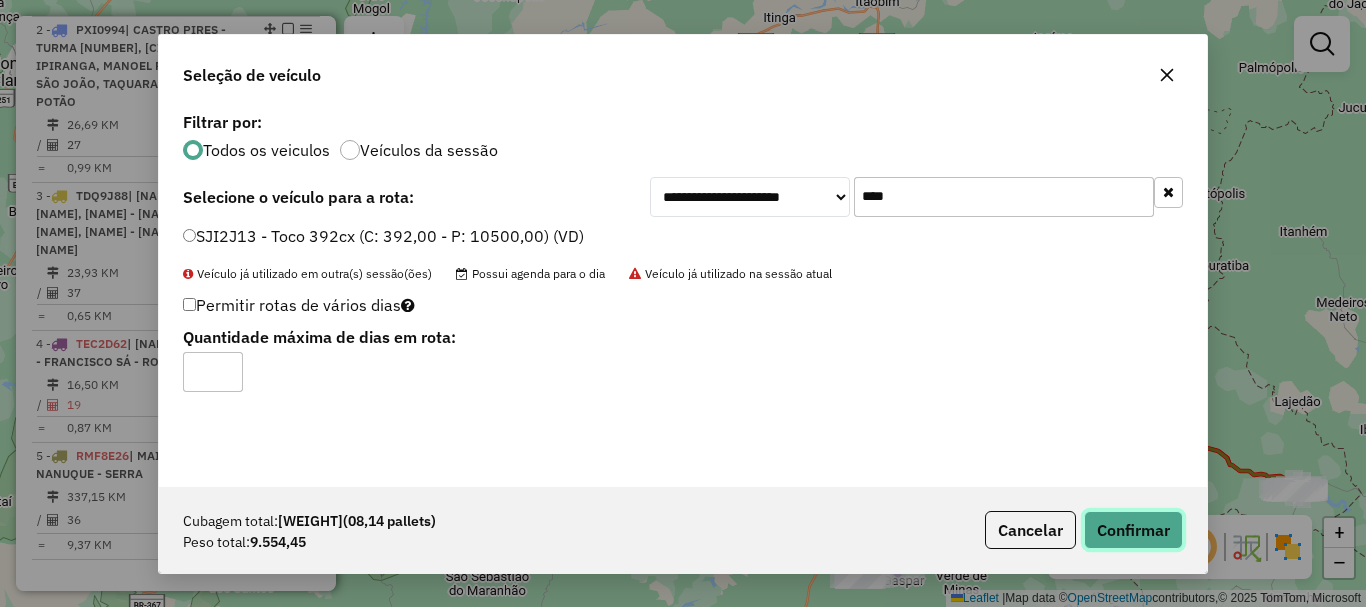 click on "Confirmar" 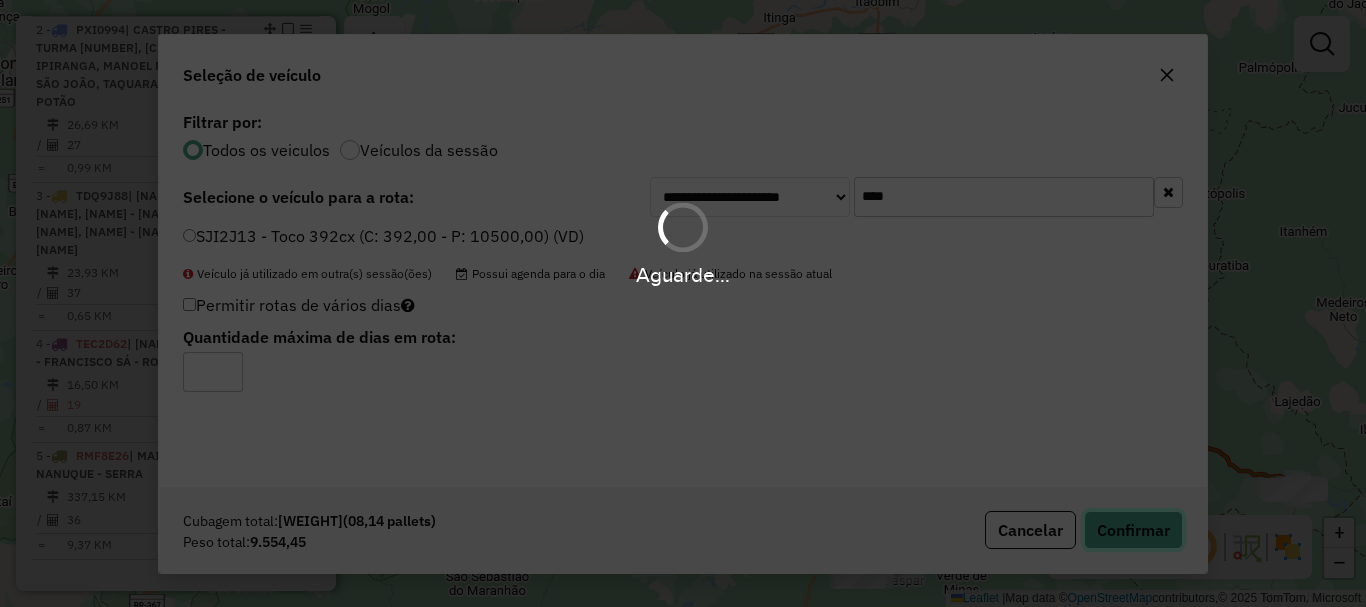 type 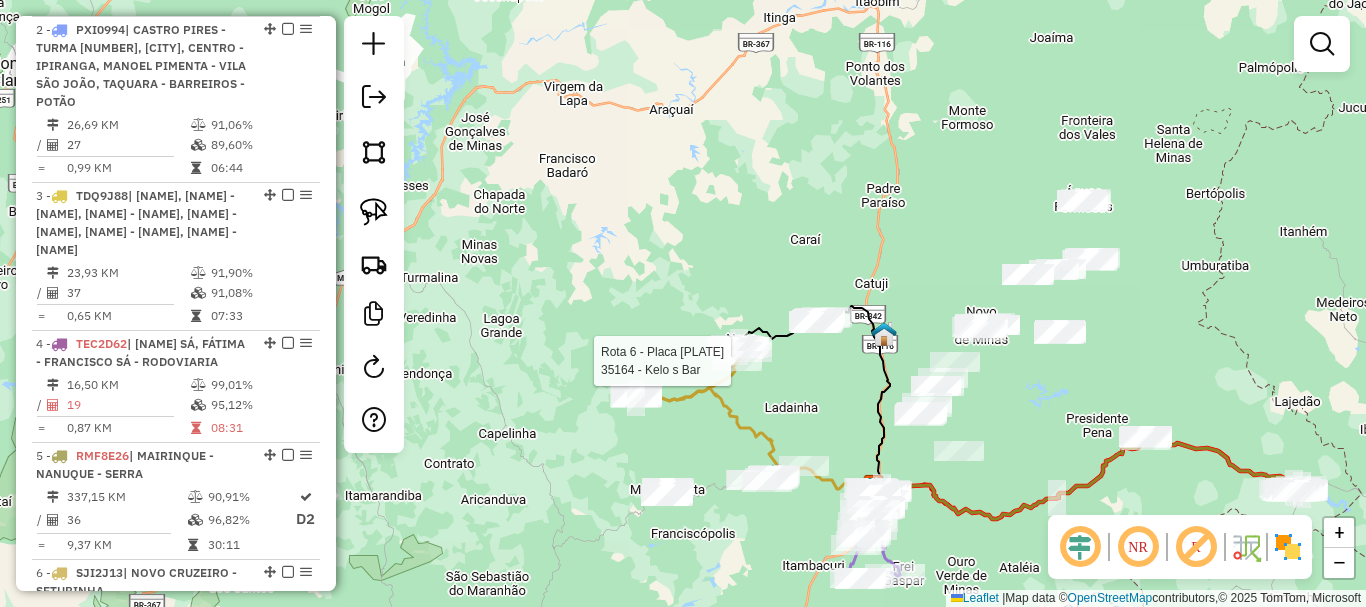 select on "*********" 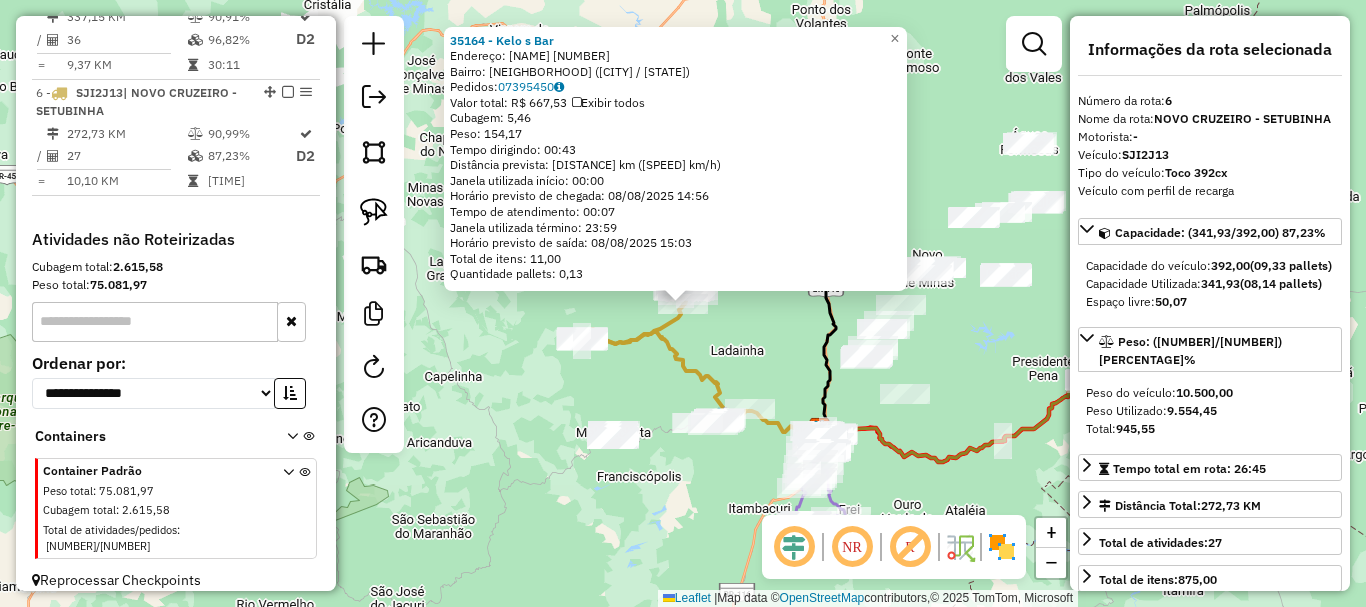 scroll, scrollTop: 1418, scrollLeft: 0, axis: vertical 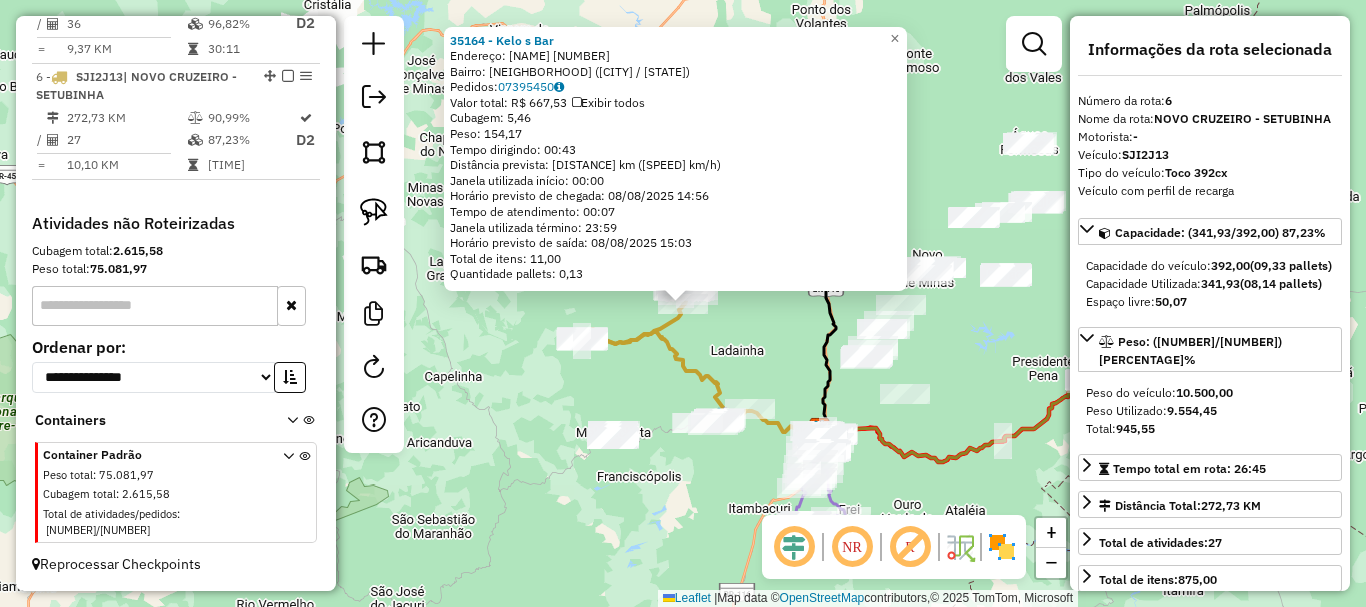 click on "[NUMBER] - [NAME]" 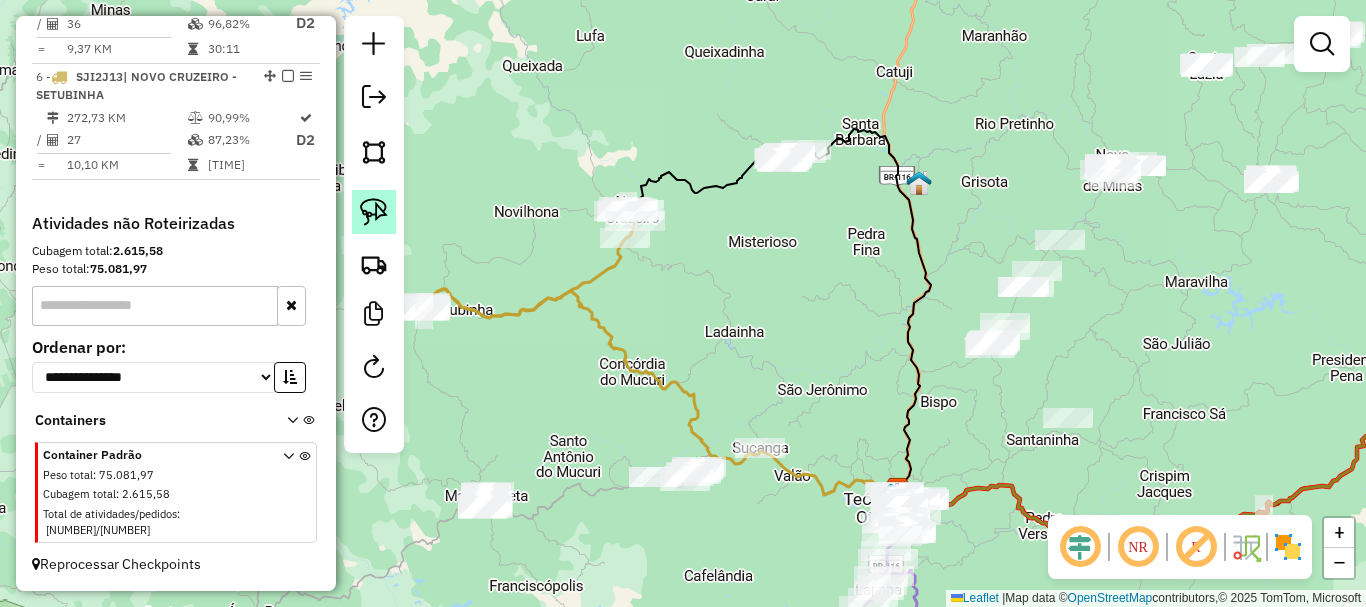 click 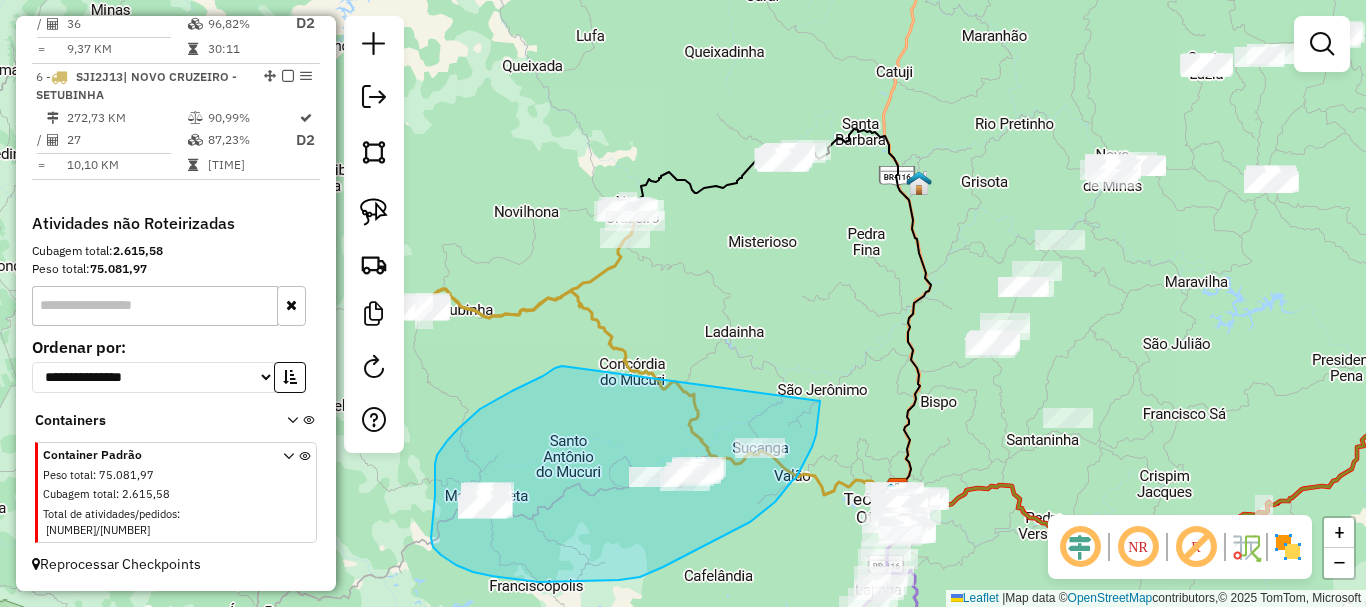 drag, startPoint x: 557, startPoint y: 368, endPoint x: 820, endPoint y: 401, distance: 265.06226 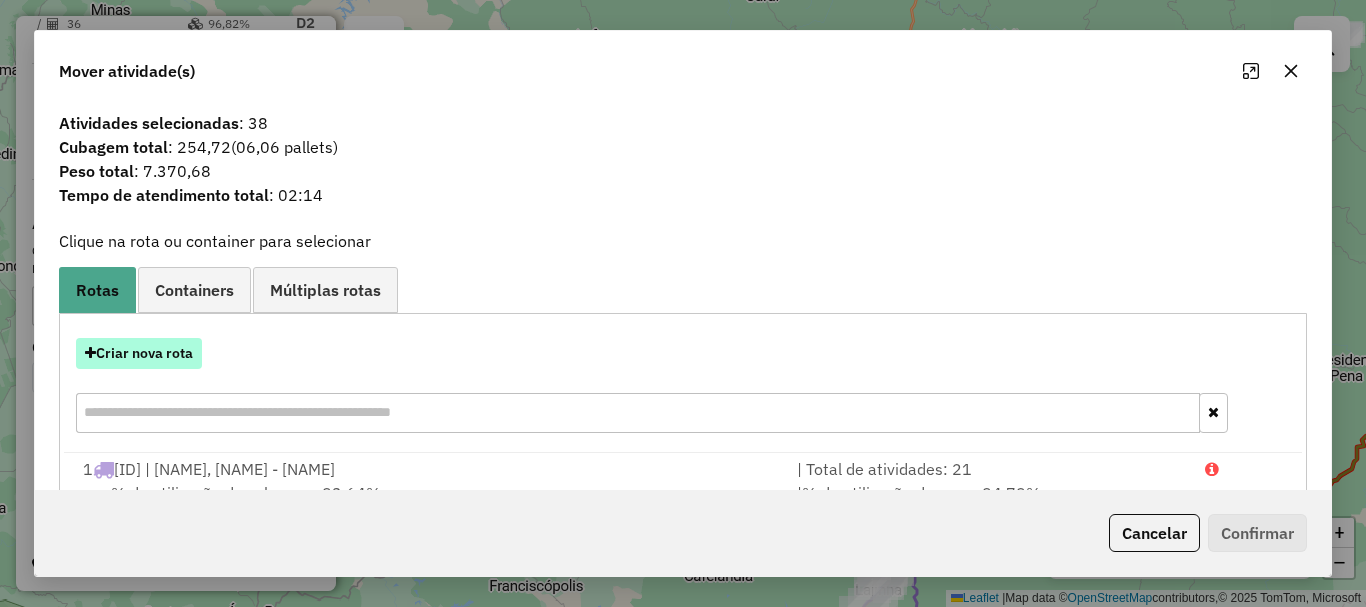 click on "Criar nova rota" at bounding box center (139, 353) 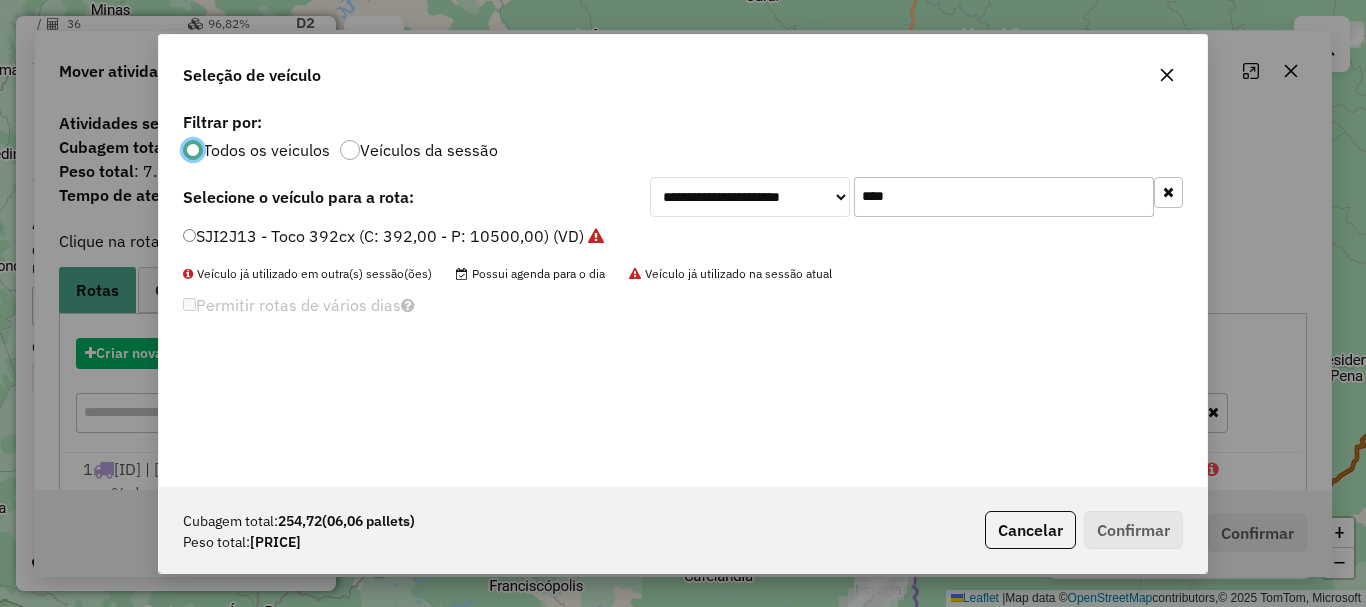 scroll, scrollTop: 11, scrollLeft: 6, axis: both 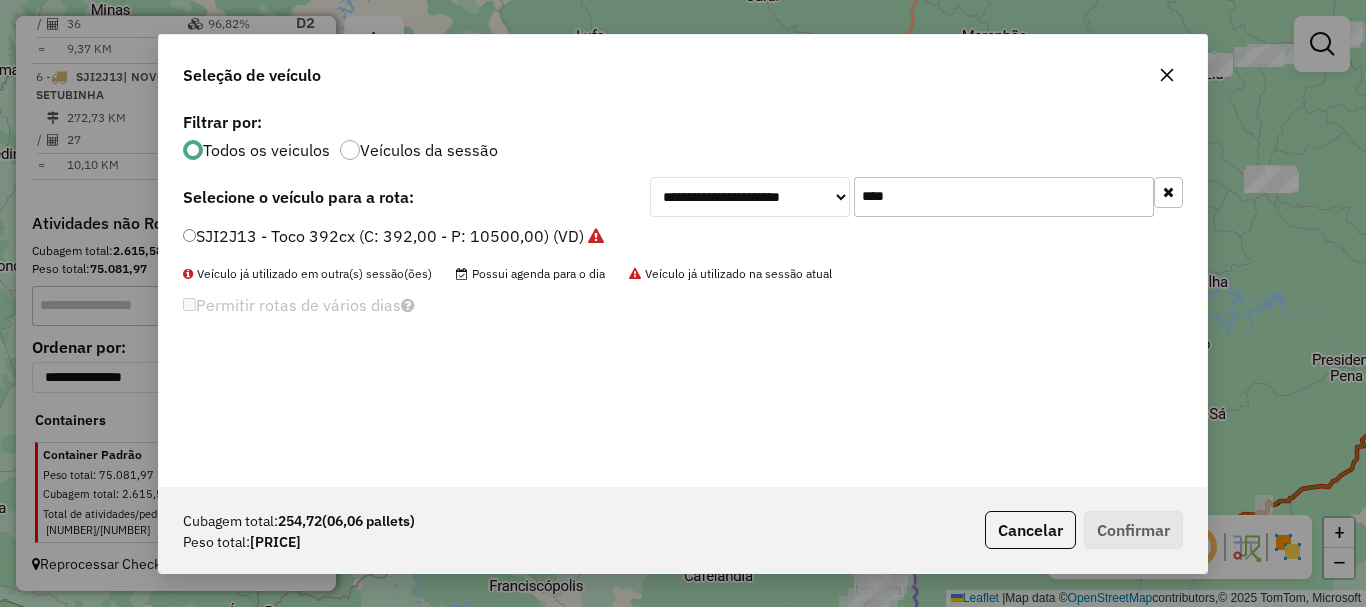 drag, startPoint x: 908, startPoint y: 200, endPoint x: 701, endPoint y: 200, distance: 207 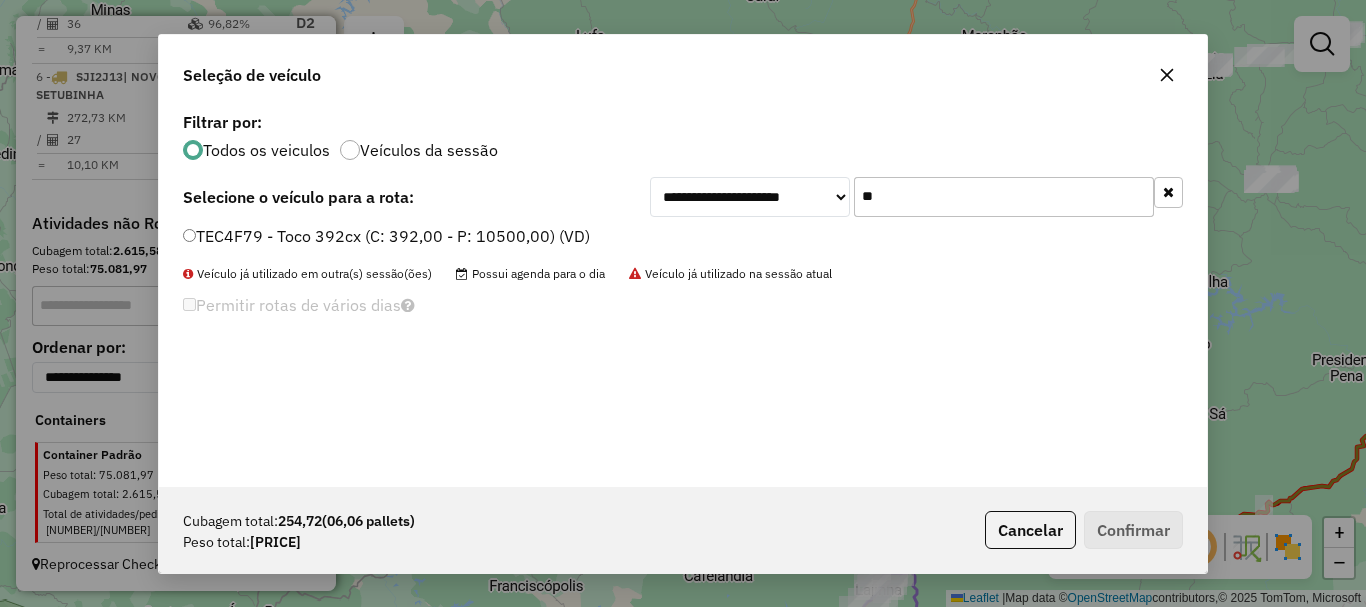 type on "**" 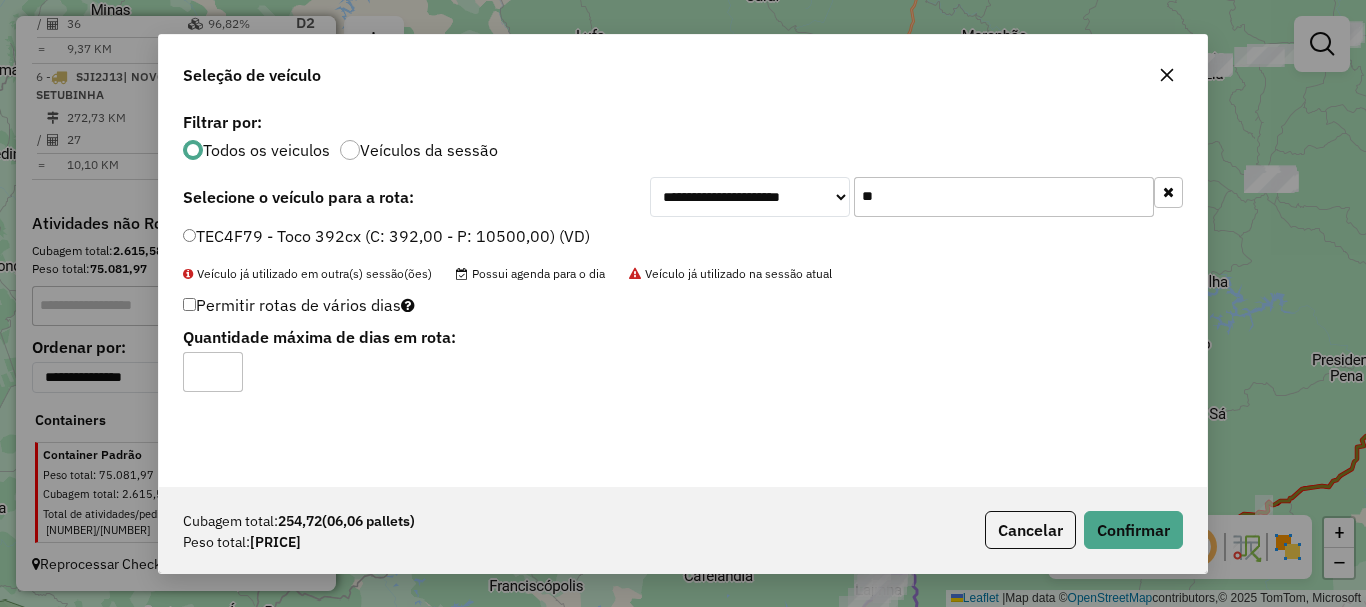 click on "Cubagem total: [NUMBER] ( [NUMBER] pallets) Peso total: [NUMBER] Cancelar Confirmar" 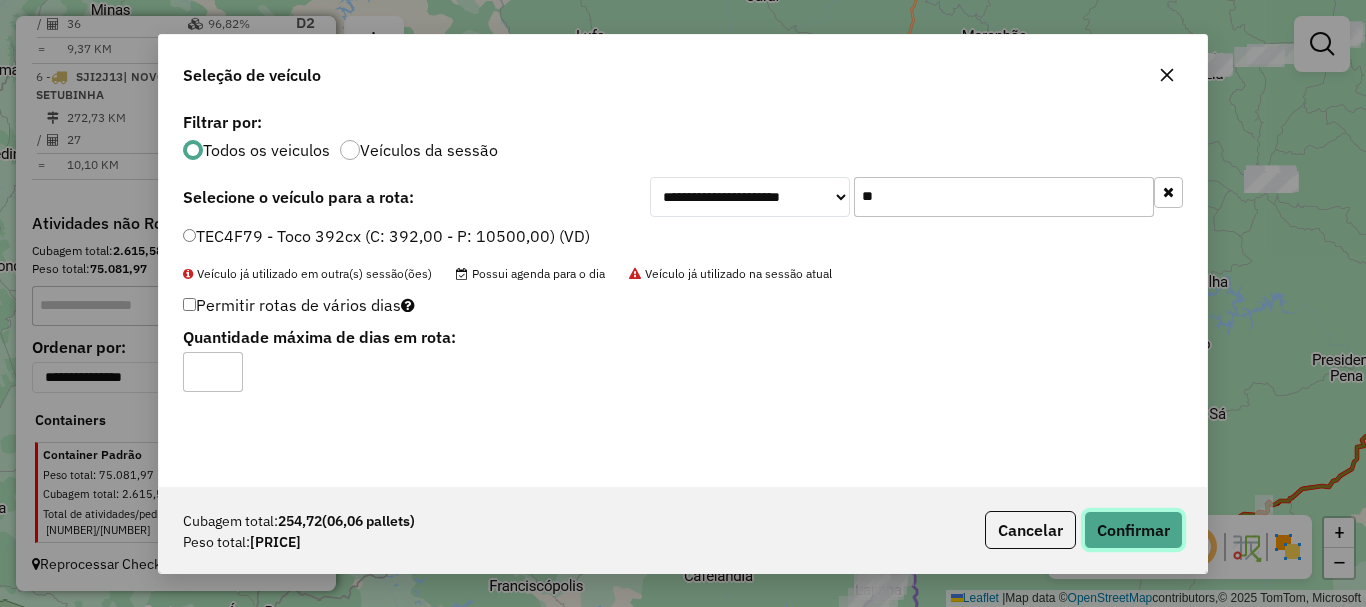 click on "Confirmar" 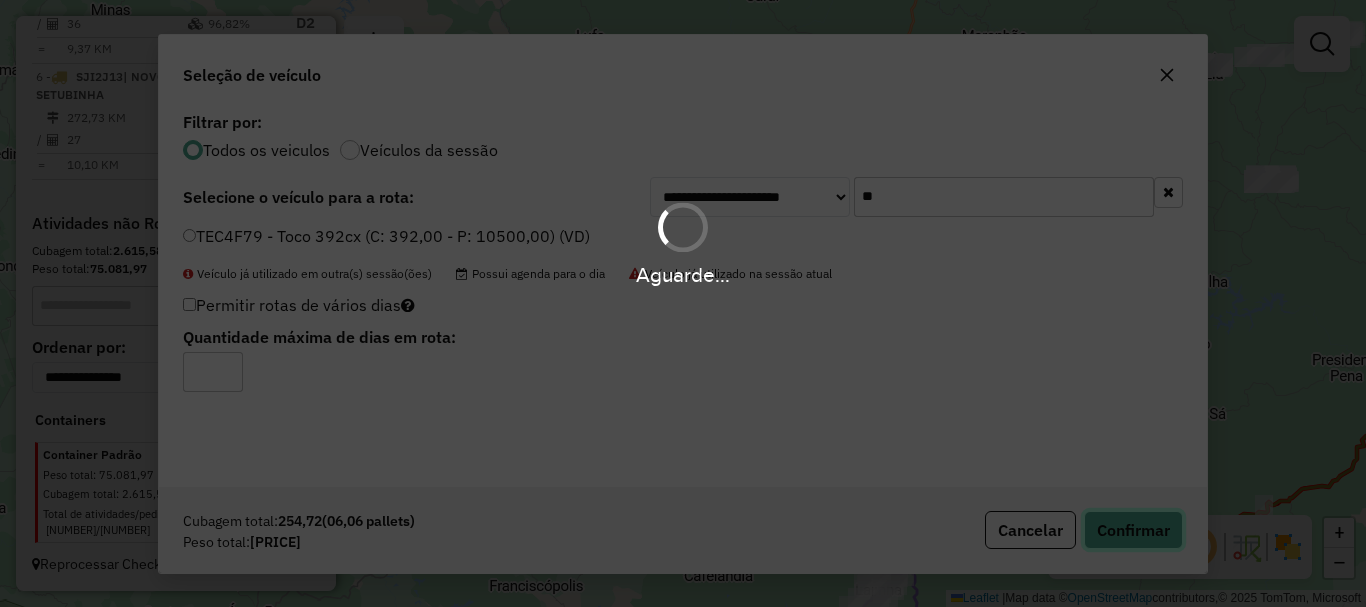 type 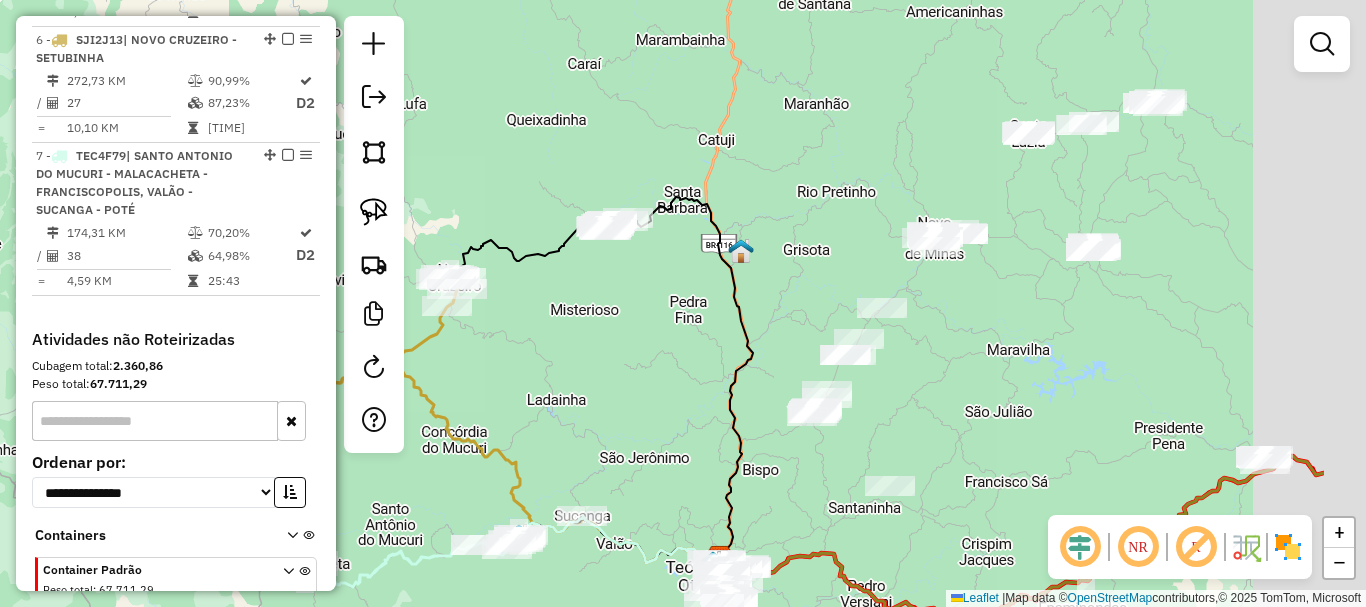 drag, startPoint x: 849, startPoint y: 304, endPoint x: 671, endPoint y: 372, distance: 190.54659 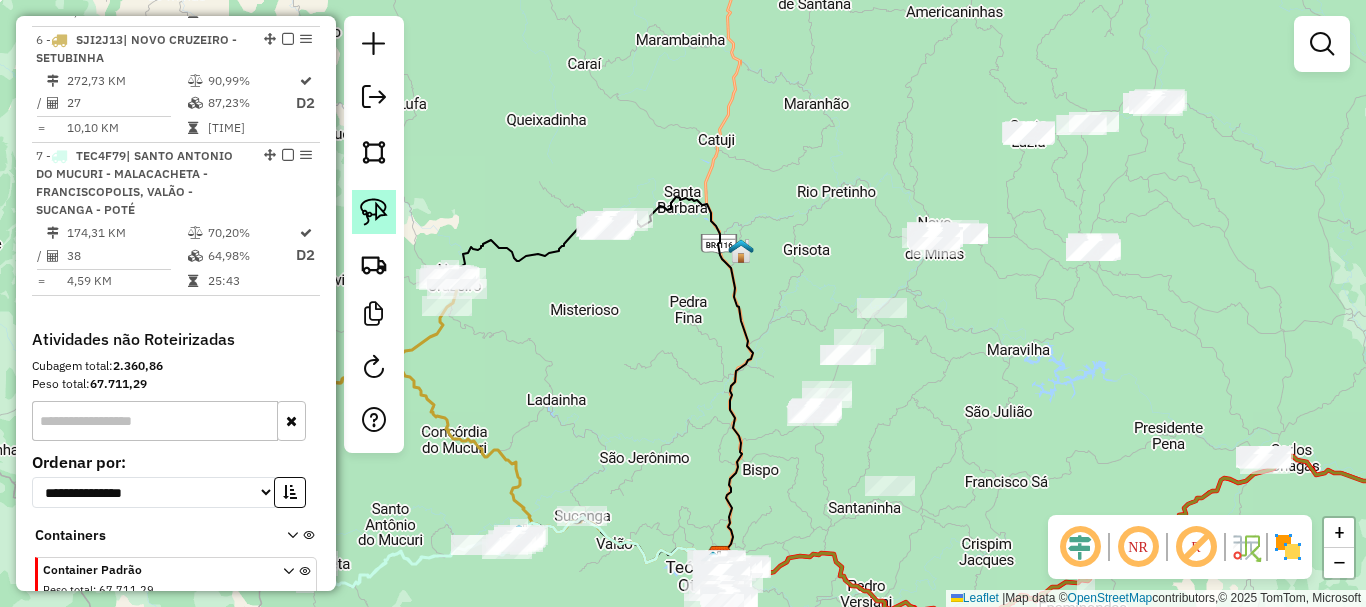 click 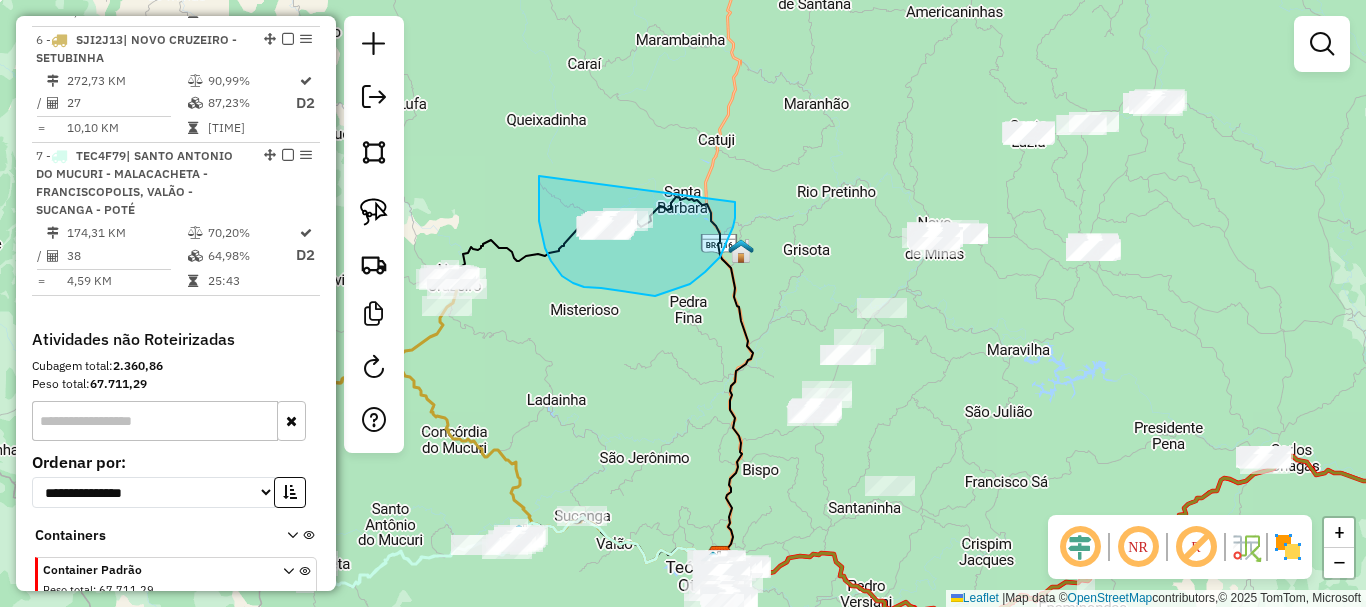 drag, startPoint x: 539, startPoint y: 176, endPoint x: 736, endPoint y: 192, distance: 197.64868 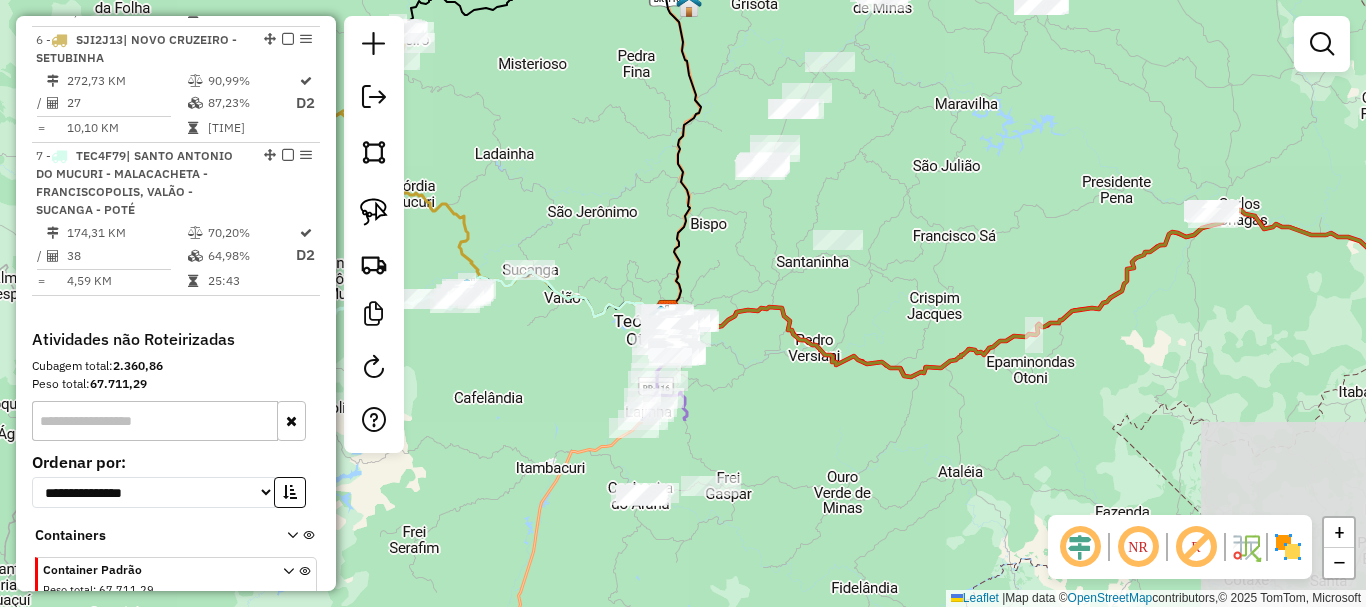 drag, startPoint x: 691, startPoint y: 389, endPoint x: 639, endPoint y: 143, distance: 251.43588 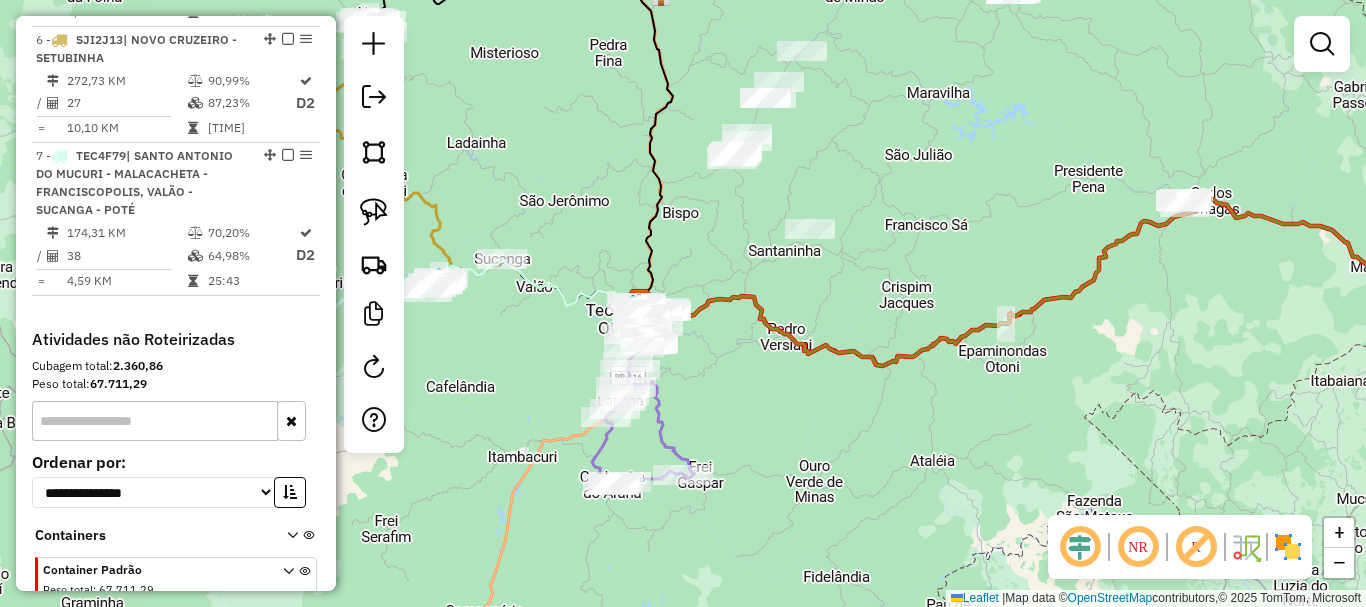 drag, startPoint x: 831, startPoint y: 442, endPoint x: 803, endPoint y: 431, distance: 30.083218 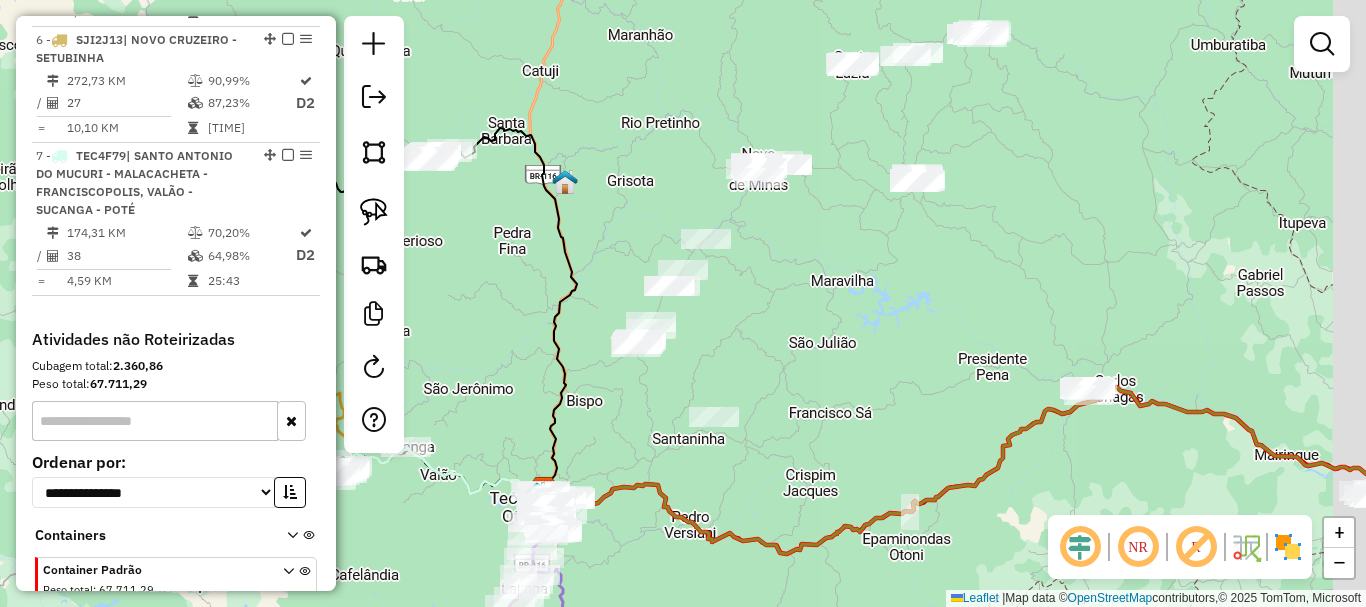 drag, startPoint x: 904, startPoint y: 258, endPoint x: 801, endPoint y: 452, distance: 219.64745 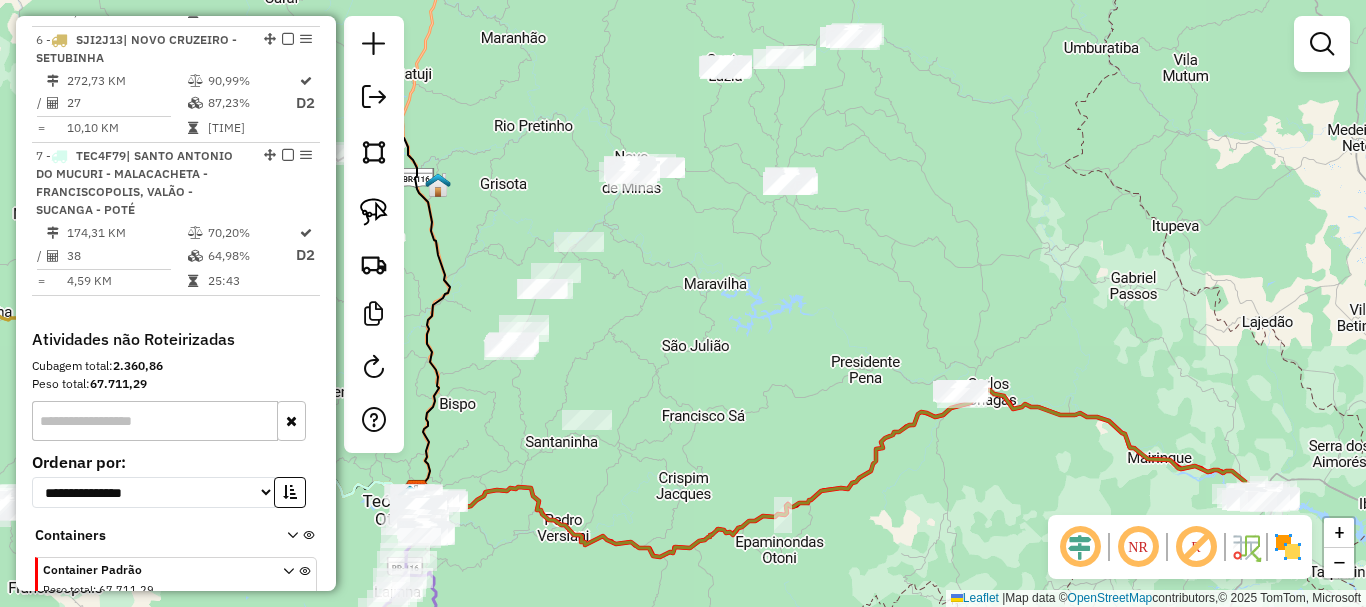 drag, startPoint x: 841, startPoint y: 324, endPoint x: 763, endPoint y: 312, distance: 78.91768 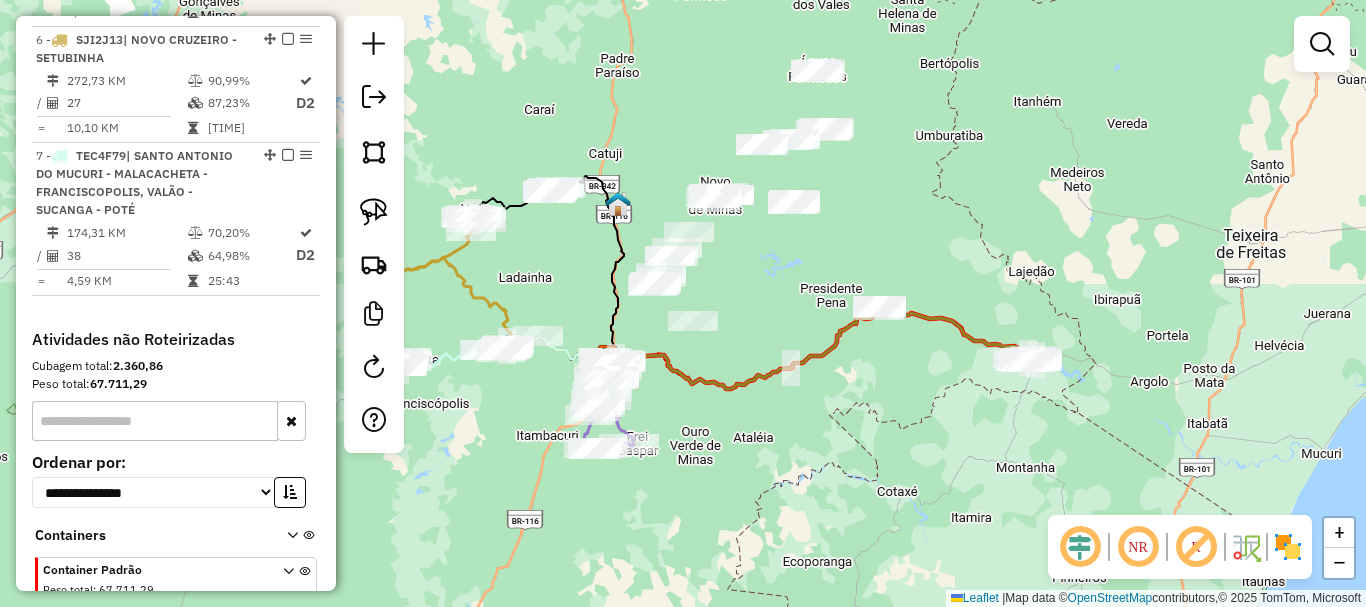 drag, startPoint x: 685, startPoint y: 309, endPoint x: 760, endPoint y: 289, distance: 77.62087 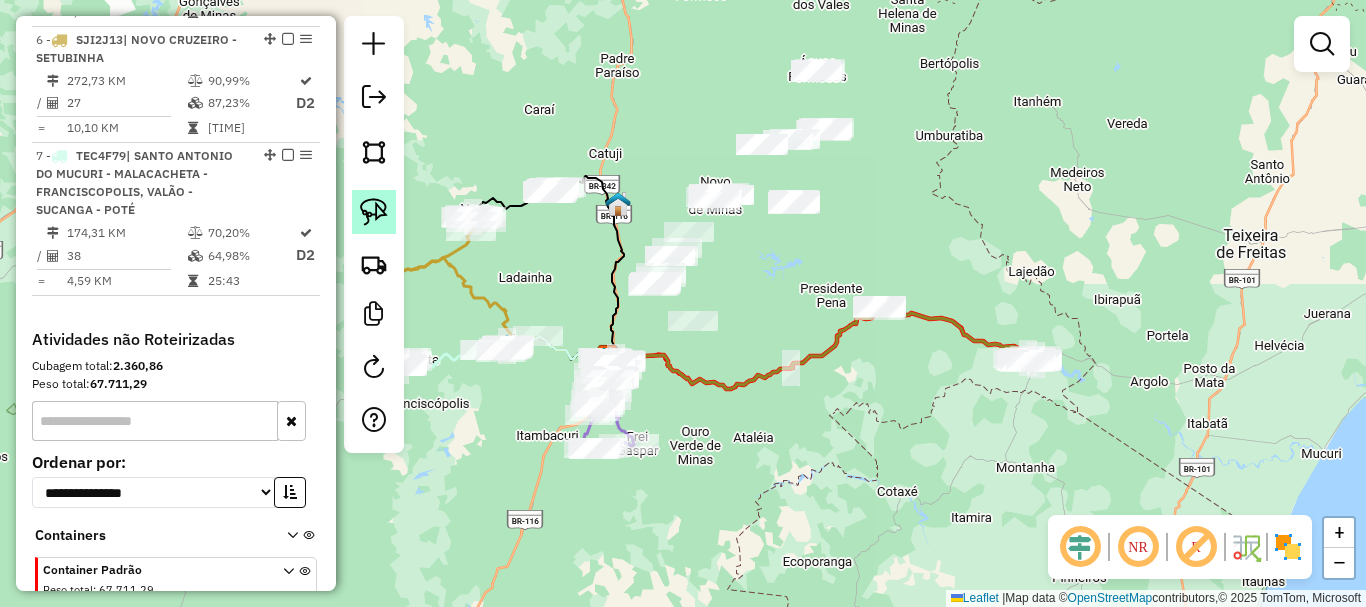click 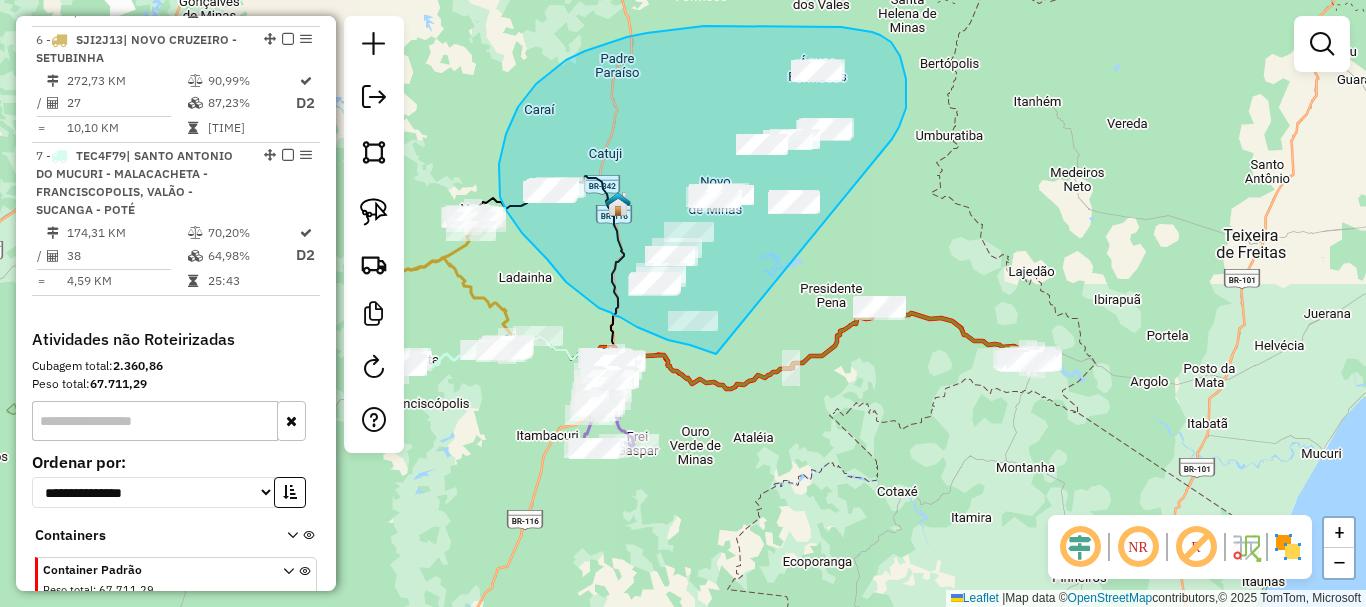 drag, startPoint x: 892, startPoint y: 139, endPoint x: 716, endPoint y: 354, distance: 277.85068 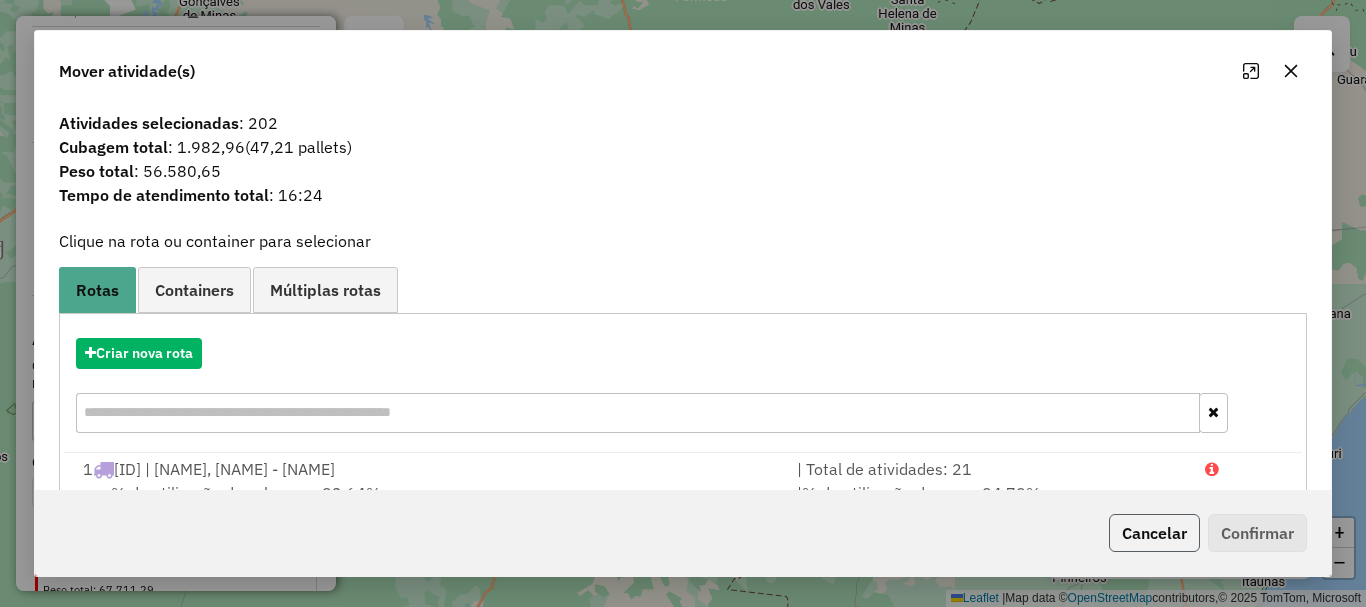 click on "Cancelar" 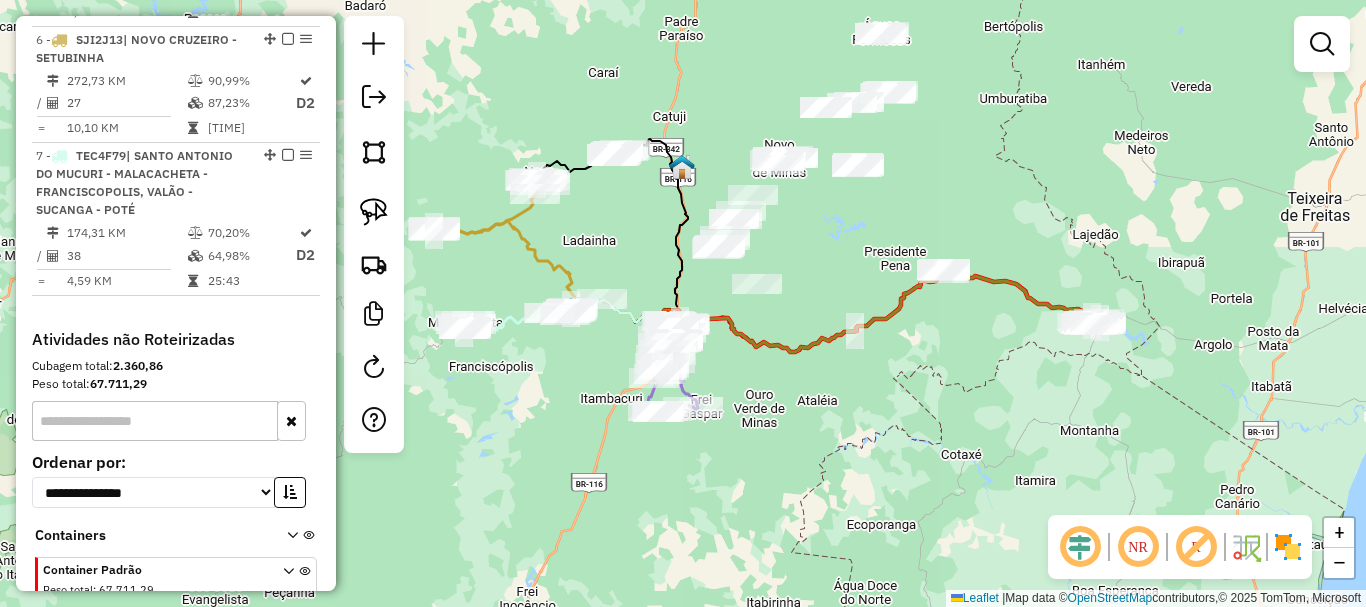 drag, startPoint x: 796, startPoint y: 312, endPoint x: 860, endPoint y: 276, distance: 73.43024 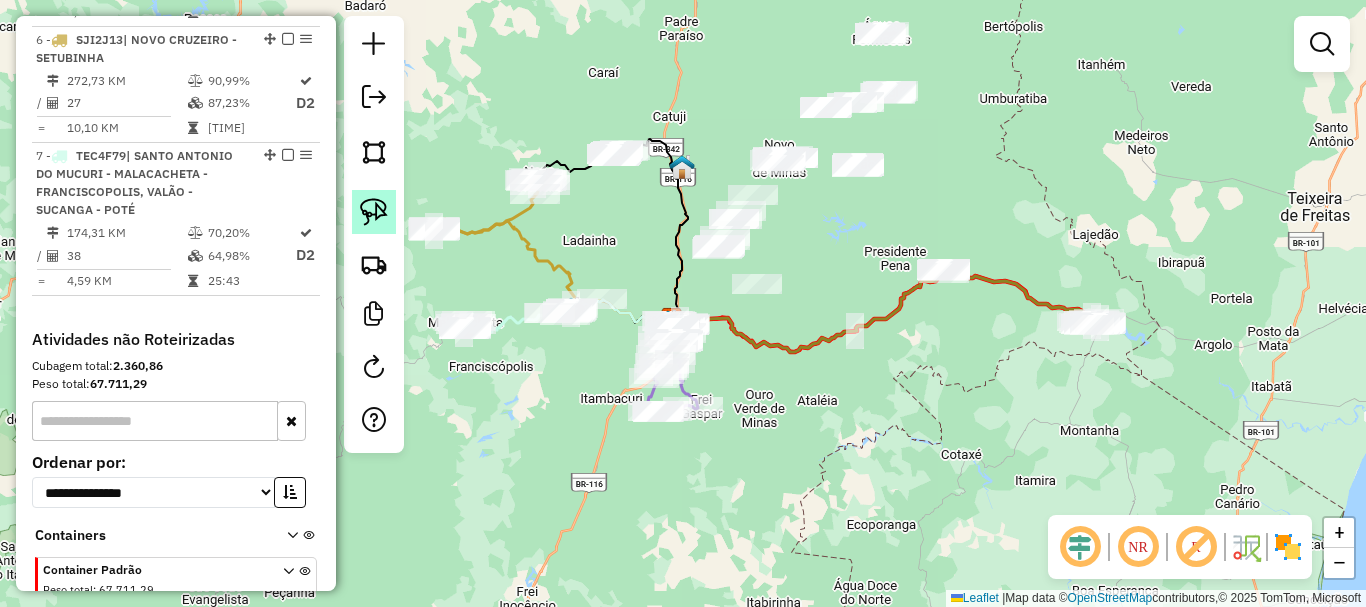 click 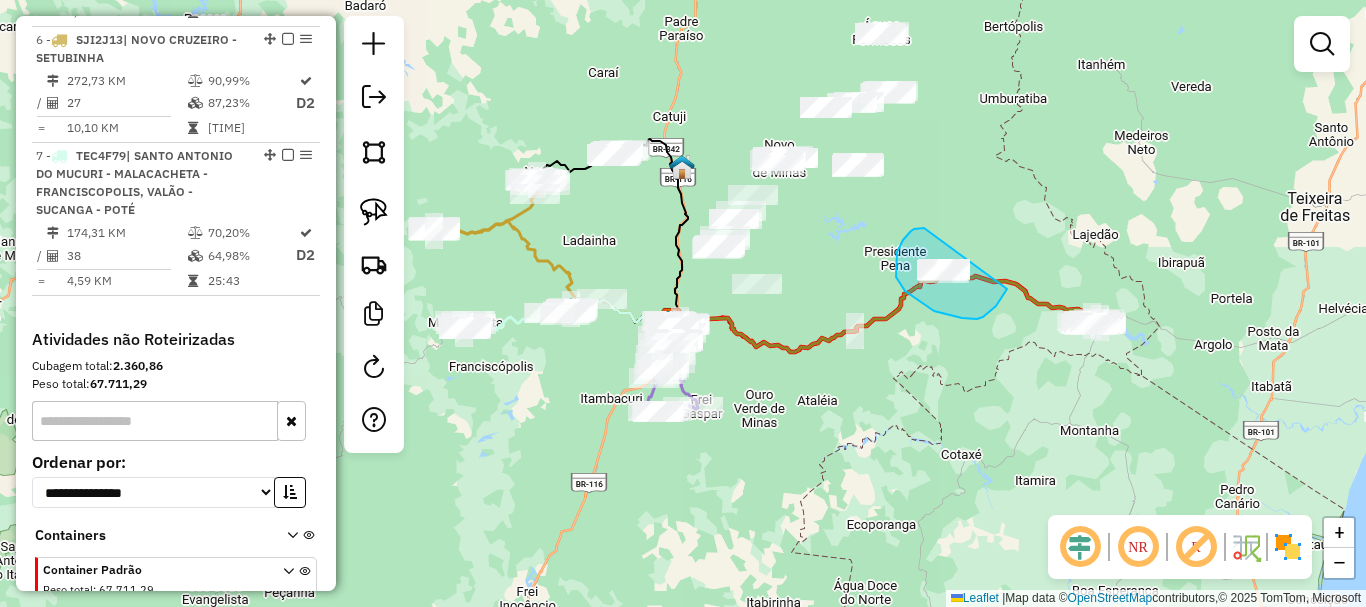 drag, startPoint x: 911, startPoint y: 231, endPoint x: 1024, endPoint y: 236, distance: 113.110565 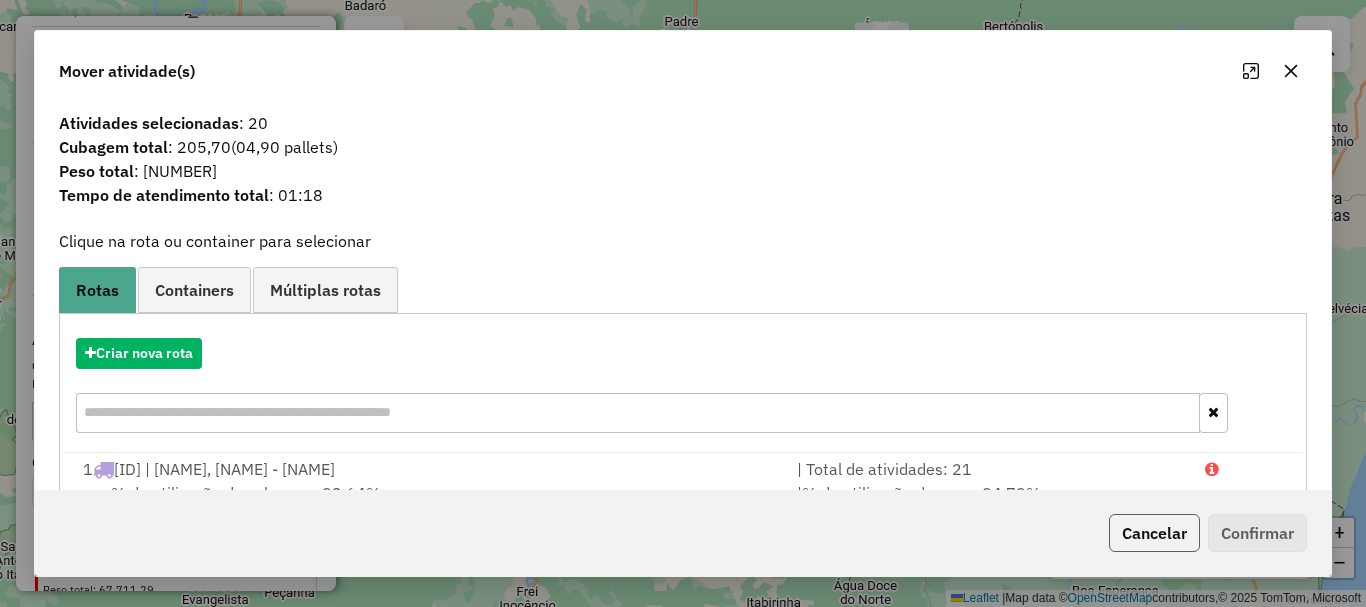 click on "Cancelar" 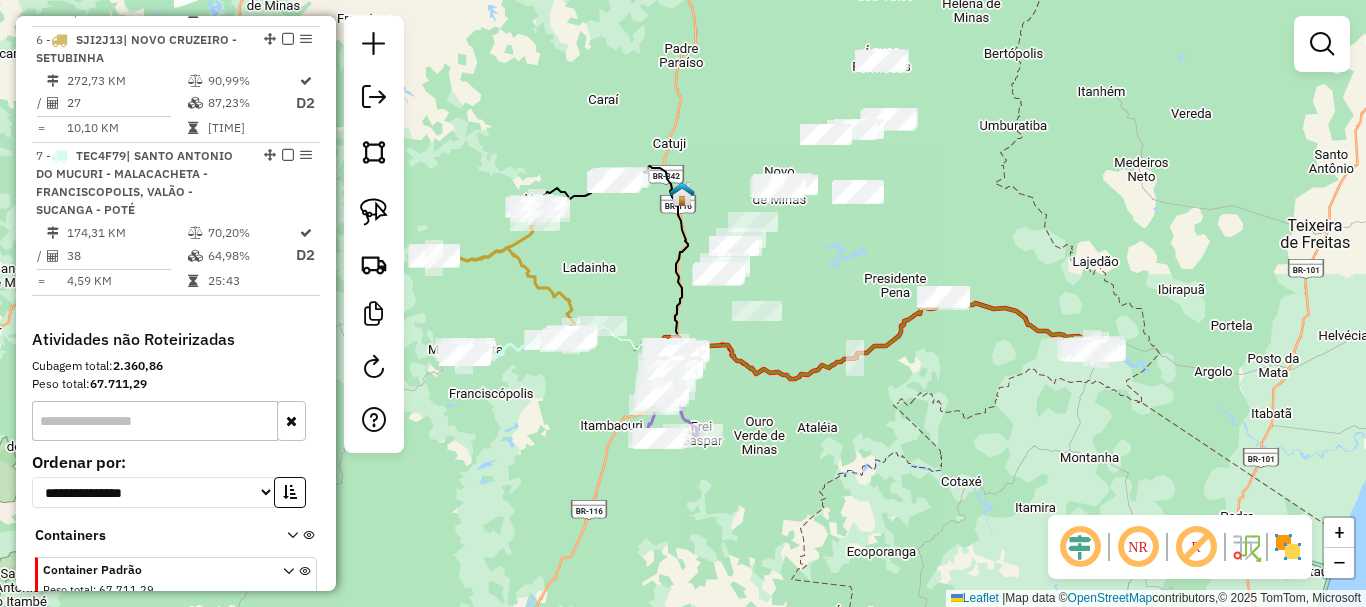 drag, startPoint x: 840, startPoint y: 249, endPoint x: 840, endPoint y: 276, distance: 27 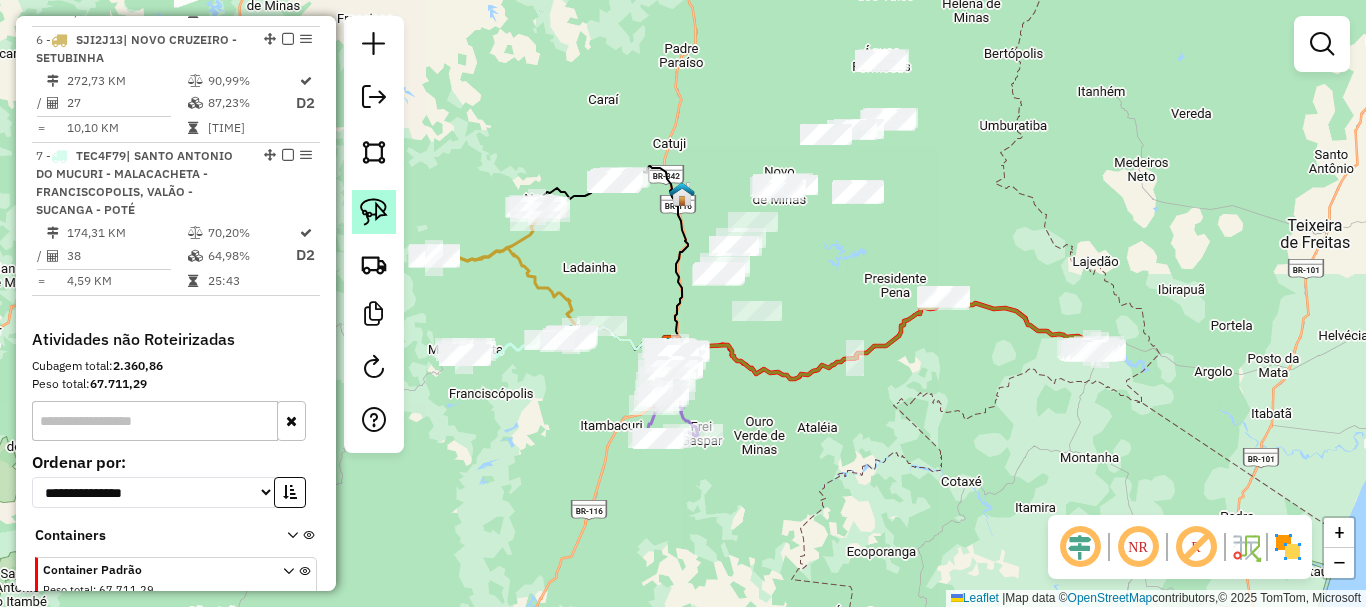 click 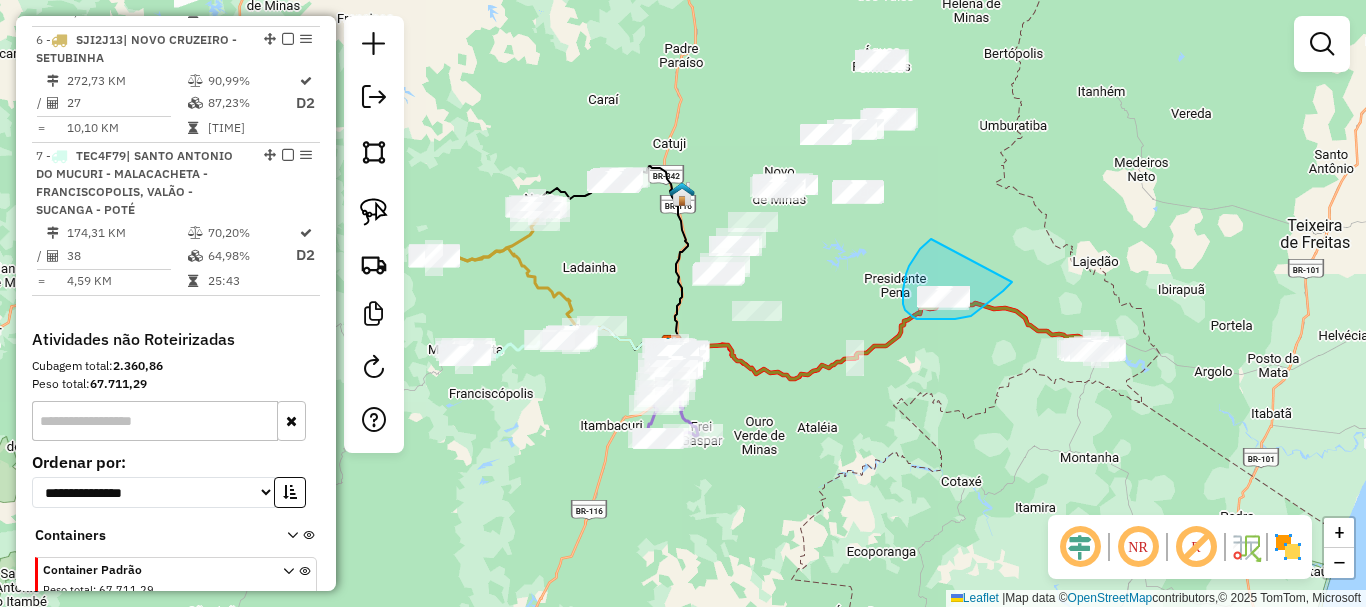 drag, startPoint x: 931, startPoint y: 239, endPoint x: 1012, endPoint y: 282, distance: 91.706055 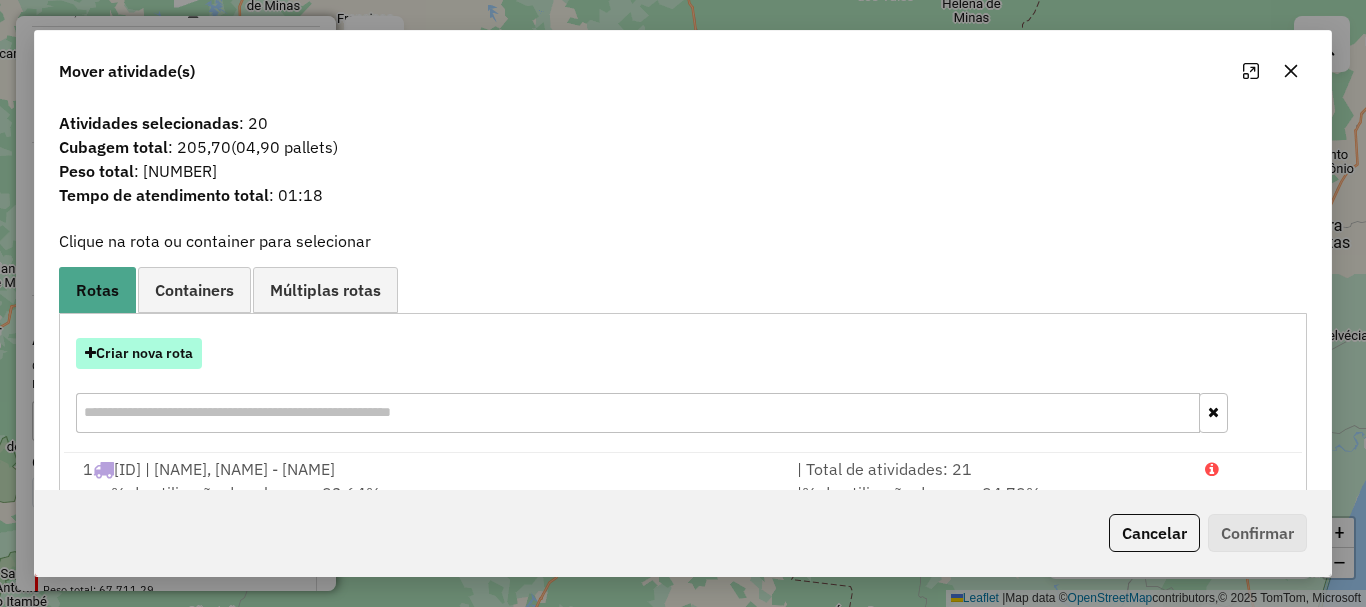 click on "Criar nova rota" at bounding box center [139, 353] 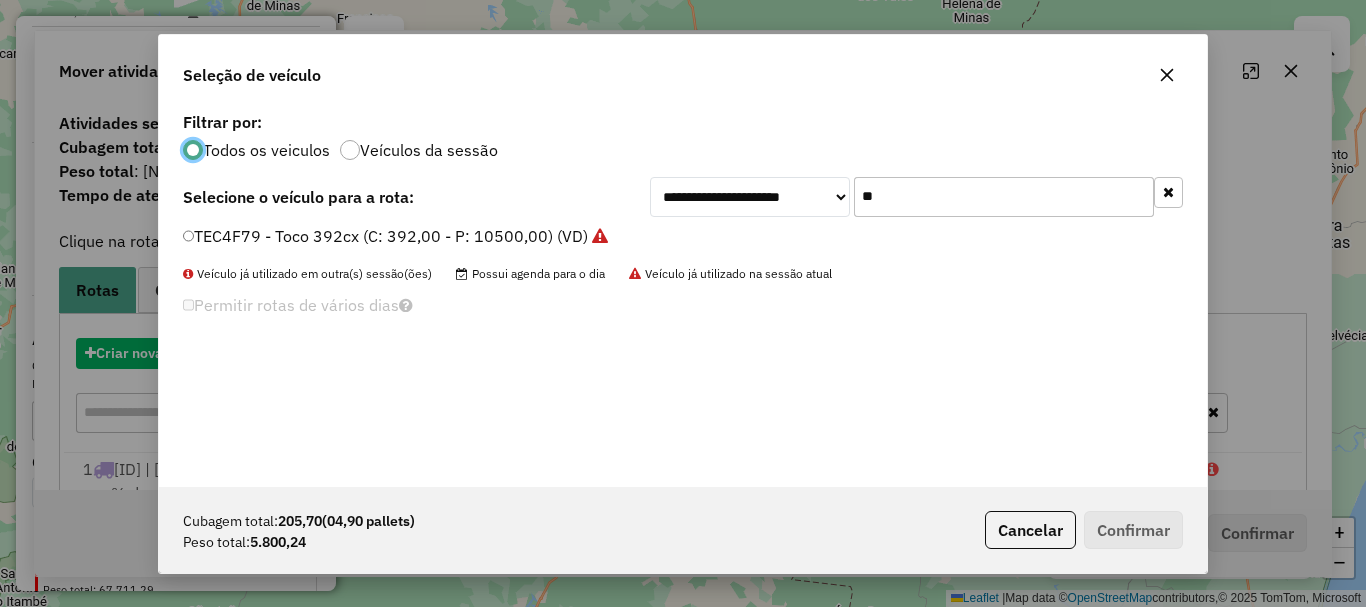 scroll, scrollTop: 11, scrollLeft: 6, axis: both 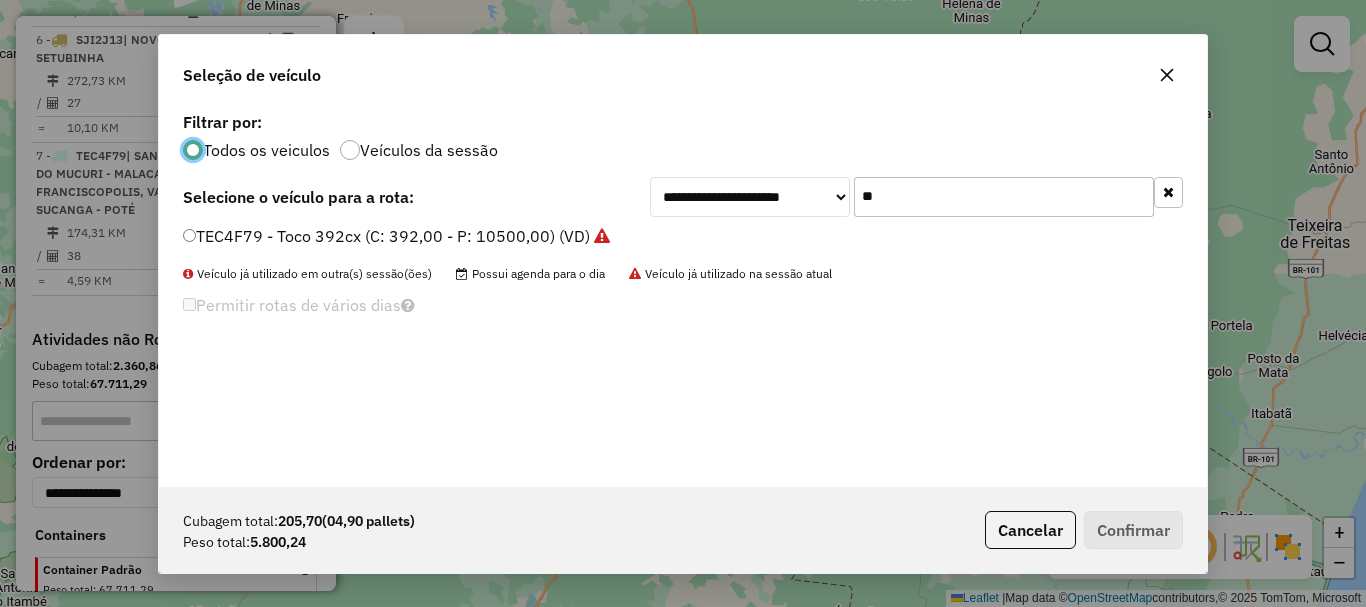 drag, startPoint x: 928, startPoint y: 191, endPoint x: 690, endPoint y: 226, distance: 240.55977 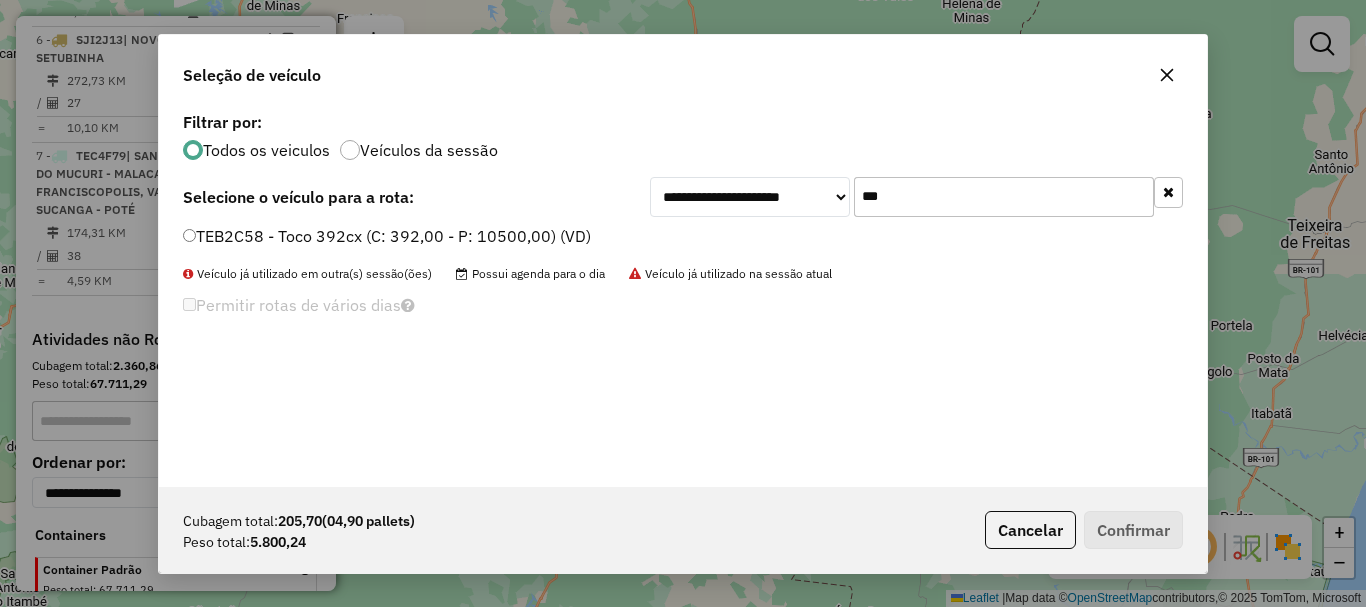type on "***" 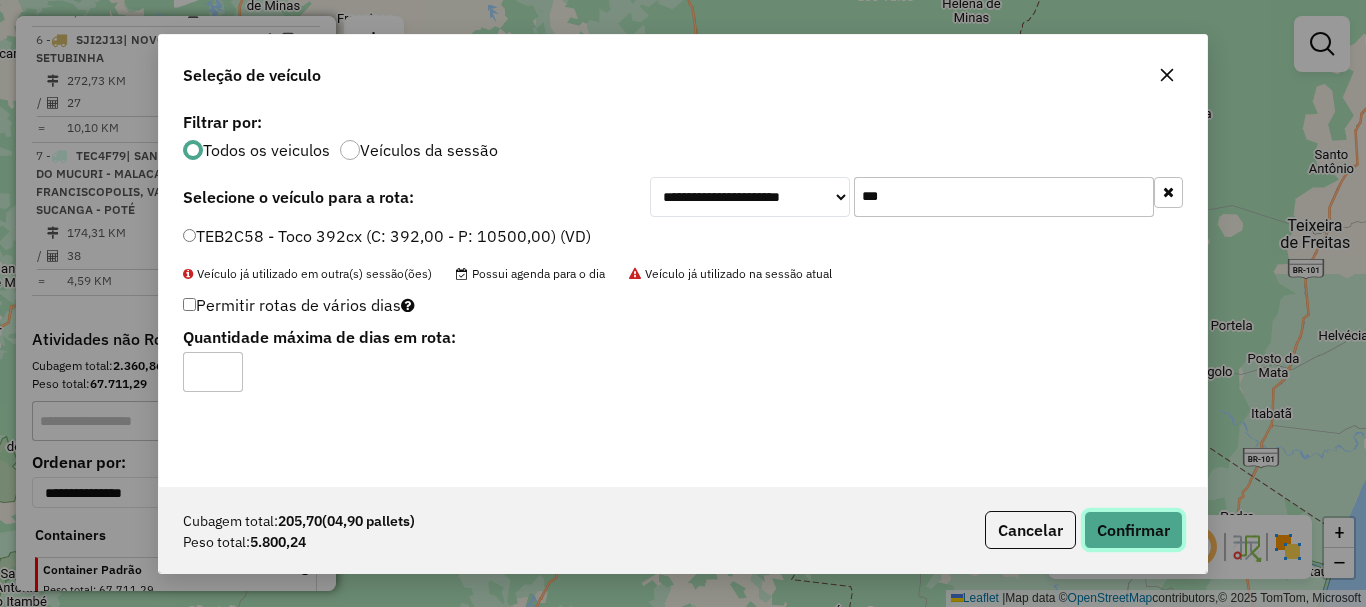 click on "Confirmar" 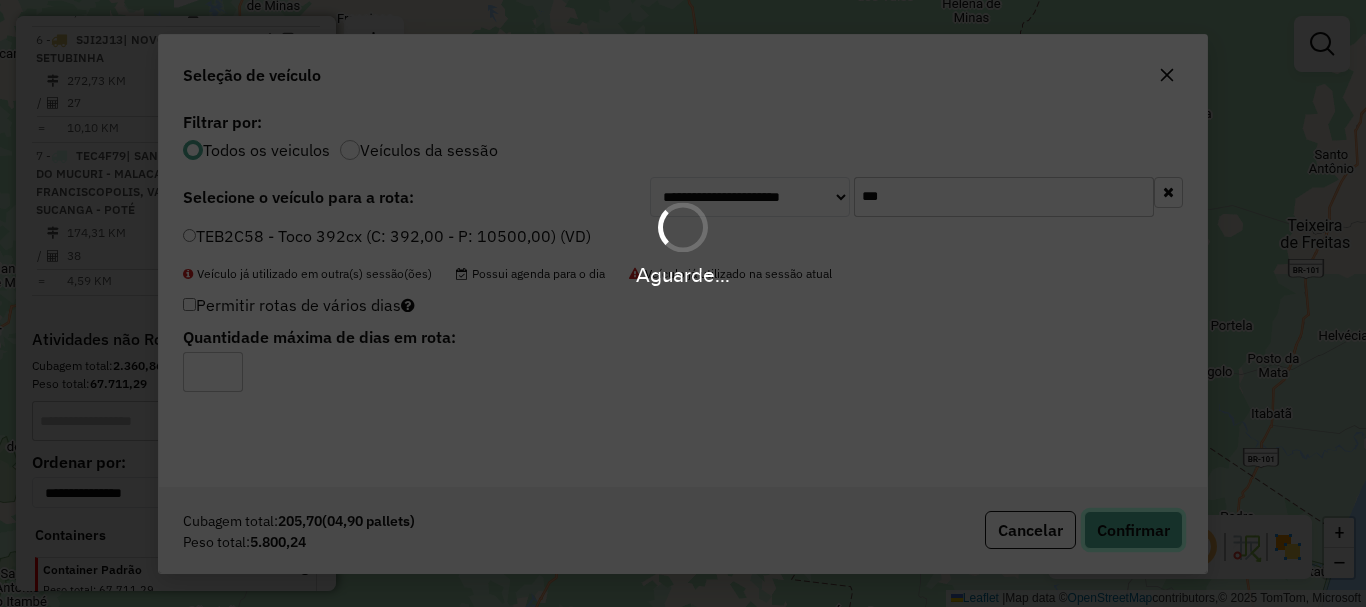 type 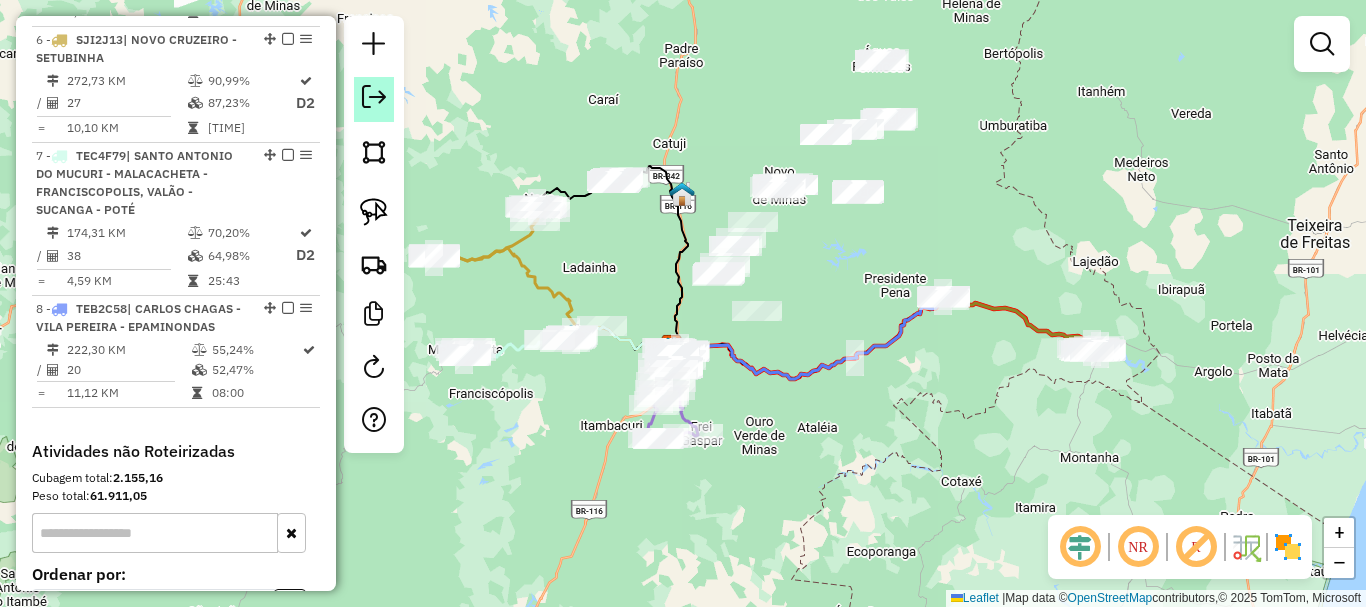 click 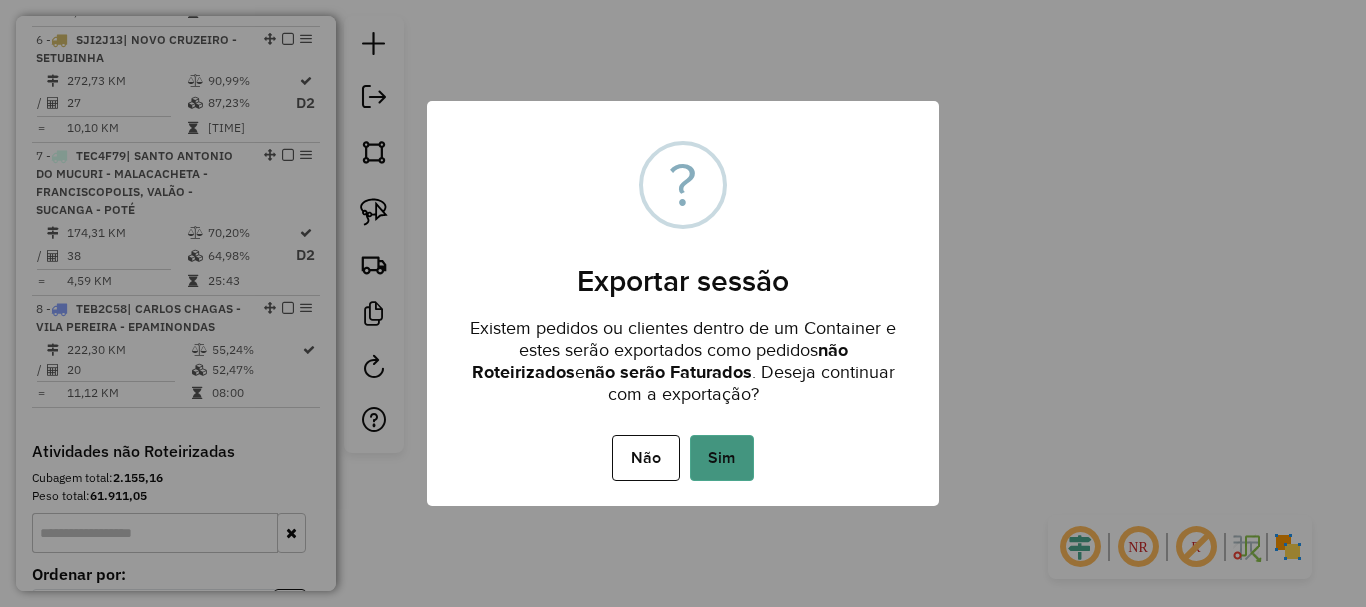 click on "Sim" at bounding box center [722, 458] 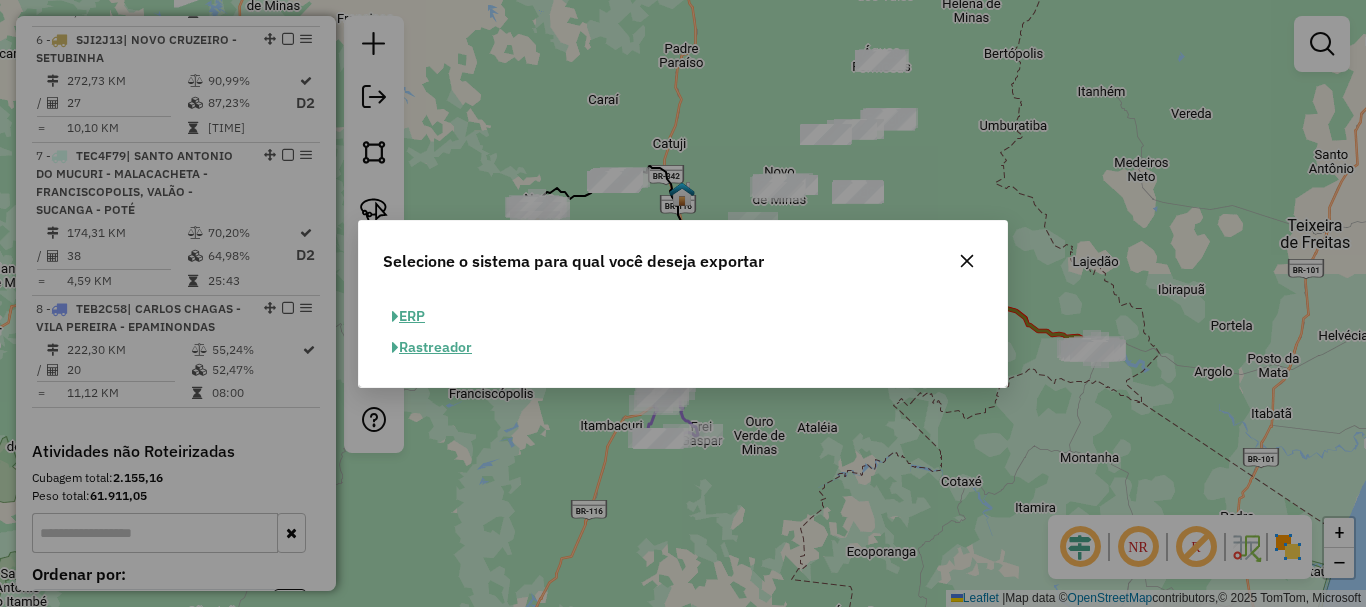 click on "ERP" 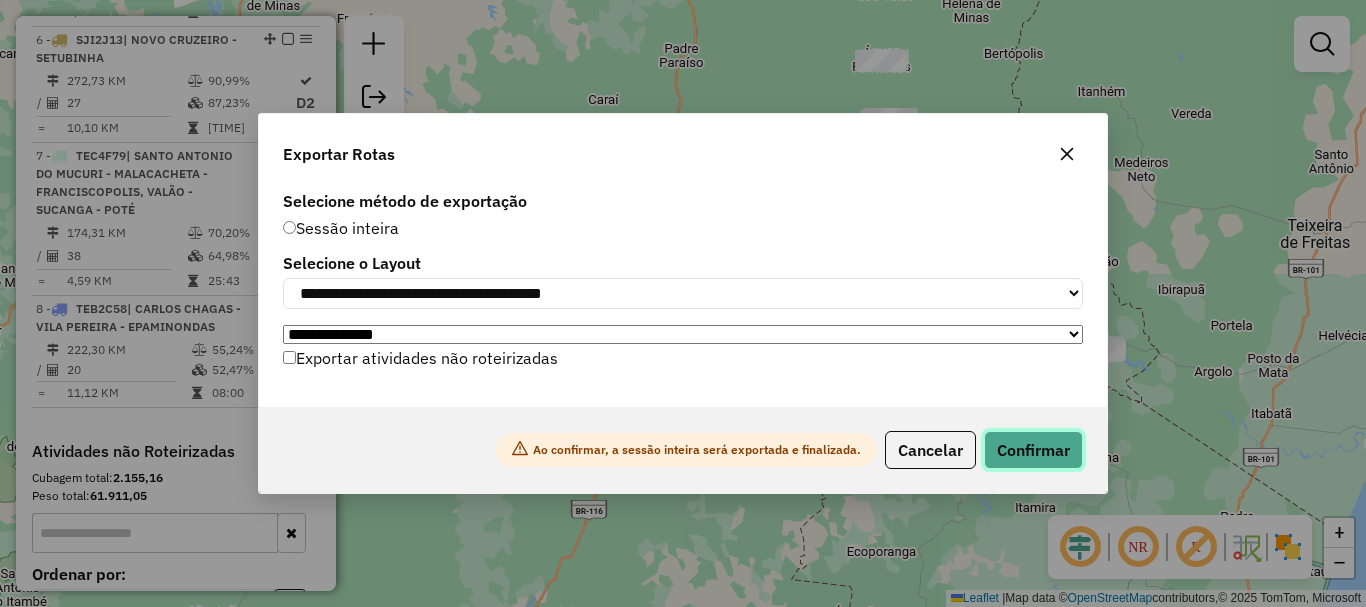 click on "Confirmar" 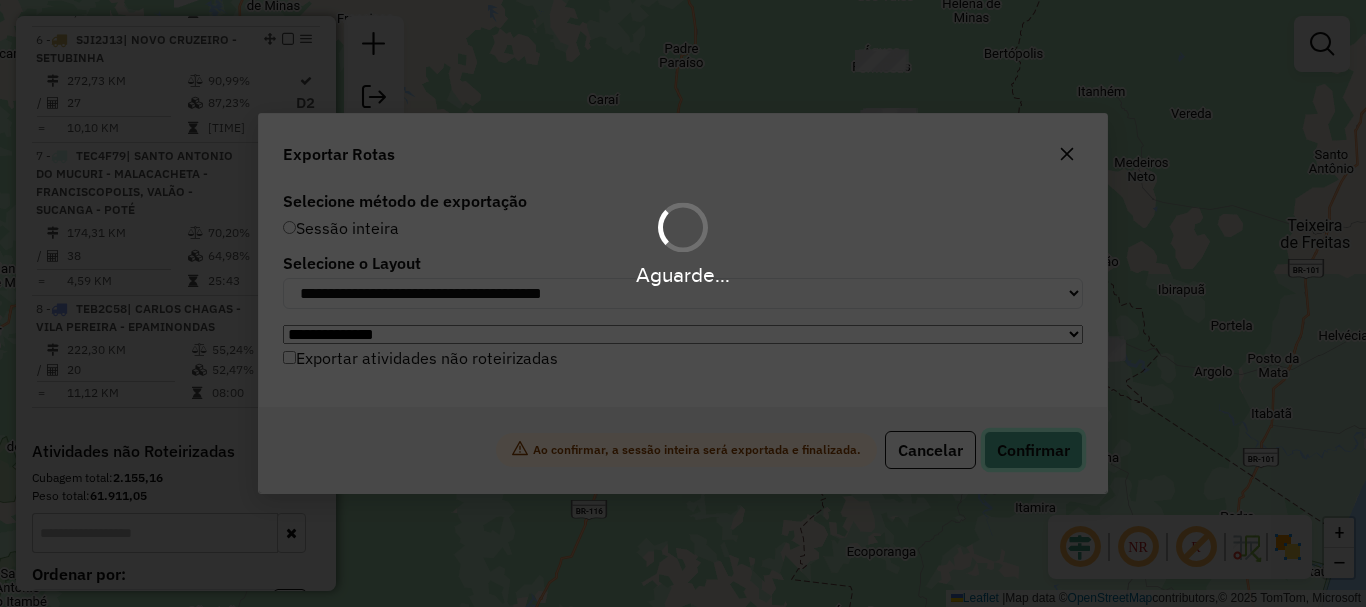scroll, scrollTop: 1432, scrollLeft: 0, axis: vertical 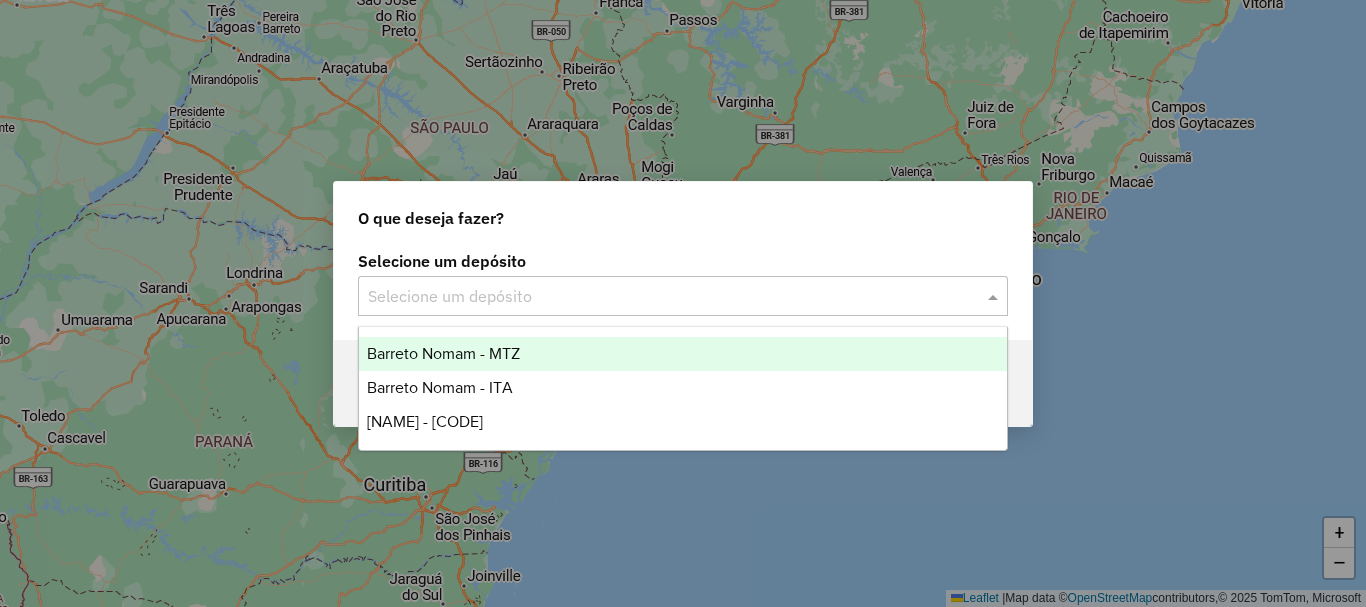 click 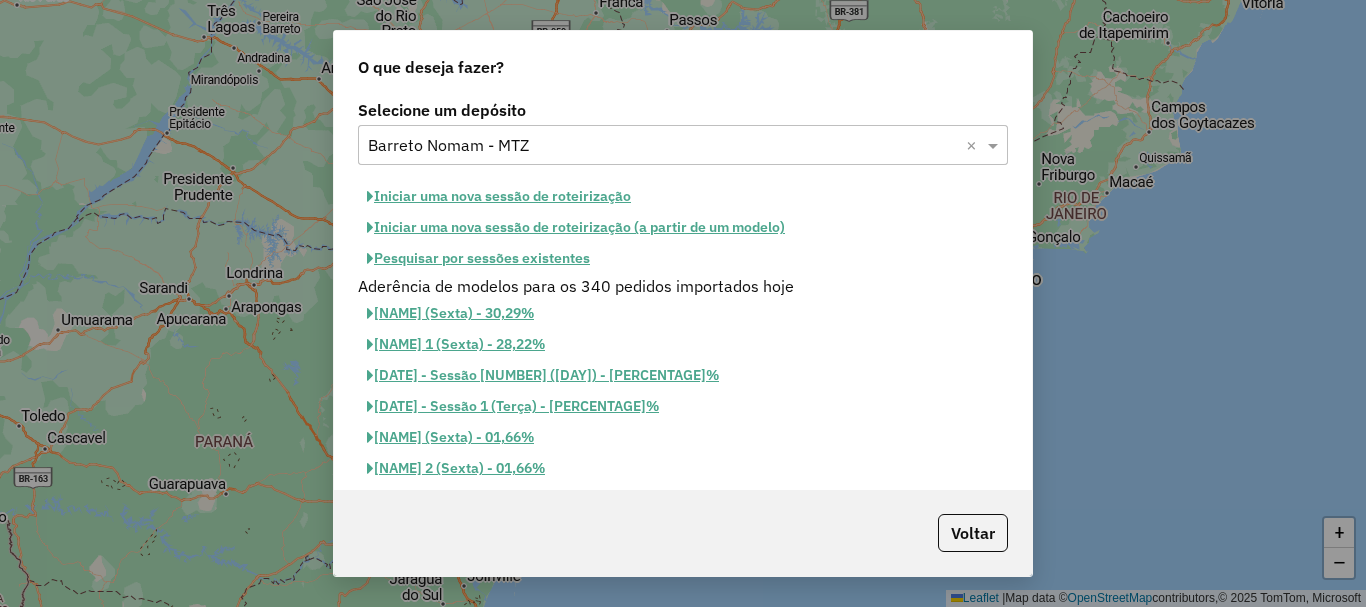 click on "Iniciar uma nova sessão de roteirização" 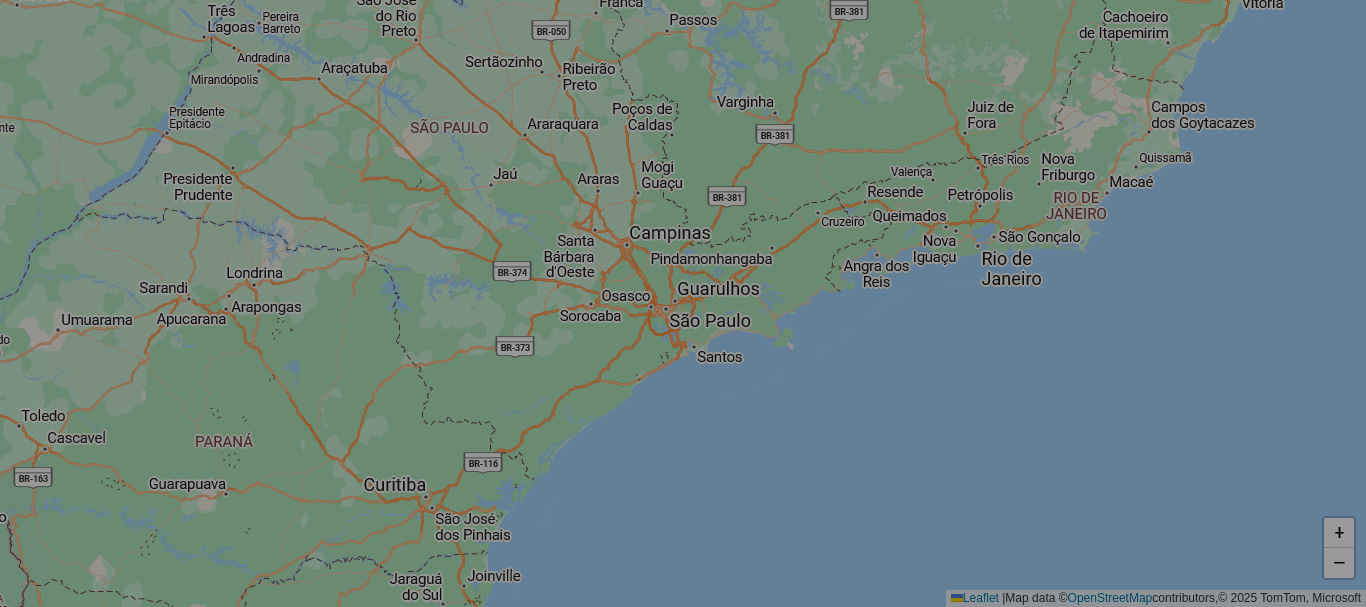 select on "*" 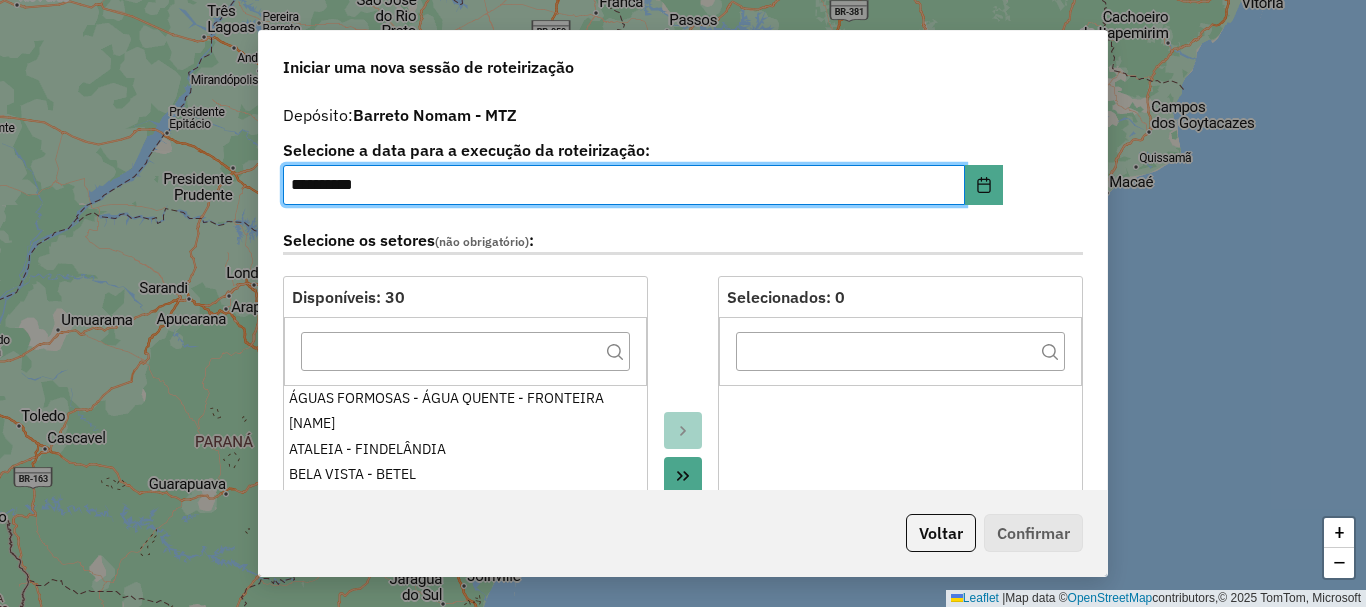 click 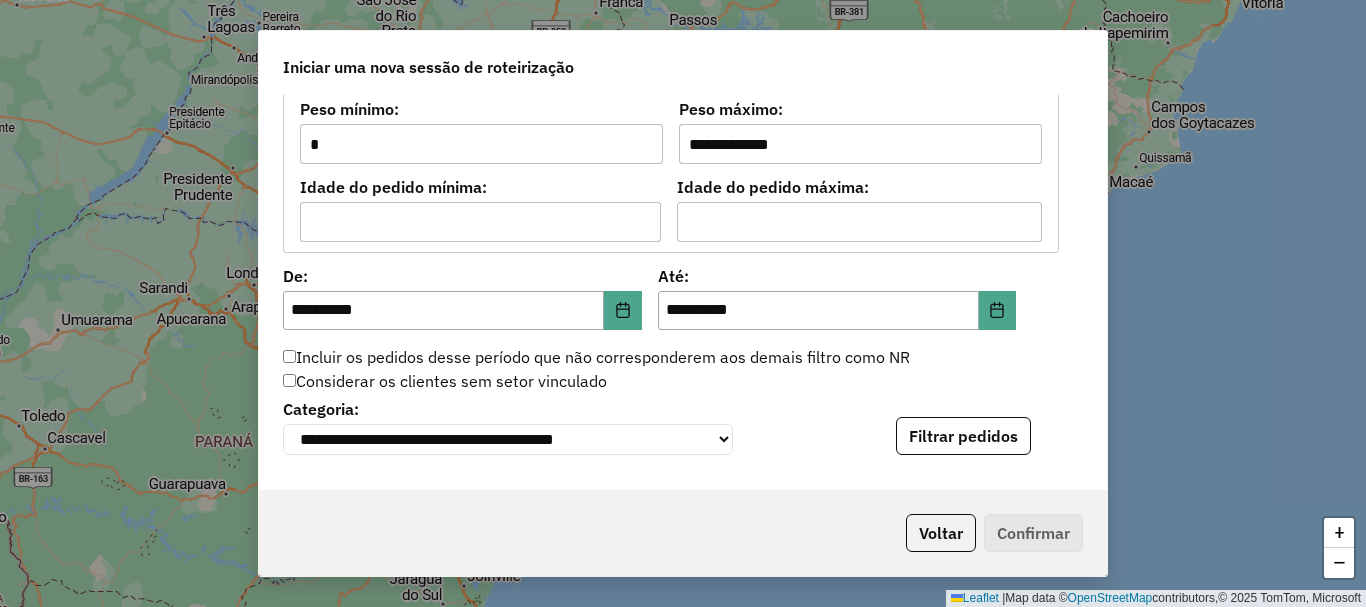 scroll, scrollTop: 1800, scrollLeft: 0, axis: vertical 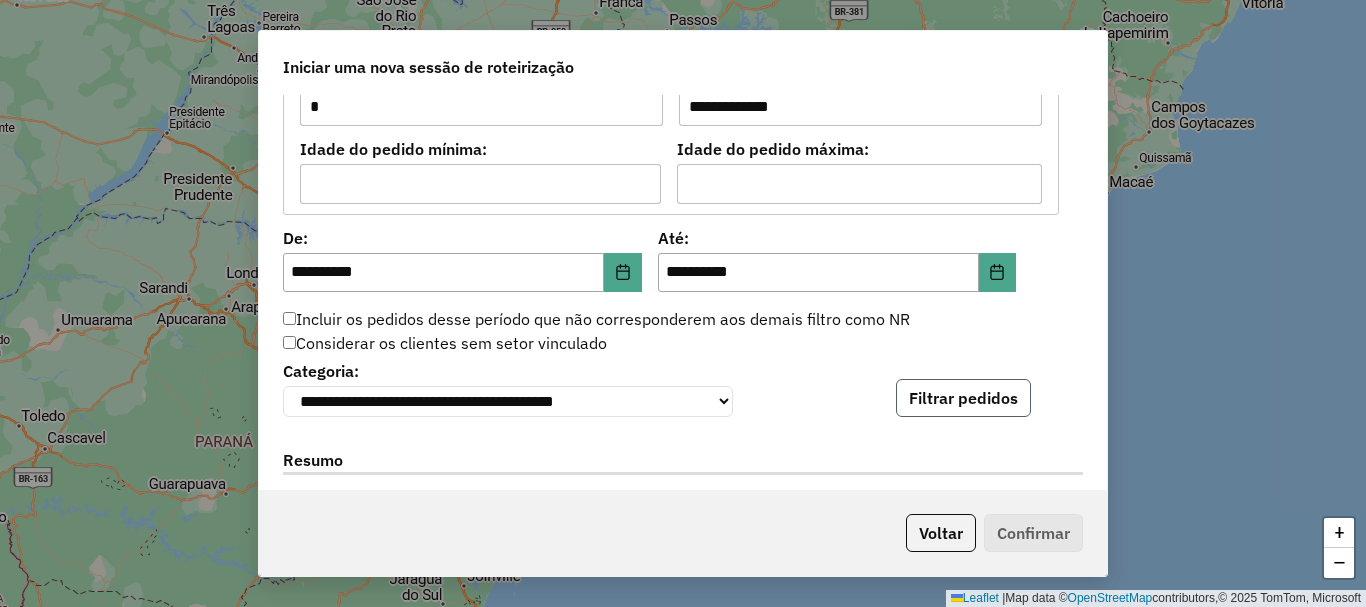 click on "Filtrar pedidos" 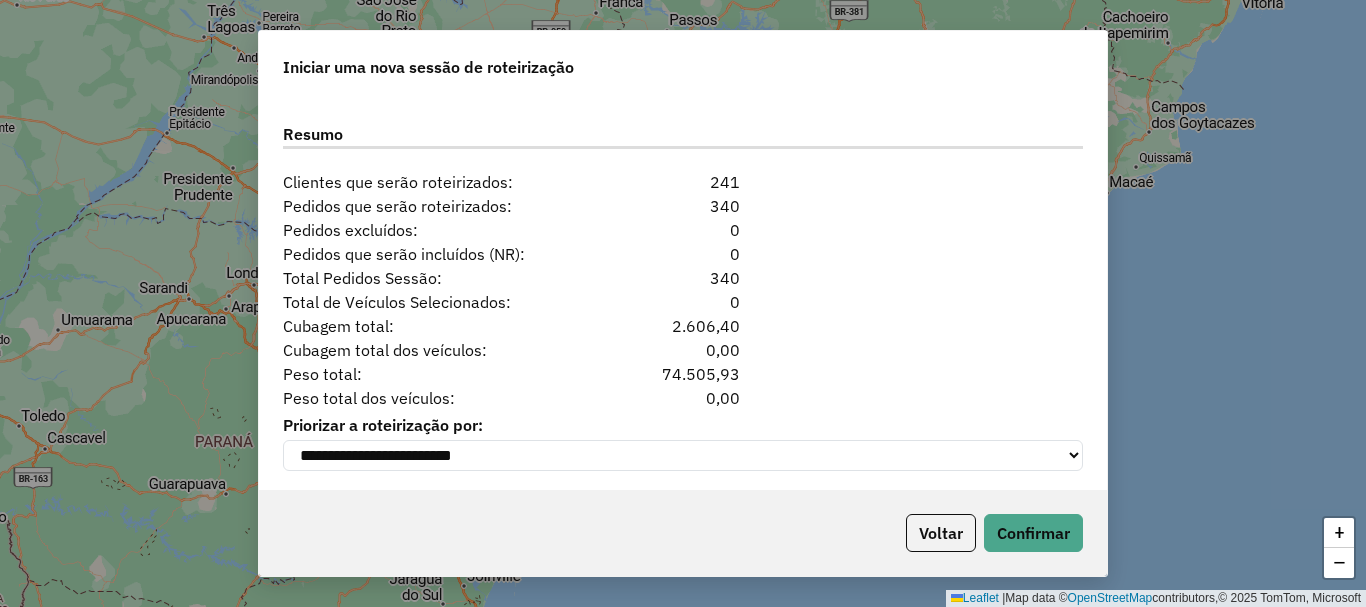 scroll, scrollTop: 2554, scrollLeft: 0, axis: vertical 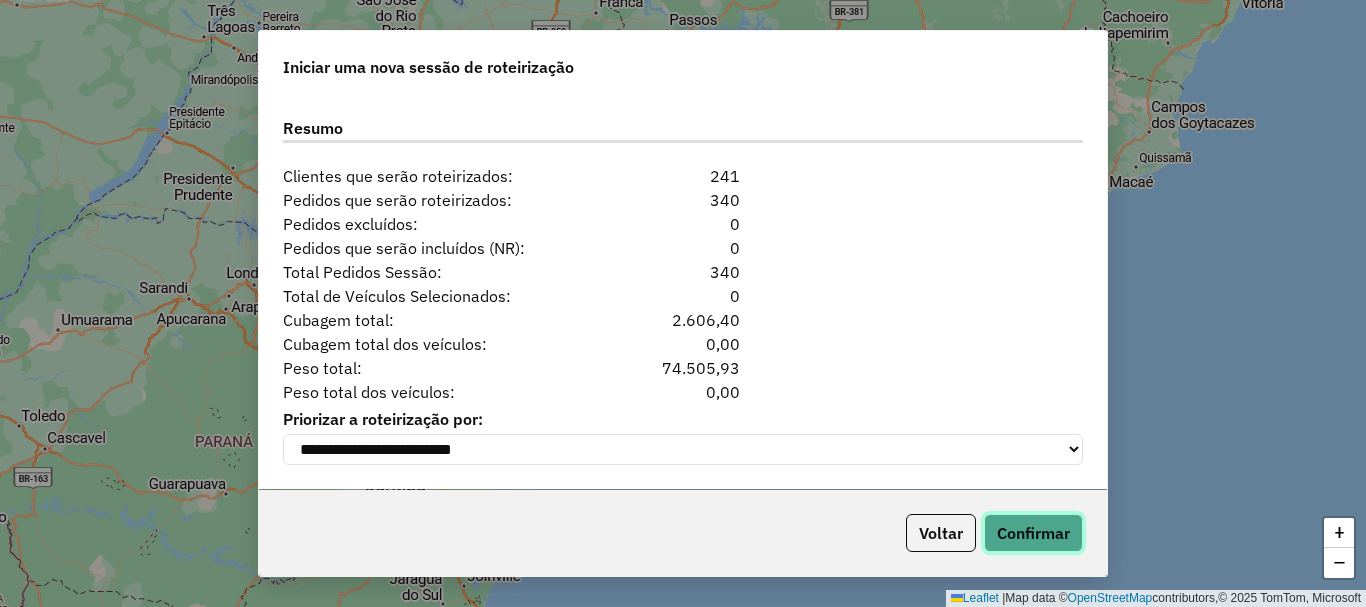 click on "Confirmar" 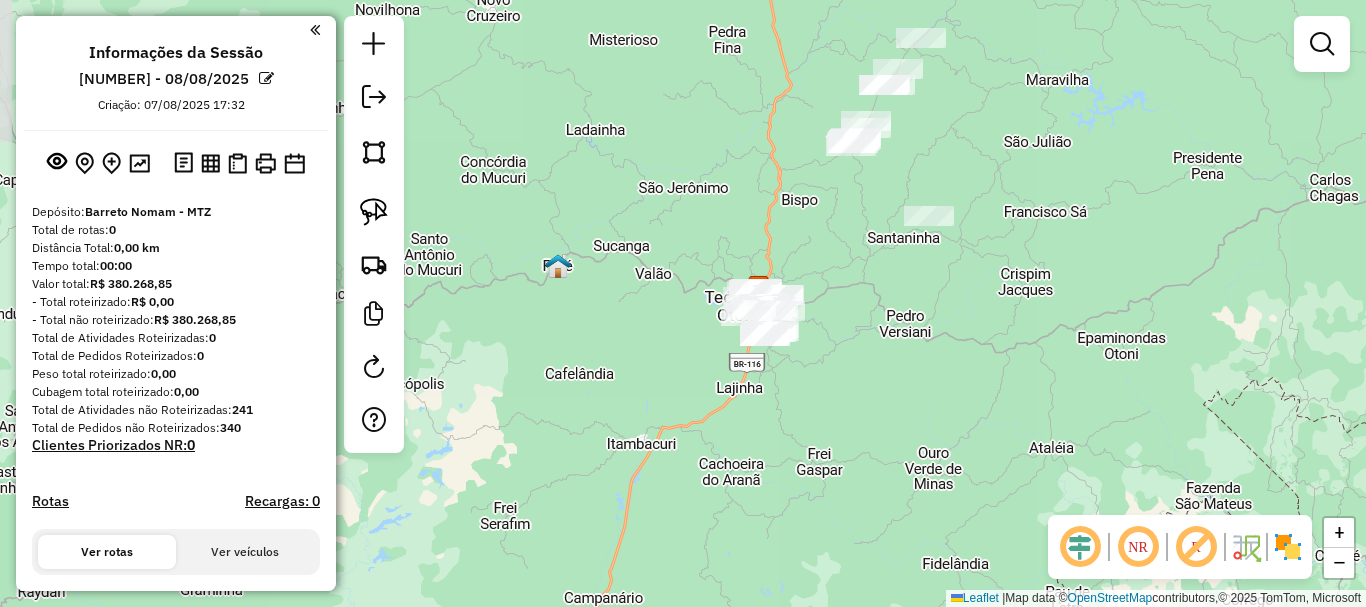 drag, startPoint x: 819, startPoint y: 291, endPoint x: 855, endPoint y: 329, distance: 52.34501 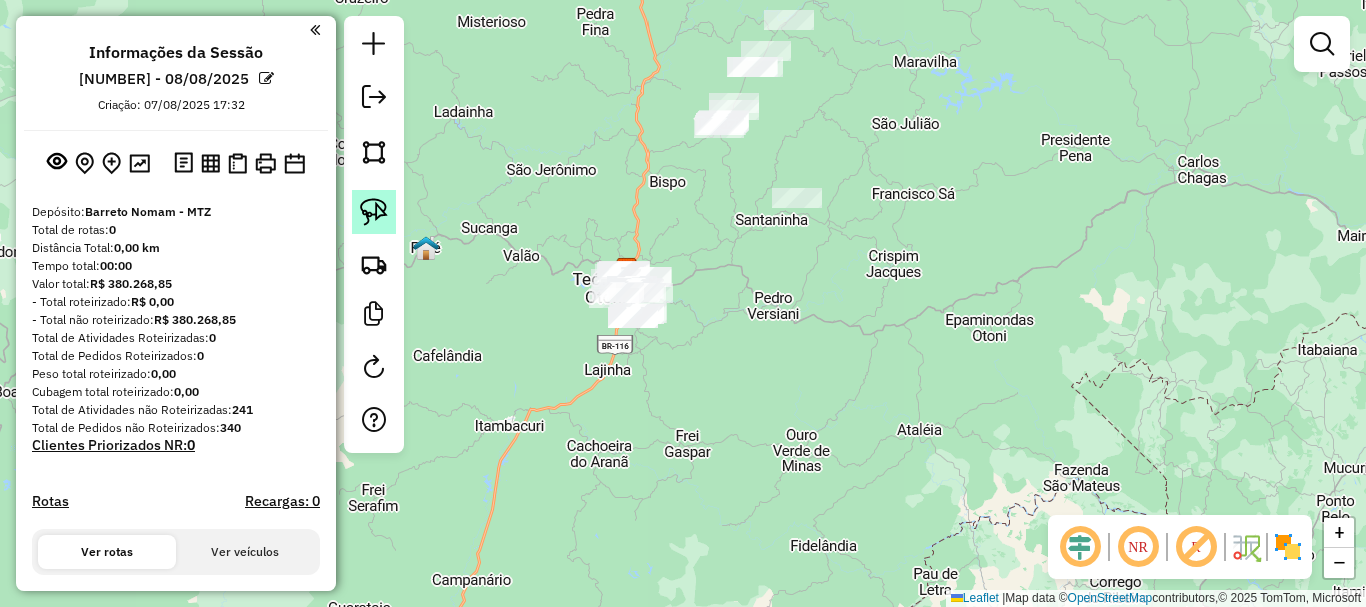 click 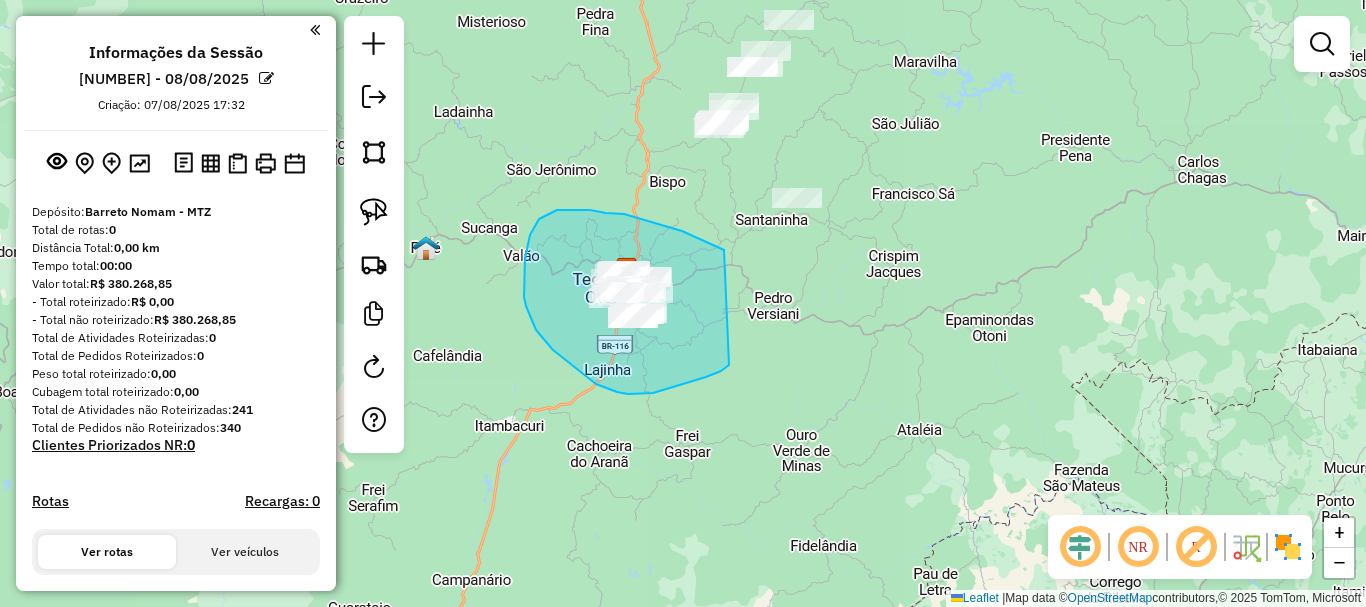 drag, startPoint x: 696, startPoint y: 237, endPoint x: 729, endPoint y: 365, distance: 132.18547 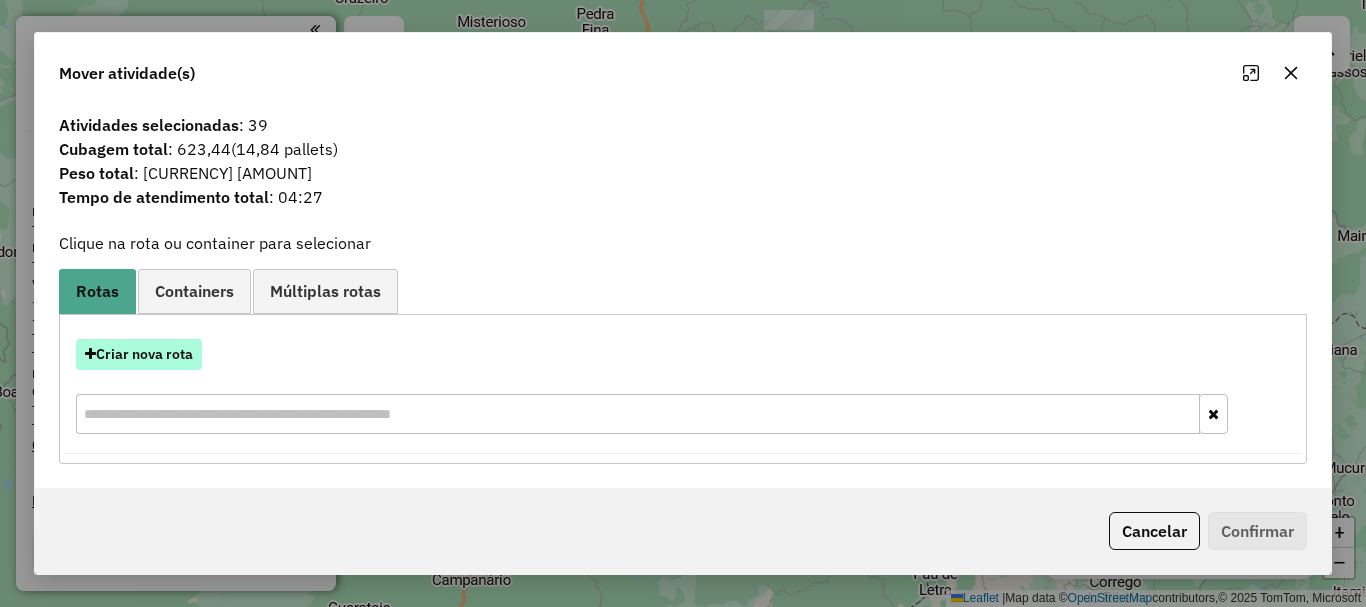 click on "Criar nova rota" at bounding box center [139, 354] 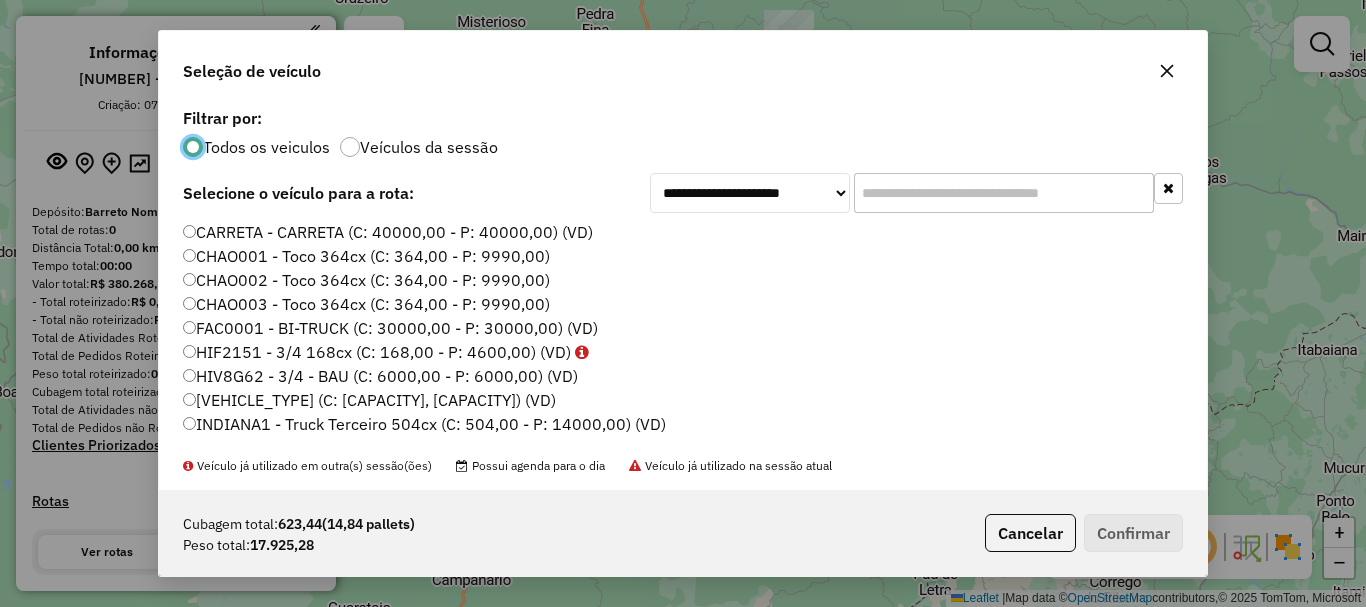 scroll, scrollTop: 11, scrollLeft: 6, axis: both 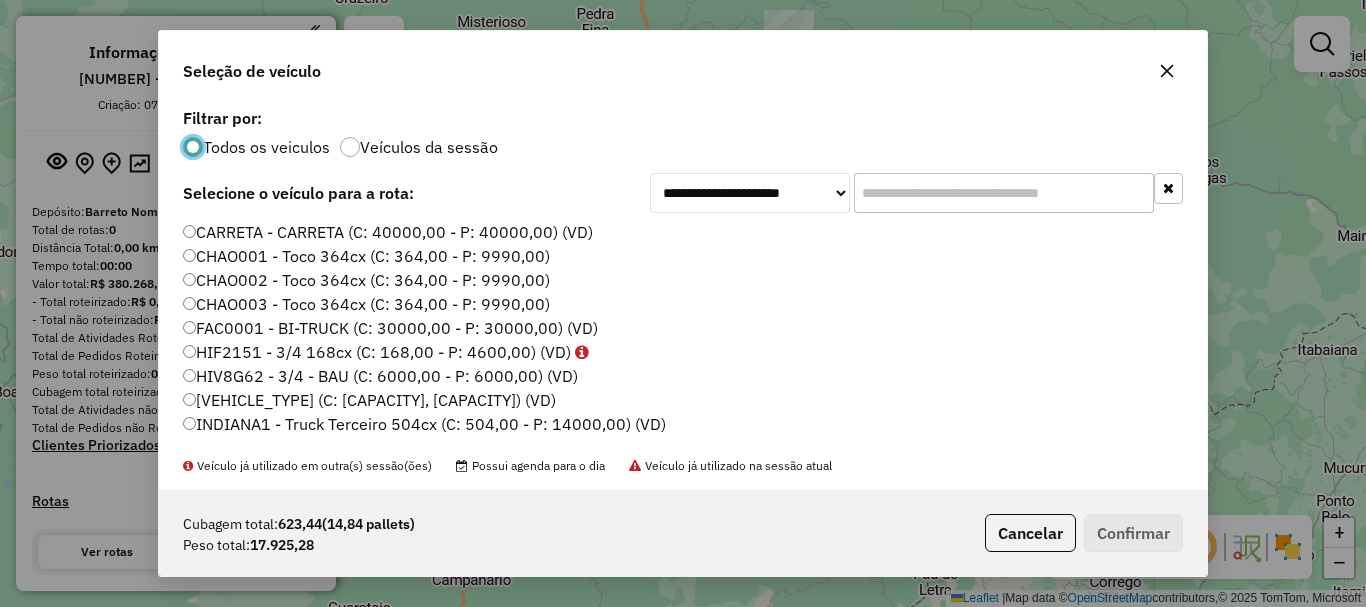 click 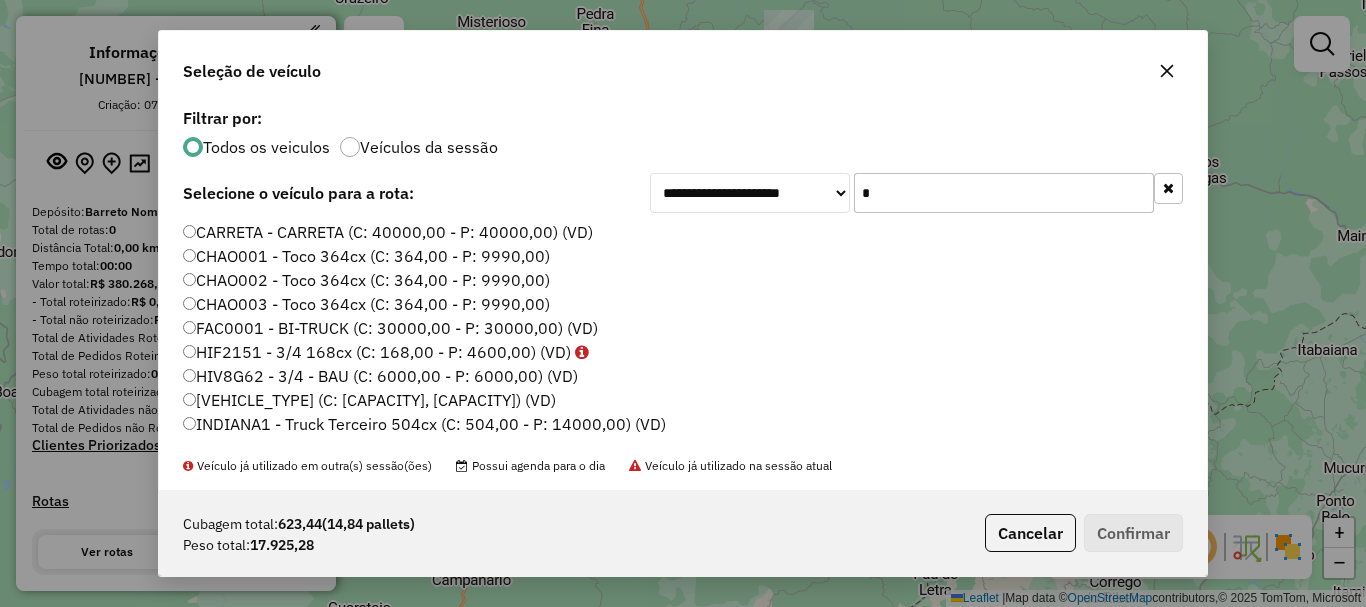 type on "**" 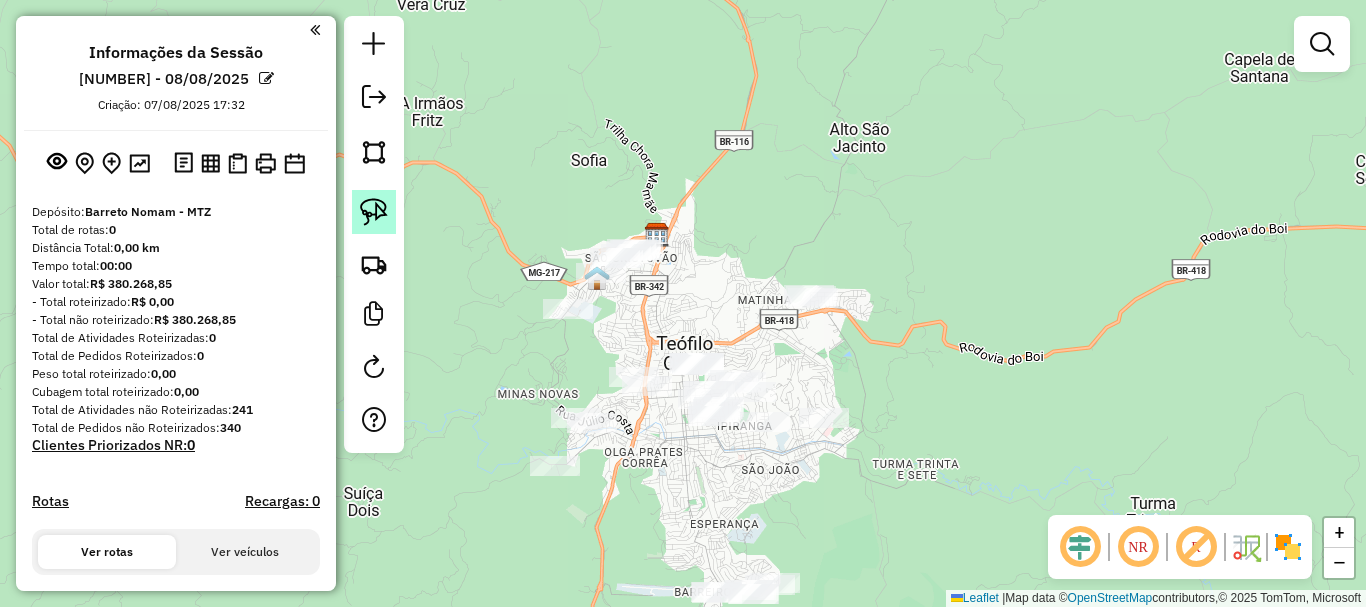 click 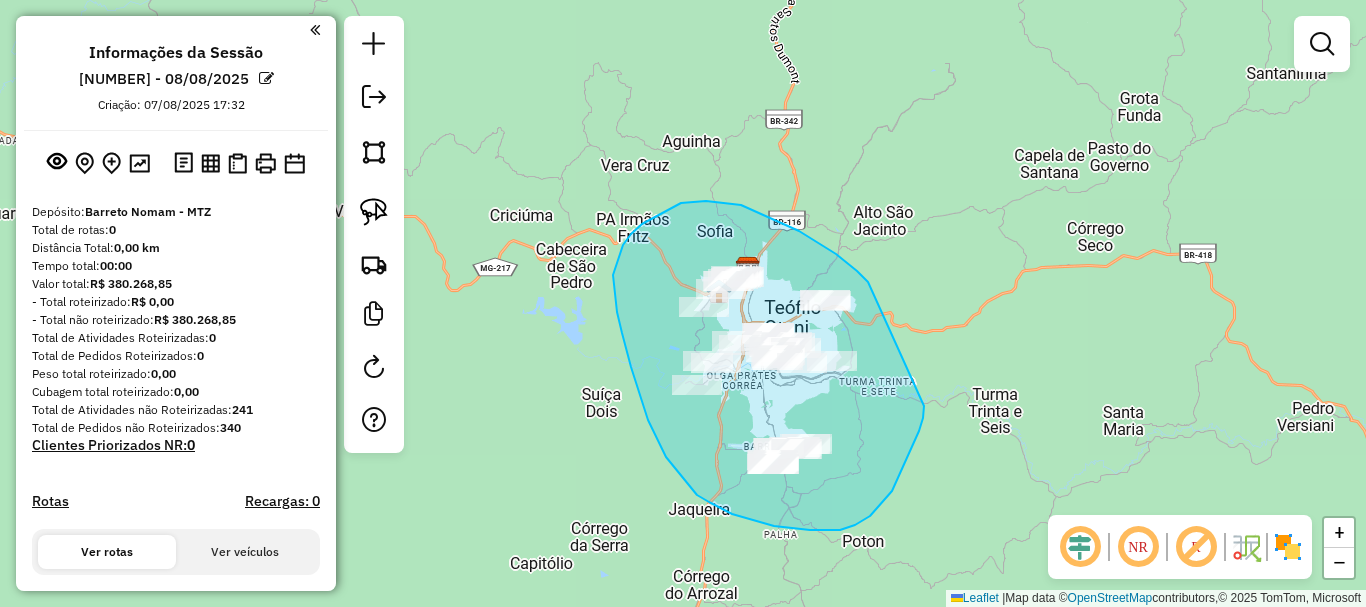 drag, startPoint x: 836, startPoint y: 254, endPoint x: 924, endPoint y: 406, distance: 175.63599 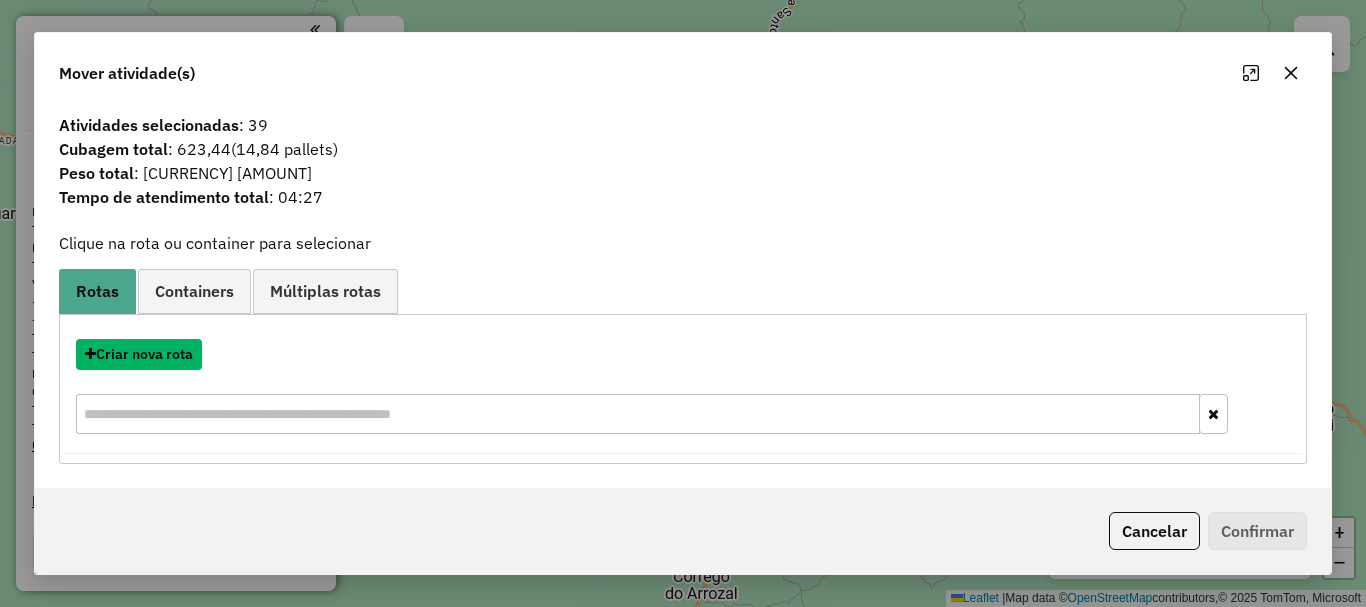 click on "Criar nova rota" at bounding box center [139, 354] 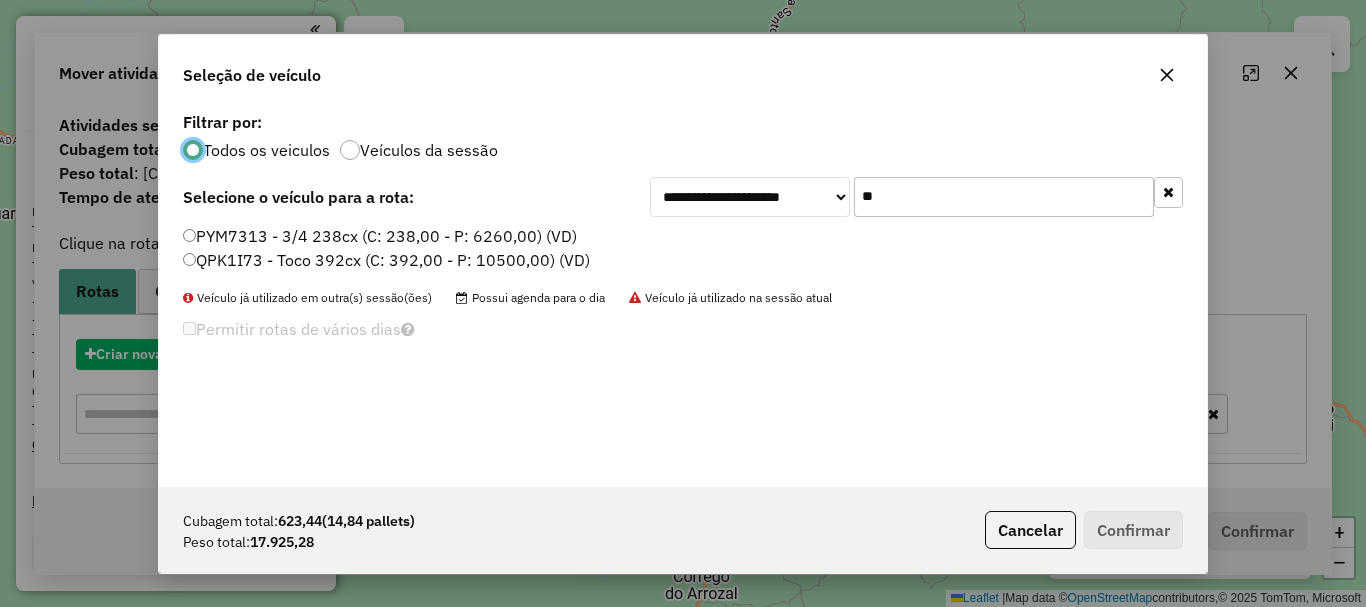 scroll, scrollTop: 11, scrollLeft: 6, axis: both 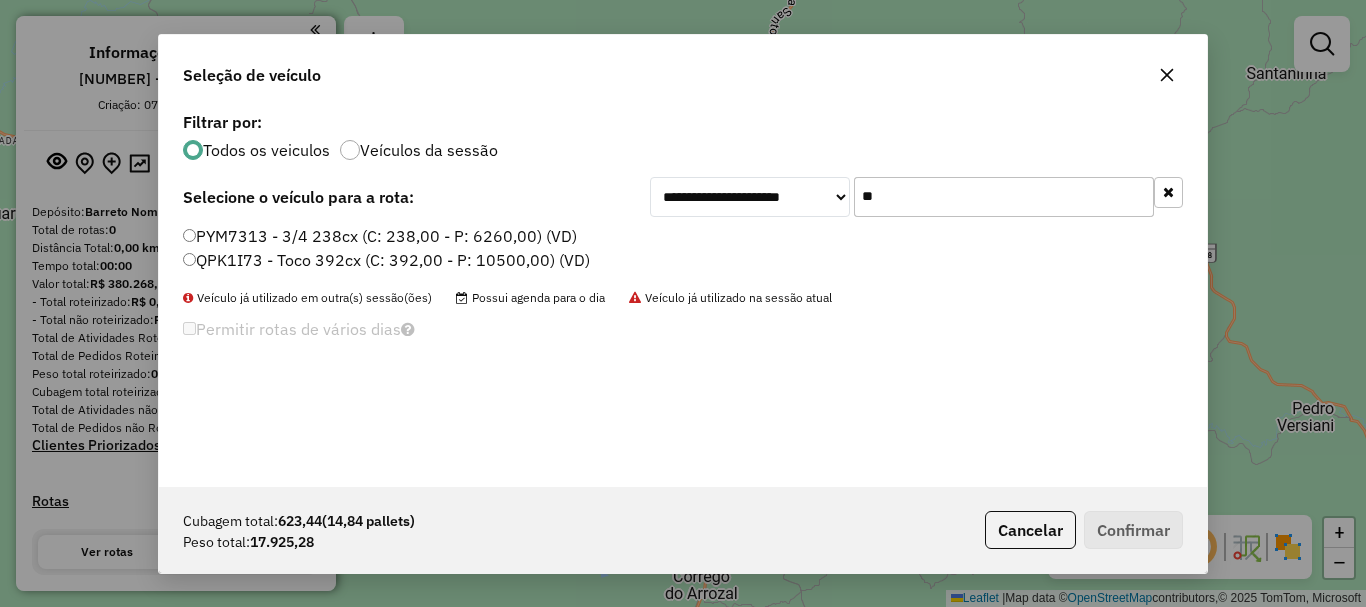 drag, startPoint x: 855, startPoint y: 210, endPoint x: 789, endPoint y: 219, distance: 66.61081 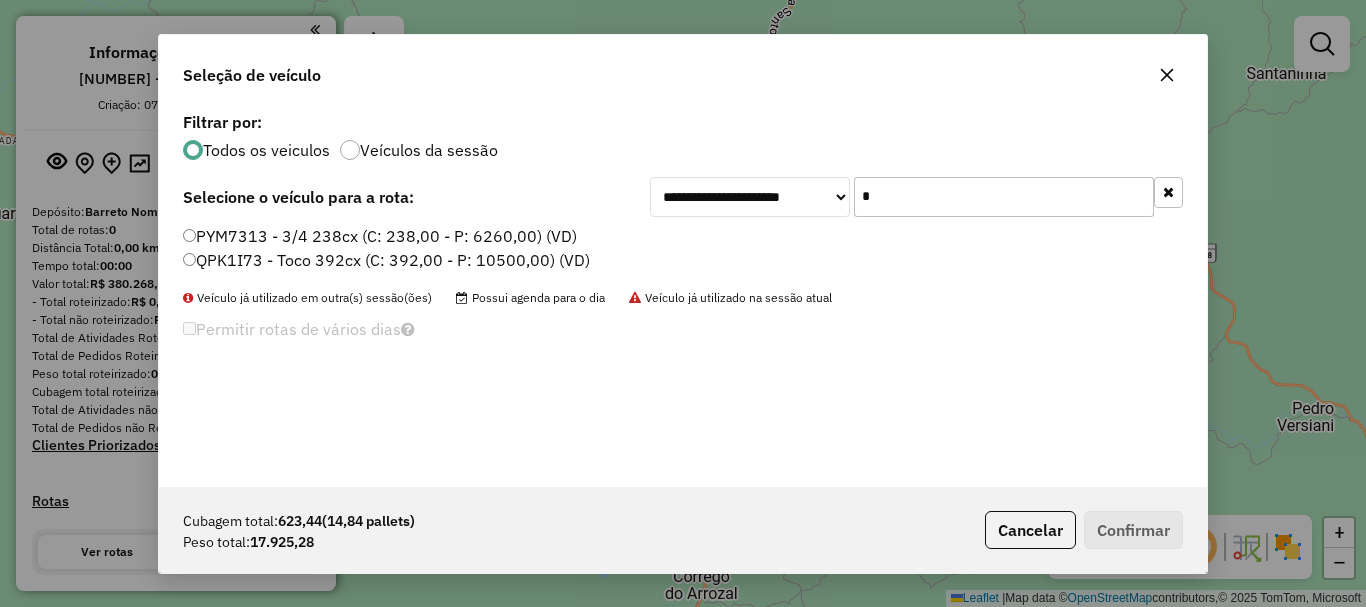 type on "**" 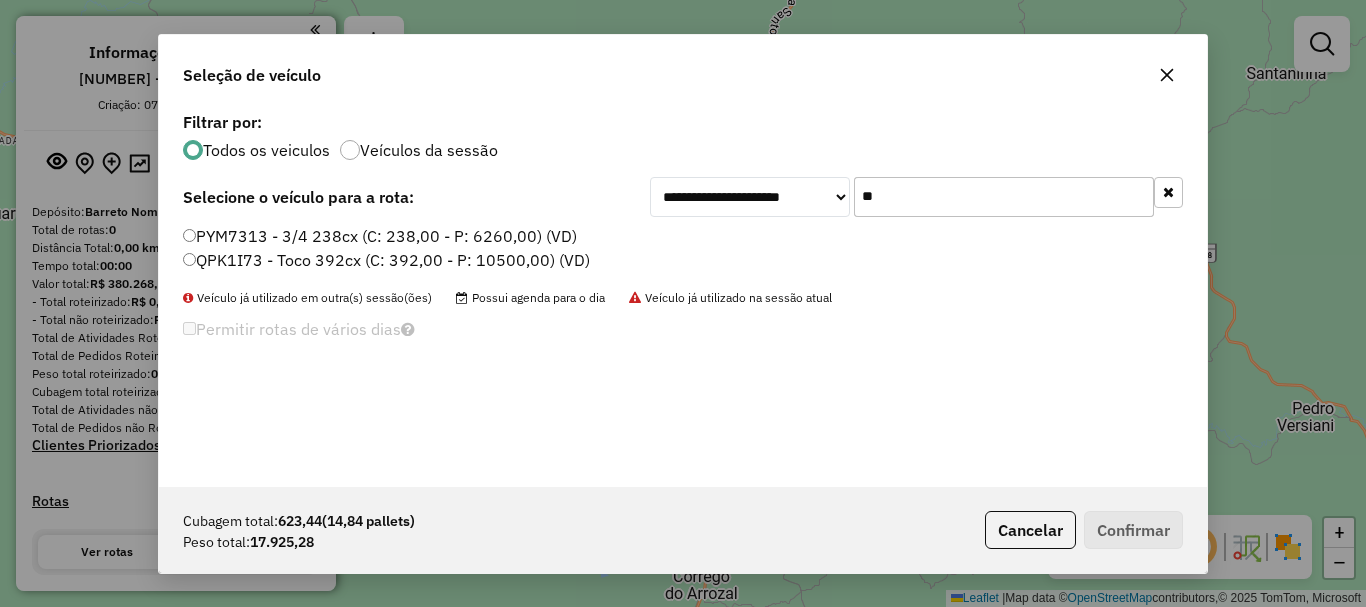 click on "PYM7313 - 3/4 238cx (C: 238,00 - P: 6260,00) (VD)" 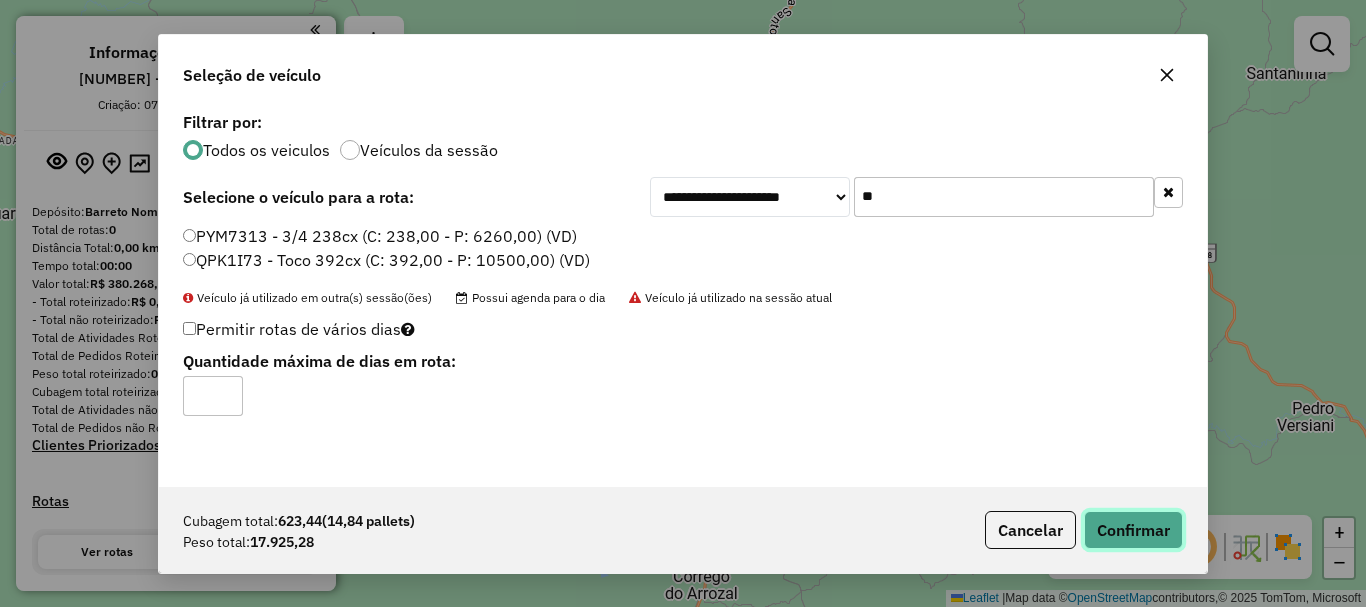 click on "Confirmar" 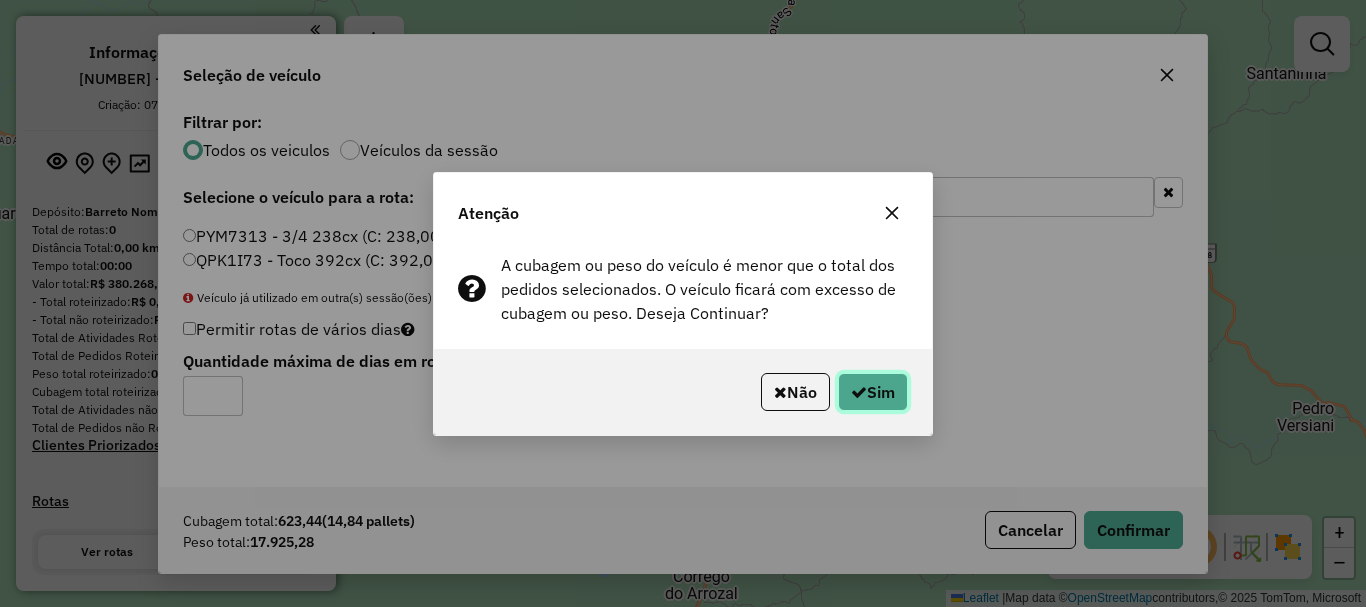 click on "Sim" 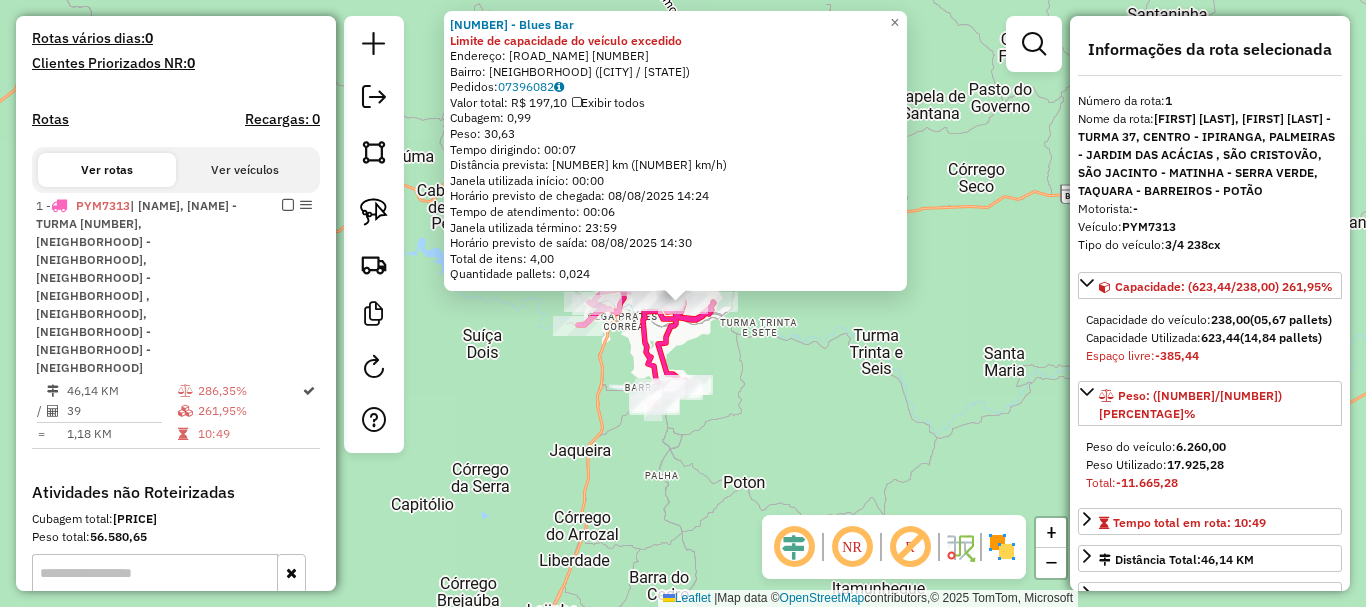 scroll, scrollTop: 710, scrollLeft: 0, axis: vertical 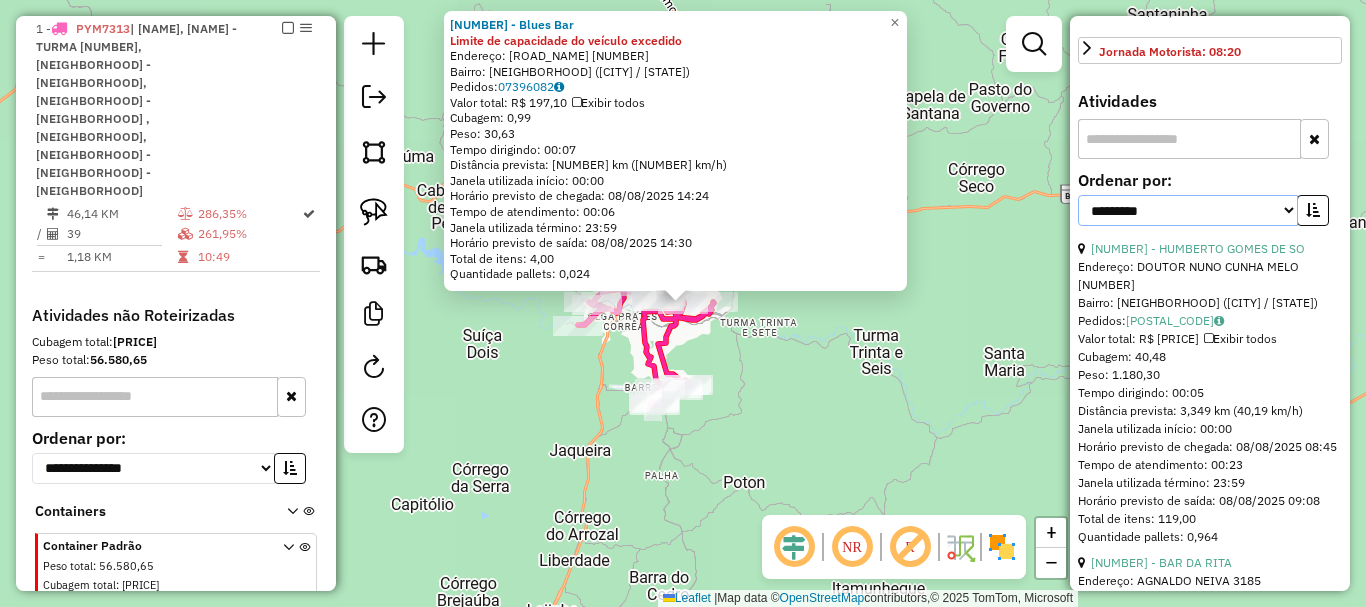 click on "**********" at bounding box center (1188, 210) 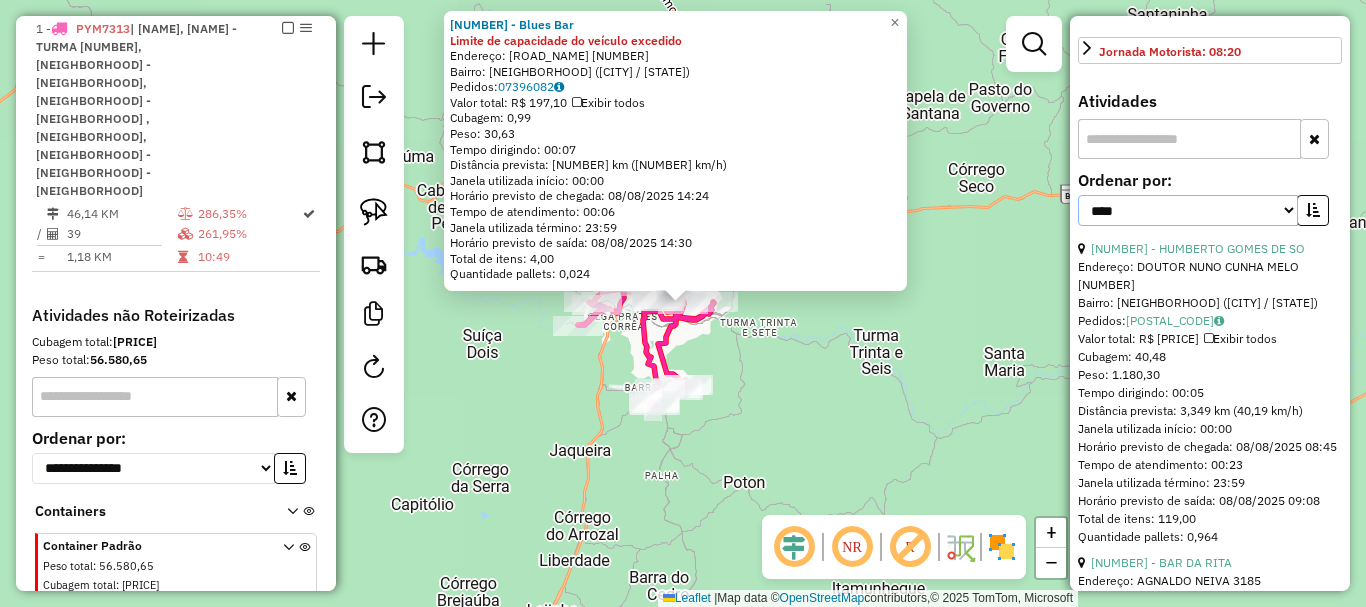 click on "**********" at bounding box center [1188, 210] 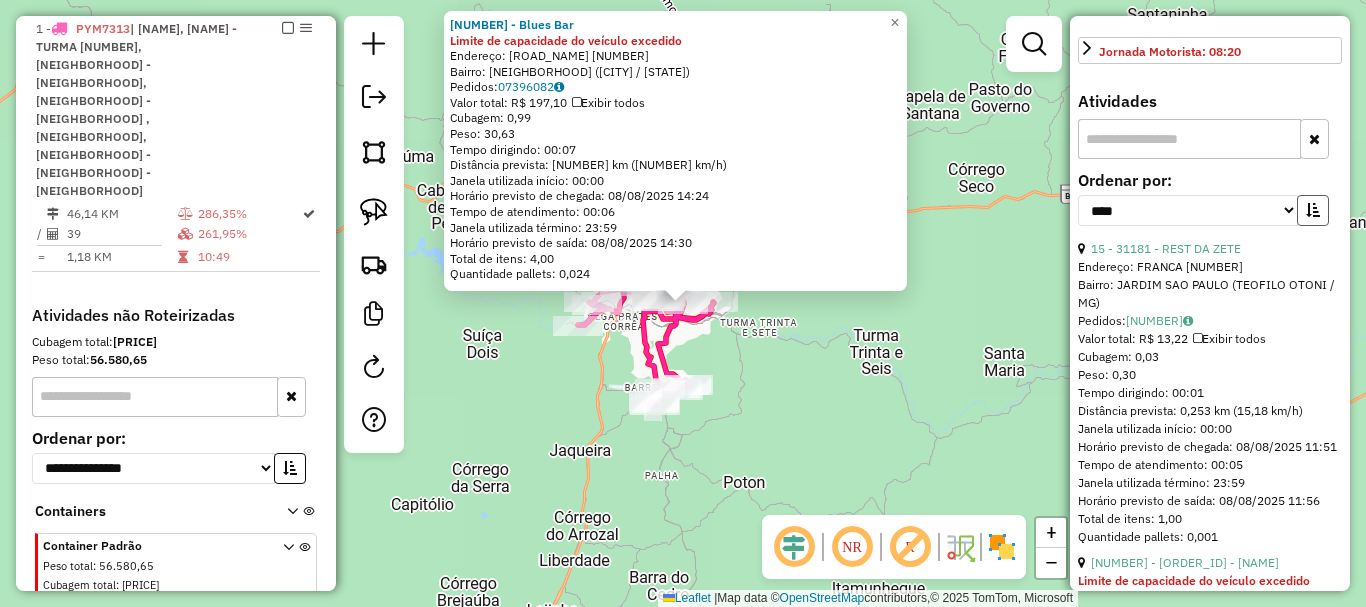 click at bounding box center (1313, 210) 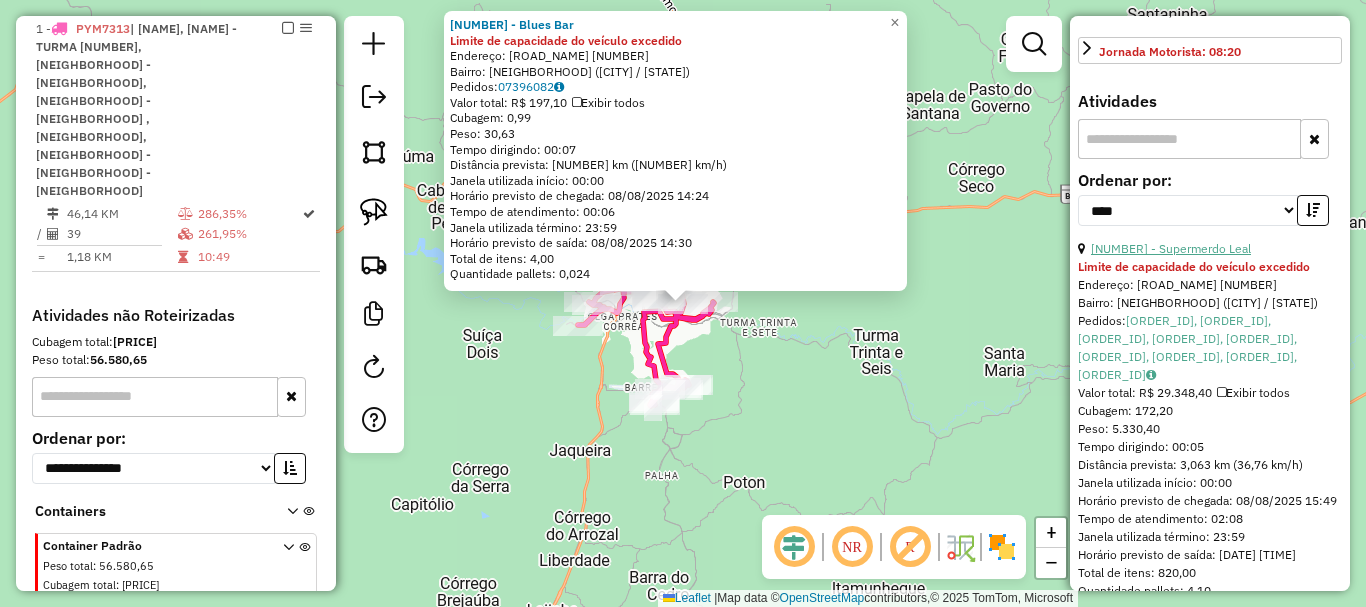 click on "30 - 34973 - Supermerdo Leal" at bounding box center [1171, 248] 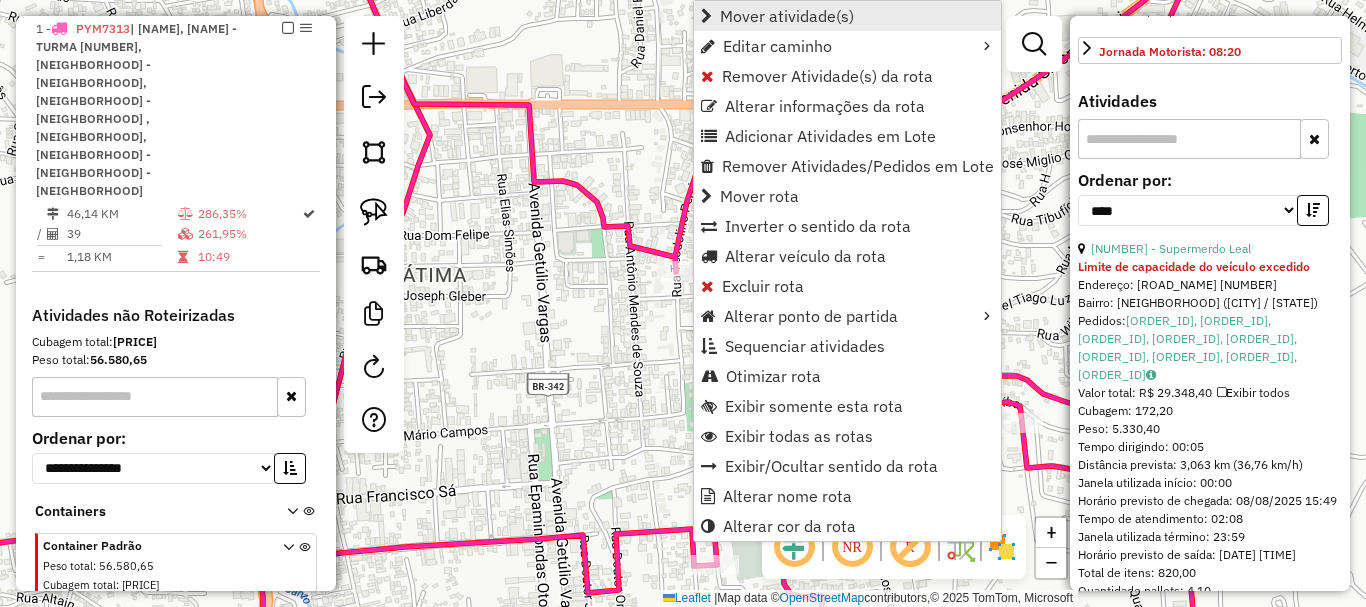 click on "Mover atividade(s)" at bounding box center (787, 16) 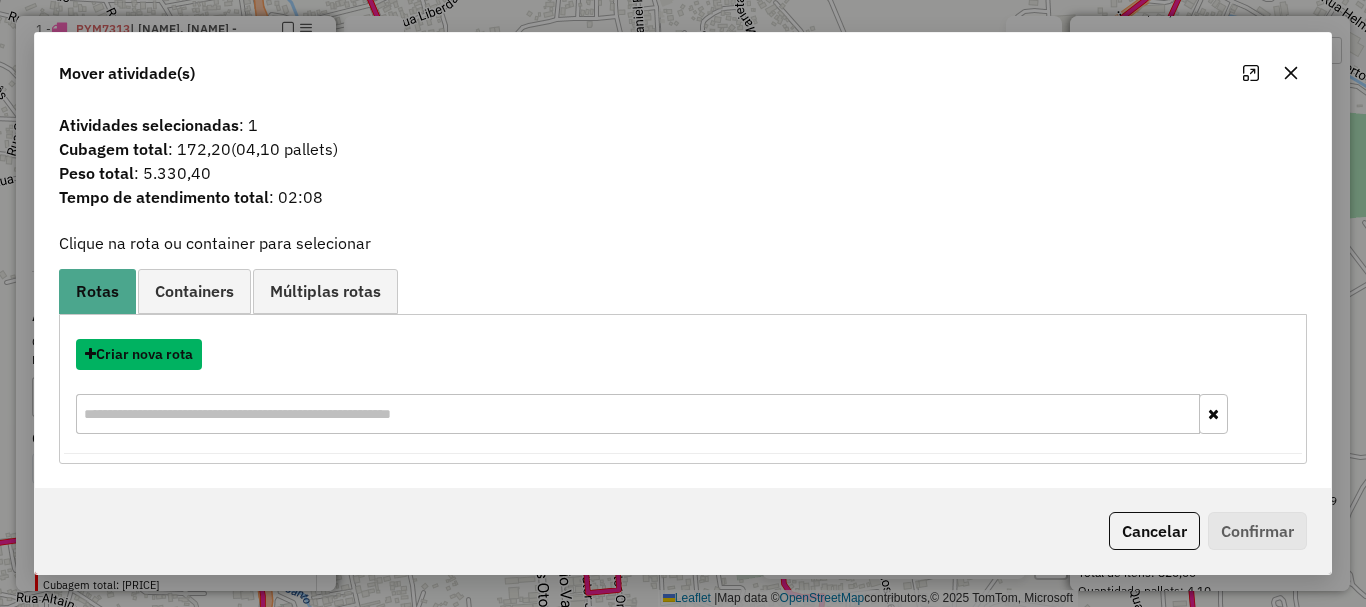 click on "Criar nova rota" at bounding box center (139, 354) 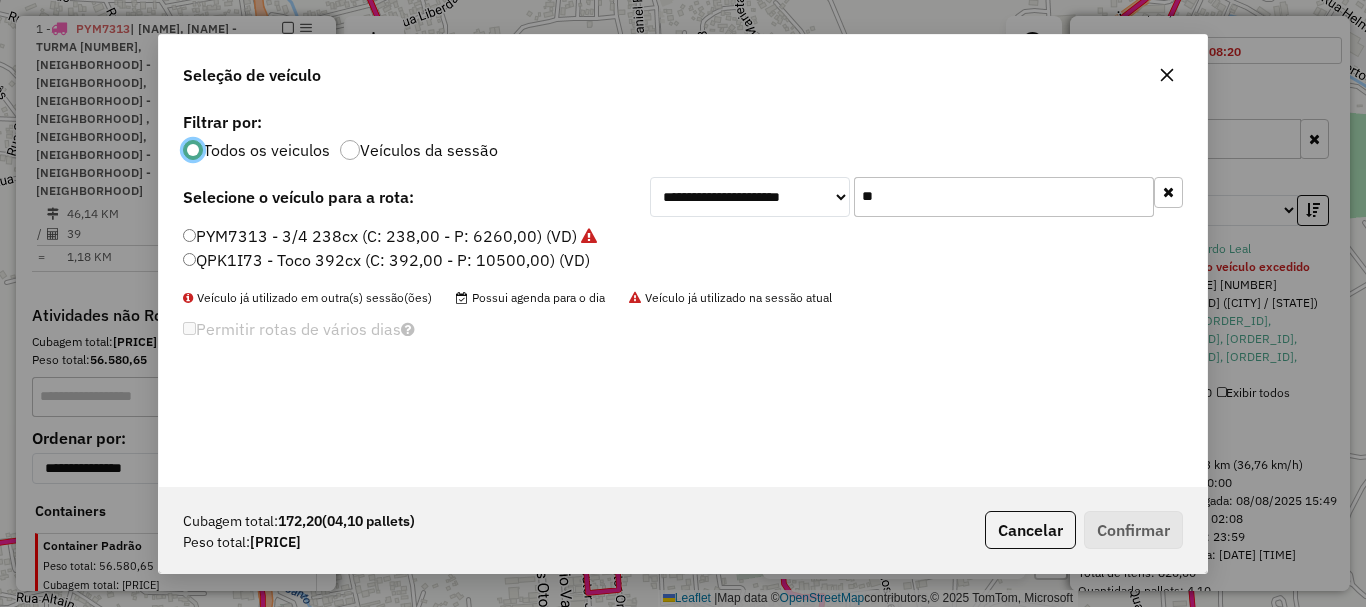 scroll, scrollTop: 11, scrollLeft: 6, axis: both 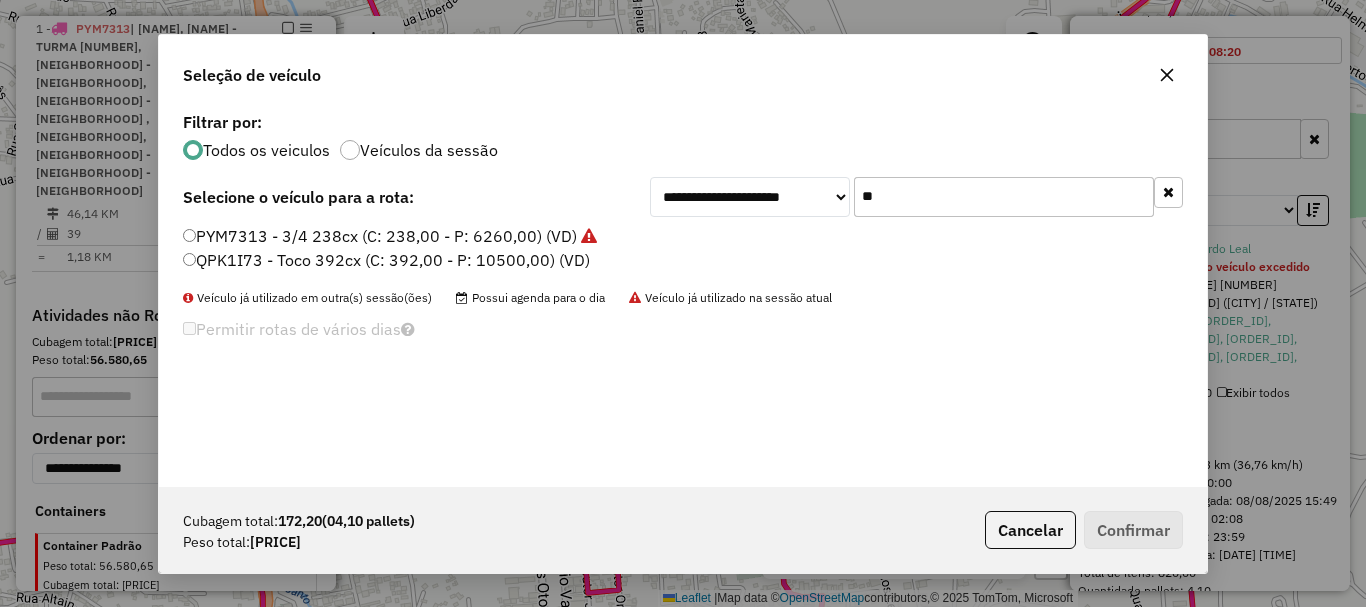 drag, startPoint x: 874, startPoint y: 208, endPoint x: 710, endPoint y: 208, distance: 164 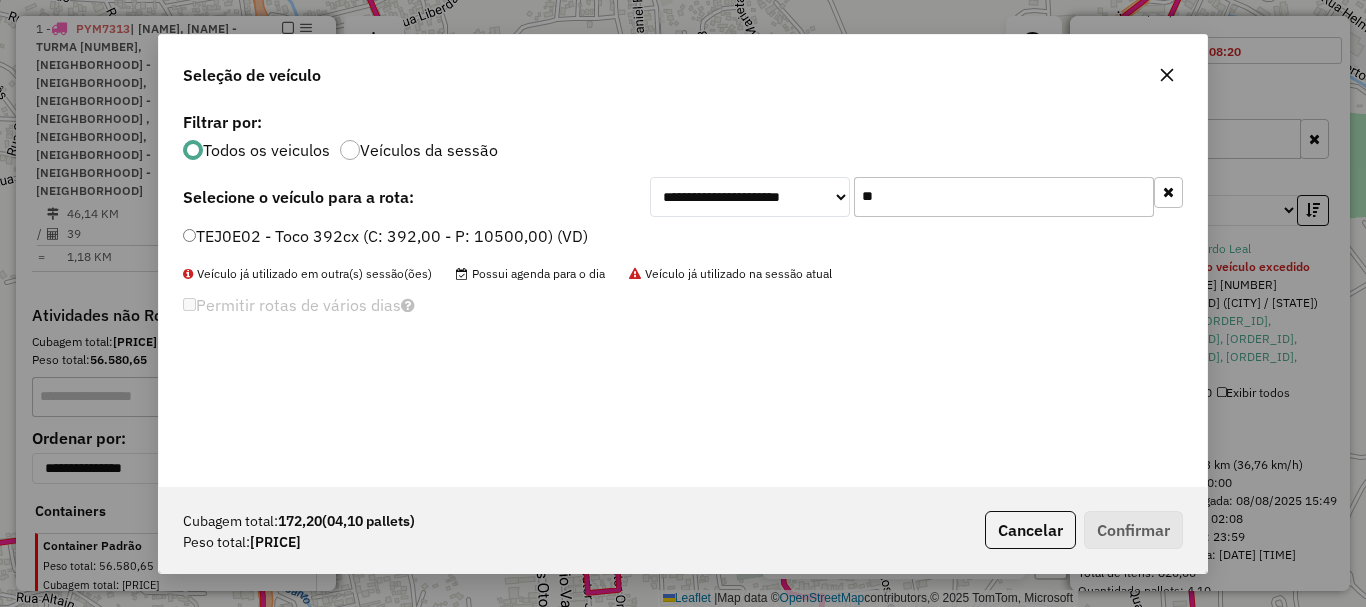 type on "**" 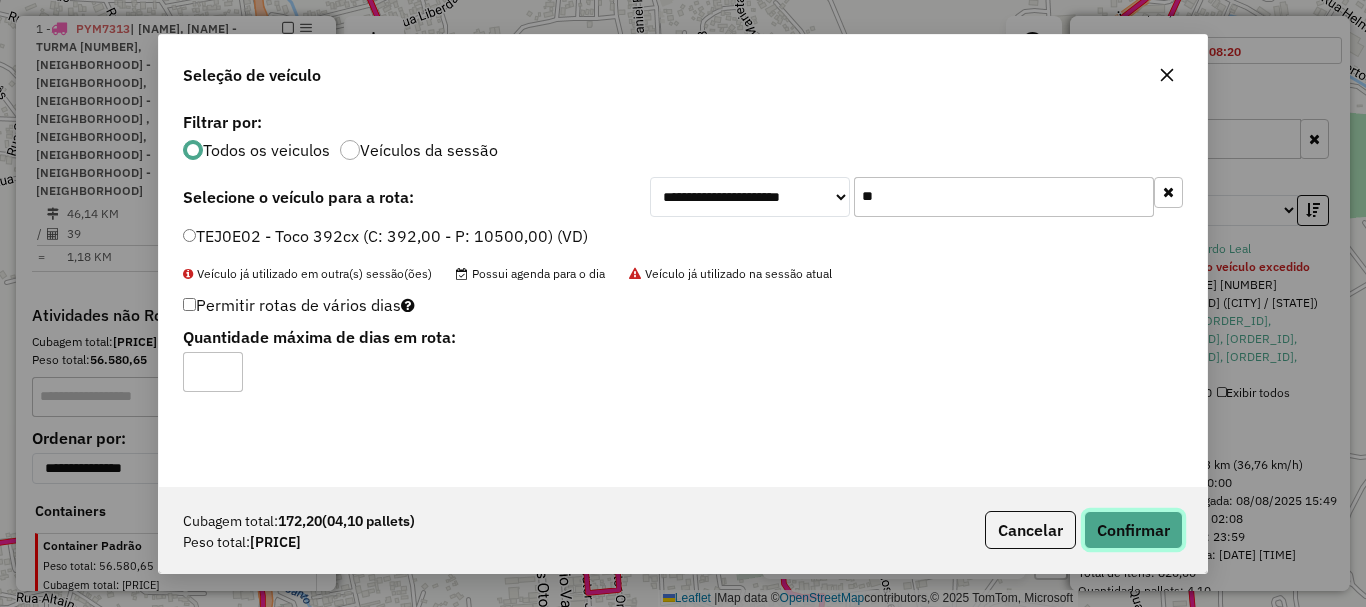 click on "Confirmar" 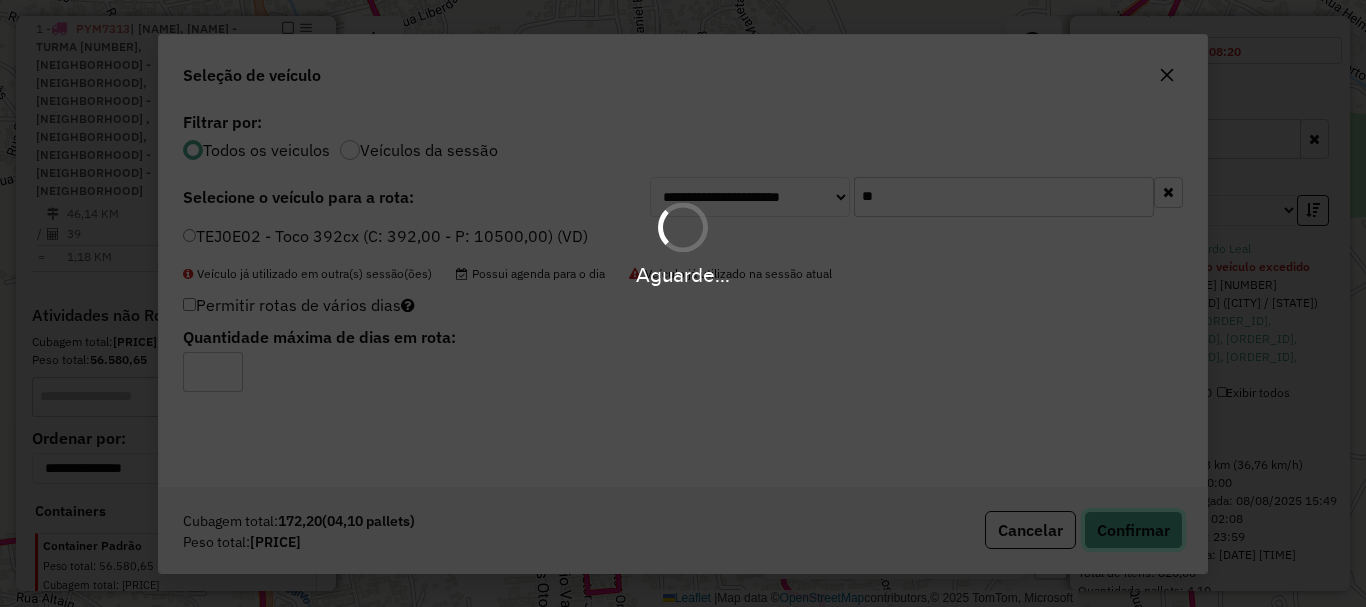 type 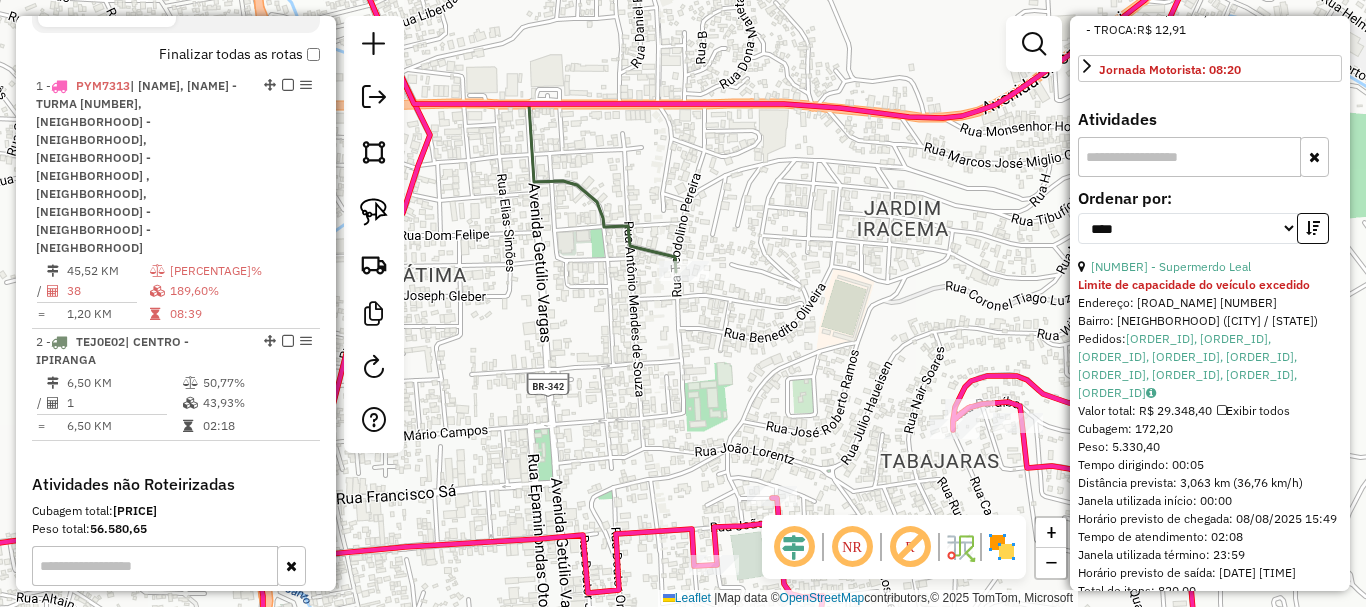 scroll, scrollTop: 710, scrollLeft: 0, axis: vertical 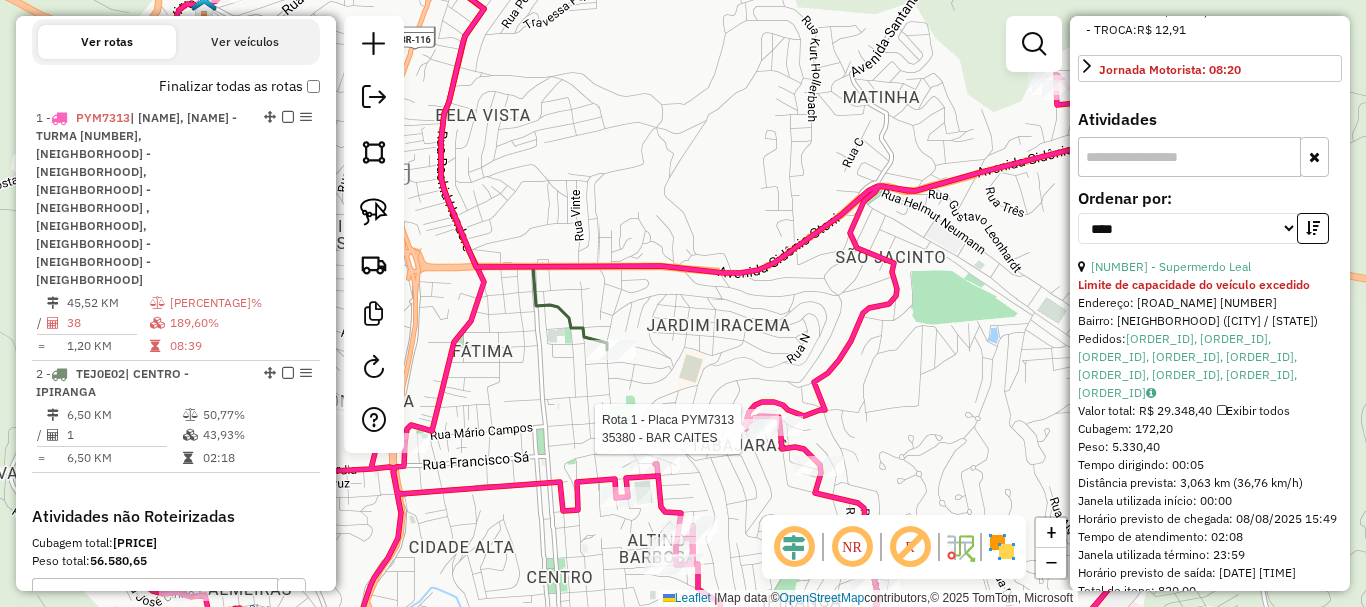 click 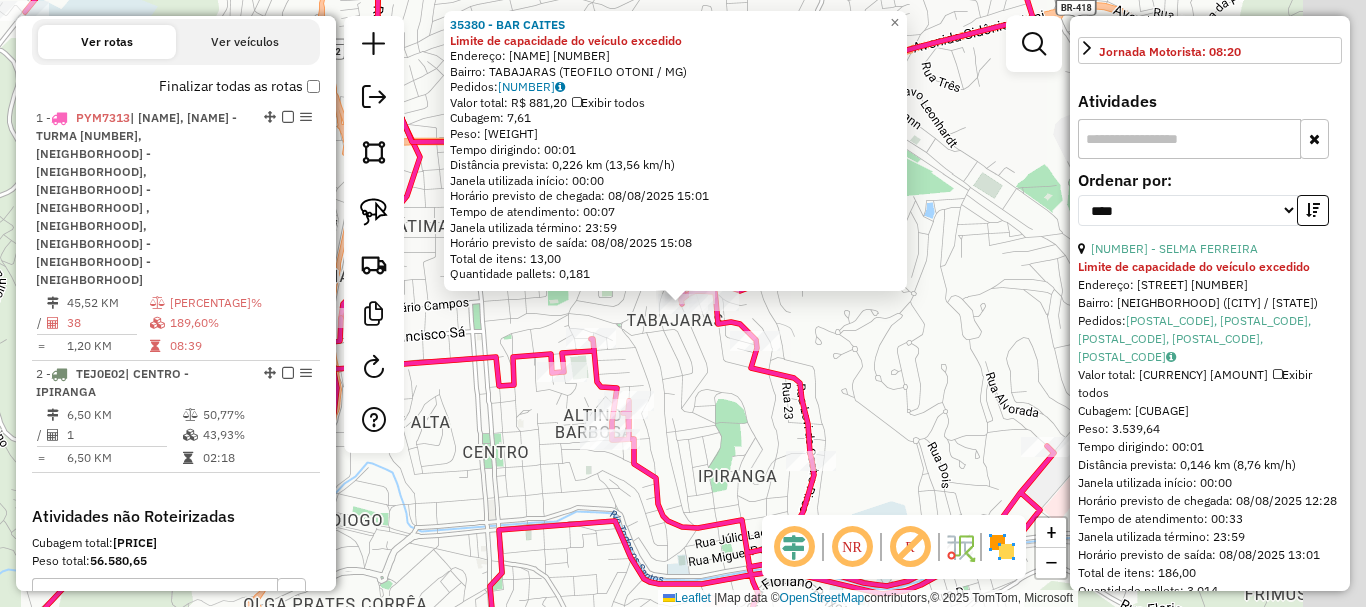 scroll, scrollTop: 782, scrollLeft: 0, axis: vertical 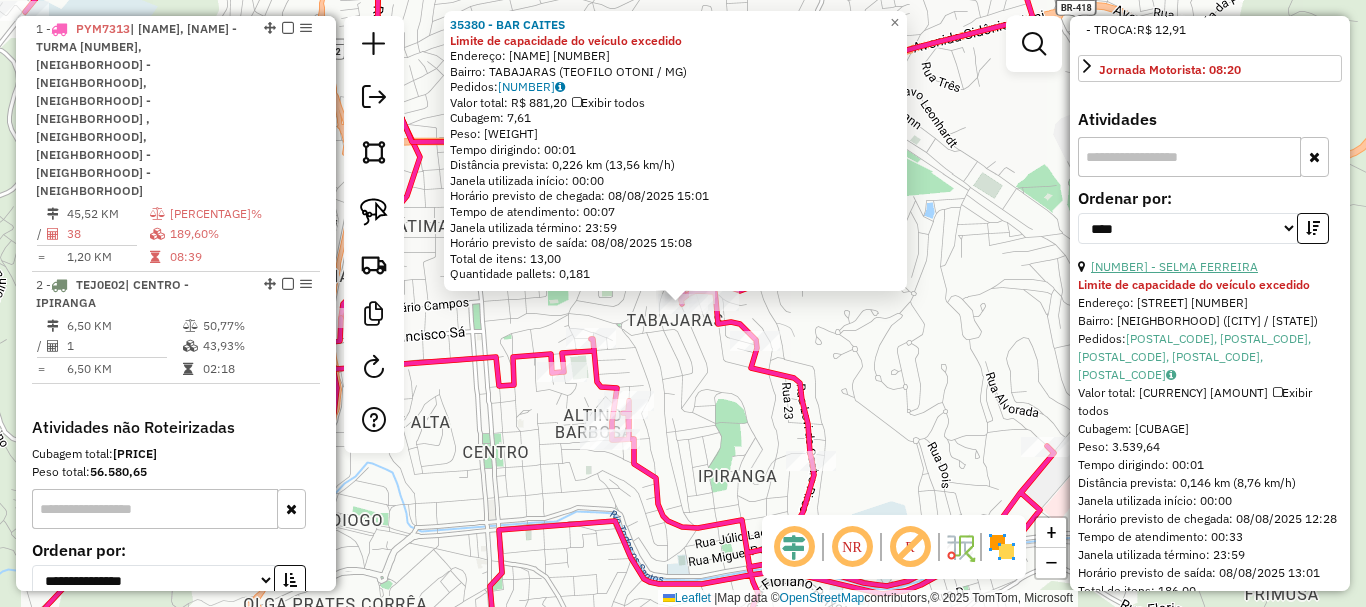 click on "19 - 36603 - SELMA FERREIRA" at bounding box center [1174, 266] 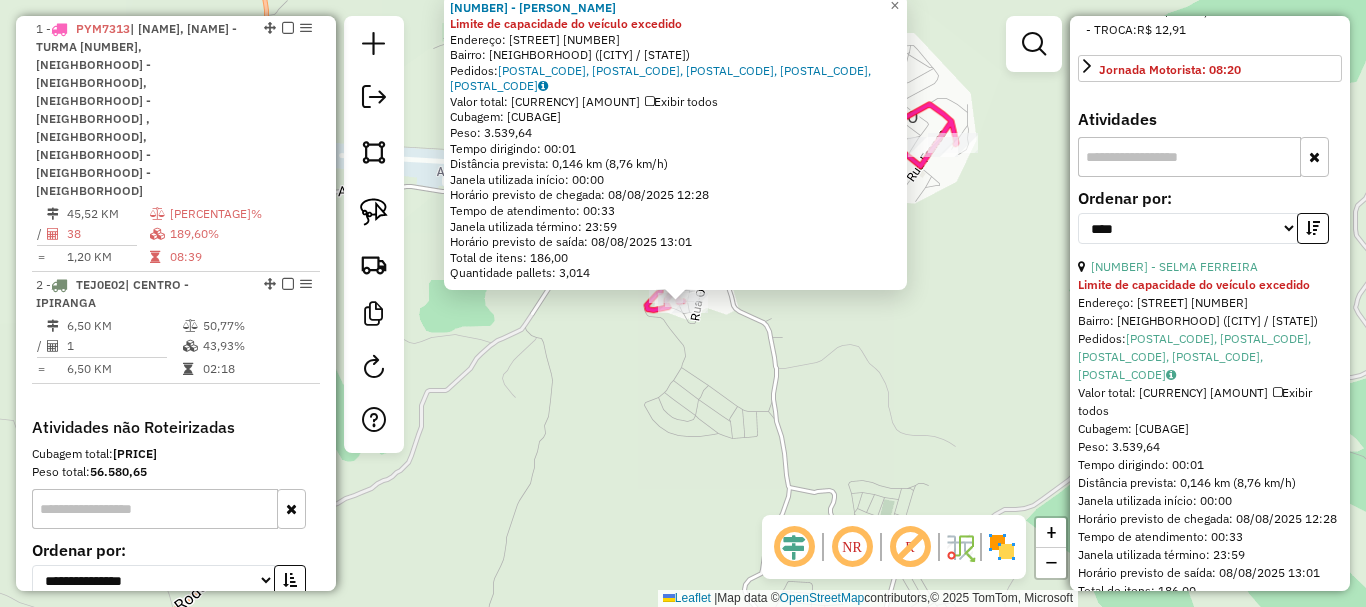 click on "36603 - SELMA FERREIRA Limite de capacidade do veículo excedido  Endereço:  CECILIA MEIRELES 36   Bairro: CIDADE NOVA (TEOFILO OTONI / MG)   Pedidos:  07395646, 07395648, 07395651, 07396127, 07395653   Valor total: R$ 15.022,51   Exibir todos   Cubagem: 126,60  Peso: 3.539,64  Tempo dirigindo: 00:01   Distância prevista: 0,146 km (8,76 km/h)   Janela utilizada início: 00:00   Horário previsto de chegada: 08/08/2025 12:28   Tempo de atendimento: 00:33   Janela utilizada término: 23:59   Horário previsto de saída: 08/08/2025 13:01   Total de itens: 186,00   Quantidade pallets: 3,014  × Janela de atendimento Grade de atendimento Capacidade Transportadoras Veículos Cliente Pedidos  Rotas Selecione os dias de semana para filtrar as janelas de atendimento  Seg   Ter   Qua   Qui   Sex   Sáb   Dom  Informe o período da janela de atendimento: De: Até:  Filtrar exatamente a janela do cliente  Considerar janela de atendimento padrão  Selecione os dias de semana para filtrar as grades de atendimento  Seg  +" 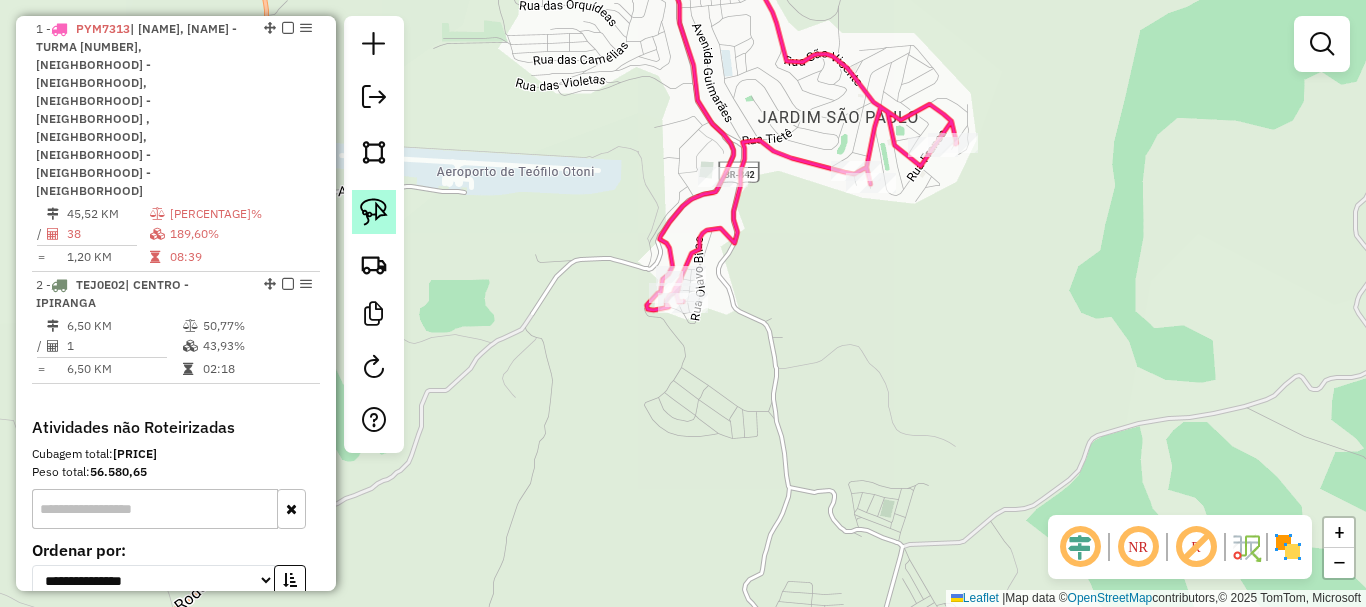 click 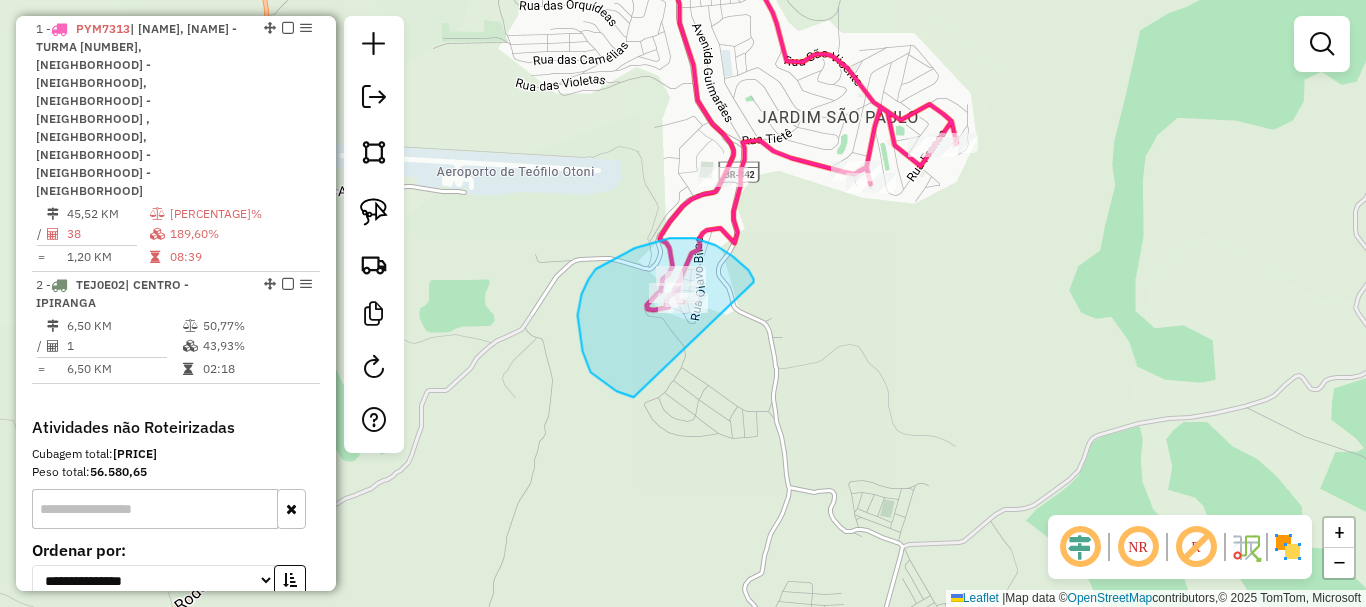drag, startPoint x: 753, startPoint y: 282, endPoint x: 791, endPoint y: 370, distance: 95.85406 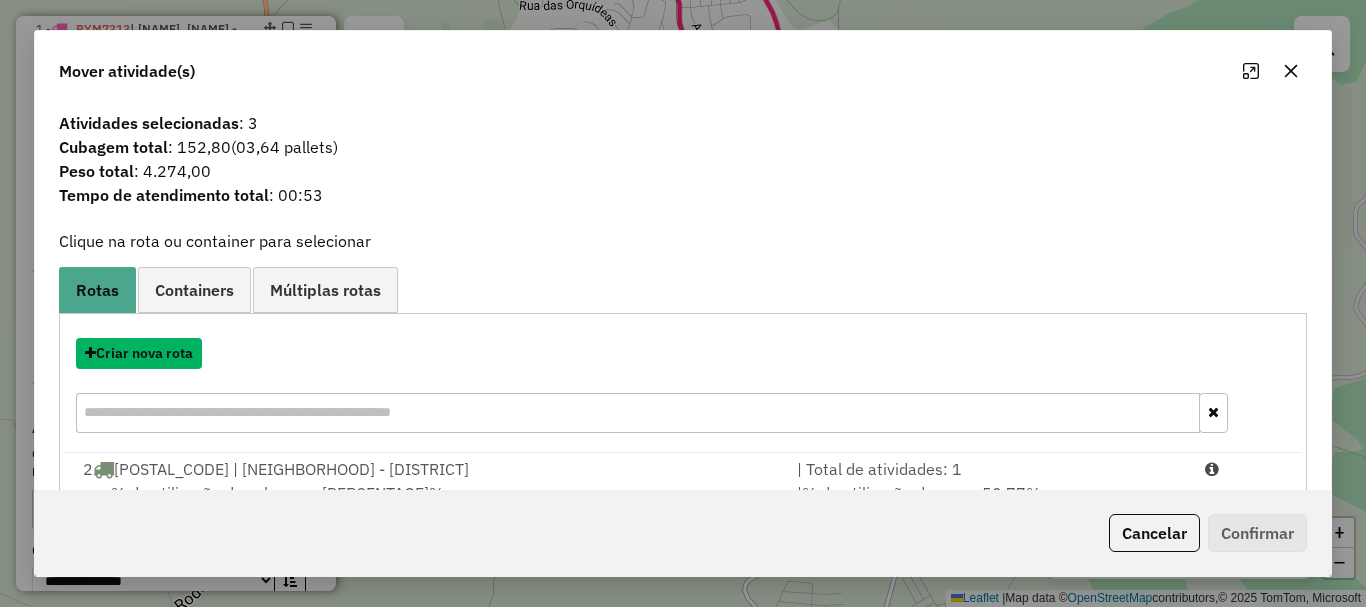 click on "Criar nova rota" at bounding box center (139, 353) 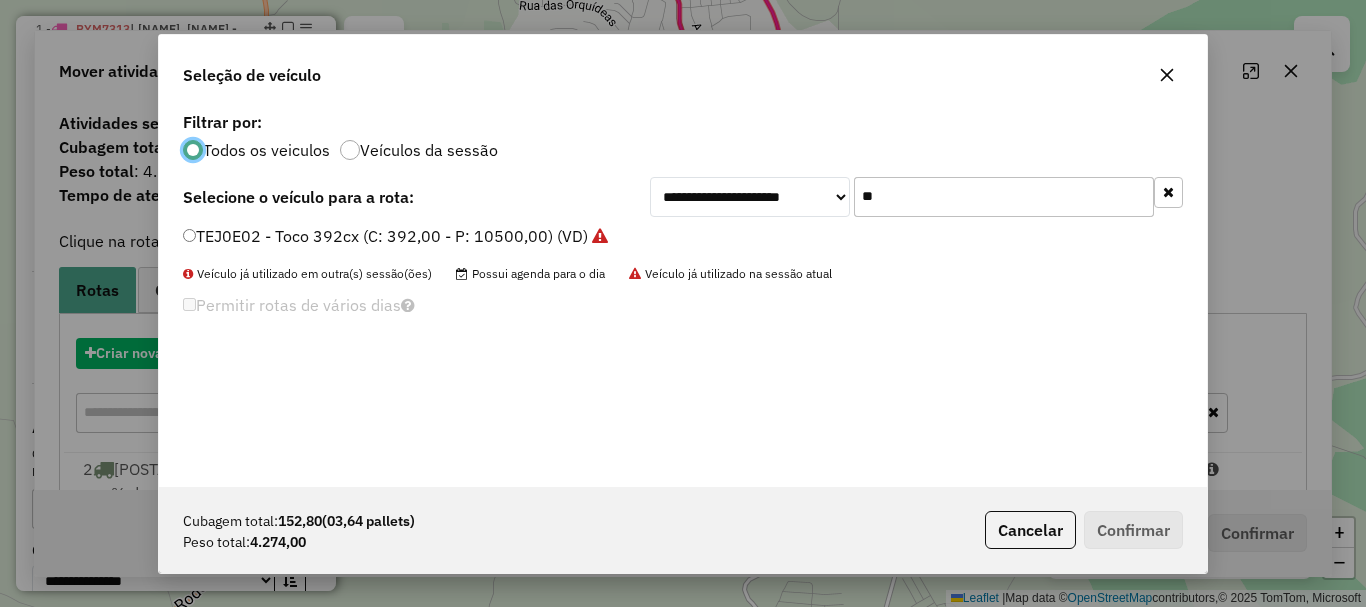 scroll, scrollTop: 11, scrollLeft: 6, axis: both 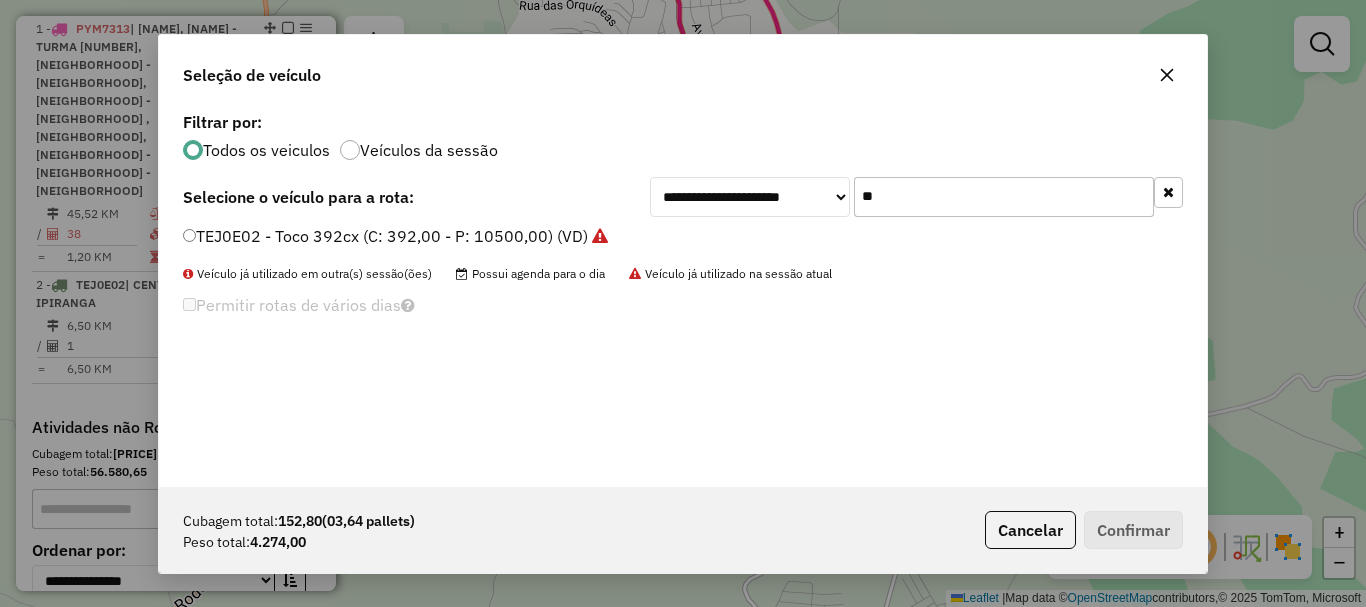 drag, startPoint x: 879, startPoint y: 199, endPoint x: 802, endPoint y: 201, distance: 77.02597 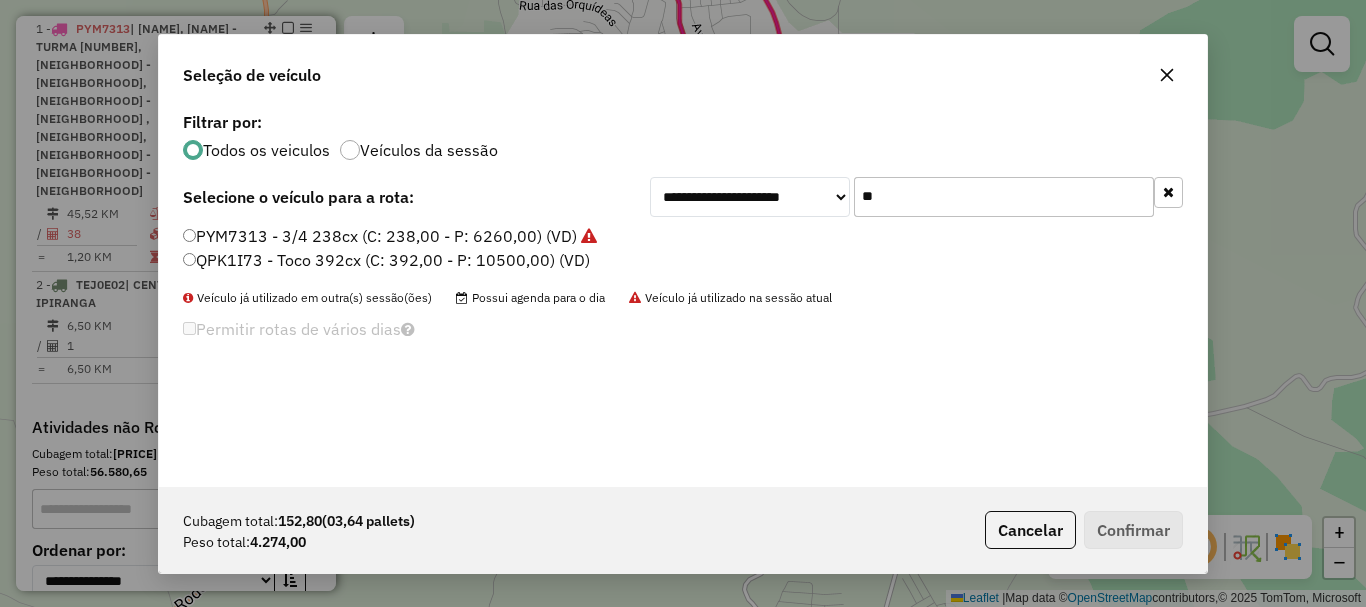 type on "**" 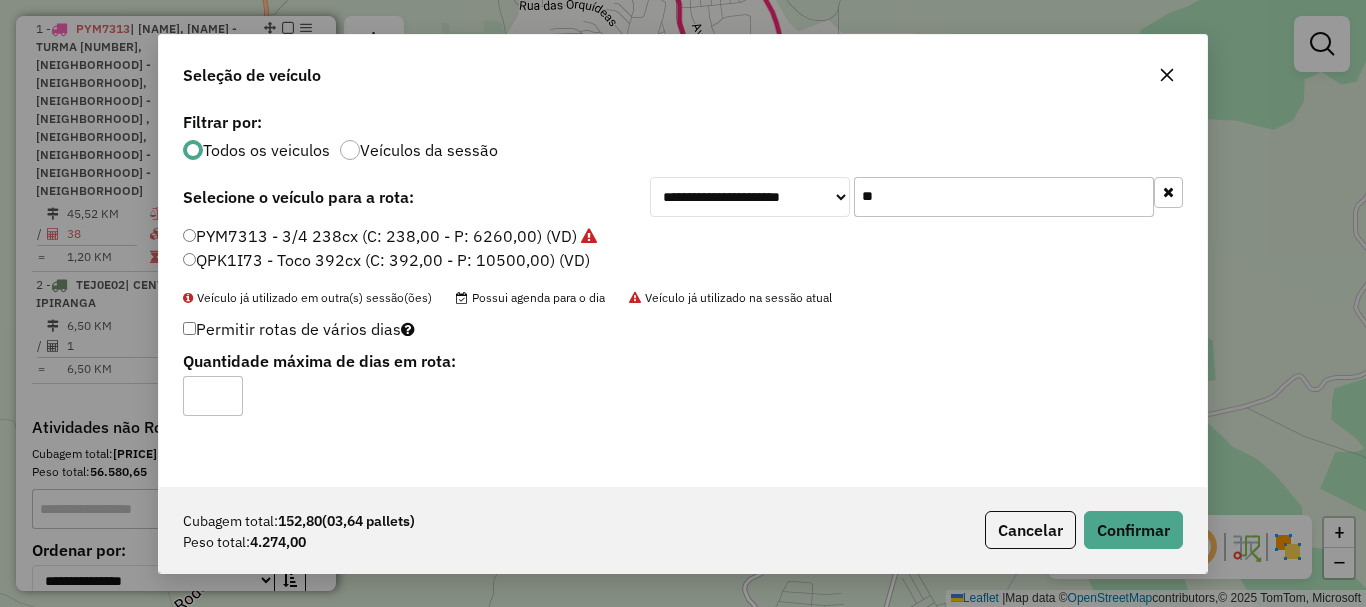 click on "QPK1I73 - Toco 392cx (C: 392,00 - P: 10500,00) (VD)" 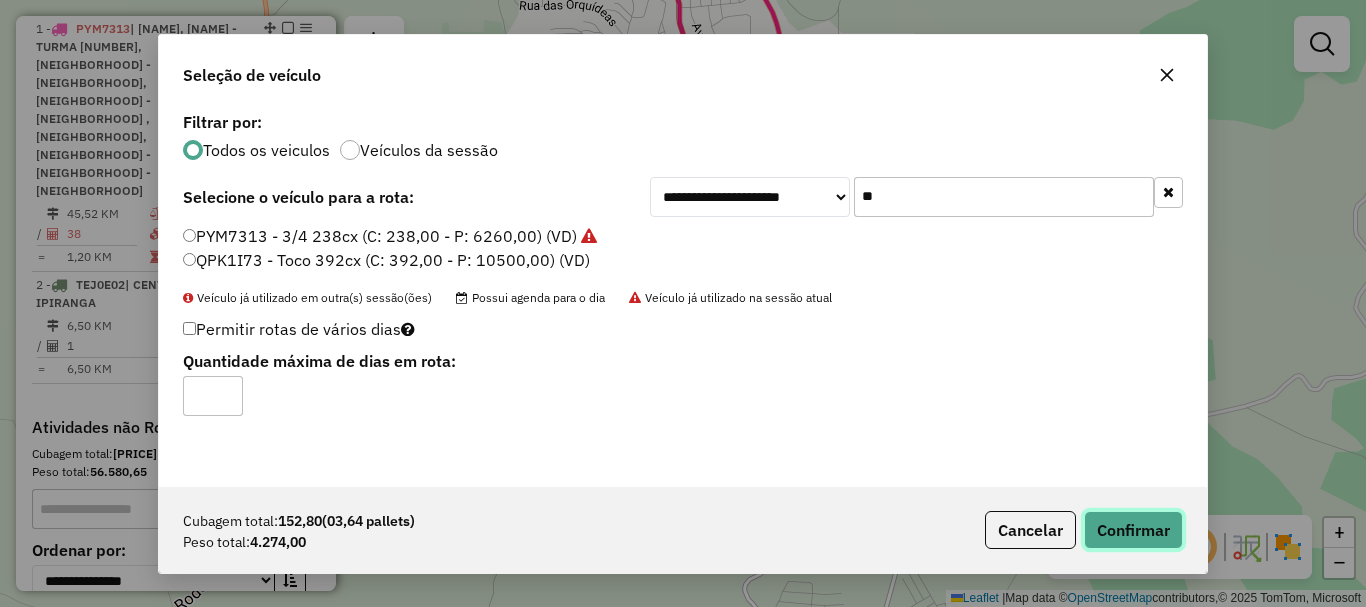 click on "Confirmar" 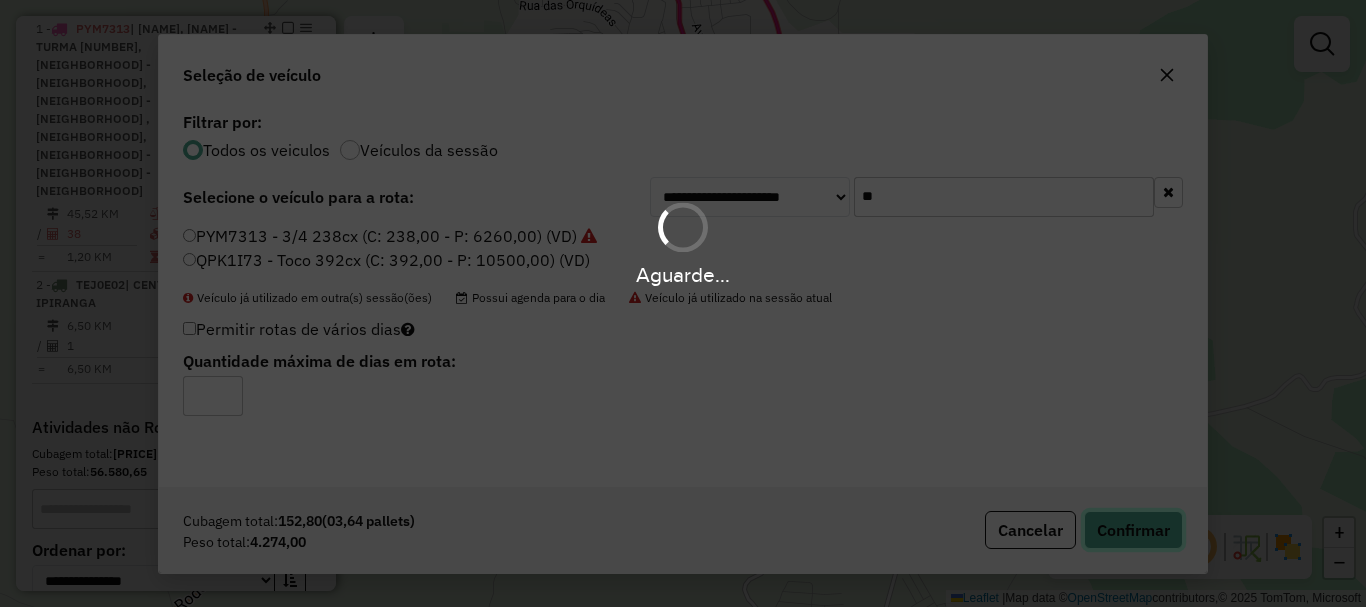 type 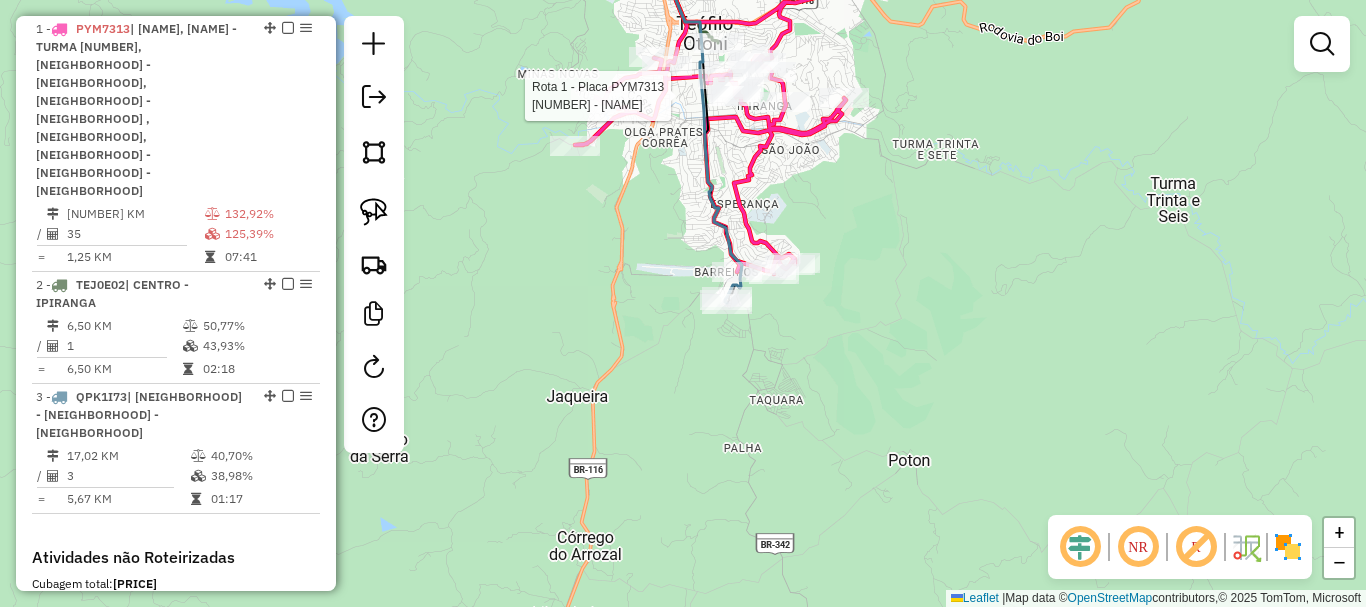 select on "*********" 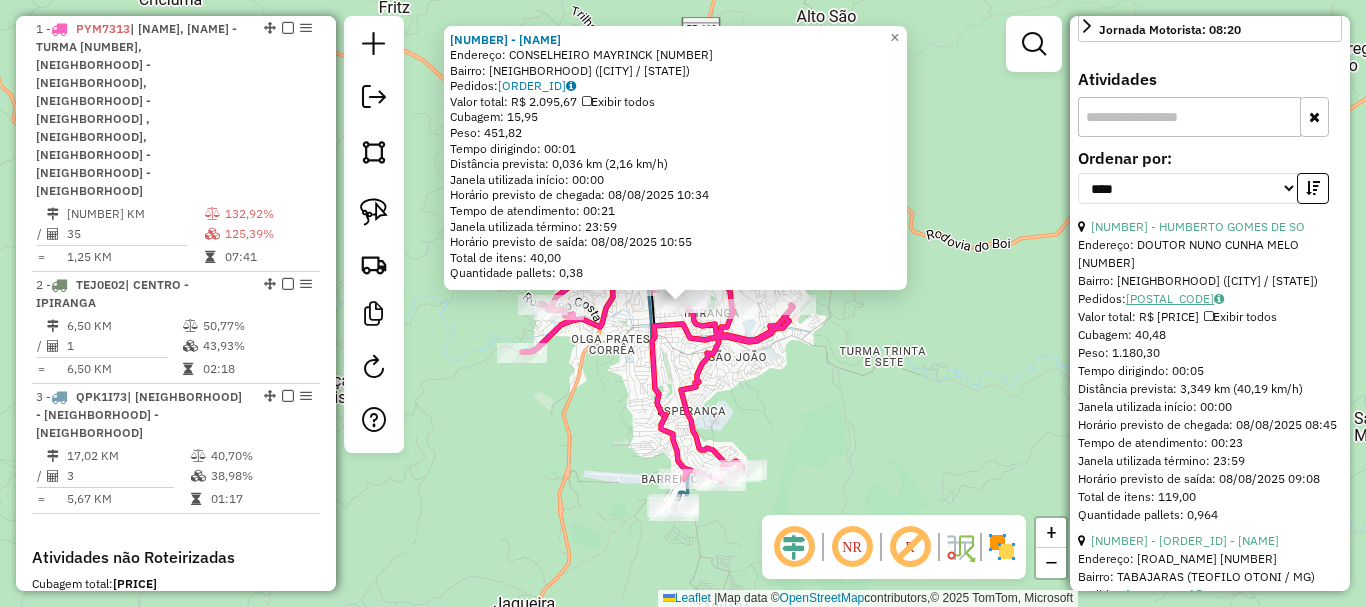 scroll, scrollTop: 800, scrollLeft: 0, axis: vertical 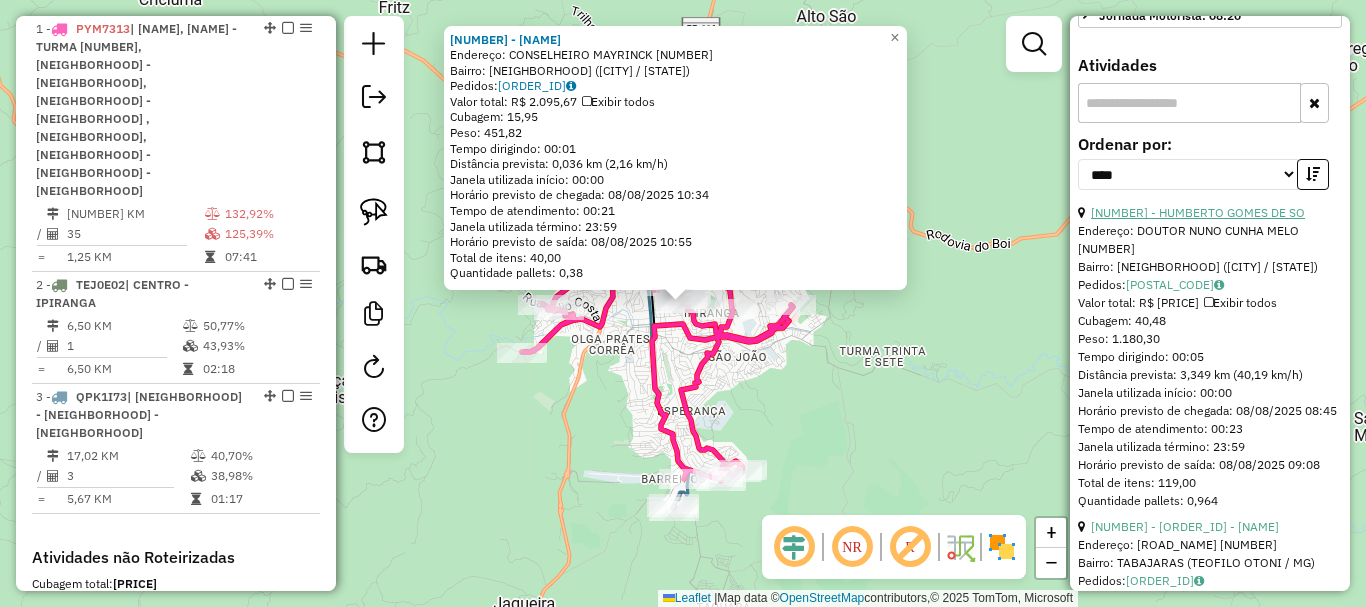 click on "1 - 18822 - HUMBERTO GOMES DE SO" at bounding box center [1198, 212] 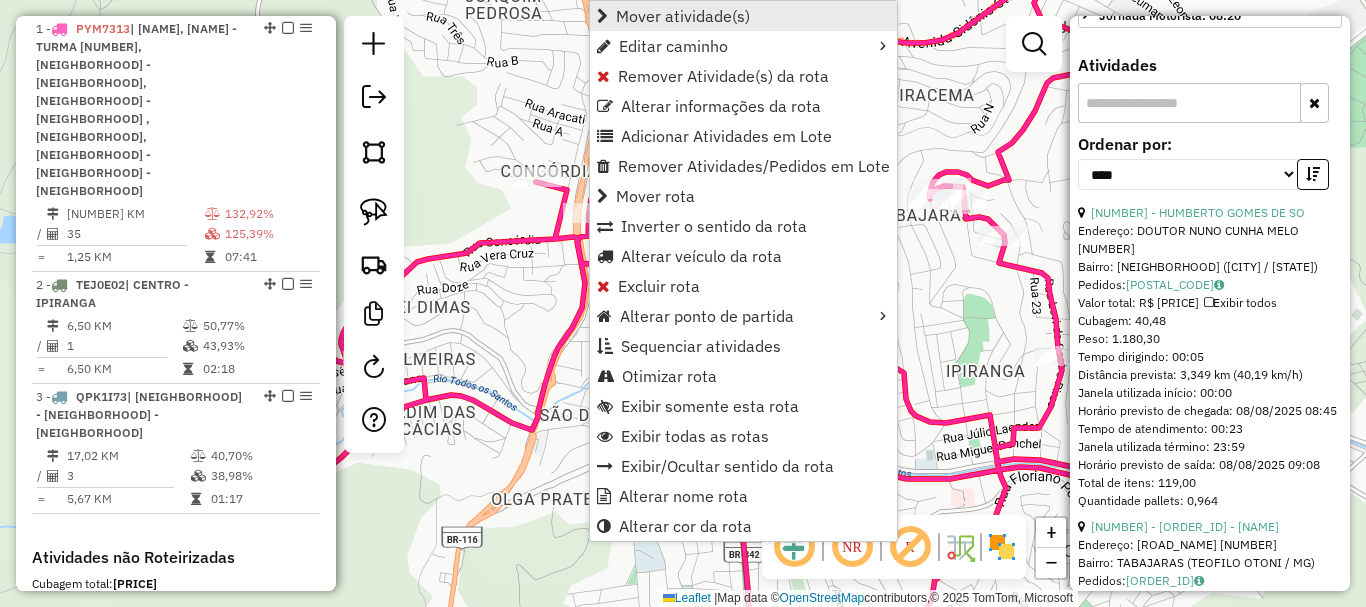 click on "Mover atividade(s)" at bounding box center [683, 16] 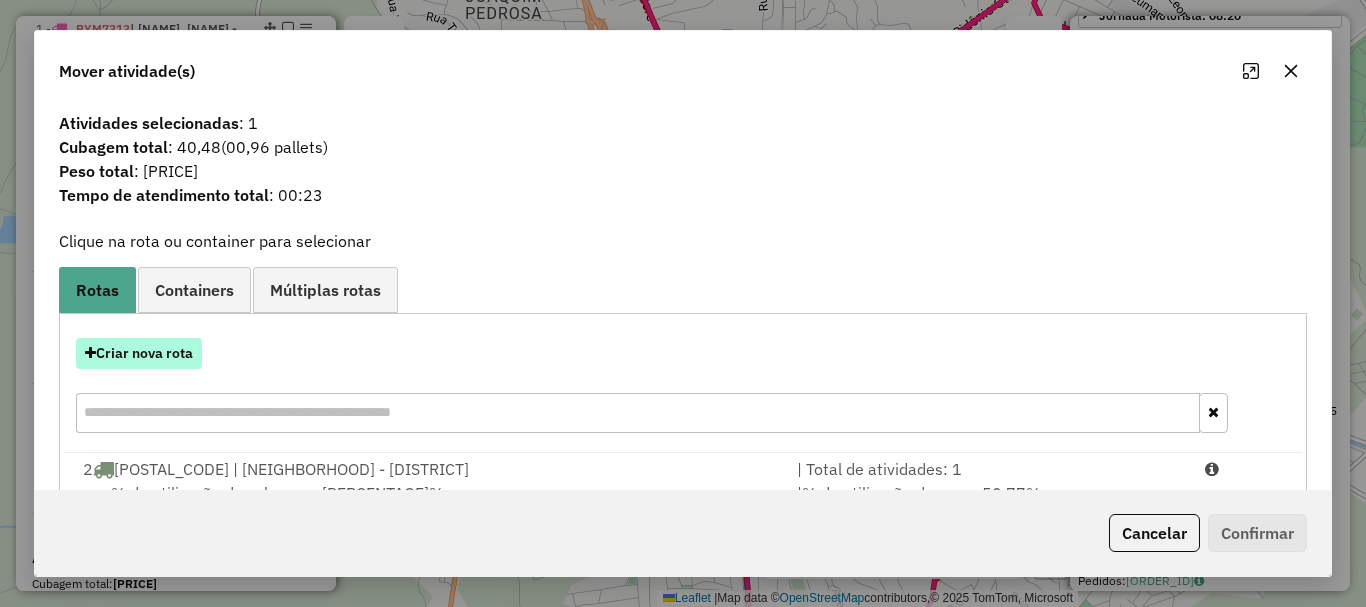 click on "Criar nova rota" at bounding box center [139, 353] 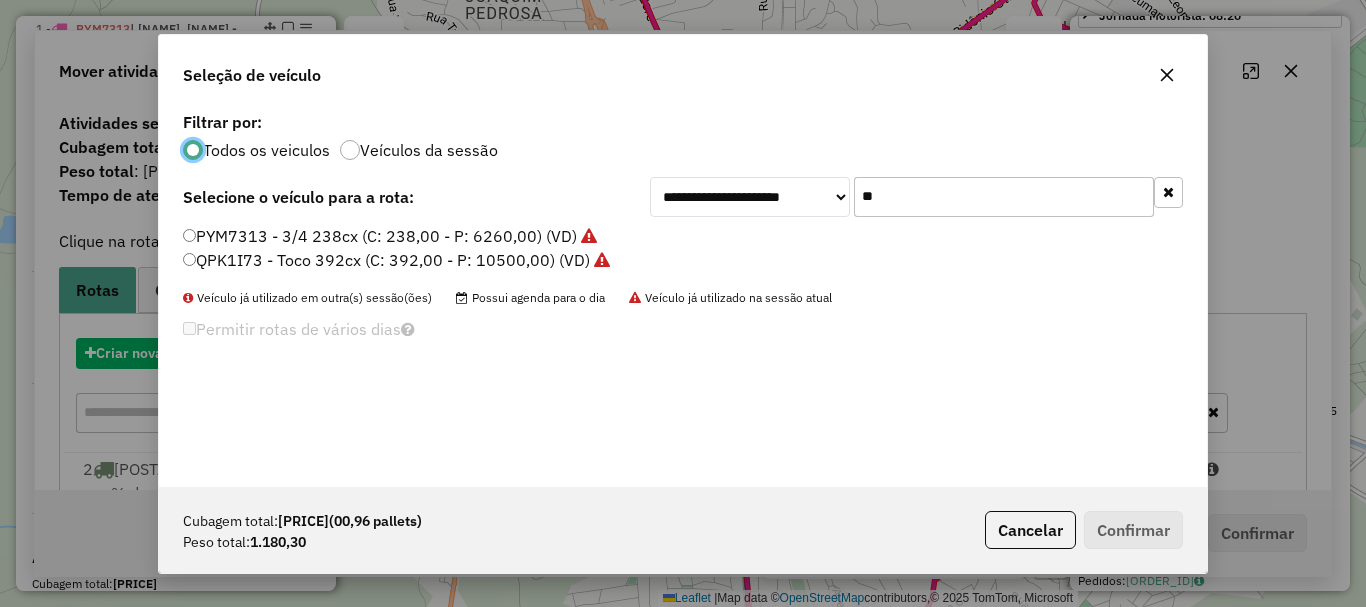 scroll, scrollTop: 11, scrollLeft: 6, axis: both 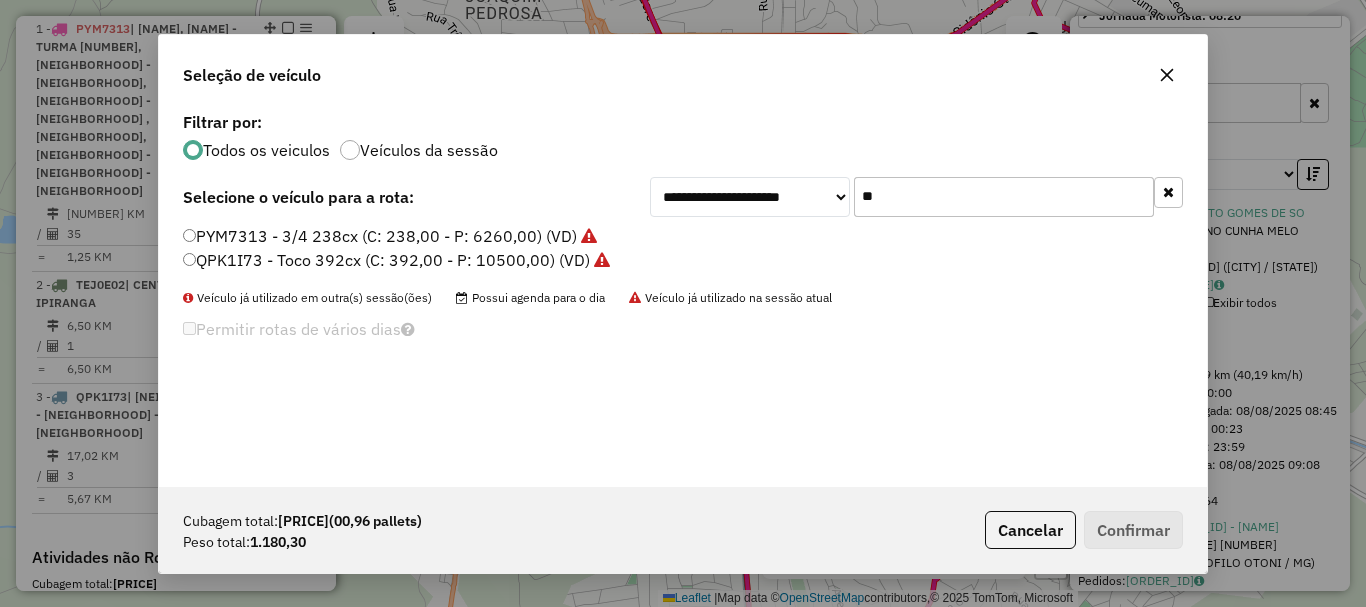 drag, startPoint x: 1017, startPoint y: 199, endPoint x: 515, endPoint y: 202, distance: 502.00897 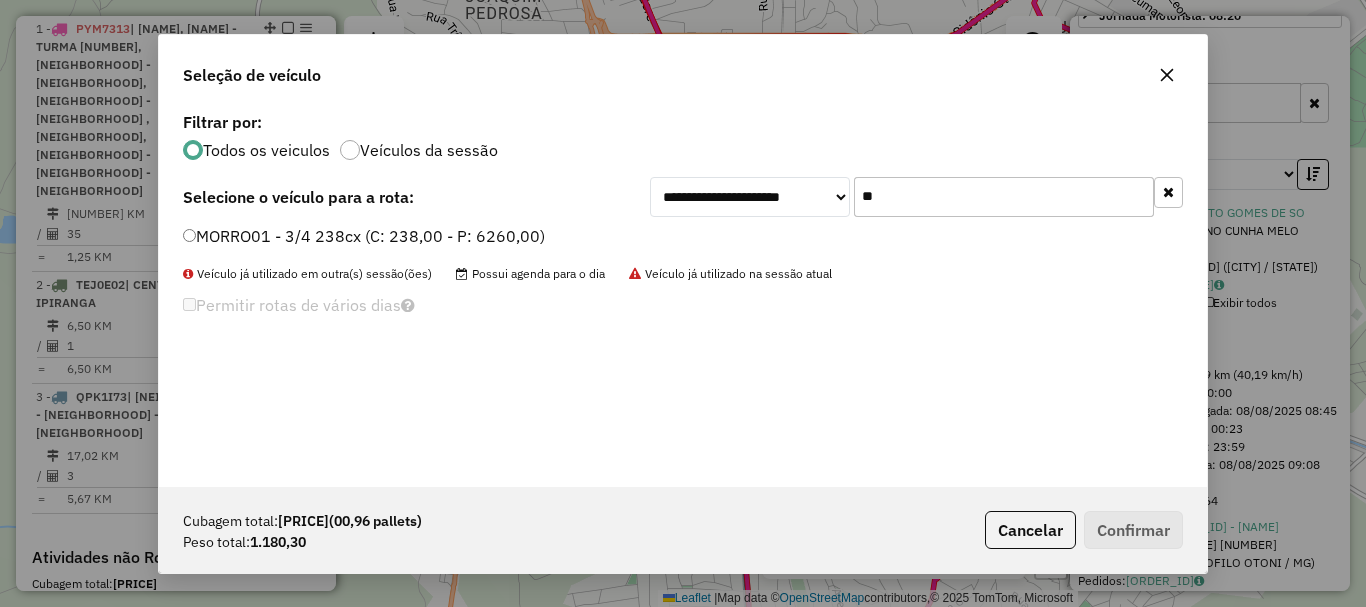 type on "**" 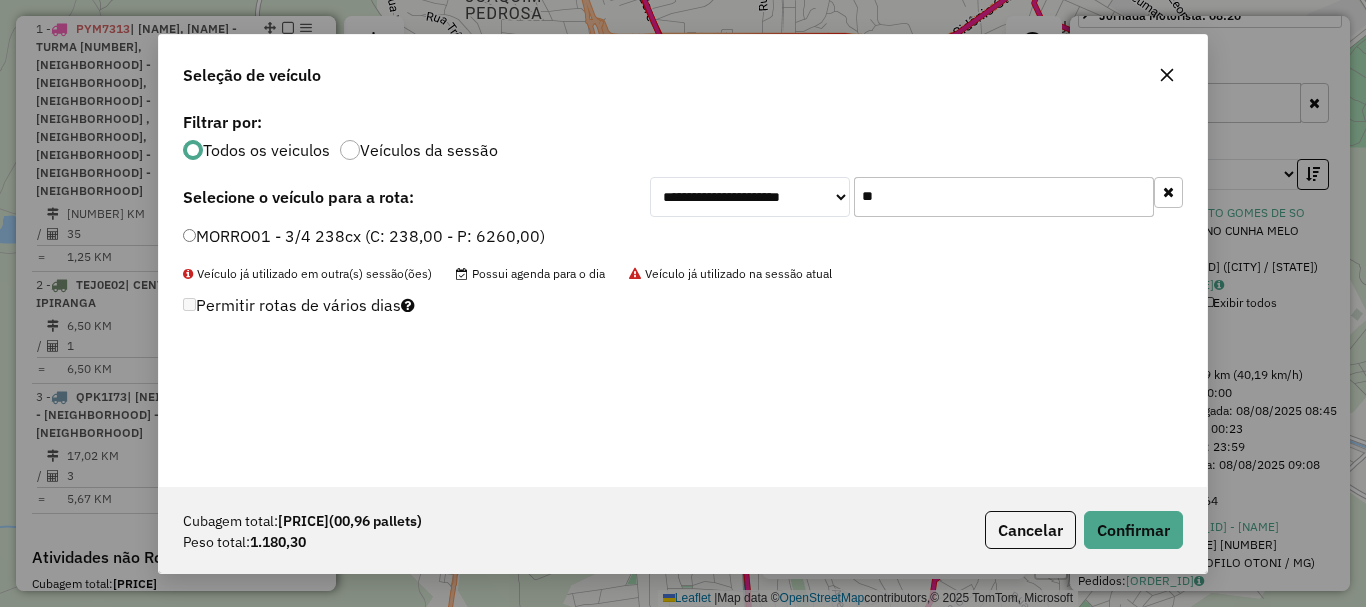click on "Cubagem total:  40,48   (00,96 pallets)  Peso total: 1.180,30  Cancelar   Confirmar" 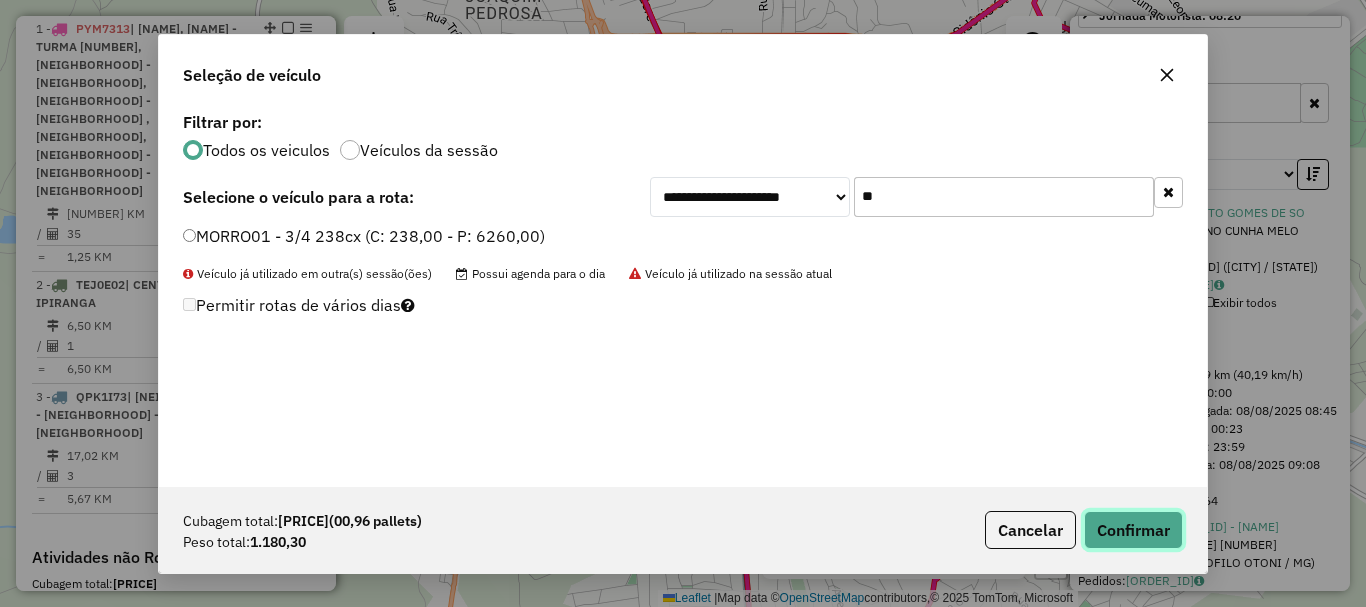 click on "Confirmar" 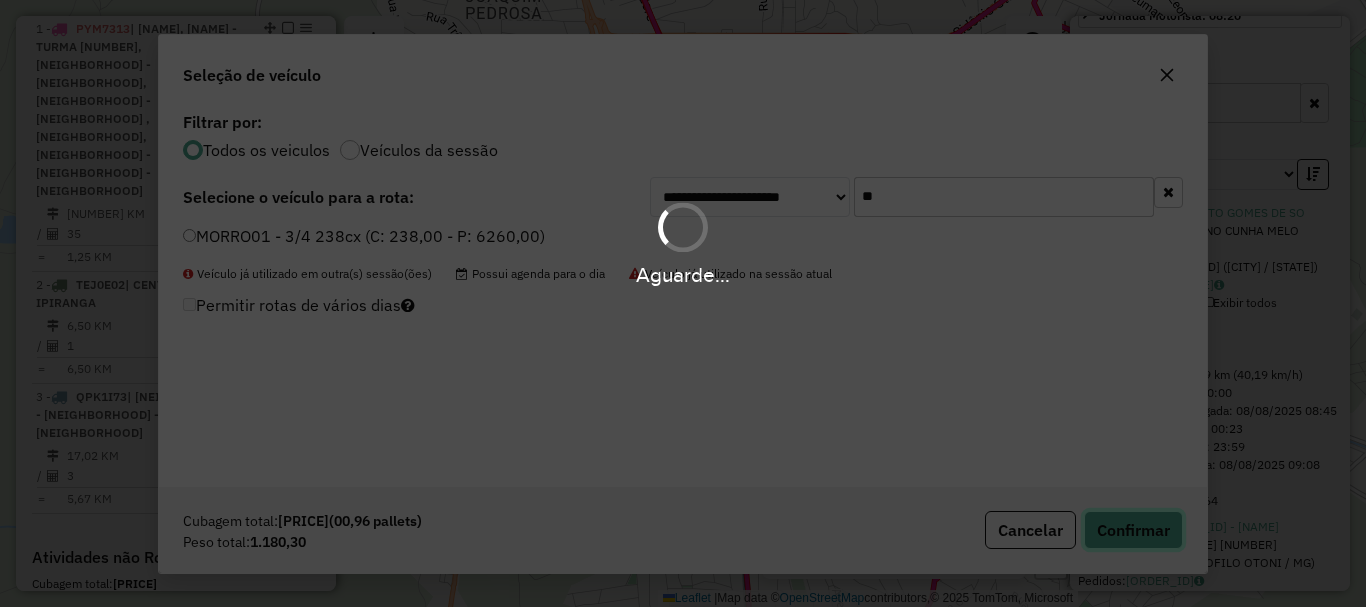 type 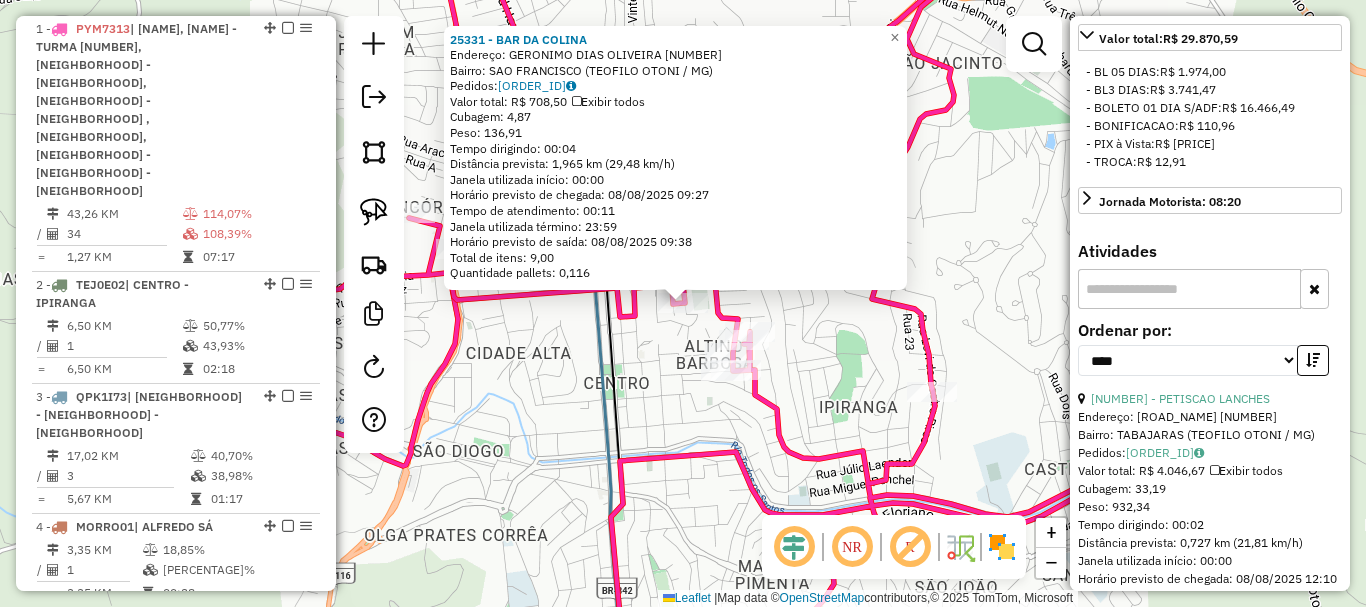scroll, scrollTop: 400, scrollLeft: 0, axis: vertical 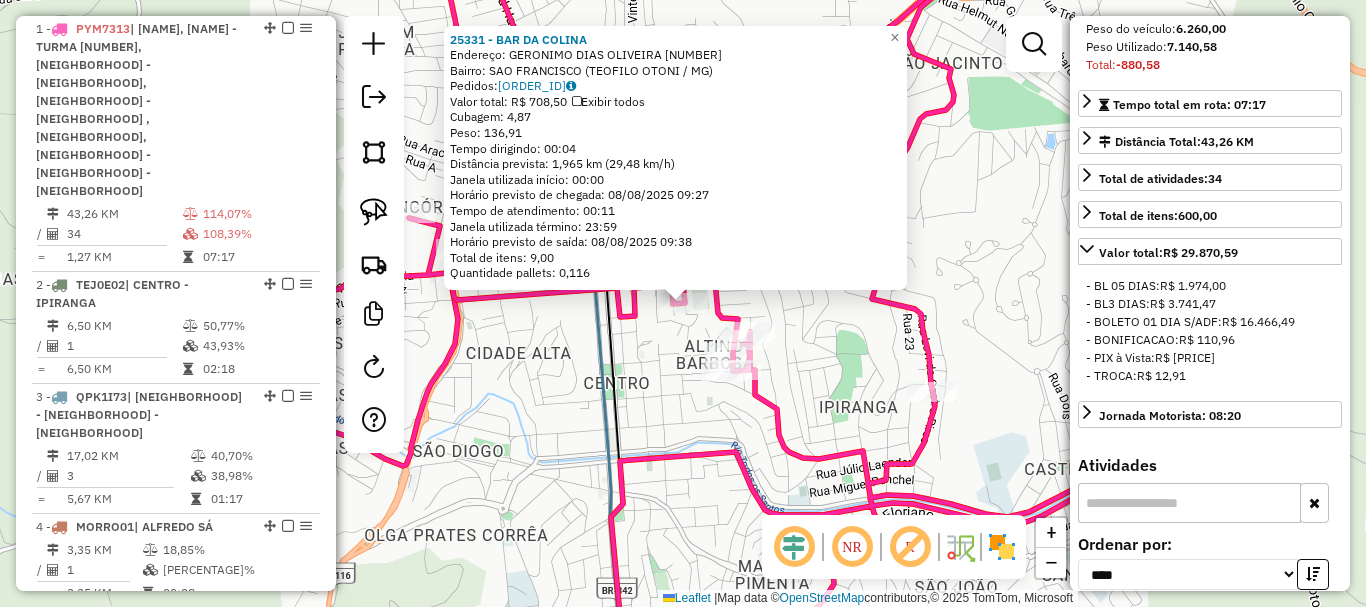 click on "25331 - BAR DA COLINA  Endereço:  GERONIMO DIAS OLIVEIRA 100   Bairro: SAO FRANCISCO (TEOFILO OTONI / MG)   Pedidos:  07395640   Valor total: R$ 708,50   Exibir todos   Cubagem: 4,87  Peso: 136,91  Tempo dirigindo: 00:04   Distância prevista: 1,965 km (29,48 km/h)   Janela utilizada início: 00:00   Horário previsto de chegada: 08/08/2025 09:27   Tempo de atendimento: 00:11   Janela utilizada término: 23:59   Horário previsto de saída: 08/08/2025 09:38   Total de itens: 9,00   Quantidade pallets: 0,116  × Janela de atendimento Grade de atendimento Capacidade Transportadoras Veículos Cliente Pedidos  Rotas Selecione os dias de semana para filtrar as janelas de atendimento  Seg   Ter   Qua   Qui   Sex   Sáb   Dom  Informe o período da janela de atendimento: De: Até:  Filtrar exatamente a janela do cliente  Considerar janela de atendimento padrão  Selecione os dias de semana para filtrar as grades de atendimento  Seg   Ter   Qua   Qui   Sex   Sáb   Dom   Peso mínimo:   Peso máximo:   De:   Até:" 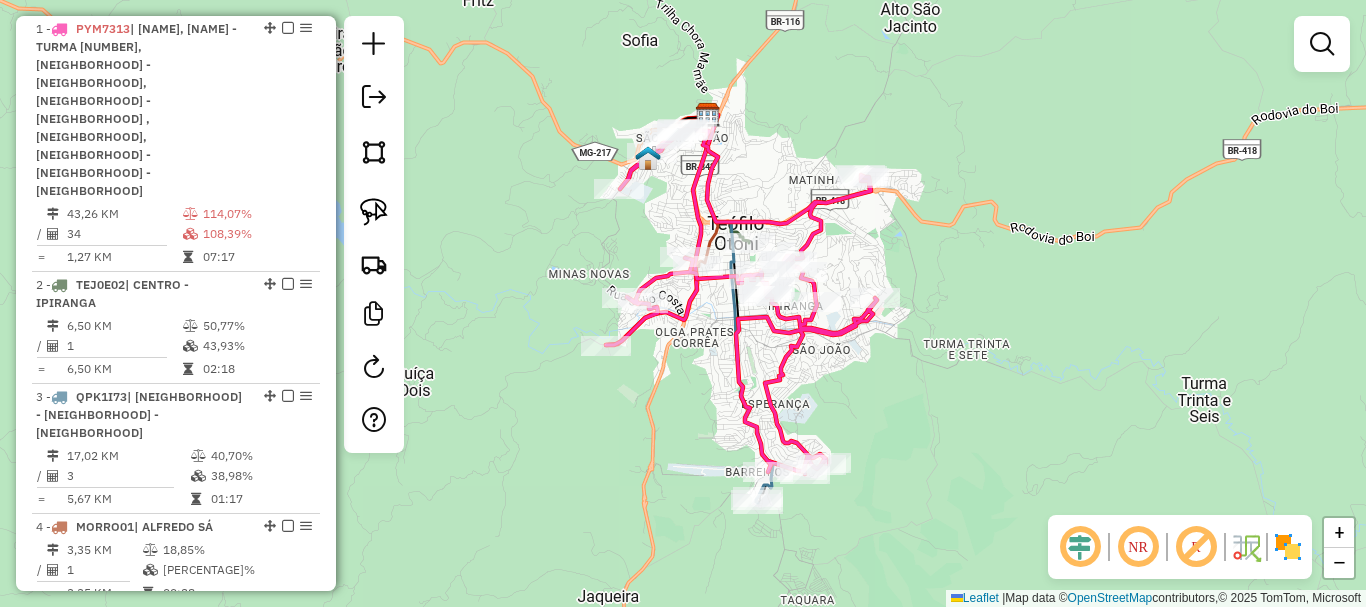 drag, startPoint x: 974, startPoint y: 334, endPoint x: 929, endPoint y: 227, distance: 116.07756 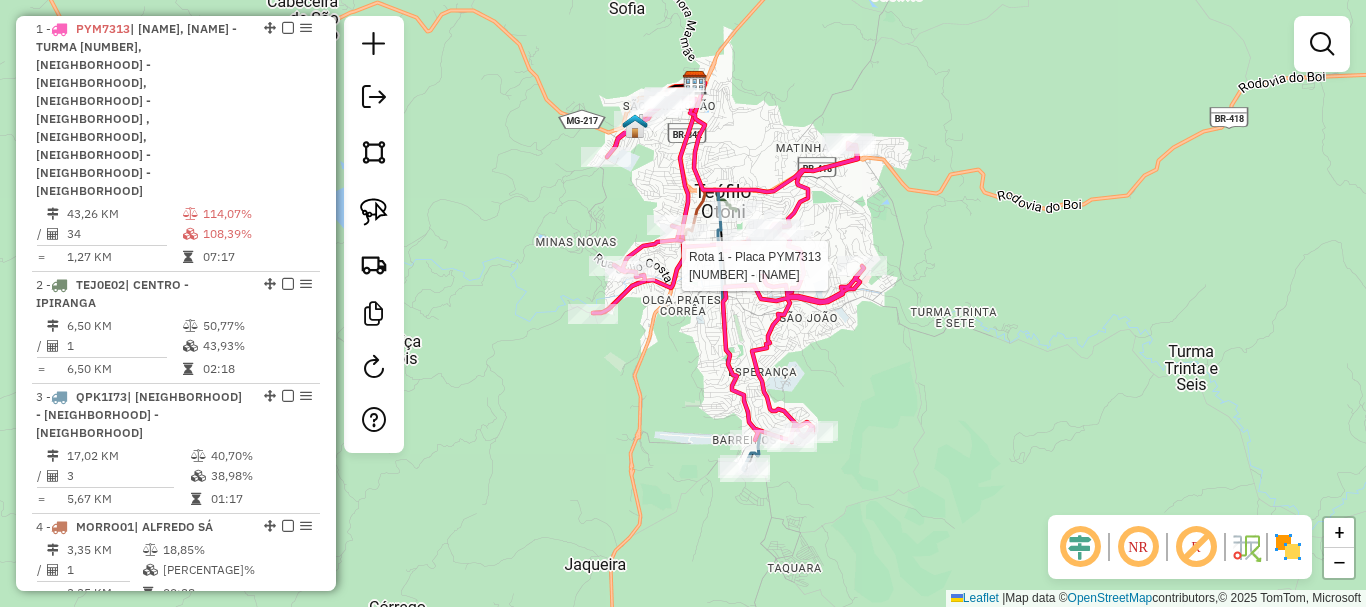 select on "*********" 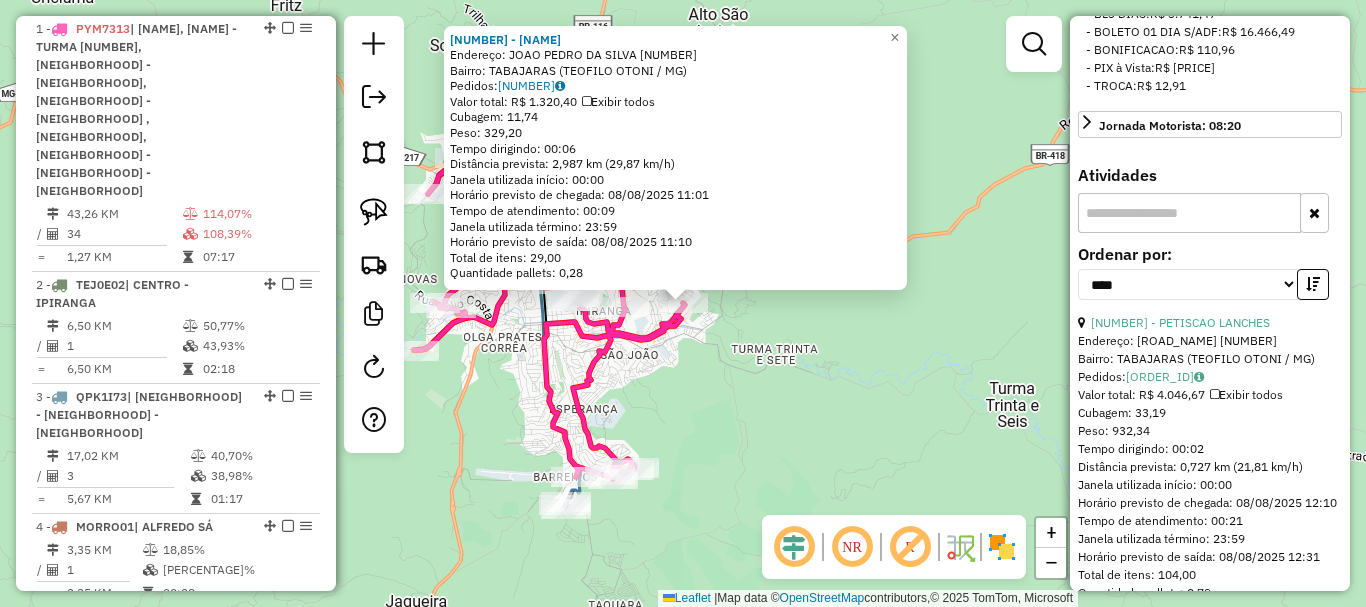 scroll, scrollTop: 800, scrollLeft: 0, axis: vertical 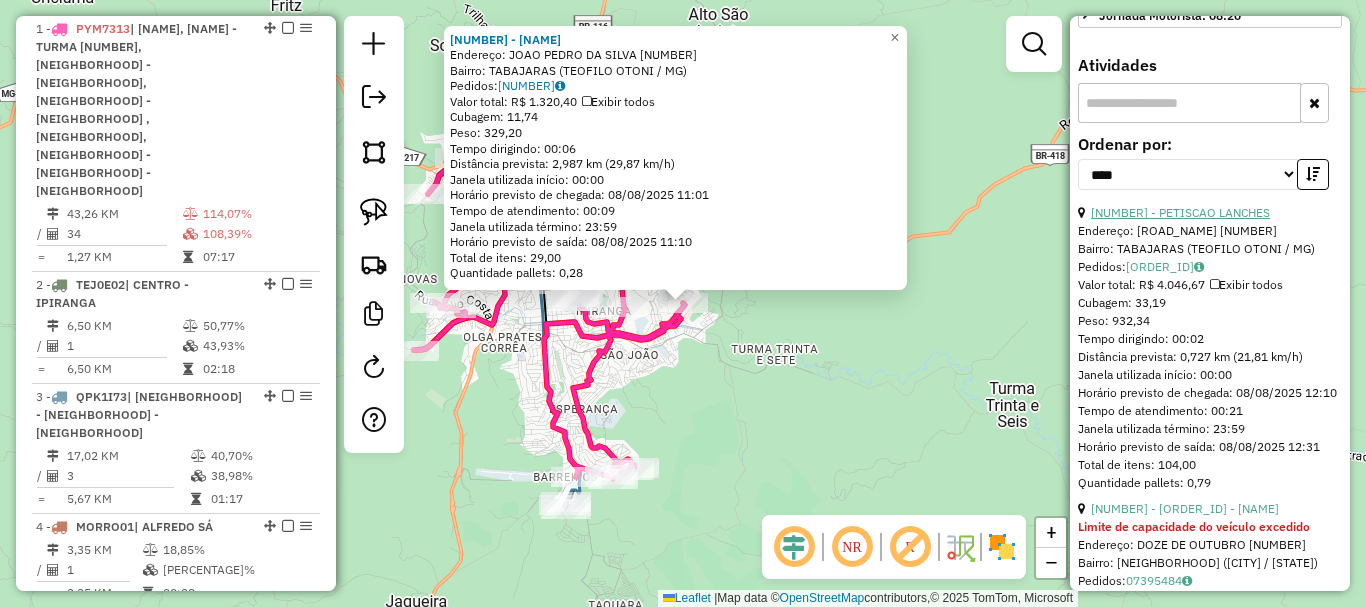 click on "19 - 31847 - PETISCAO LANCHES" at bounding box center (1180, 212) 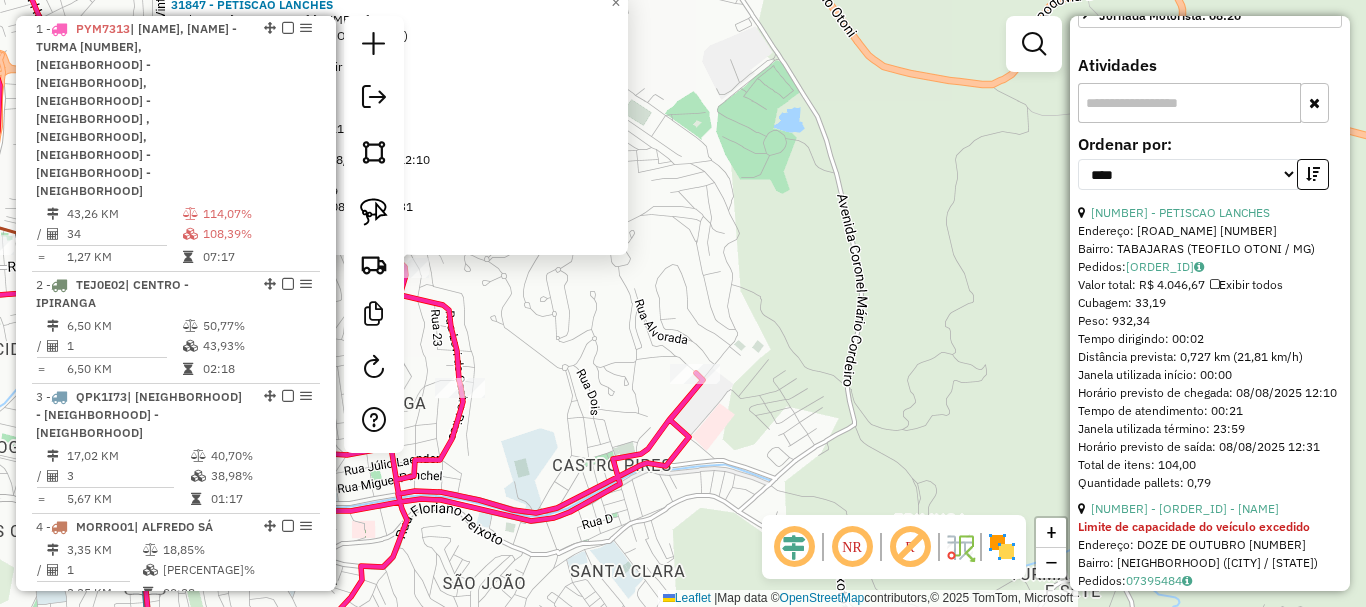 drag, startPoint x: 542, startPoint y: 314, endPoint x: 1037, endPoint y: 292, distance: 495.48865 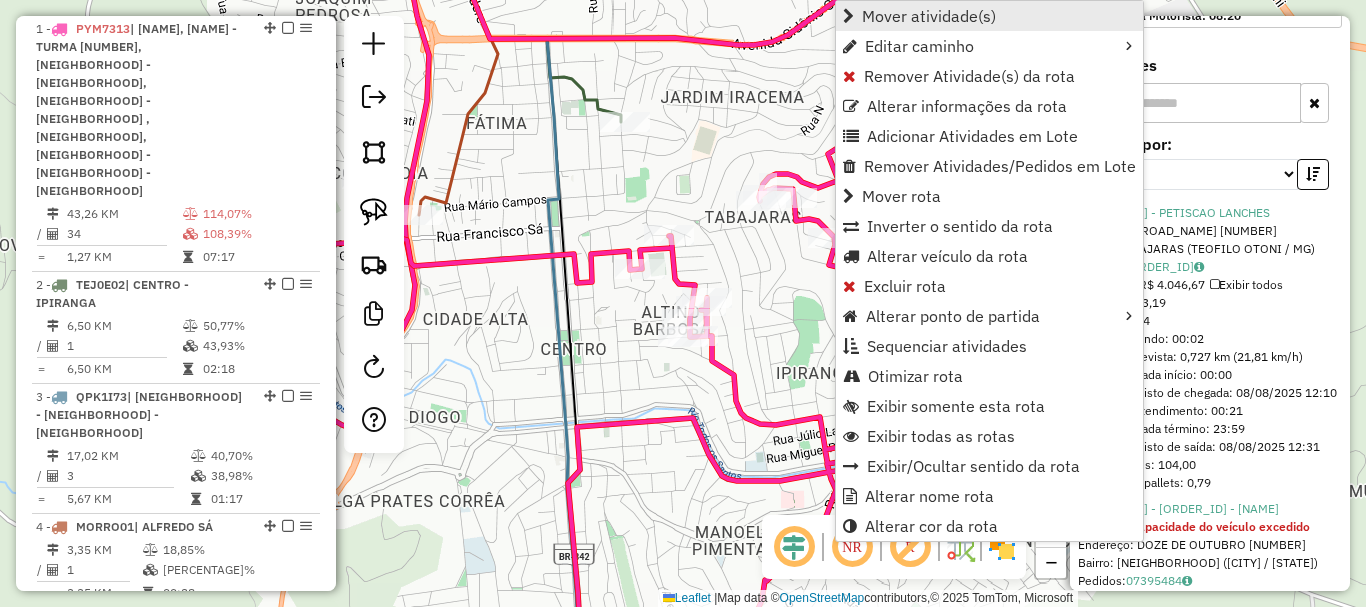 click on "Mover atividade(s)" at bounding box center [929, 16] 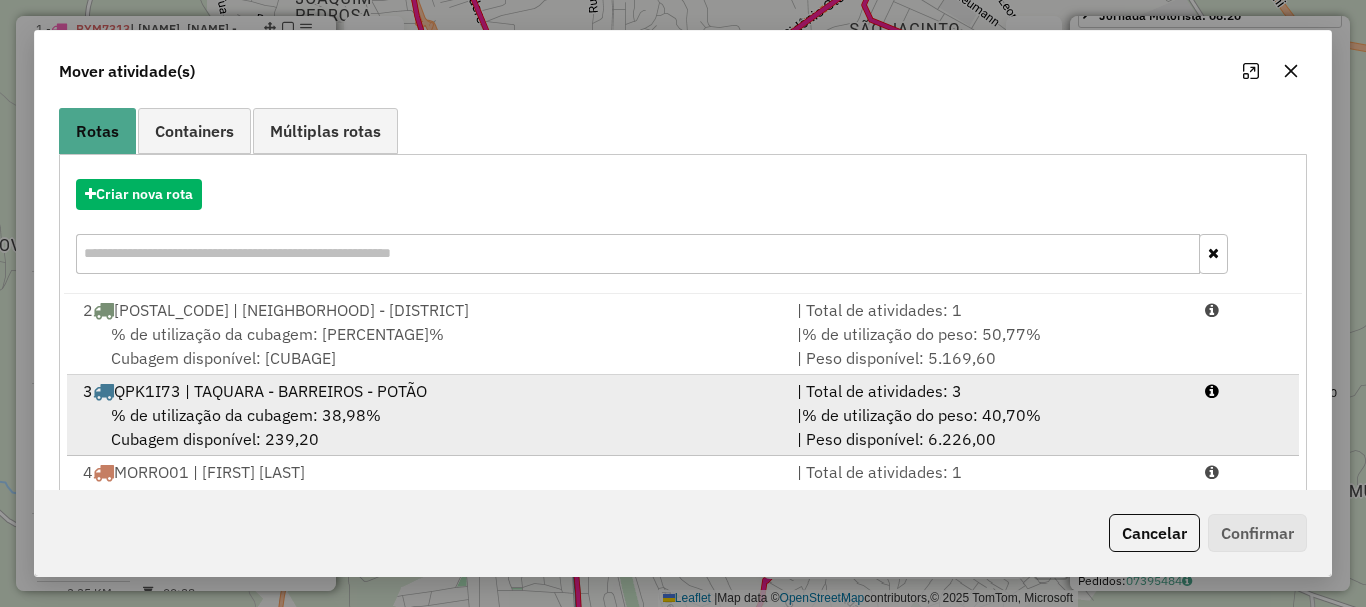 scroll, scrollTop: 240, scrollLeft: 0, axis: vertical 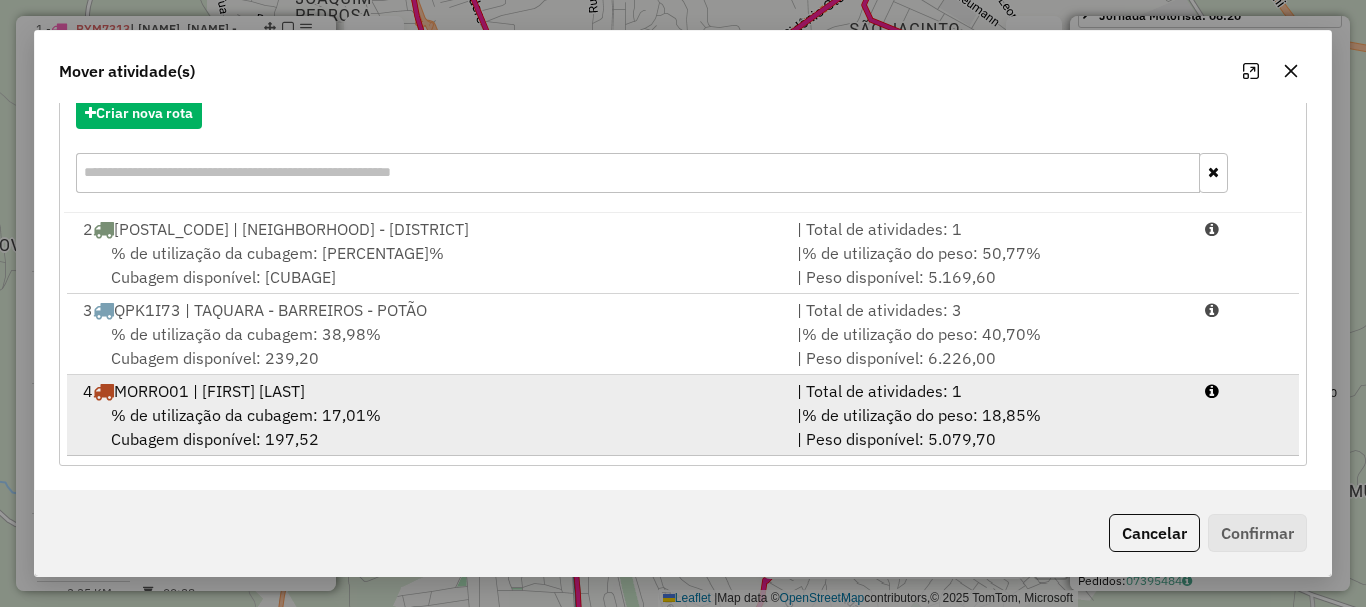 click on "4  MORRO01 | ALFREDO SÁ" at bounding box center (428, 391) 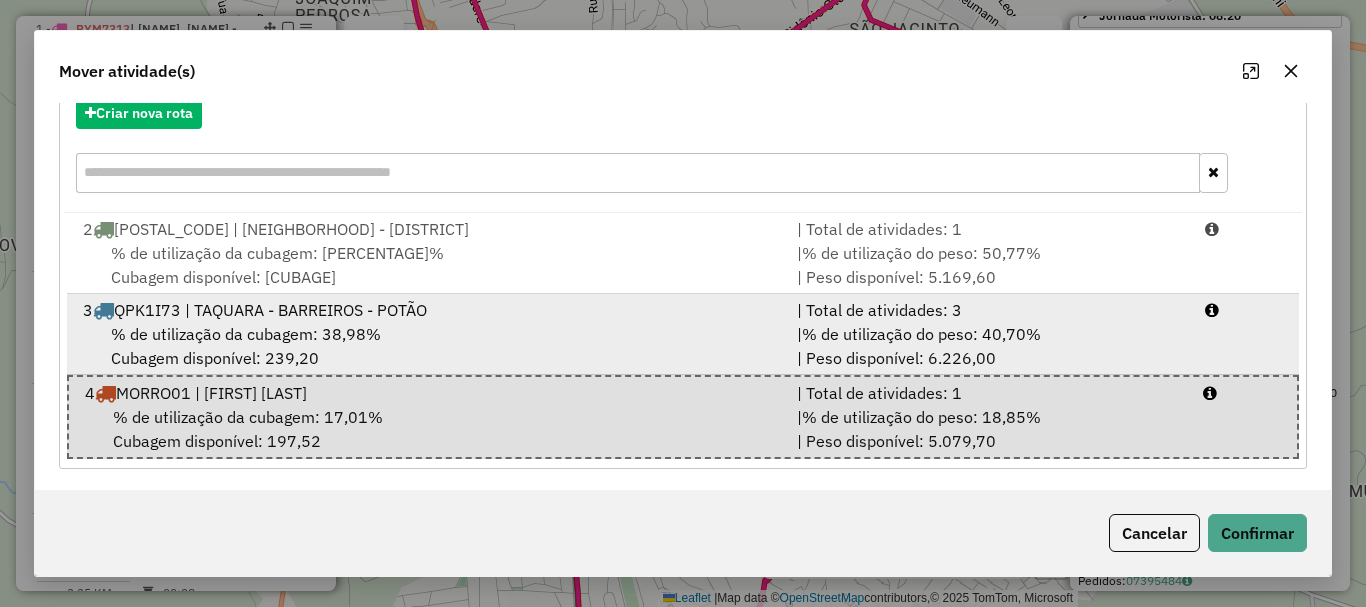 click on "% de utilização da cubagem: 38,98%" at bounding box center [246, 334] 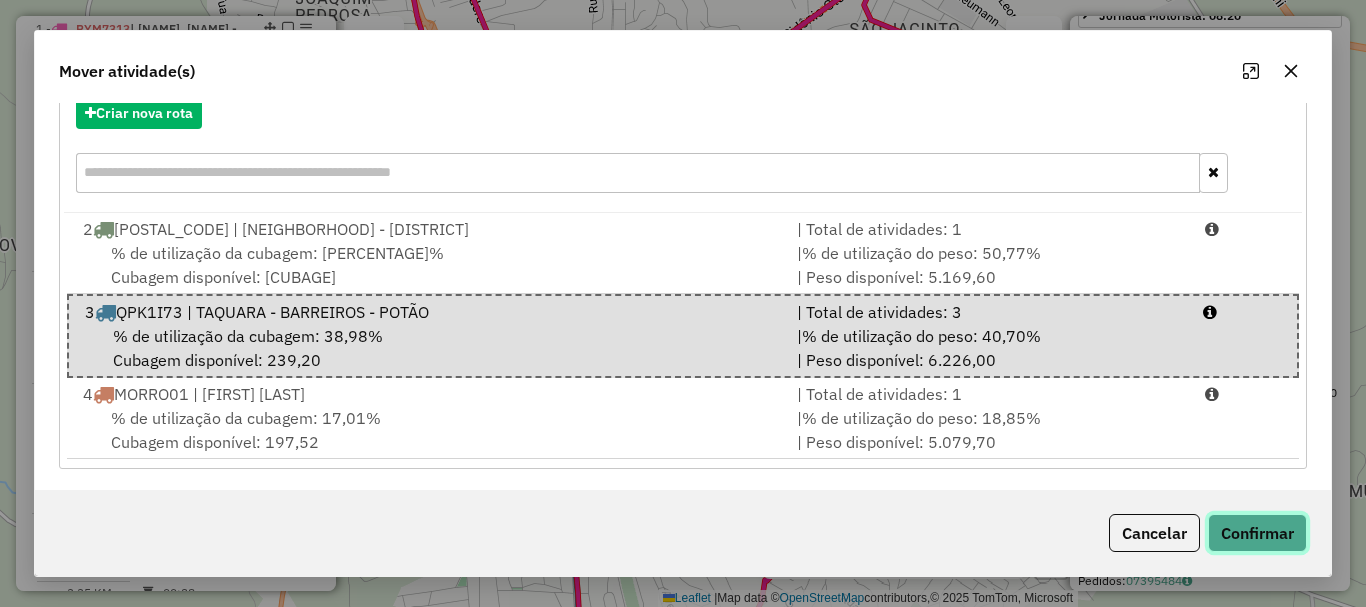 click on "Confirmar" 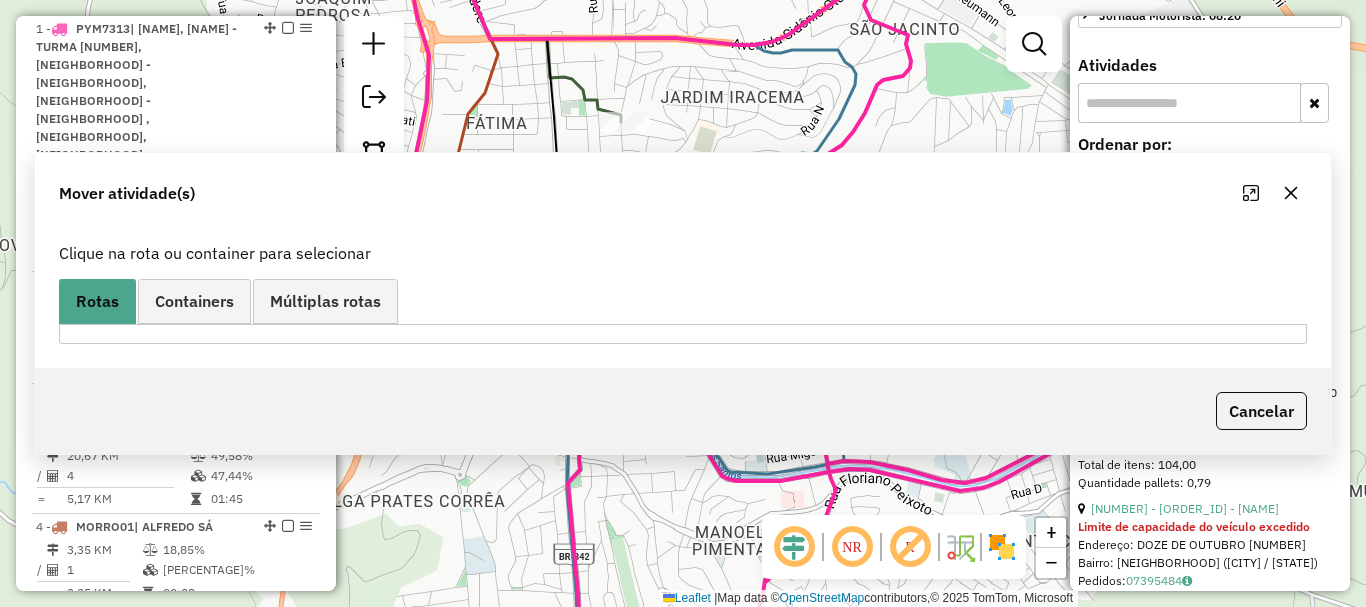 scroll, scrollTop: 782, scrollLeft: 0, axis: vertical 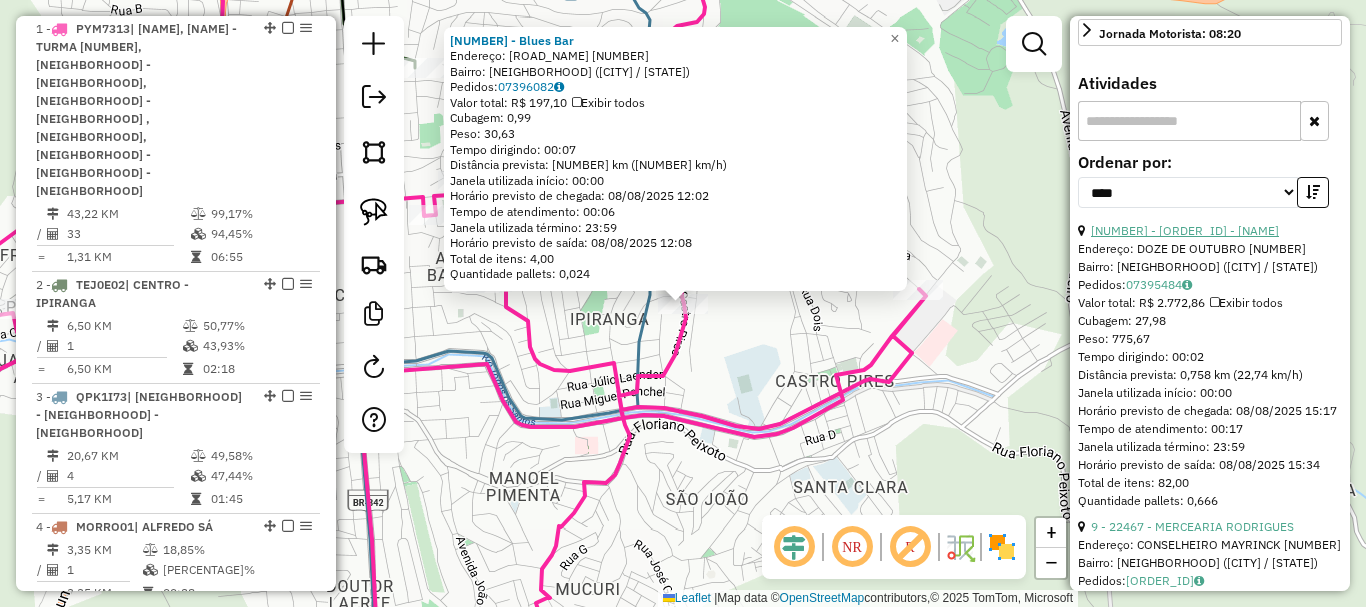 click on "33 - 35314 - Bar Alto Da Doze" at bounding box center (1185, 230) 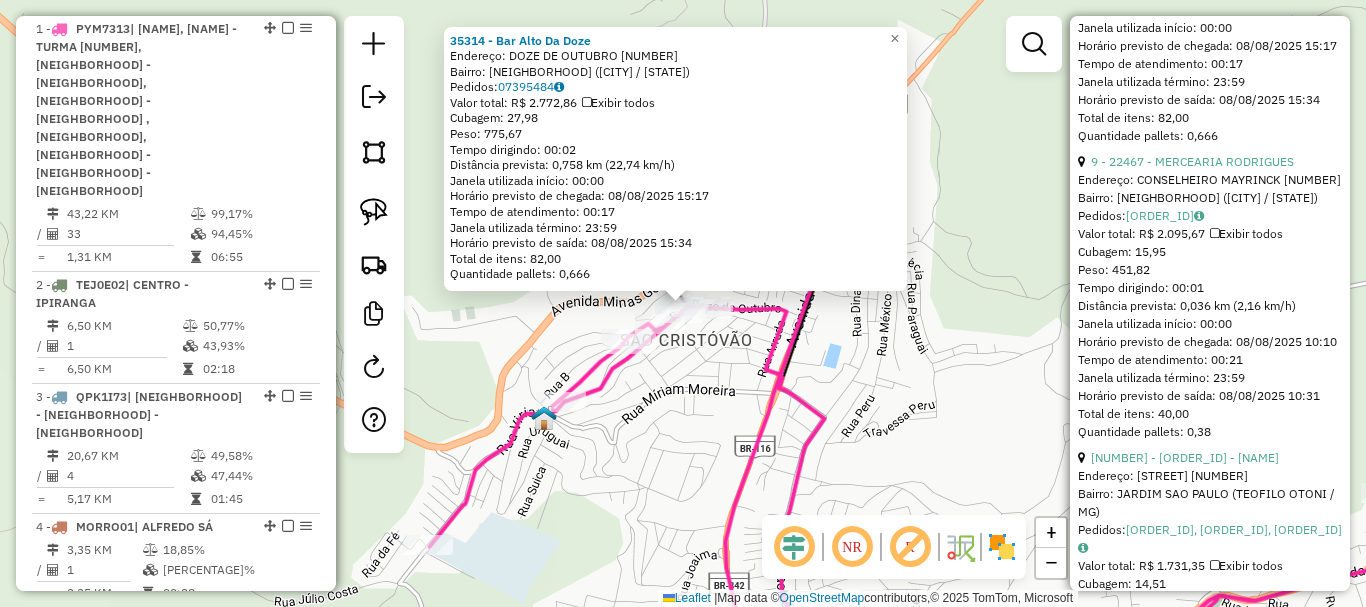 scroll, scrollTop: 1182, scrollLeft: 0, axis: vertical 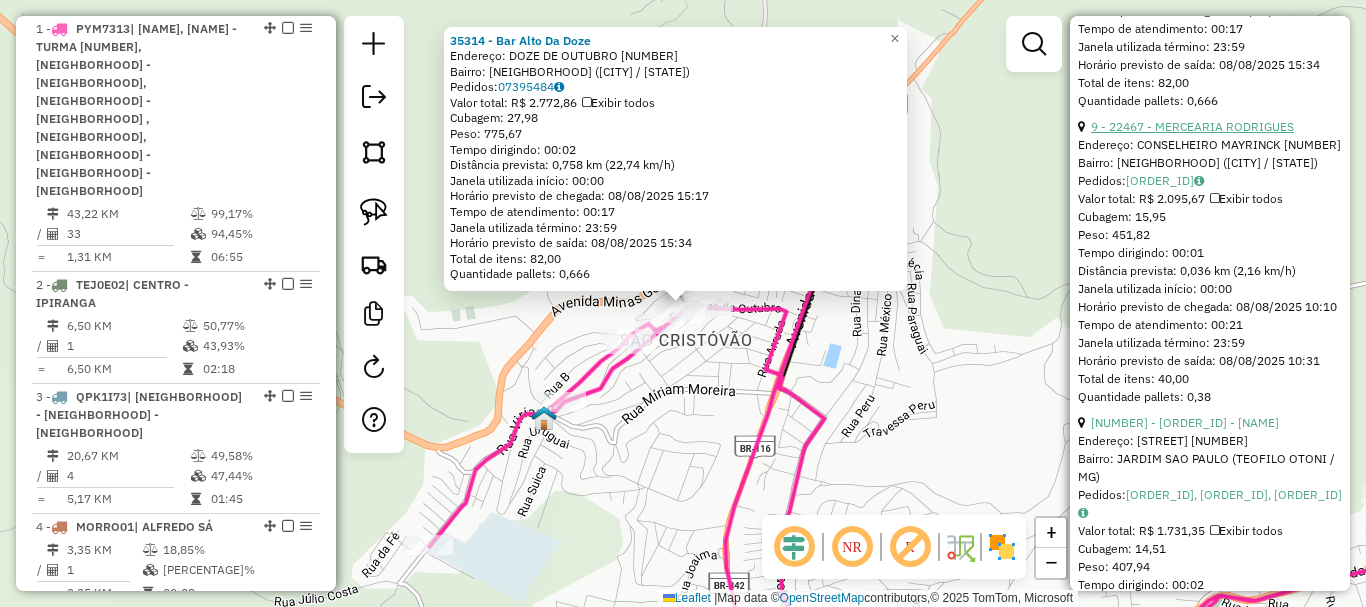 click on "9 - 22467 - MERCEARIA RODRIGUES" at bounding box center (1192, 126) 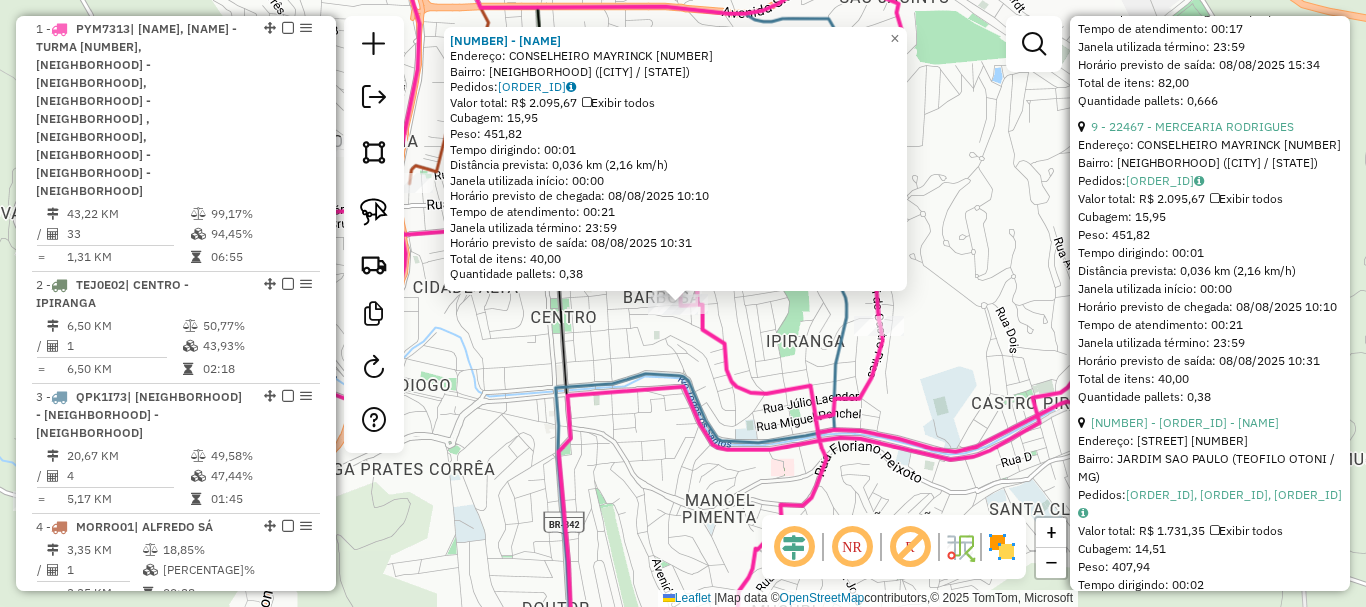 click on "22467 - MERCEARIA RODRIGUES  Endereço:  CONSELHEIRO MAYRINCK 94   Bairro: ALTINO BARBOSA (TEOFILO OTONI / MG)   Pedidos:  07395883   Valor total: R$ 2.095,67   Exibir todos   Cubagem: 15,95  Peso: 451,82  Tempo dirigindo: 00:01   Distância prevista: 0,036 km (2,16 km/h)   Janela utilizada início: 00:00   Horário previsto de chegada: 08/08/2025 10:10   Tempo de atendimento: 00:21   Janela utilizada término: 23:59   Horário previsto de saída: 08/08/2025 10:31   Total de itens: 40,00   Quantidade pallets: 0,38  × Janela de atendimento Grade de atendimento Capacidade Transportadoras Veículos Cliente Pedidos  Rotas Selecione os dias de semana para filtrar as janelas de atendimento  Seg   Ter   Qua   Qui   Sex   Sáb   Dom  Informe o período da janela de atendimento: De: Até:  Filtrar exatamente a janela do cliente  Considerar janela de atendimento padrão  Selecione os dias de semana para filtrar as grades de atendimento  Seg   Ter   Qua   Qui   Sex   Sáb   Dom   Peso mínimo:   Peso máximo:   De:  +" 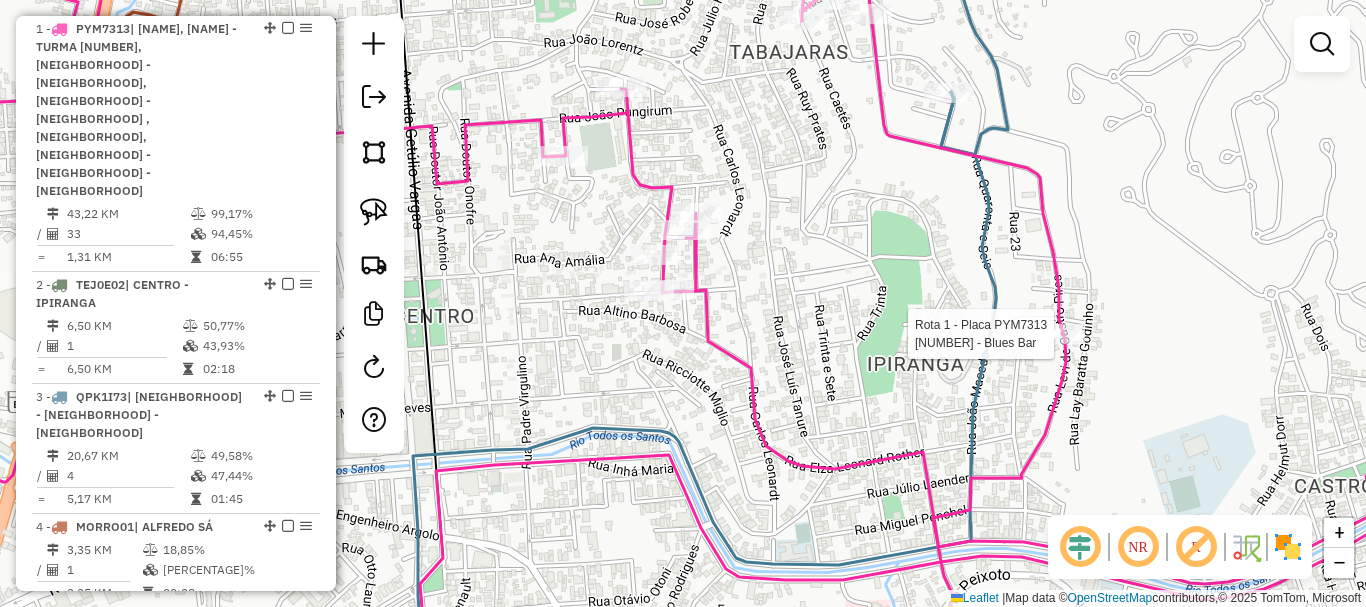 select on "*********" 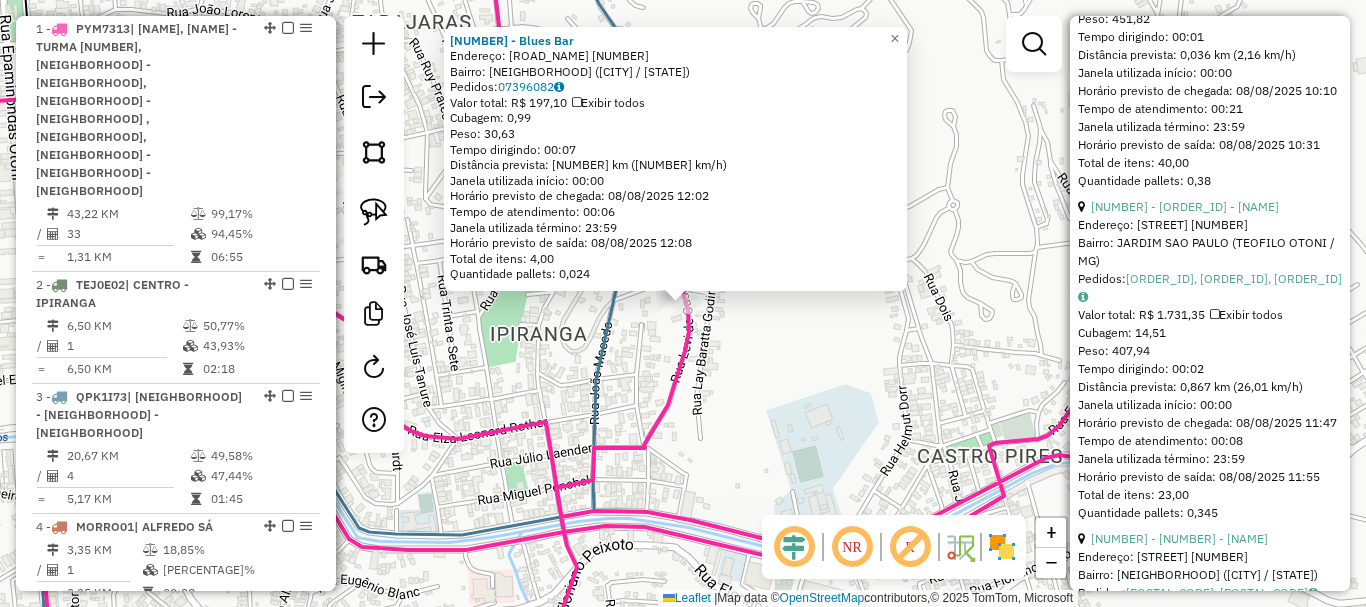 scroll, scrollTop: 1400, scrollLeft: 0, axis: vertical 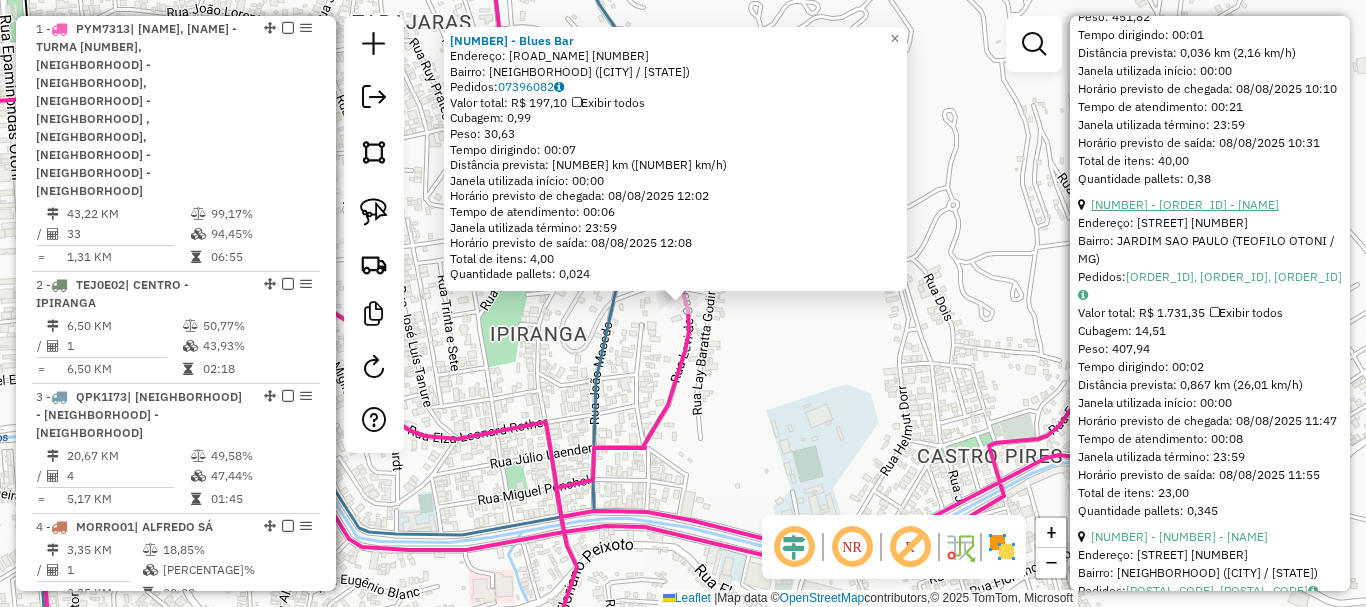 click on "17 - 32072 - BAR DO ADEMIR" at bounding box center [1185, 204] 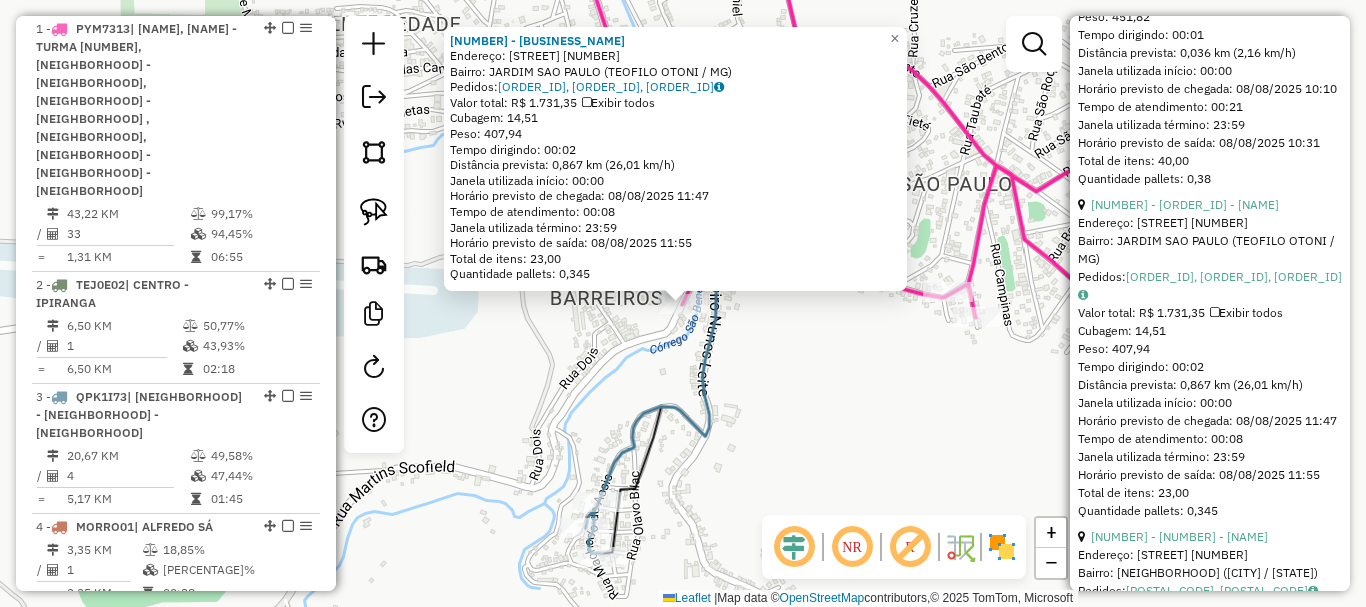 click on "32072 - BAR DO ADEMIR  Endereço:  PIRACICABA 470   Bairro: JARDIM SAO PAULO (TEOFILO OTONI / MG)   Pedidos:  07396080, 07396081, 07396057   Valor total: R$ 1.731,35   Exibir todos   Cubagem: 14,51  Peso: 407,94  Tempo dirigindo: 00:02   Distância prevista: 0,867 km (26,01 km/h)   Janela utilizada início: 00:00   Horário previsto de chegada: 08/08/2025 11:47   Tempo de atendimento: 00:08   Janela utilizada término: 23:59   Horário previsto de saída: 08/08/2025 11:55   Total de itens: 23,00   Quantidade pallets: 0,345  × Janela de atendimento Grade de atendimento Capacidade Transportadoras Veículos Cliente Pedidos  Rotas Selecione os dias de semana para filtrar as janelas de atendimento  Seg   Ter   Qua   Qui   Sex   Sáb   Dom  Informe o período da janela de atendimento: De: Até:  Filtrar exatamente a janela do cliente  Considerar janela de atendimento padrão  Selecione os dias de semana para filtrar as grades de atendimento  Seg   Ter   Qua   Qui   Sex   Sáb   Dom   Peso mínimo:   Peso máximo:" 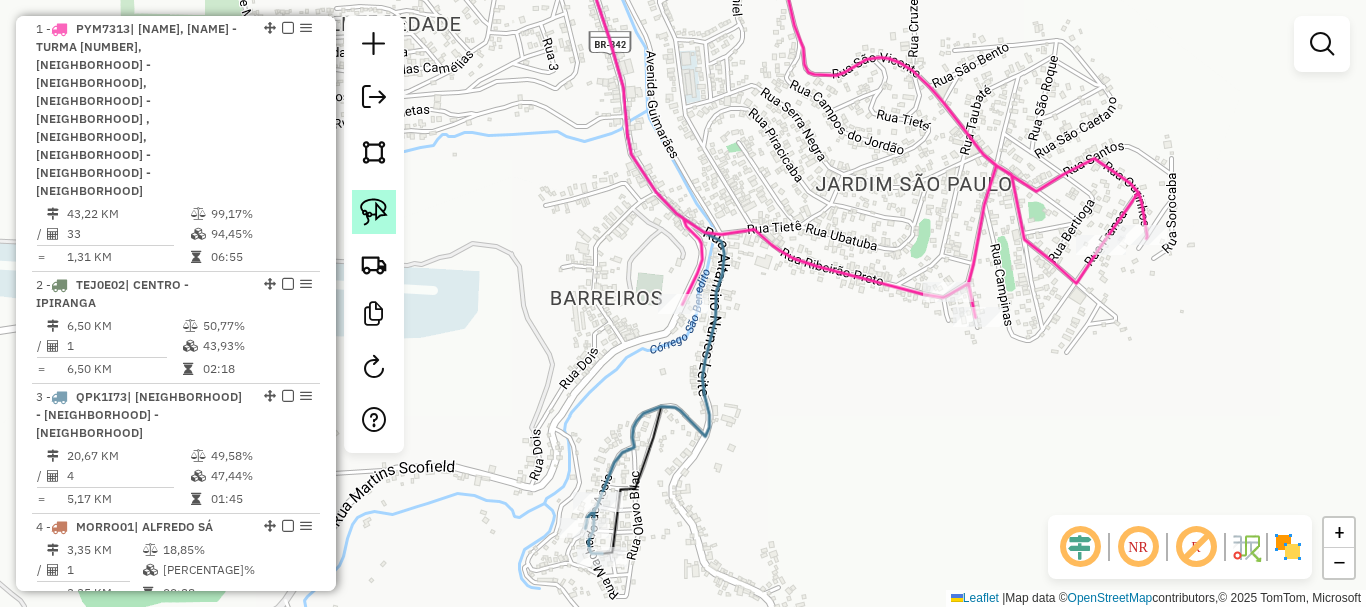 click 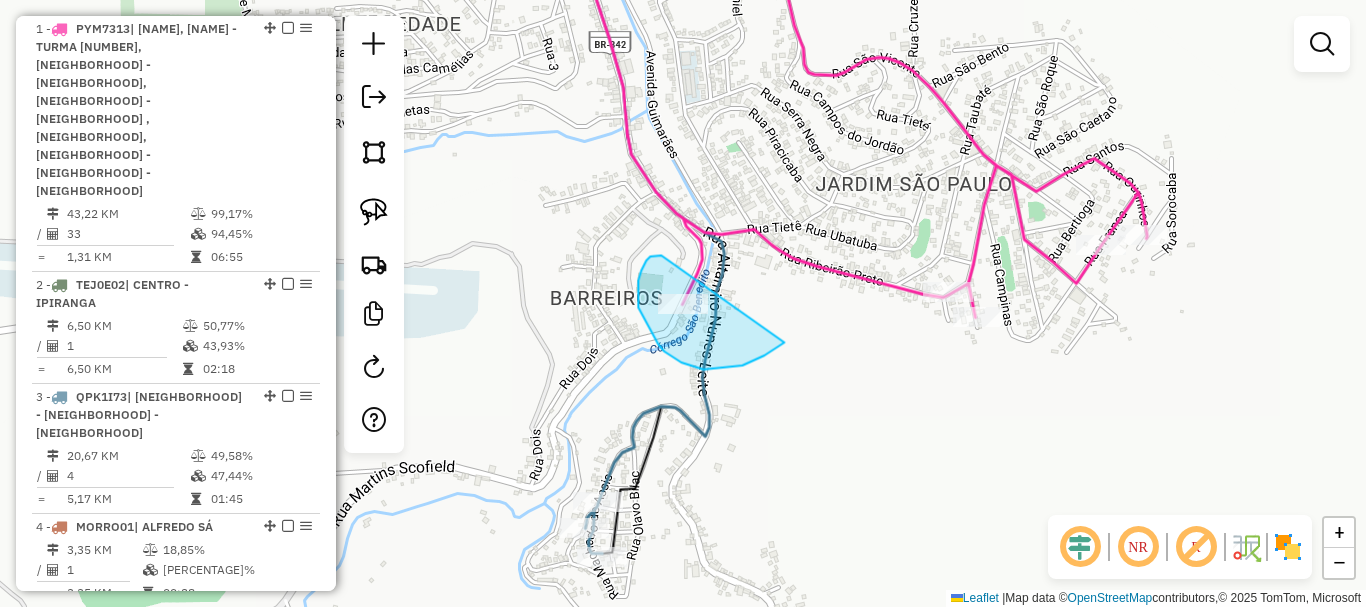 drag, startPoint x: 661, startPoint y: 255, endPoint x: 804, endPoint y: 317, distance: 155.86212 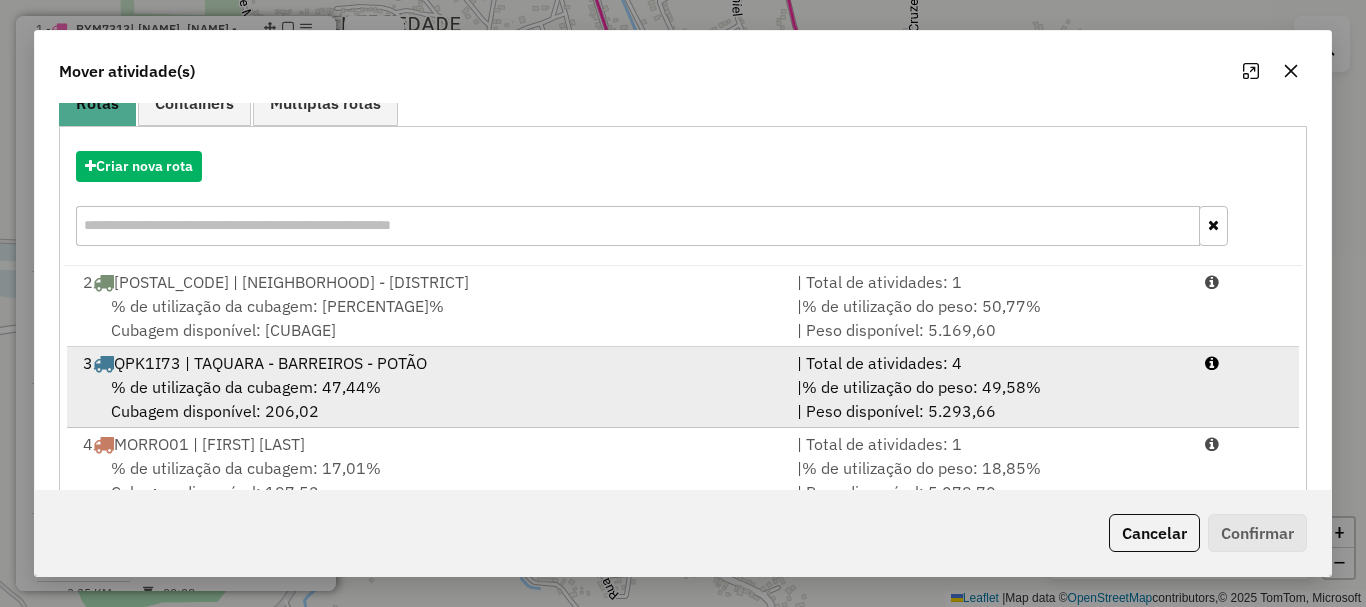 scroll, scrollTop: 240, scrollLeft: 0, axis: vertical 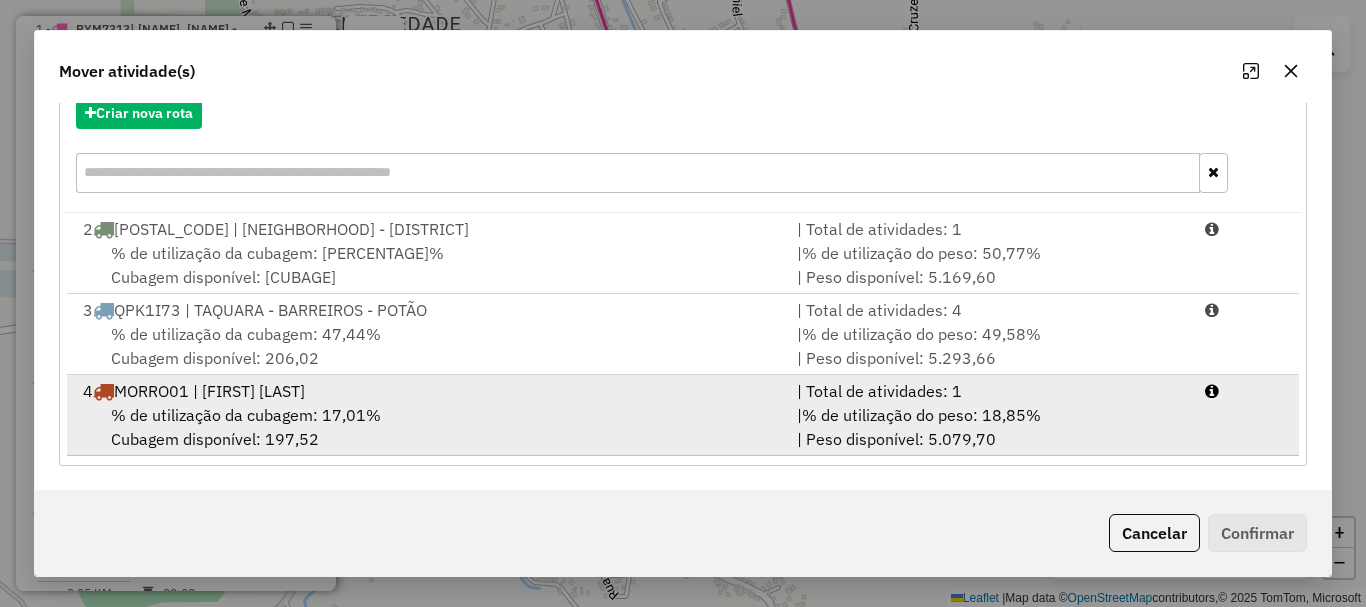 drag, startPoint x: 432, startPoint y: 396, endPoint x: 440, endPoint y: 407, distance: 13.601471 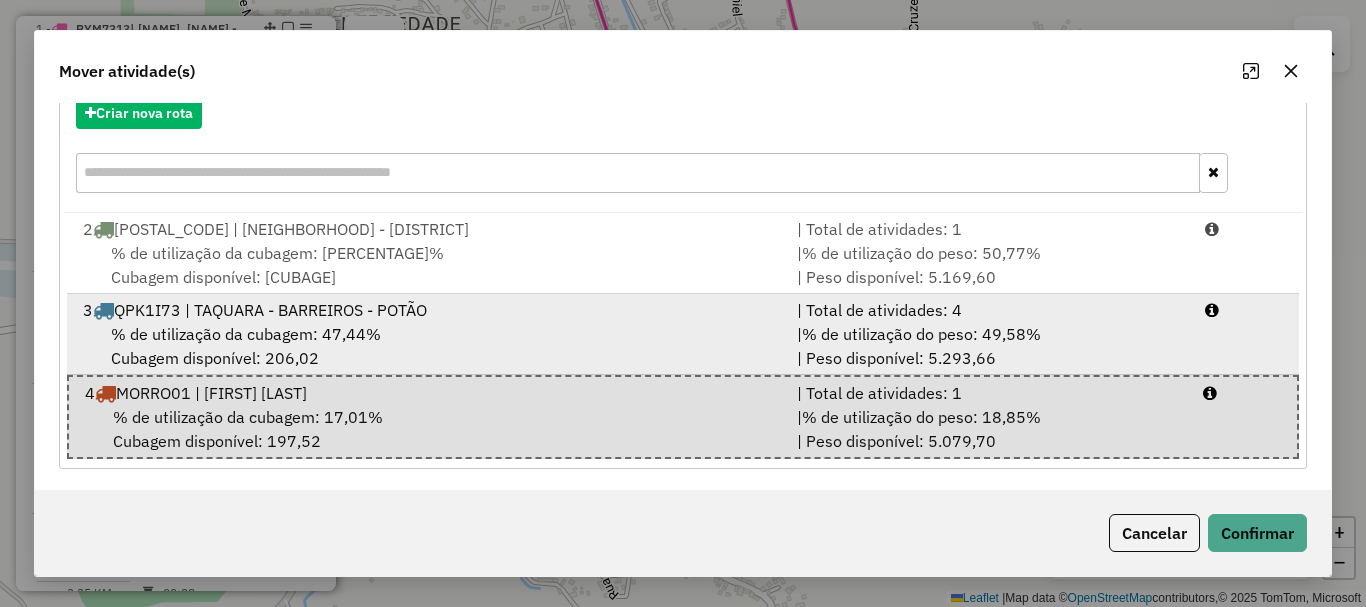 click on "% de utilização da cubagem: 47,44%  Cubagem disponível: 206,02" at bounding box center [428, 346] 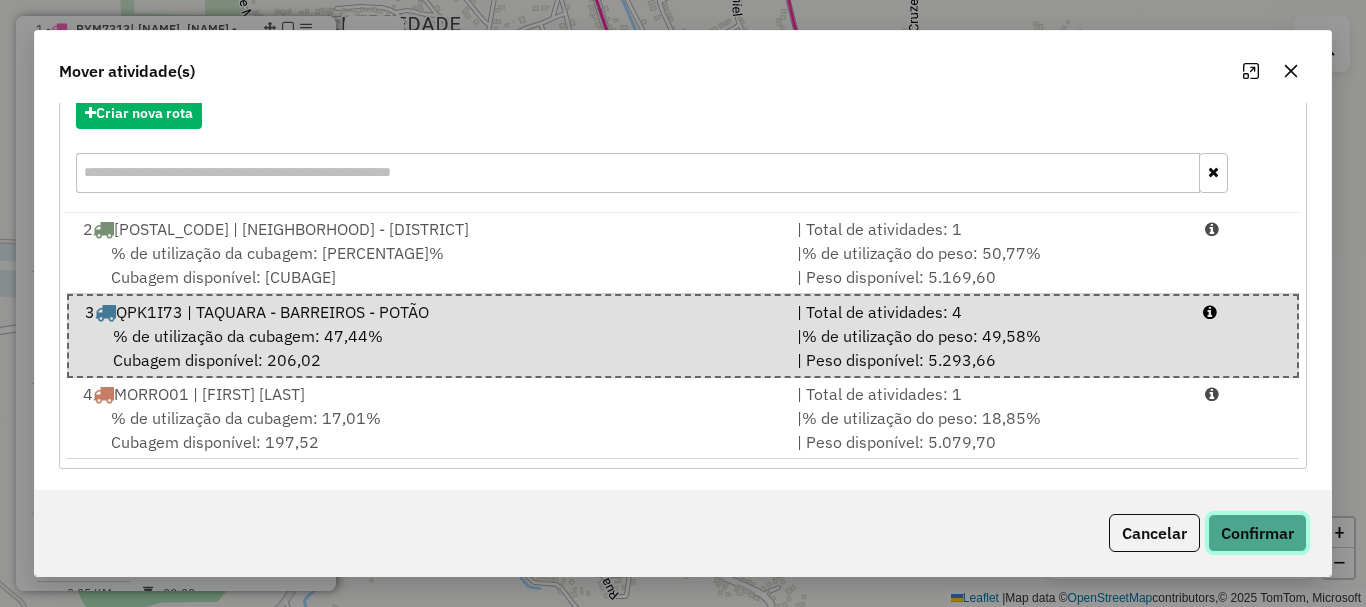 click on "Confirmar" 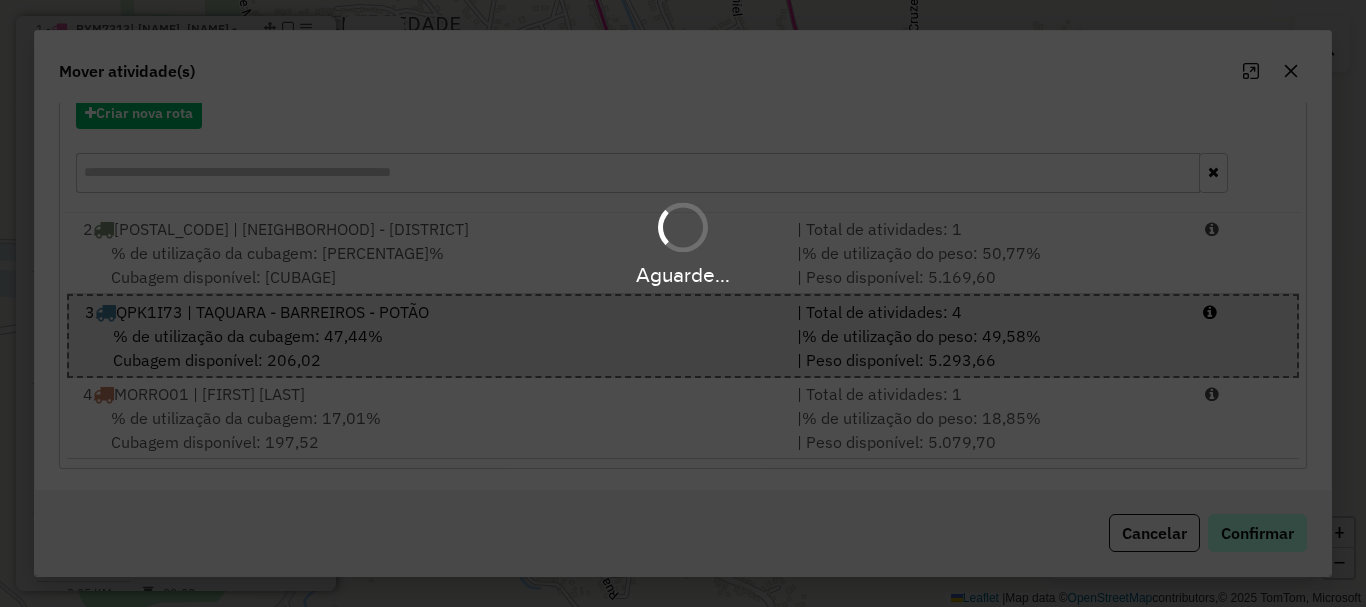 scroll, scrollTop: 0, scrollLeft: 0, axis: both 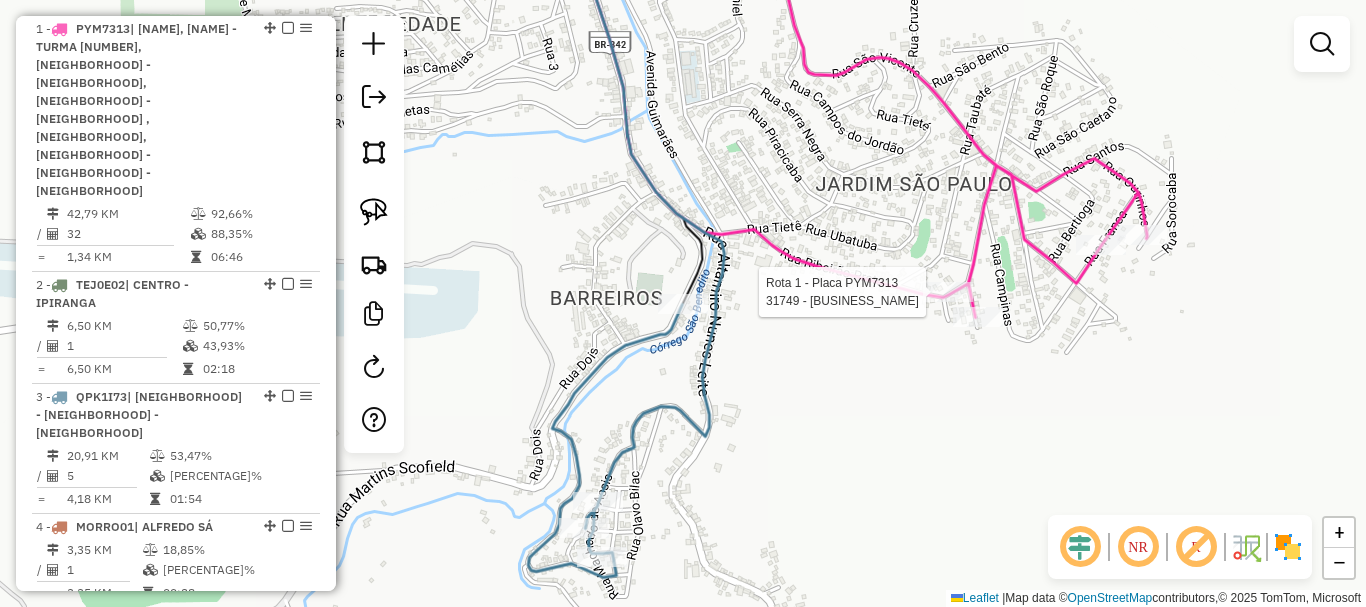 select on "*********" 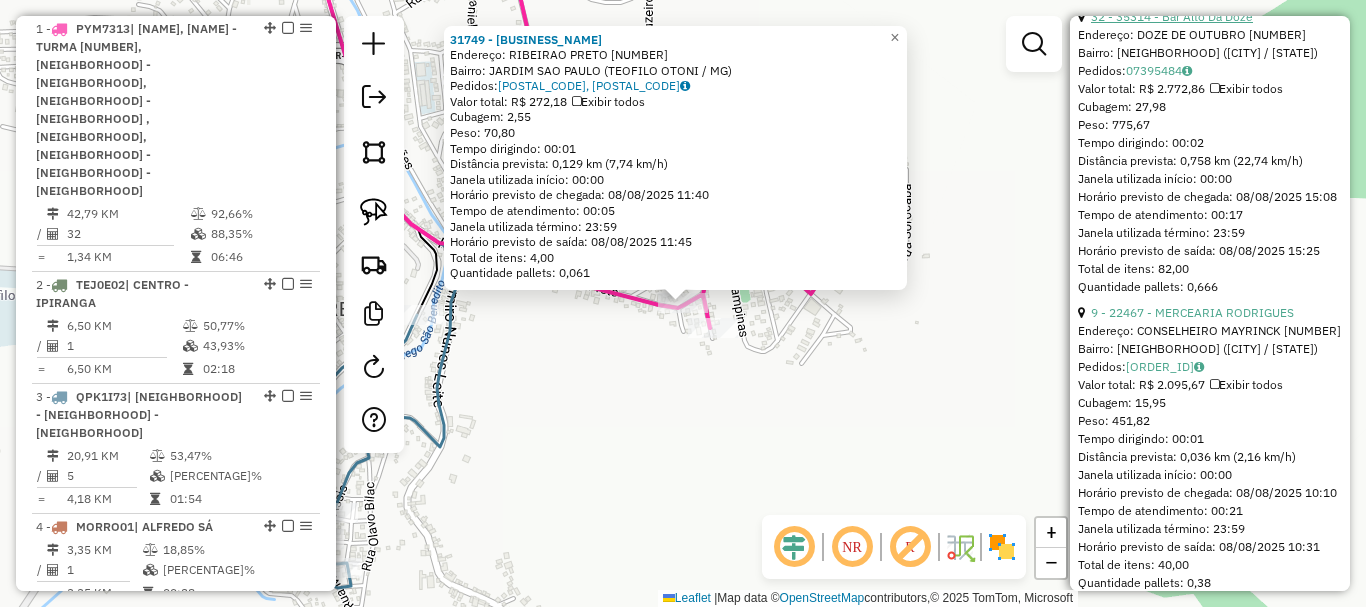 scroll, scrollTop: 1000, scrollLeft: 0, axis: vertical 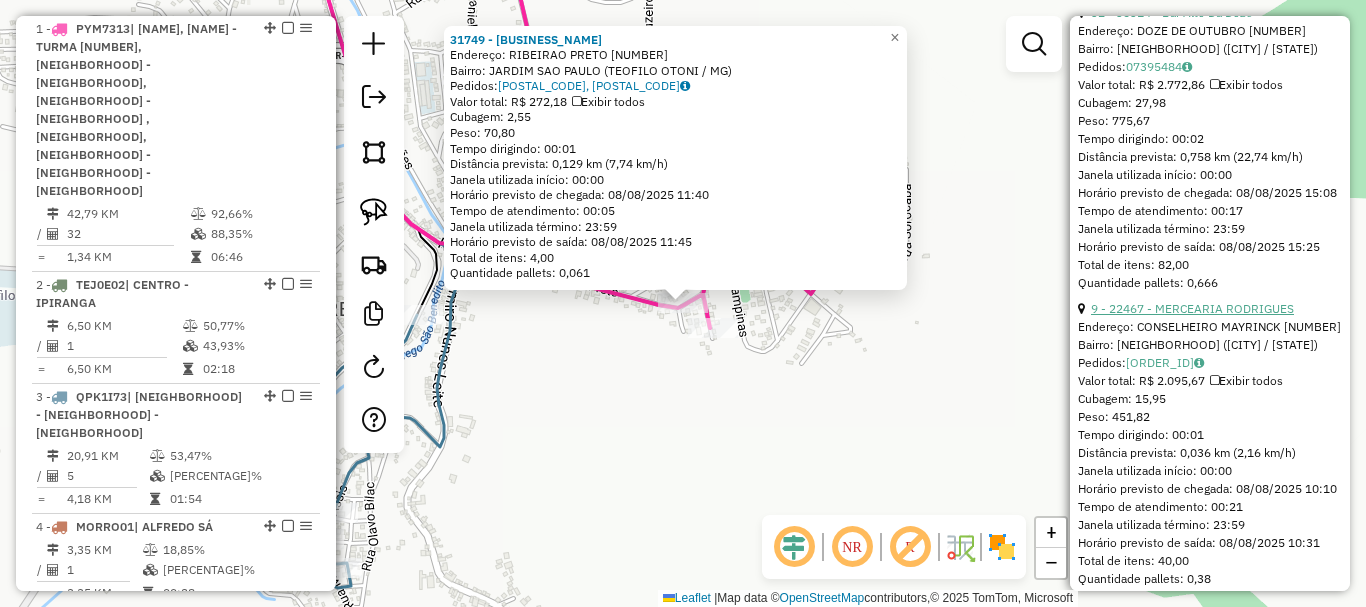 click on "9 - 22467 - MERCEARIA RODRIGUES" at bounding box center [1192, 308] 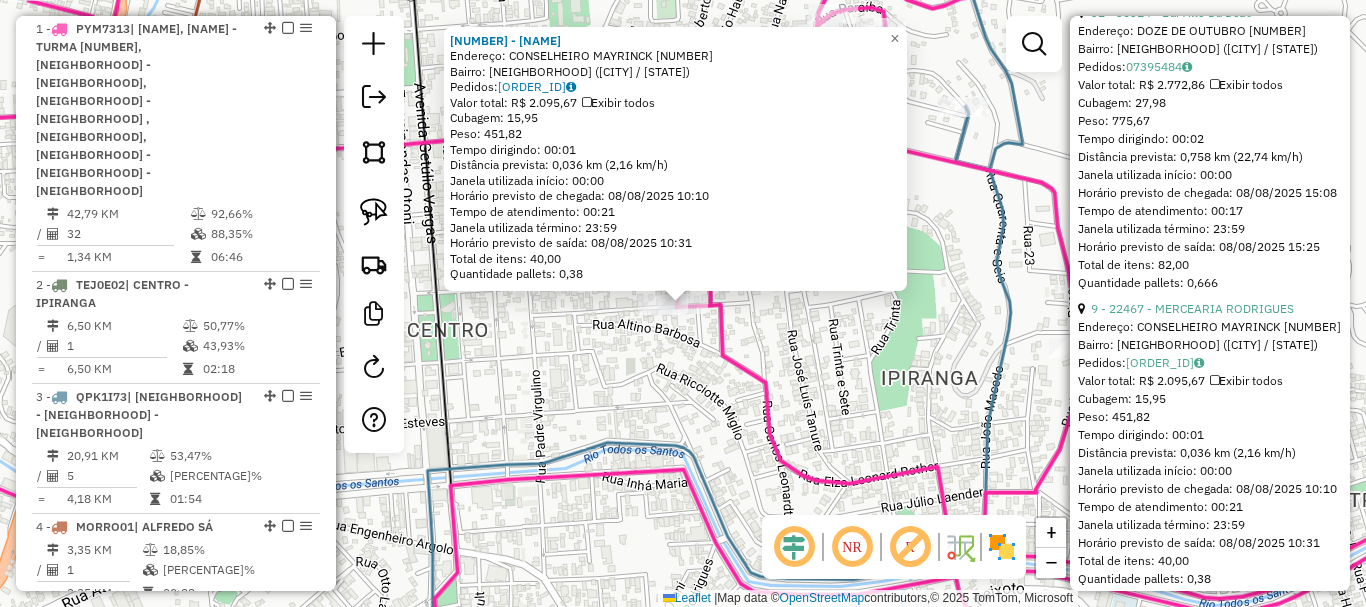 click on "22467 - MERCEARIA RODRIGUES  Endereço:  CONSELHEIRO MAYRINCK 94   Bairro: ALTINO BARBOSA (TEOFILO OTONI / MG)   Pedidos:  07395883   Valor total: R$ 2.095,67   Exibir todos   Cubagem: 15,95  Peso: 451,82  Tempo dirigindo: 00:01   Distância prevista: 0,036 km (2,16 km/h)   Janela utilizada início: 00:00   Horário previsto de chegada: 08/08/2025 10:10   Tempo de atendimento: 00:21   Janela utilizada término: 23:59   Horário previsto de saída: 08/08/2025 10:31   Total de itens: 40,00   Quantidade pallets: 0,38  × Janela de atendimento Grade de atendimento Capacidade Transportadoras Veículos Cliente Pedidos  Rotas Selecione os dias de semana para filtrar as janelas de atendimento  Seg   Ter   Qua   Qui   Sex   Sáb   Dom  Informe o período da janela de atendimento: De: Até:  Filtrar exatamente a janela do cliente  Considerar janela de atendimento padrão  Selecione os dias de semana para filtrar as grades de atendimento  Seg   Ter   Qua   Qui   Sex   Sáb   Dom   Peso mínimo:   Peso máximo:   De:  +" 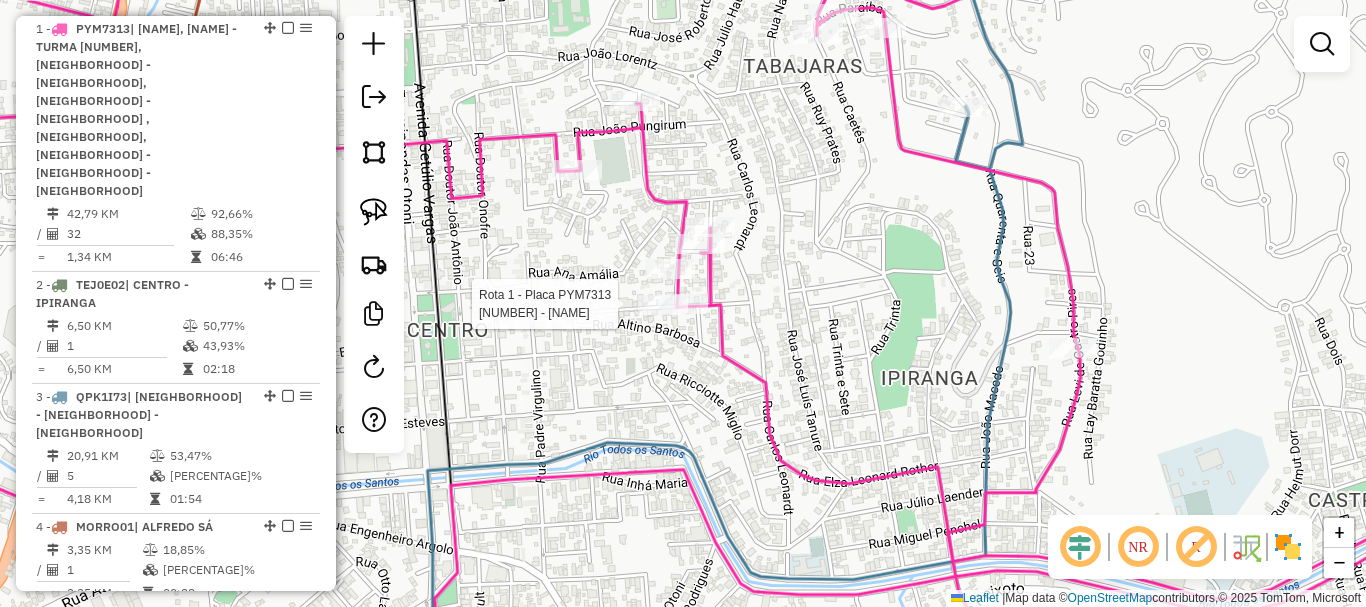 select on "*********" 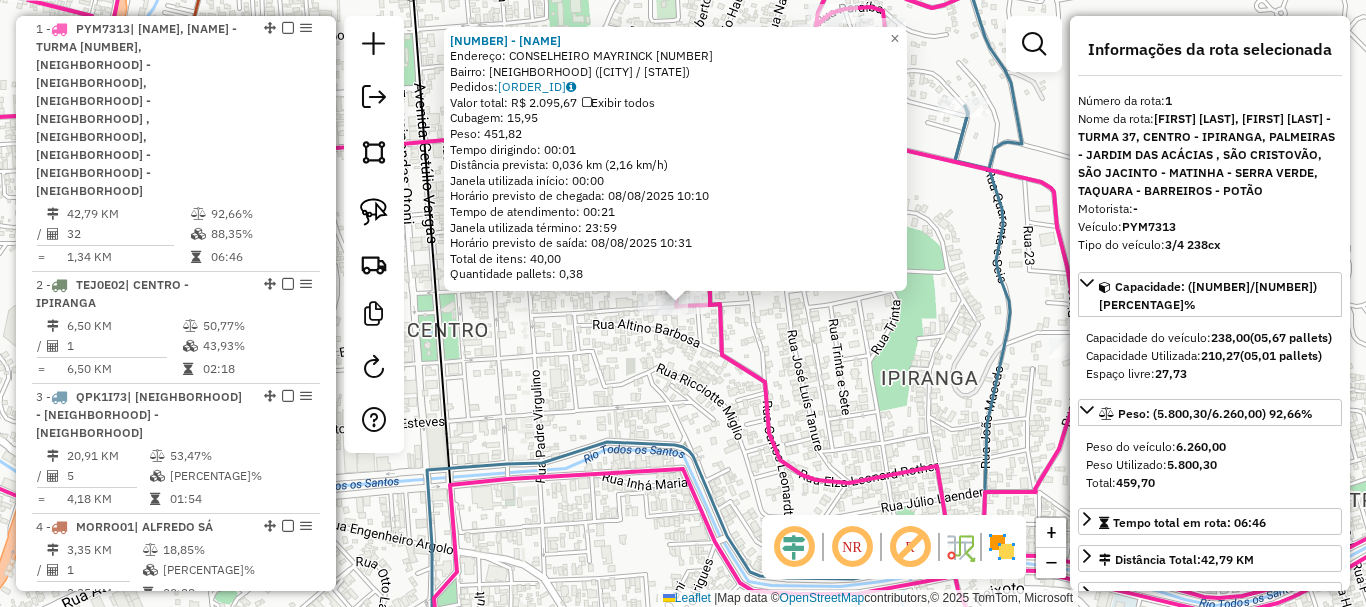click on "22467 - MERCEARIA RODRIGUES  Endereço:  CONSELHEIRO MAYRINCK 94   Bairro: ALTINO BARBOSA (TEOFILO OTONI / MG)   Pedidos:  07395883   Valor total: R$ 2.095,67   Exibir todos   Cubagem: 15,95  Peso: 451,82  Tempo dirigindo: 00:01   Distância prevista: 0,036 km (2,16 km/h)   Janela utilizada início: 00:00   Horário previsto de chegada: 08/08/2025 10:10   Tempo de atendimento: 00:21   Janela utilizada término: 23:59   Horário previsto de saída: 08/08/2025 10:31   Total de itens: 40,00   Quantidade pallets: 0,38  × Janela de atendimento Grade de atendimento Capacidade Transportadoras Veículos Cliente Pedidos  Rotas Selecione os dias de semana para filtrar as janelas de atendimento  Seg   Ter   Qua   Qui   Sex   Sáb   Dom  Informe o período da janela de atendimento: De: Até:  Filtrar exatamente a janela do cliente  Considerar janela de atendimento padrão  Selecione os dias de semana para filtrar as grades de atendimento  Seg   Ter   Qua   Qui   Sex   Sáb   Dom   Peso mínimo:   Peso máximo:   De:  +" 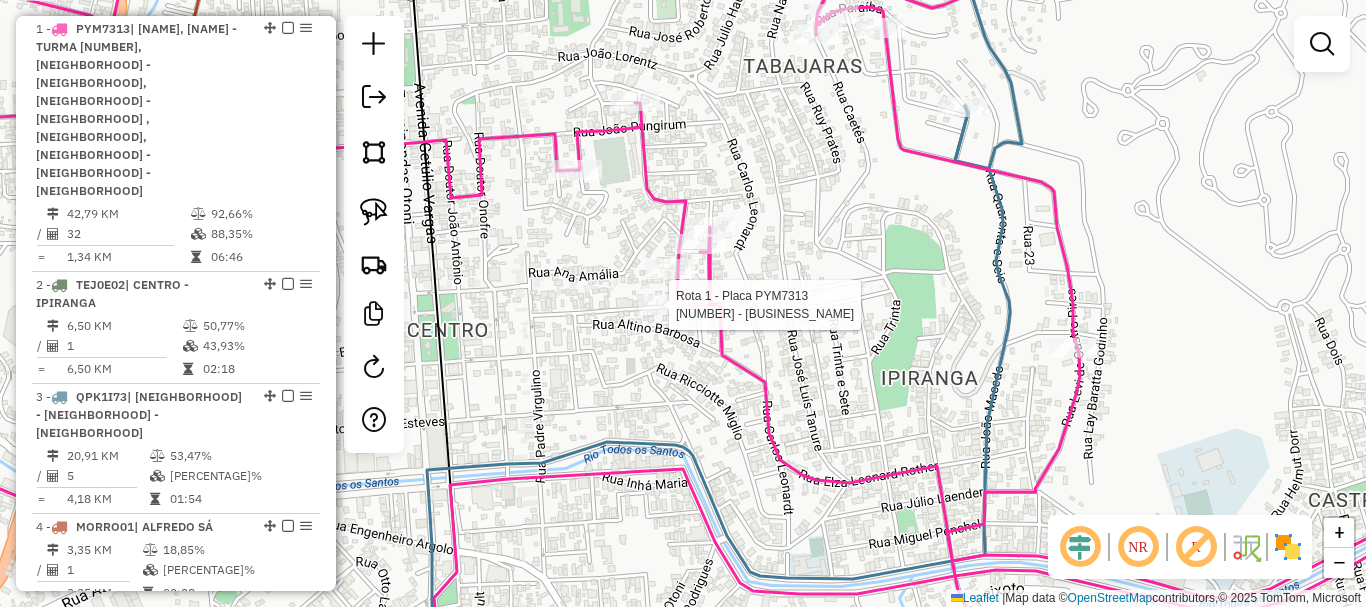 select on "*********" 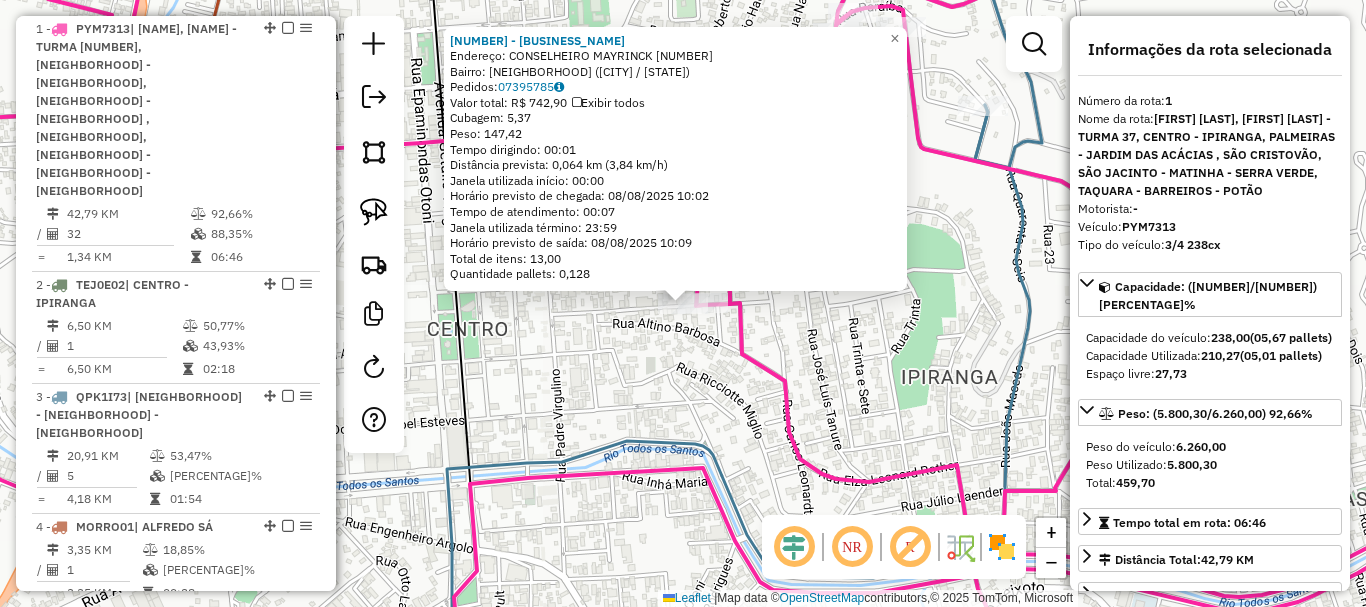 click on "32008 - LANCH MARCONI  Endereço:  CONSELHEIRO MAYRINCK 94   Bairro: ALTINO BARBOSA (TEOFILO OTONI / MG)   Pedidos:  07395785   Valor total: R$ 742,90   Exibir todos   Cubagem: 5,37  Peso: 147,42  Tempo dirigindo: 00:01   Distância prevista: 0,064 km (3,84 km/h)   Janela utilizada início: 00:00   Horário previsto de chegada: 08/08/2025 10:02   Tempo de atendimento: 00:07   Janela utilizada término: 23:59   Horário previsto de saída: 08/08/2025 10:09   Total de itens: 13,00   Quantidade pallets: 0,128  × Janela de atendimento Grade de atendimento Capacidade Transportadoras Veículos Cliente Pedidos  Rotas Selecione os dias de semana para filtrar as janelas de atendimento  Seg   Ter   Qua   Qui   Sex   Sáb   Dom  Informe o período da janela de atendimento: De: Até:  Filtrar exatamente a janela do cliente  Considerar janela de atendimento padrão  Selecione os dias de semana para filtrar as grades de atendimento  Seg   Ter   Qua   Qui   Sex   Sáb   Dom   Clientes fora do dia de atendimento selecionado" 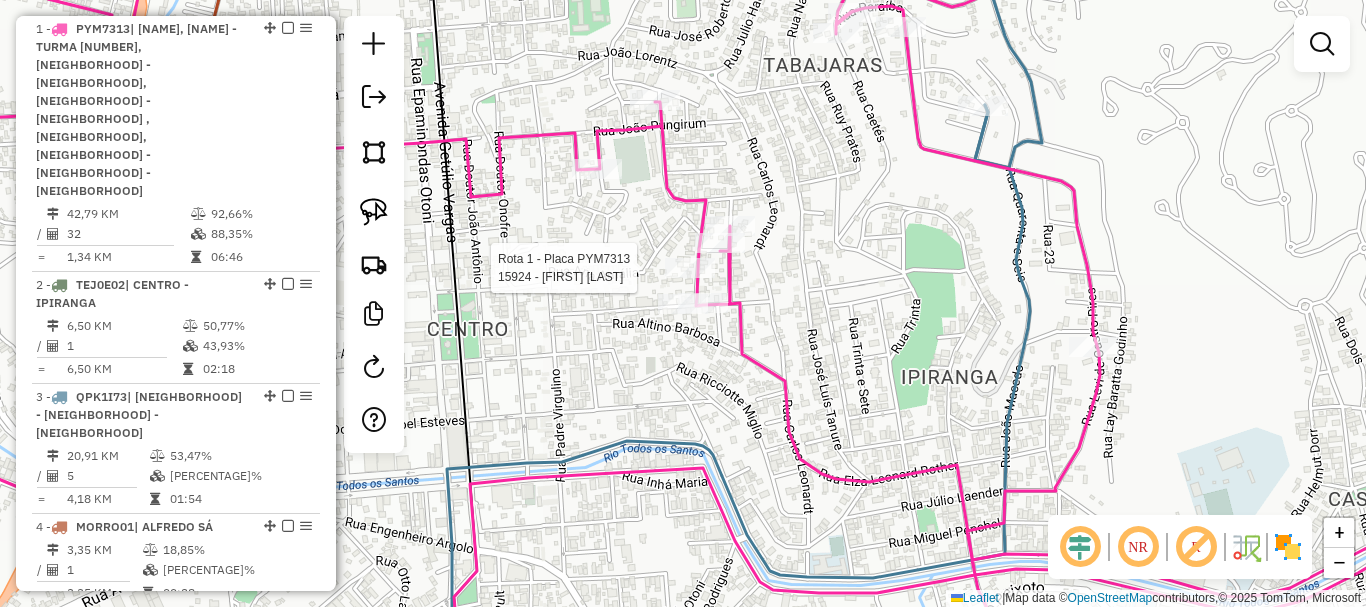 select on "*********" 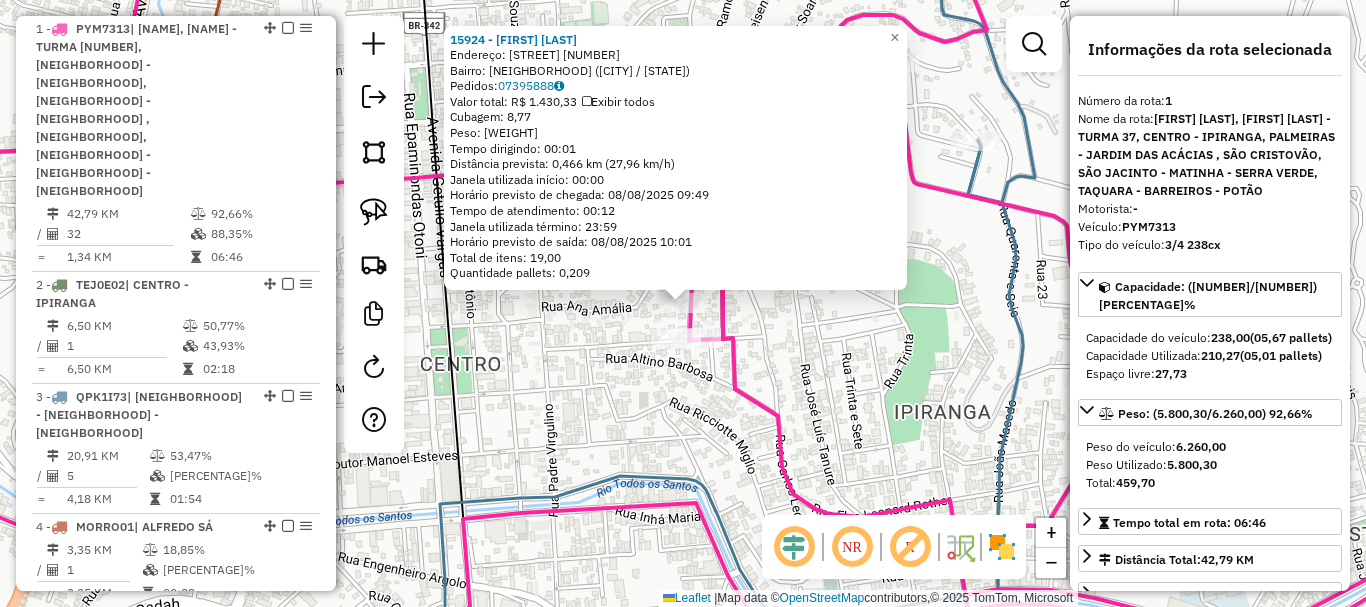click on "15924 - JUSTINO RAMOS NETO  Endereço: R   TONICO FERNANDES              000324   Bairro: ALTINO BARBOSA (TEOFILO OTONI / MG)   Pedidos:  07395888   Valor total: R$ 1.430,33   Exibir todos   Cubagem: 8,77  Peso: 243,98  Tempo dirigindo: 00:01   Distância prevista: 0,466 km (27,96 km/h)   Janela utilizada início: 00:00   Horário previsto de chegada: 08/08/2025 09:49   Tempo de atendimento: 00:12   Janela utilizada término: 23:59   Horário previsto de saída: 08/08/2025 10:01   Total de itens: 19,00   Quantidade pallets: 0,209  × Janela de atendimento Grade de atendimento Capacidade Transportadoras Veículos Cliente Pedidos  Rotas Selecione os dias de semana para filtrar as janelas de atendimento  Seg   Ter   Qua   Qui   Sex   Sáb   Dom  Informe o período da janela de atendimento: De: Até:  Filtrar exatamente a janela do cliente  Considerar janela de atendimento padrão  Selecione os dias de semana para filtrar as grades de atendimento  Seg   Ter   Qua   Qui   Sex   Sáb   Dom   Peso mínimo:   De:  +" 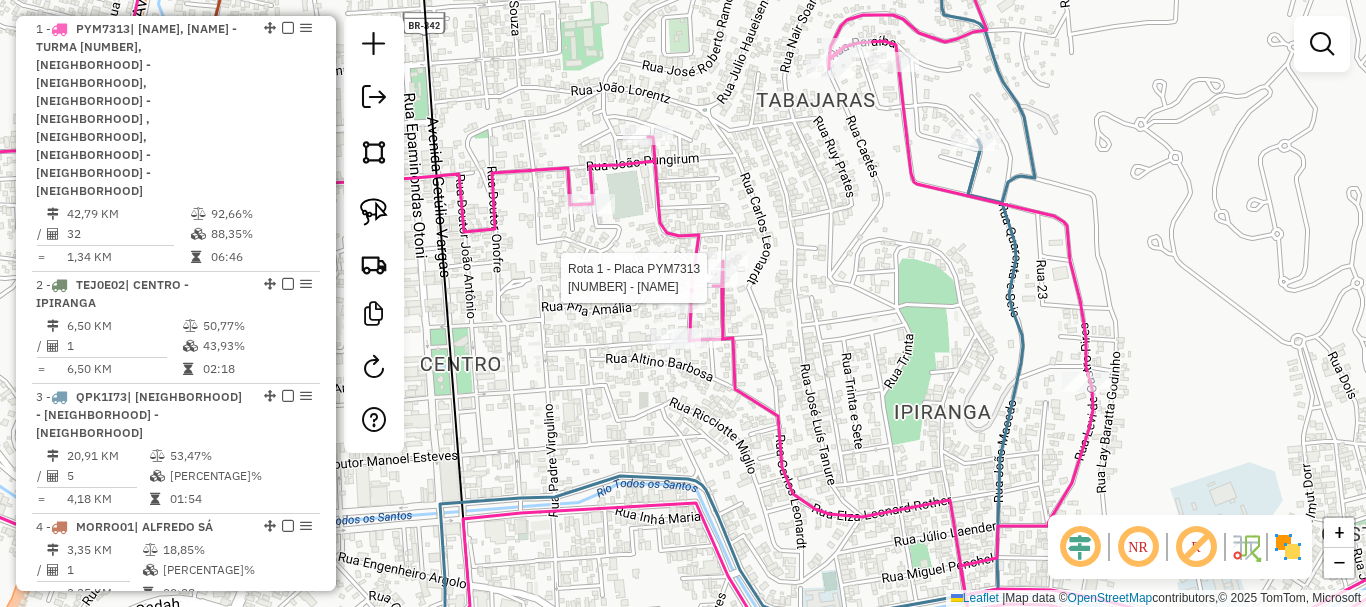 select on "*********" 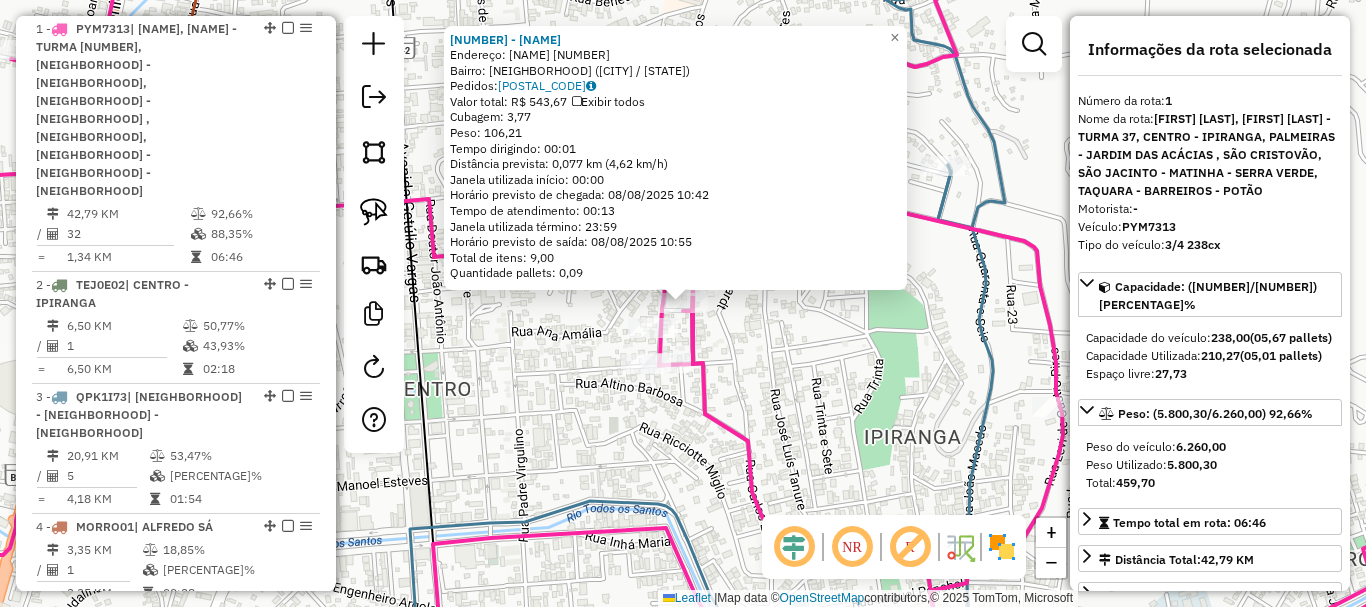 click on "461 - A MISCELANEA  Endereço:  TONICO FERNANDES 000281   Bairro: ALTINO BARBOSA (TEOFILO OTONI / MG)   Pedidos:  07395953   Valor total: R$ 543,67   Exibir todos   Cubagem: 3,77  Peso: 106,21  Tempo dirigindo: 00:01   Distância prevista: 0,077 km (4,62 km/h)   Janela utilizada início: 00:00   Horário previsto de chegada: 08/08/2025 10:42   Tempo de atendimento: 00:13   Janela utilizada término: 23:59   Horário previsto de saída: 08/08/2025 10:55   Total de itens: 9,00   Quantidade pallets: 0,09  × Janela de atendimento Grade de atendimento Capacidade Transportadoras Veículos Cliente Pedidos  Rotas Selecione os dias de semana para filtrar as janelas de atendimento  Seg   Ter   Qua   Qui   Sex   Sáb   Dom  Informe o período da janela de atendimento: De: Até:  Filtrar exatamente a janela do cliente  Considerar janela de atendimento padrão  Selecione os dias de semana para filtrar as grades de atendimento  Seg   Ter   Qua   Qui   Sex   Sáb   Dom   Clientes fora do dia de atendimento selecionado De:" 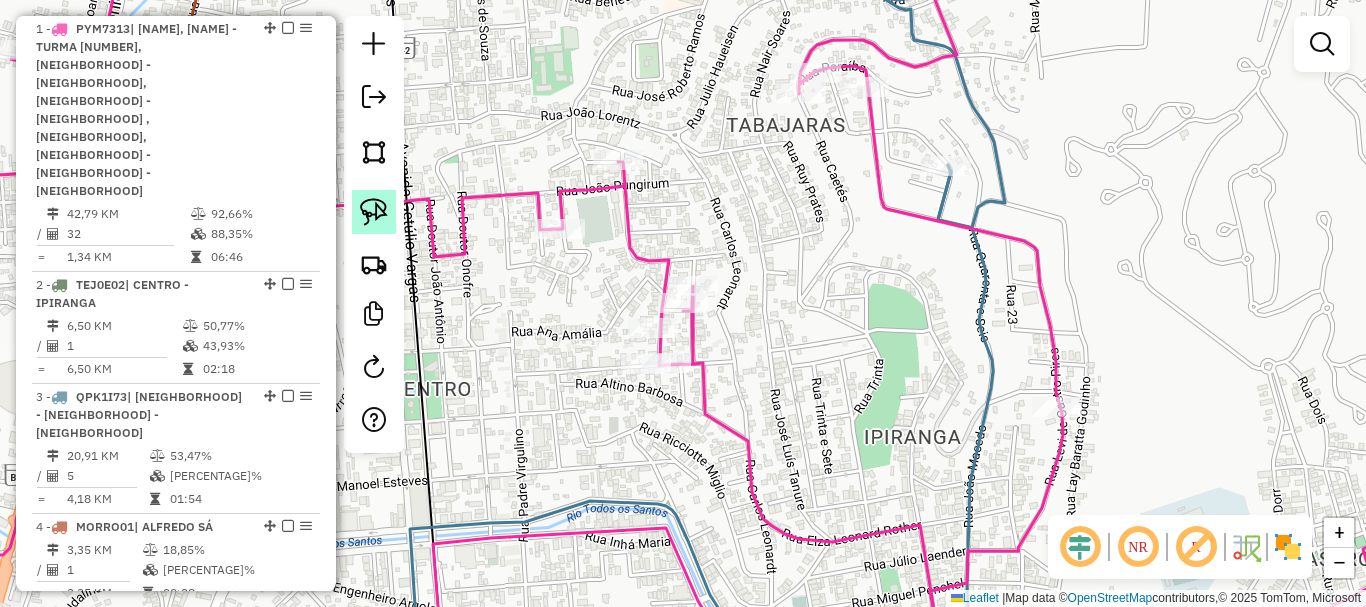 click 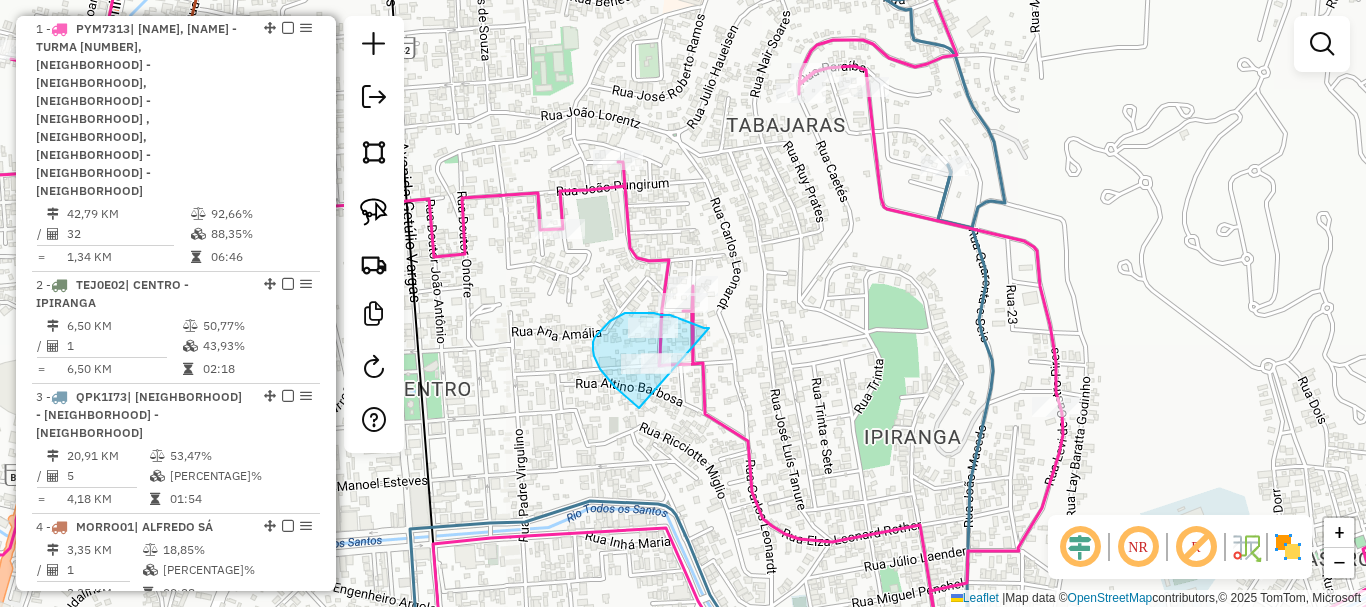 drag, startPoint x: 709, startPoint y: 328, endPoint x: 732, endPoint y: 400, distance: 75.58439 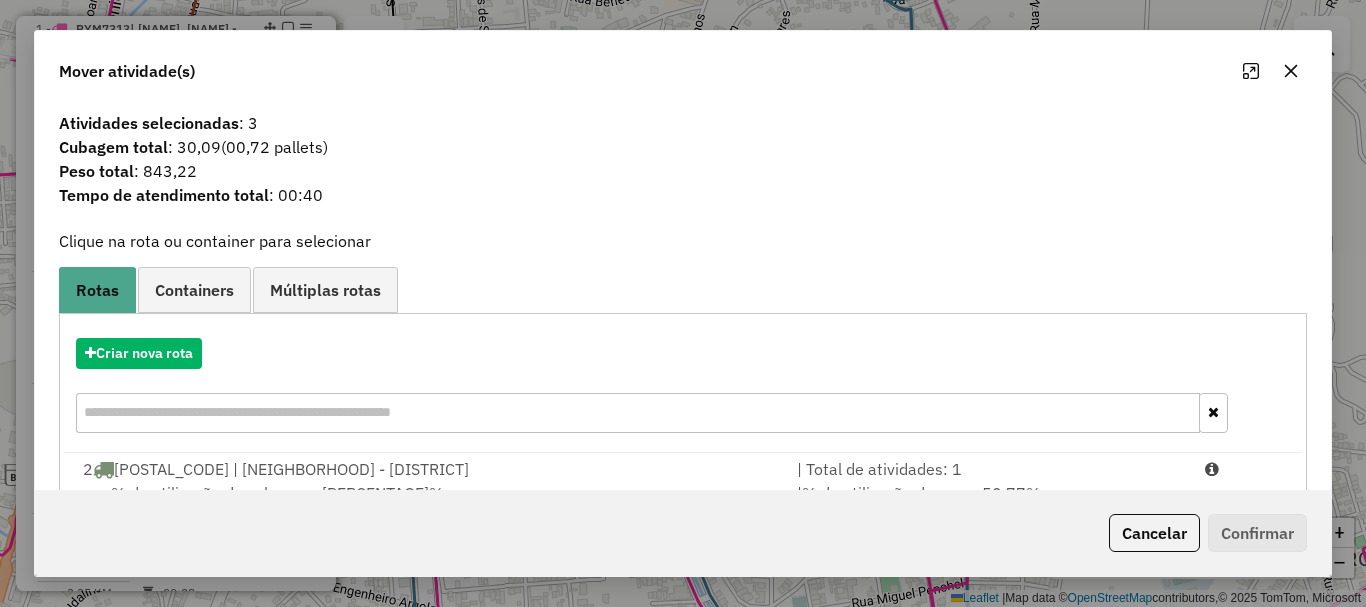 scroll, scrollTop: 240, scrollLeft: 0, axis: vertical 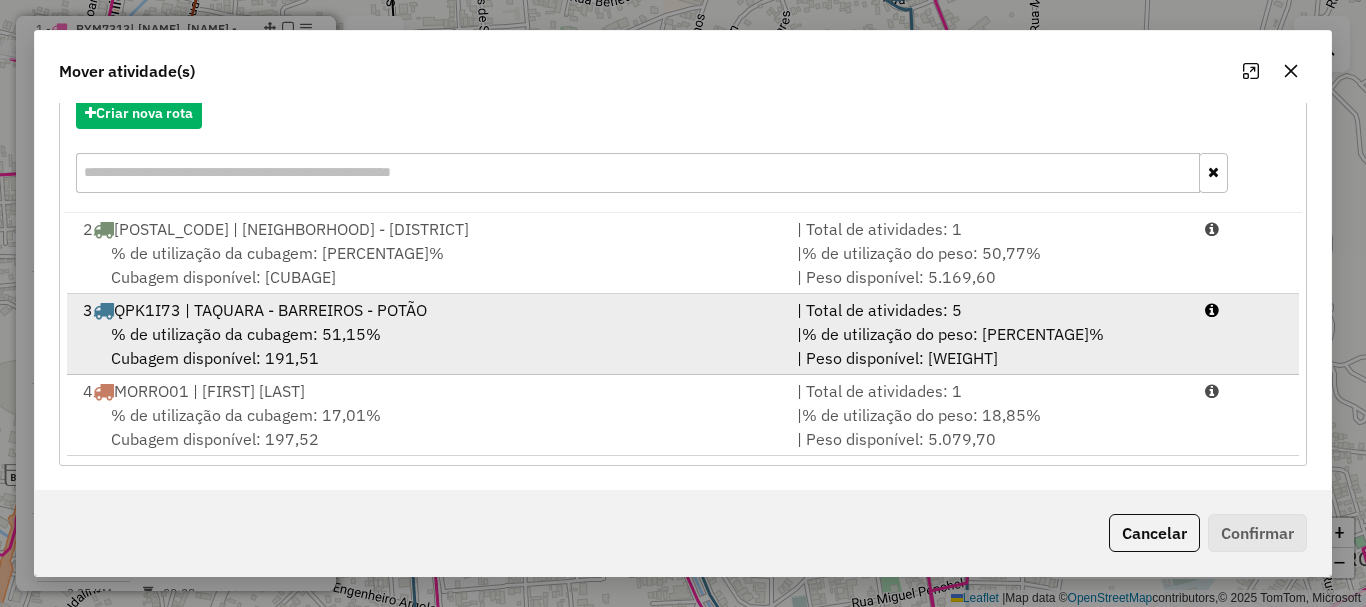 click on "% de utilização da cubagem: 51,15%" at bounding box center (246, 334) 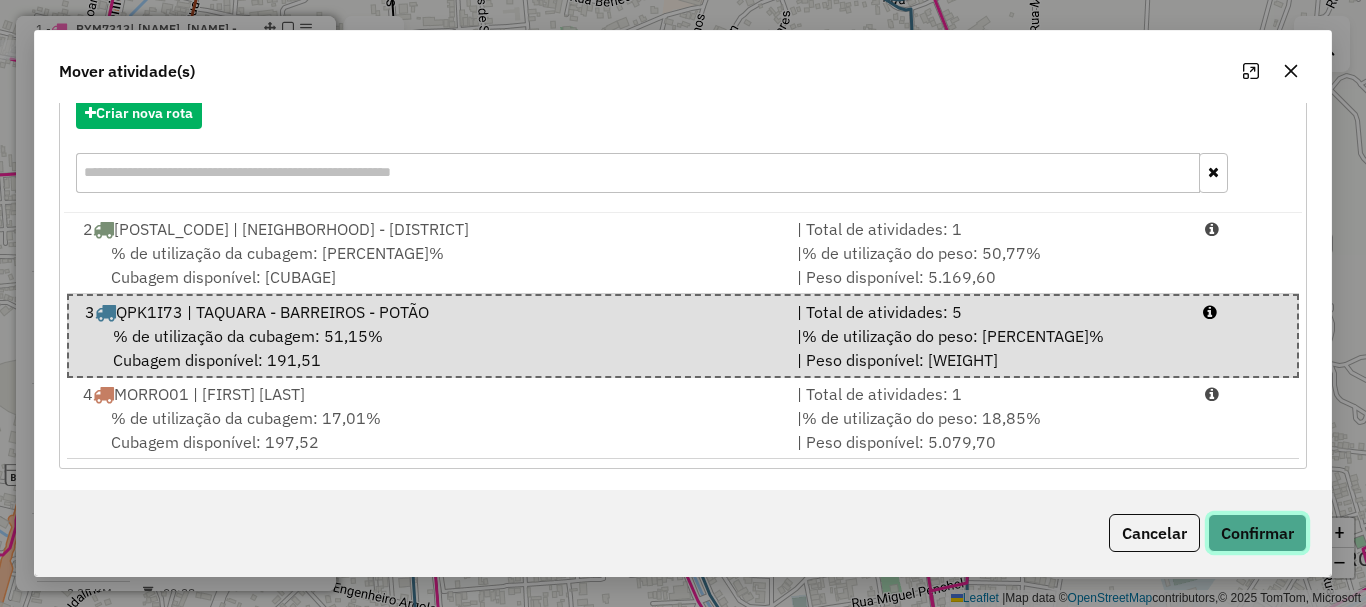 click on "Confirmar" 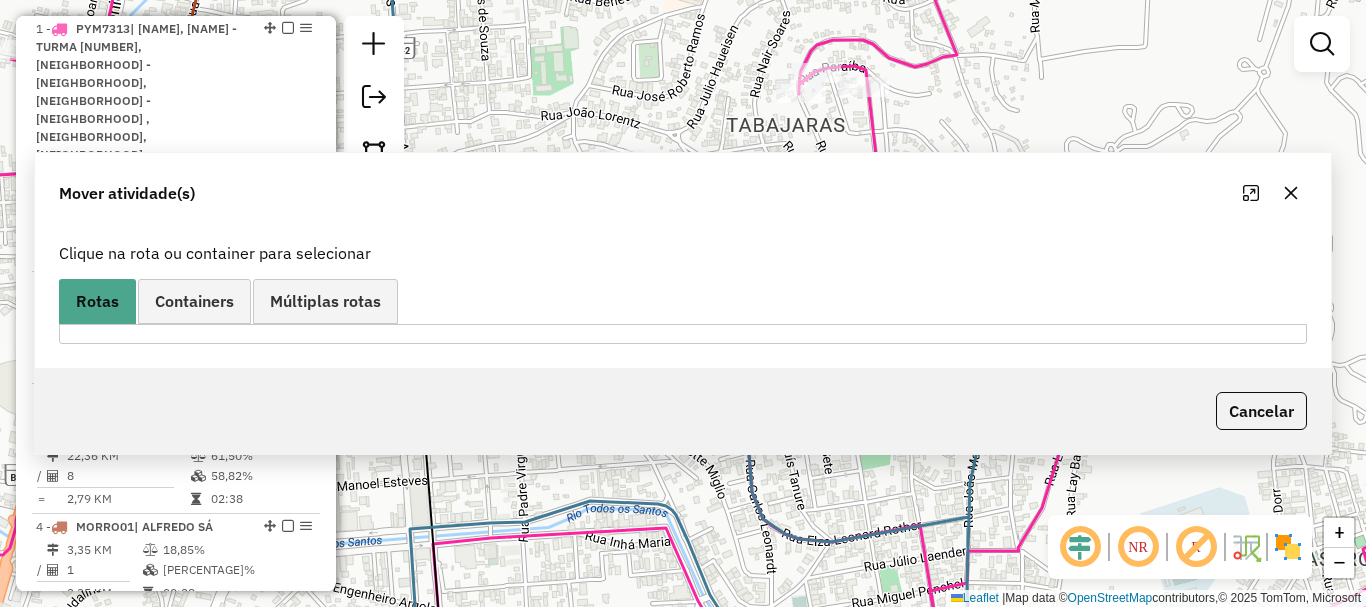 scroll, scrollTop: 0, scrollLeft: 0, axis: both 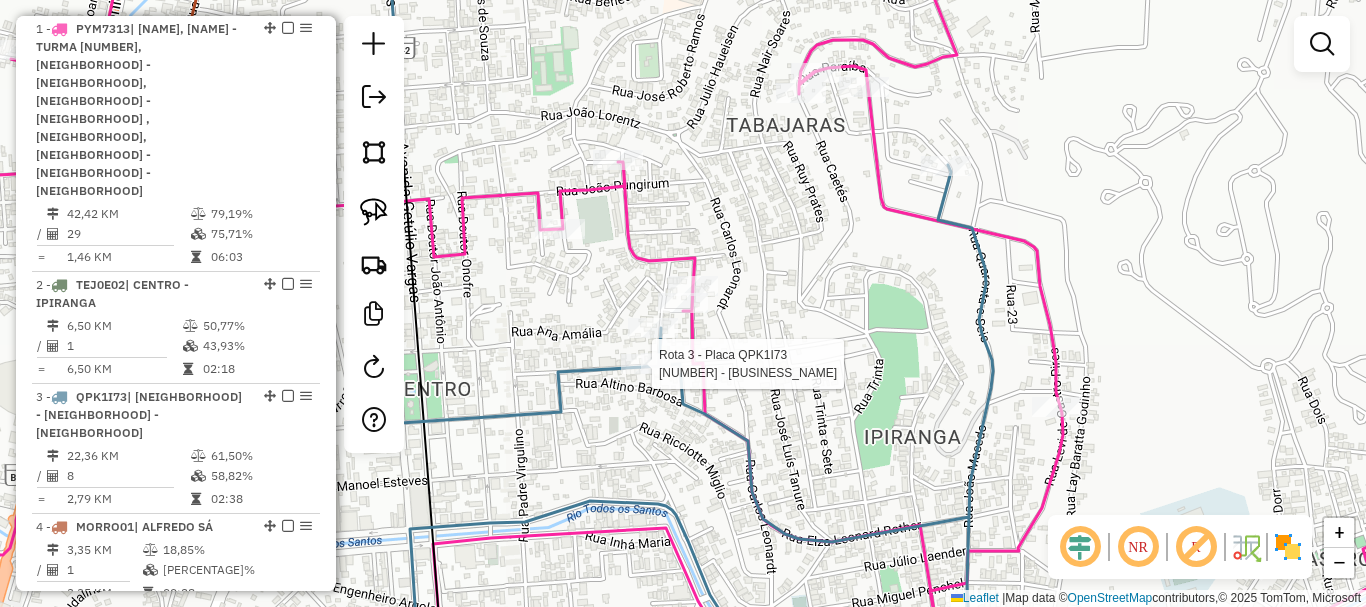 select on "*********" 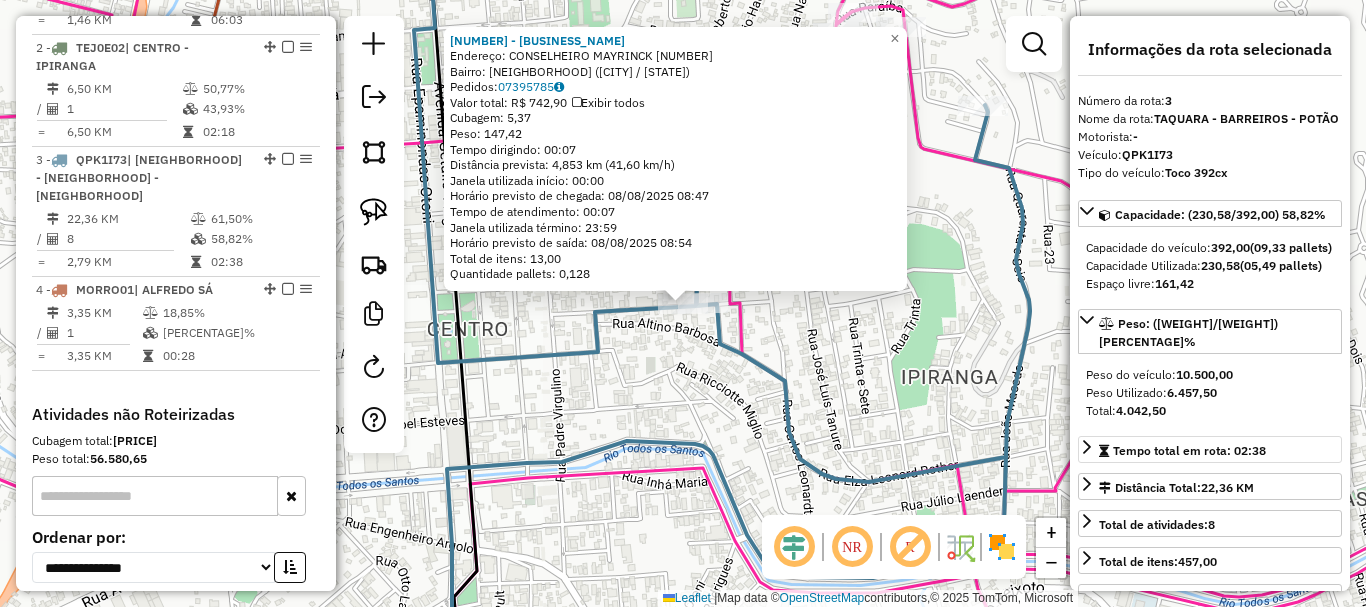 scroll, scrollTop: 1113, scrollLeft: 0, axis: vertical 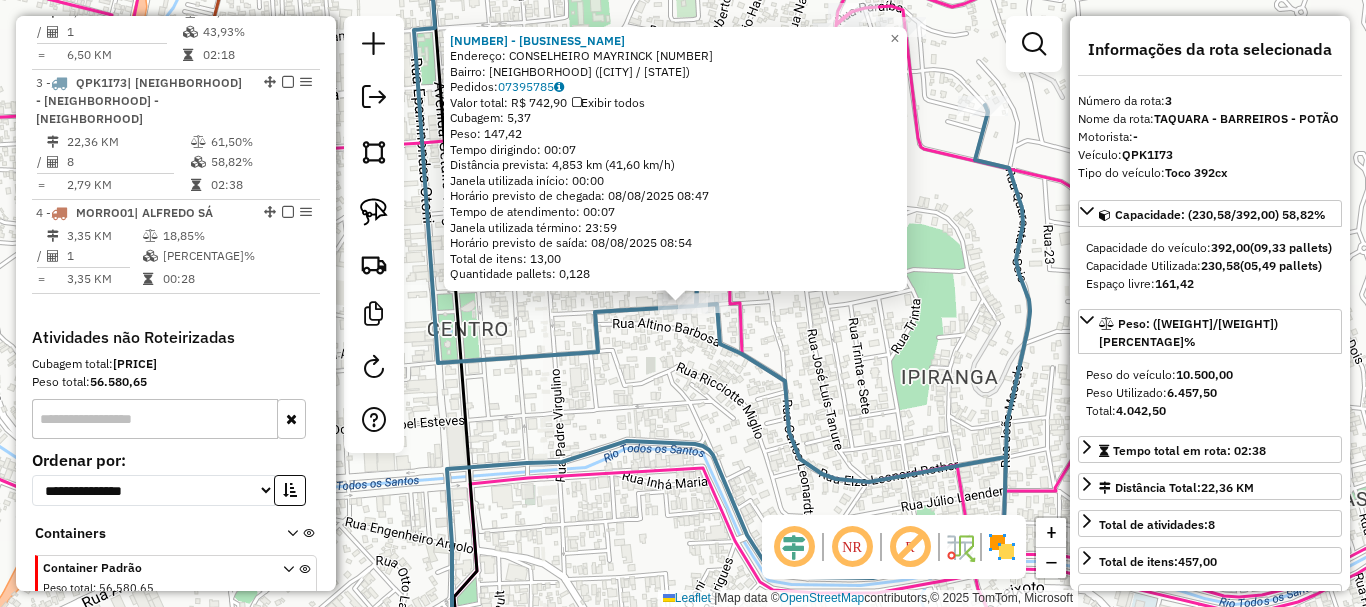 click on "32008 - LANCH MARCONI  Endereço:  CONSELHEIRO MAYRINCK 94   Bairro: ALTINO BARBOSA (TEOFILO OTONI / MG)   Pedidos:  07395785   Valor total: R$ 742,90   Exibir todos   Cubagem: 5,37  Peso: 147,42  Tempo dirigindo: 00:07   Distância prevista: 4,853 km (41,60 km/h)   Janela utilizada início: 00:00   Horário previsto de chegada: 08/08/2025 08:47   Tempo de atendimento: 00:07   Janela utilizada término: 23:59   Horário previsto de saída: 08/08/2025 08:54   Total de itens: 13,00   Quantidade pallets: 0,128  × Janela de atendimento Grade de atendimento Capacidade Transportadoras Veículos Cliente Pedidos  Rotas Selecione os dias de semana para filtrar as janelas de atendimento  Seg   Ter   Qua   Qui   Sex   Sáb   Dom  Informe o período da janela de atendimento: De: Até:  Filtrar exatamente a janela do cliente  Considerar janela de atendimento padrão  Selecione os dias de semana para filtrar as grades de atendimento  Seg   Ter   Qua   Qui   Sex   Sáb   Dom   Peso mínimo:   Peso máximo:   De:   Até:  +" 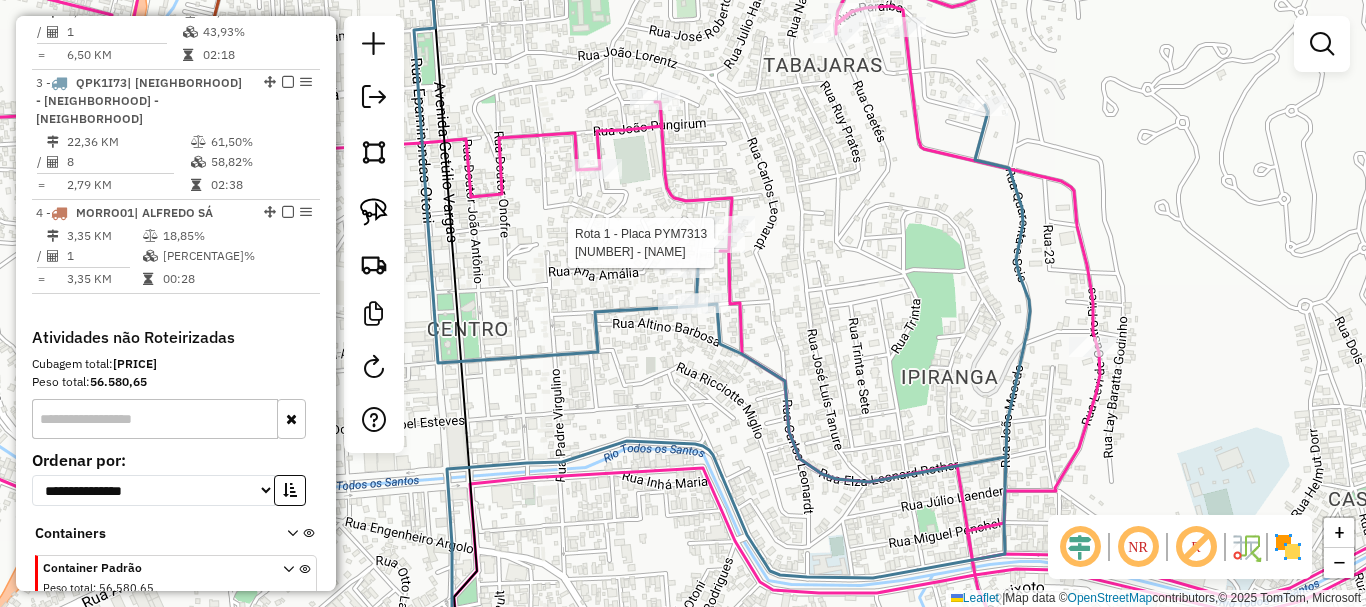 select on "*********" 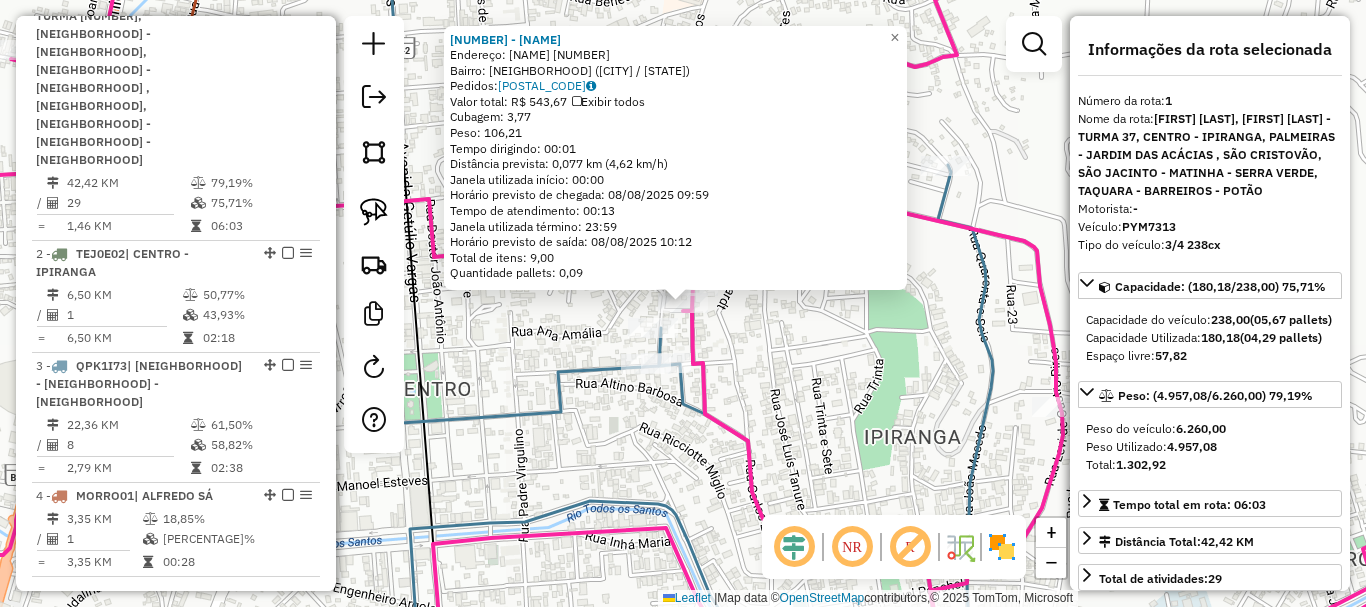 scroll, scrollTop: 799, scrollLeft: 0, axis: vertical 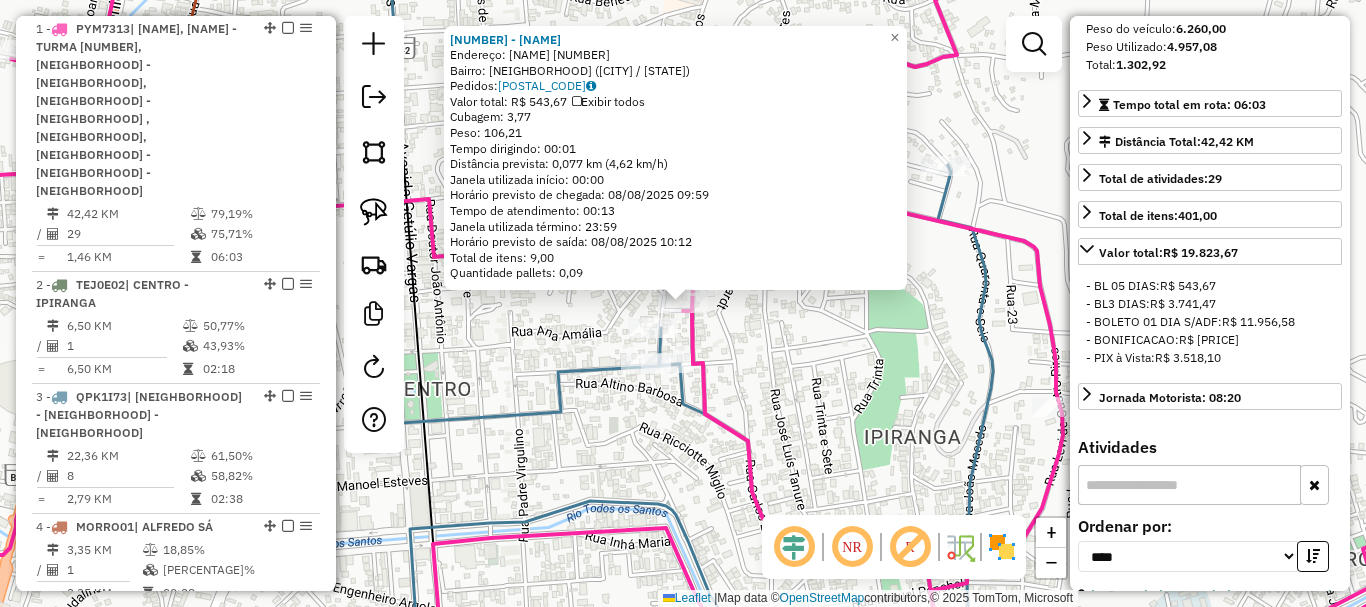 click on "461 - A MISCELANEA  Endereço:  TONICO FERNANDES 000281   Bairro: ALTINO BARBOSA (TEOFILO OTONI / MG)   Pedidos:  07395953   Valor total: R$ 543,67   Exibir todos   Cubagem: 3,77  Peso: 106,21  Tempo dirigindo: 00:01   Distância prevista: 0,077 km (4,62 km/h)   Janela utilizada início: 00:00   Horário previsto de chegada: 08/08/2025 09:59   Tempo de atendimento: 00:13   Janela utilizada término: 23:59   Horário previsto de saída: 08/08/2025 10:12   Total de itens: 9,00   Quantidade pallets: 0,09  × Janela de atendimento Grade de atendimento Capacidade Transportadoras Veículos Cliente Pedidos  Rotas Selecione os dias de semana para filtrar as janelas de atendimento  Seg   Ter   Qua   Qui   Sex   Sáb   Dom  Informe o período da janela de atendimento: De: Até:  Filtrar exatamente a janela do cliente  Considerar janela de atendimento padrão  Selecione os dias de semana para filtrar as grades de atendimento  Seg   Ter   Qua   Qui   Sex   Sáb   Dom   Clientes fora do dia de atendimento selecionado De:" 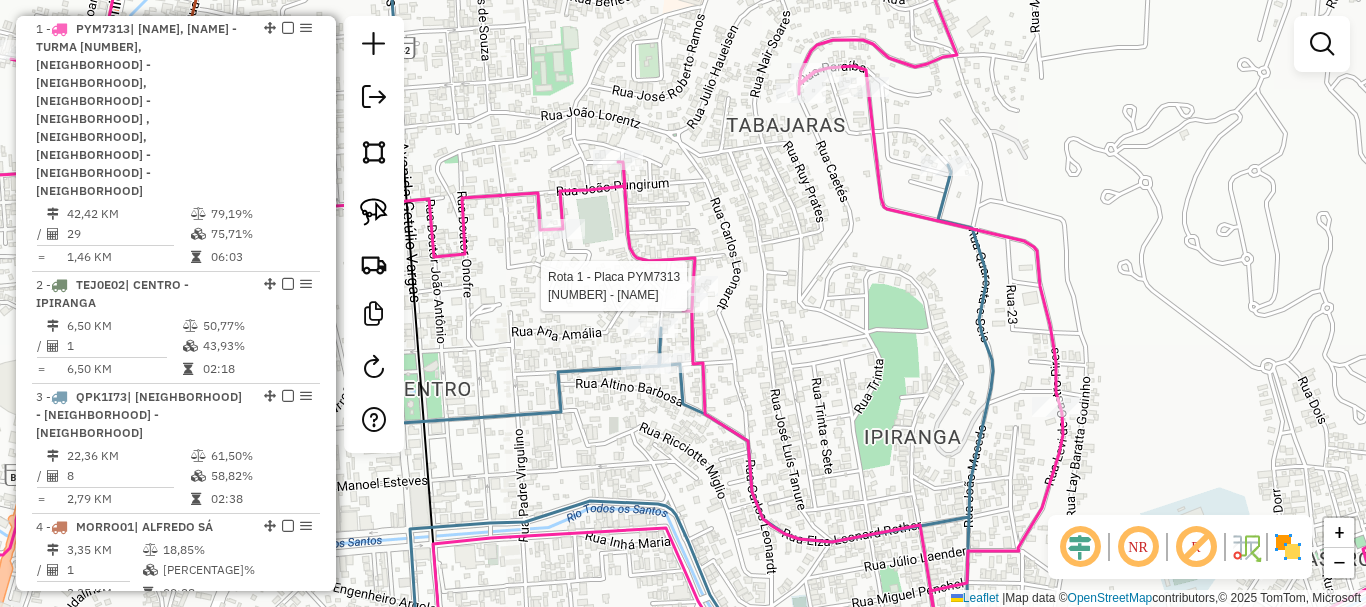 select on "*********" 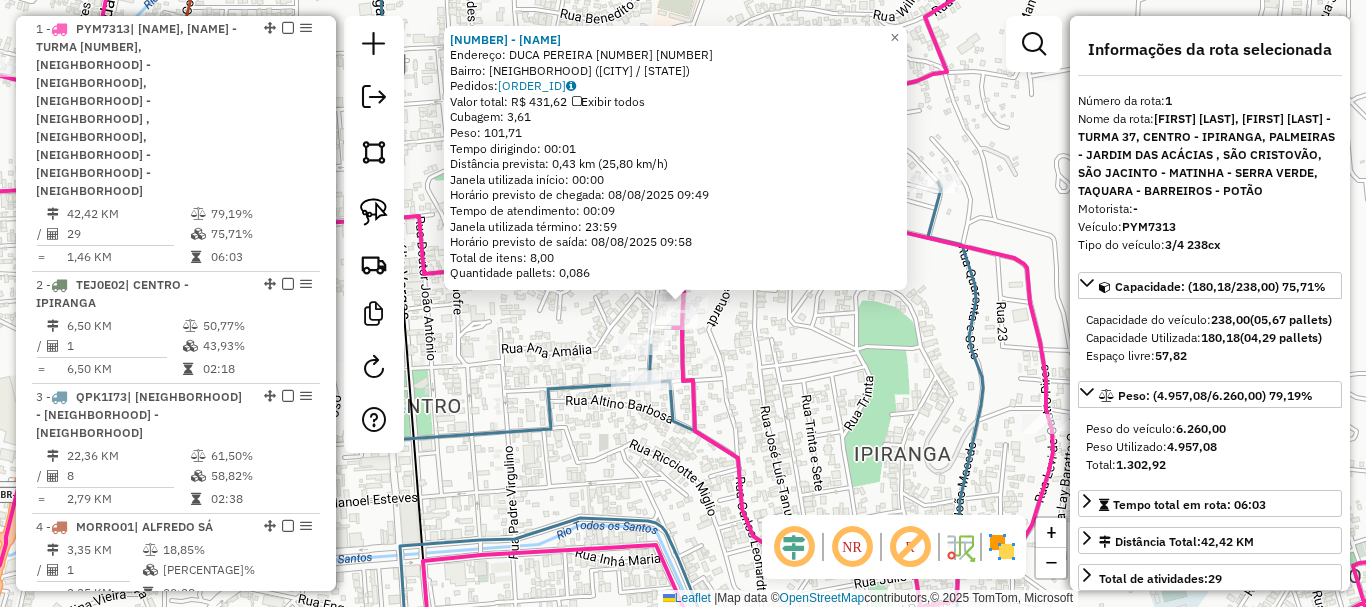 click on "23457 - COISA NOSSA  Endereço:  DUCA PEREIRA 253 253   Bairro: ALTINO BARBOSA (TEOFILO OTONI / MG)   Pedidos:  07395971   Valor total: R$ 431,62   Exibir todos   Cubagem: 3,61  Peso: 101,71  Tempo dirigindo: 00:01   Distância prevista: 0,43 km (25,80 km/h)   Janela utilizada início: 00:00   Horário previsto de chegada: 08/08/2025 09:49   Tempo de atendimento: 00:09   Janela utilizada término: 23:59   Horário previsto de saída: 08/08/2025 09:58   Total de itens: 8,00   Quantidade pallets: 0,086  × Janela de atendimento Grade de atendimento Capacidade Transportadoras Veículos Cliente Pedidos  Rotas Selecione os dias de semana para filtrar as janelas de atendimento  Seg   Ter   Qua   Qui   Sex   Sáb   Dom  Informe o período da janela de atendimento: De: Até:  Filtrar exatamente a janela do cliente  Considerar janela de atendimento padrão  Selecione os dias de semana para filtrar as grades de atendimento  Seg   Ter   Qua   Qui   Sex   Sáb   Dom   Considerar clientes sem dia de atendimento cadastrado" 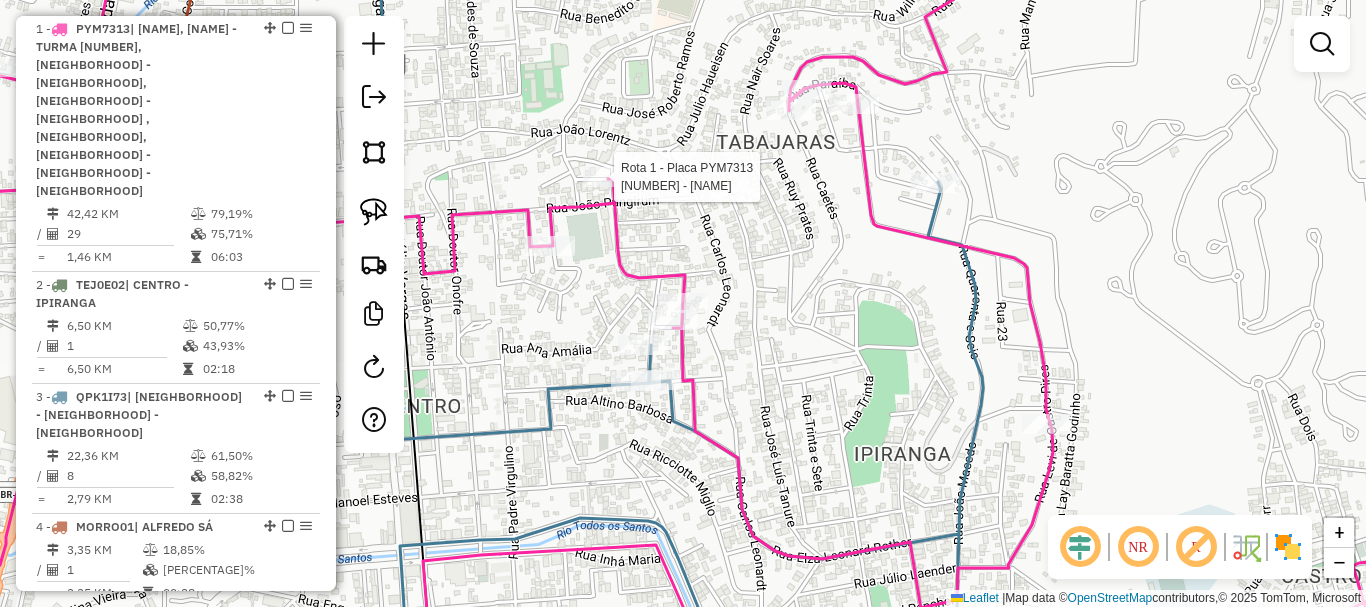 select on "*********" 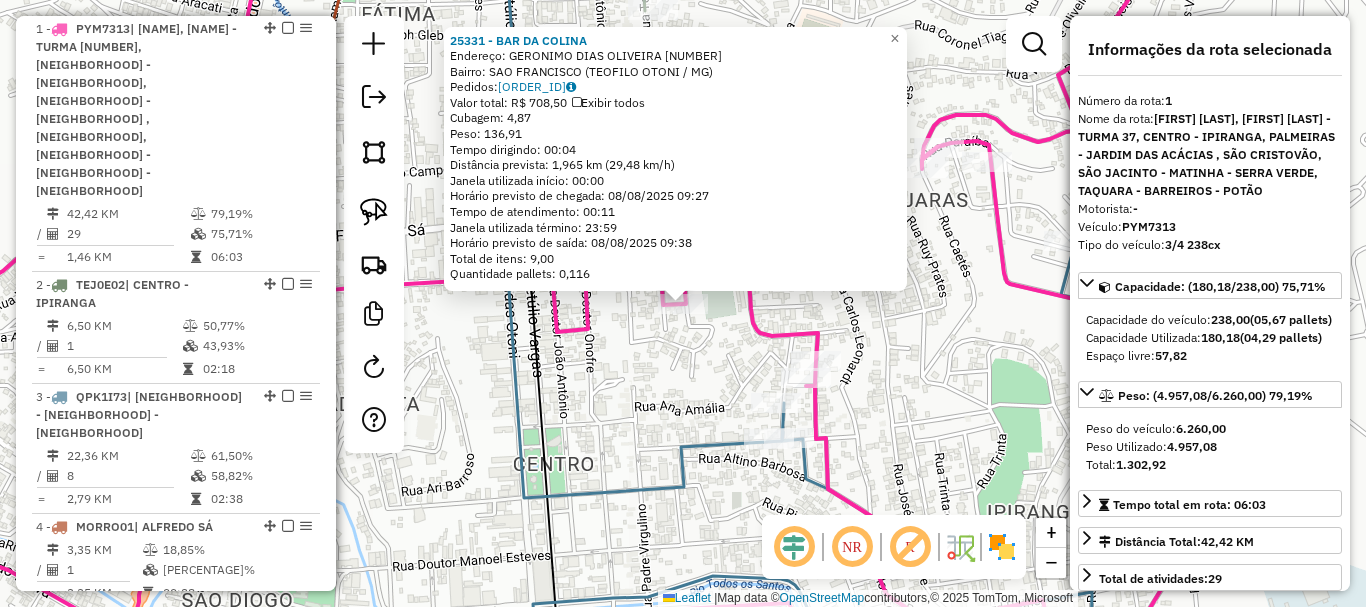 click on "25331 - BAR DA COLINA  Endereço:  GERONIMO DIAS OLIVEIRA 100   Bairro: SAO FRANCISCO (TEOFILO OTONI / MG)   Pedidos:  07395640   Valor total: R$ 708,50   Exibir todos   Cubagem: 4,87  Peso: 136,91  Tempo dirigindo: 00:04   Distância prevista: 1,965 km (29,48 km/h)   Janela utilizada início: 00:00   Horário previsto de chegada: 08/08/2025 09:27   Tempo de atendimento: 00:11   Janela utilizada término: 23:59   Horário previsto de saída: 08/08/2025 09:38   Total de itens: 9,00   Quantidade pallets: 0,116  × Janela de atendimento Grade de atendimento Capacidade Transportadoras Veículos Cliente Pedidos  Rotas Selecione os dias de semana para filtrar as janelas de atendimento  Seg   Ter   Qua   Qui   Sex   Sáb   Dom  Informe o período da janela de atendimento: De: Até:  Filtrar exatamente a janela do cliente  Considerar janela de atendimento padrão  Selecione os dias de semana para filtrar as grades de atendimento  Seg   Ter   Qua   Qui   Sex   Sáb   Dom   Peso mínimo:   Peso máximo:   De:   Até:" 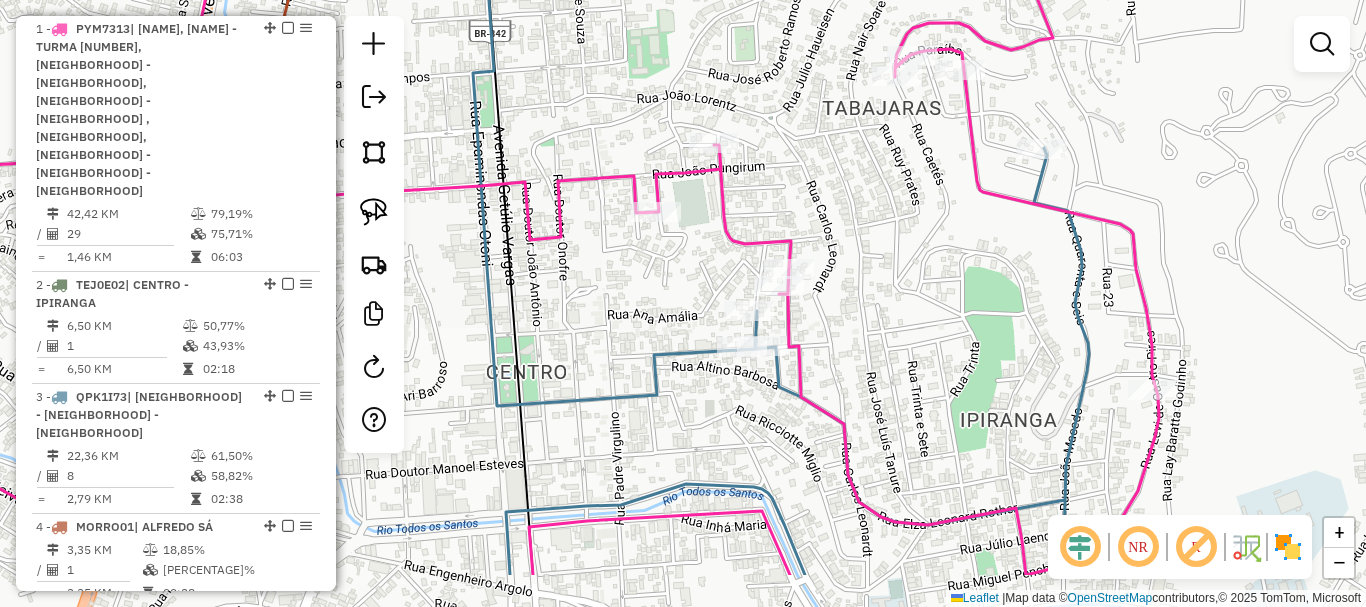 drag, startPoint x: 927, startPoint y: 430, endPoint x: 870, endPoint y: 233, distance: 205.08047 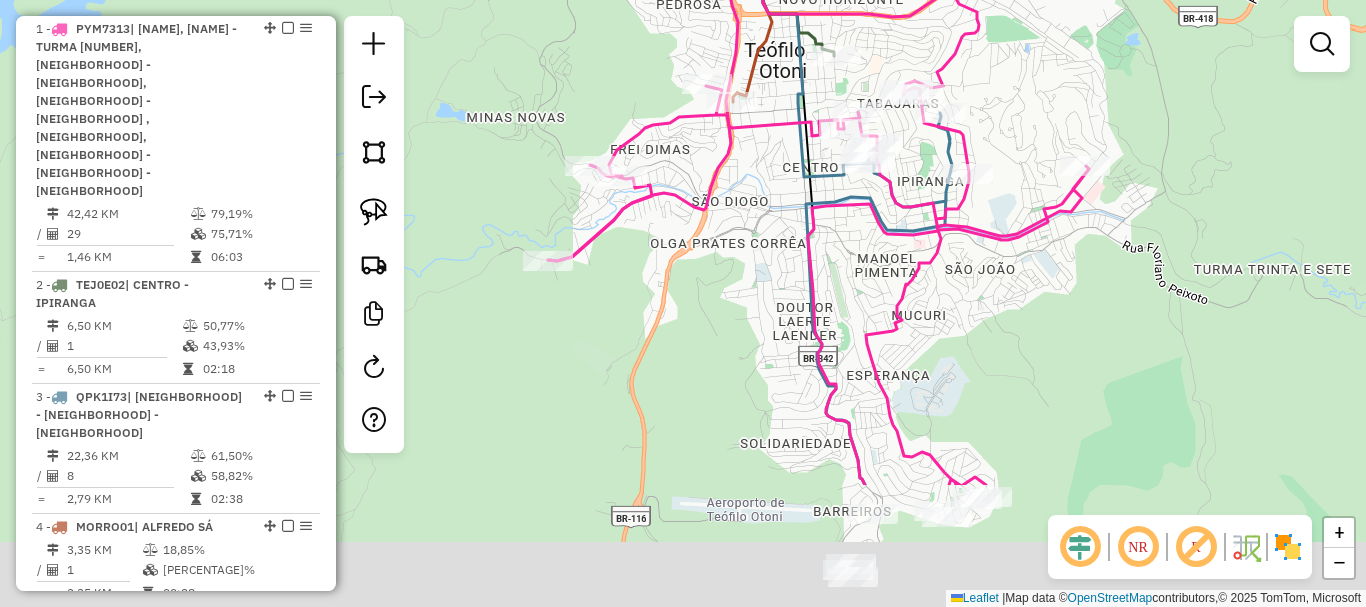 drag, startPoint x: 973, startPoint y: 480, endPoint x: 948, endPoint y: 237, distance: 244.28262 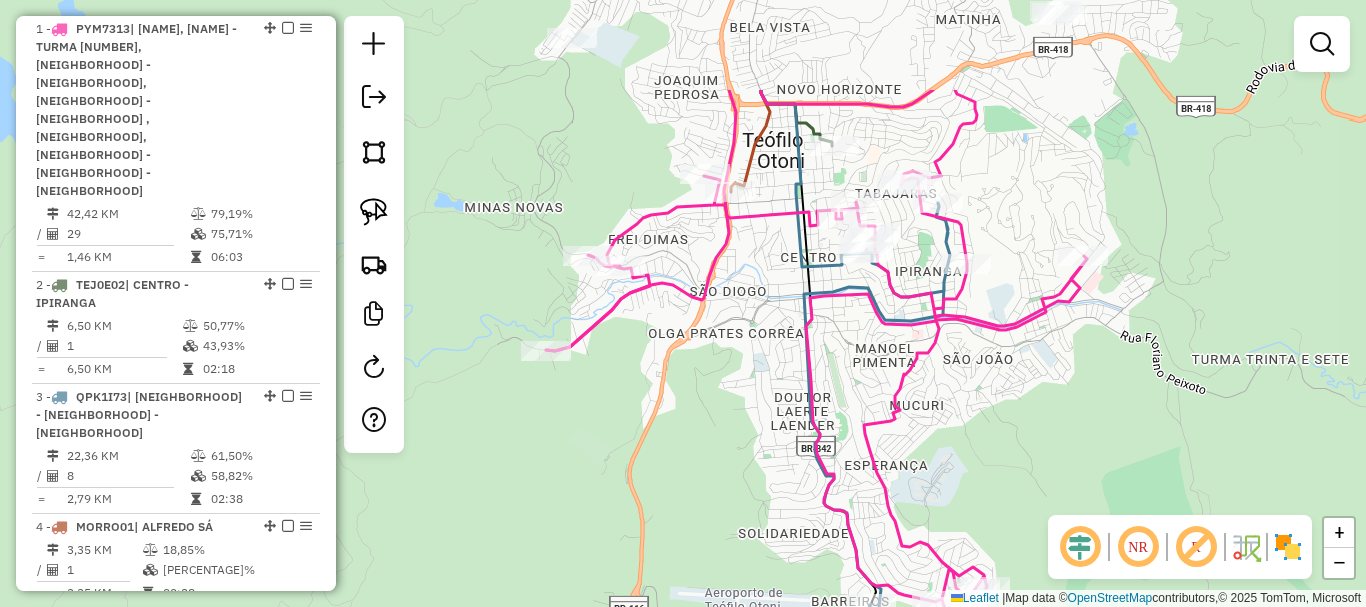 drag, startPoint x: 959, startPoint y: 269, endPoint x: 965, endPoint y: 414, distance: 145.12408 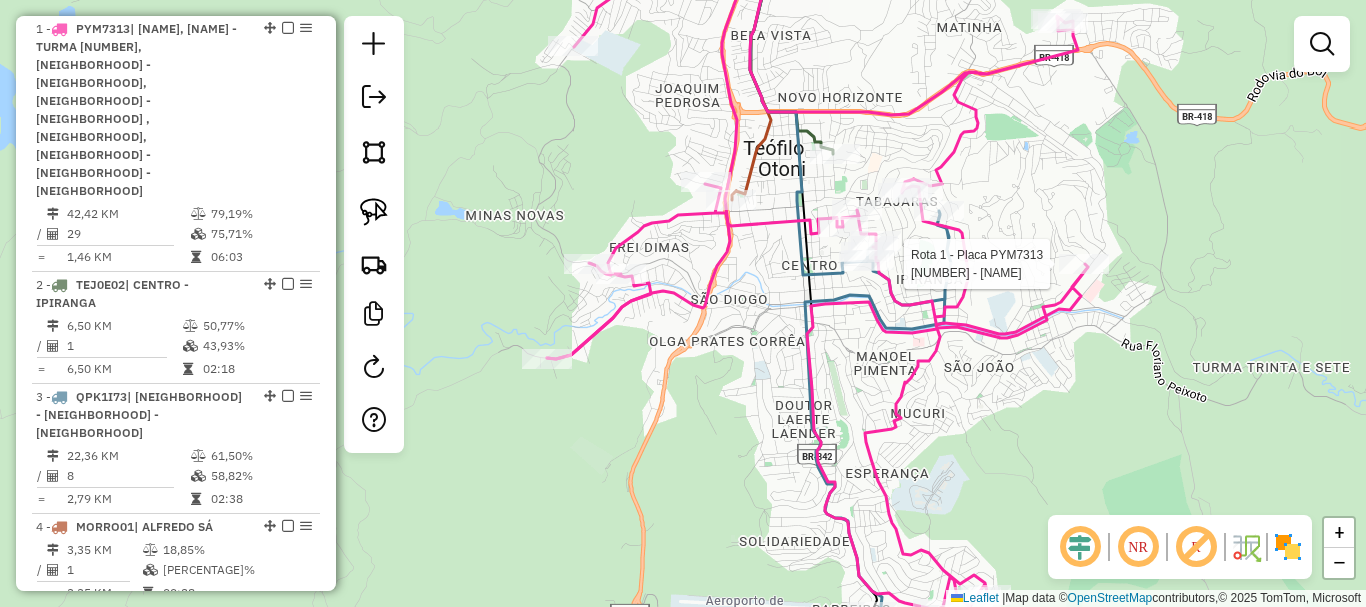 select on "*********" 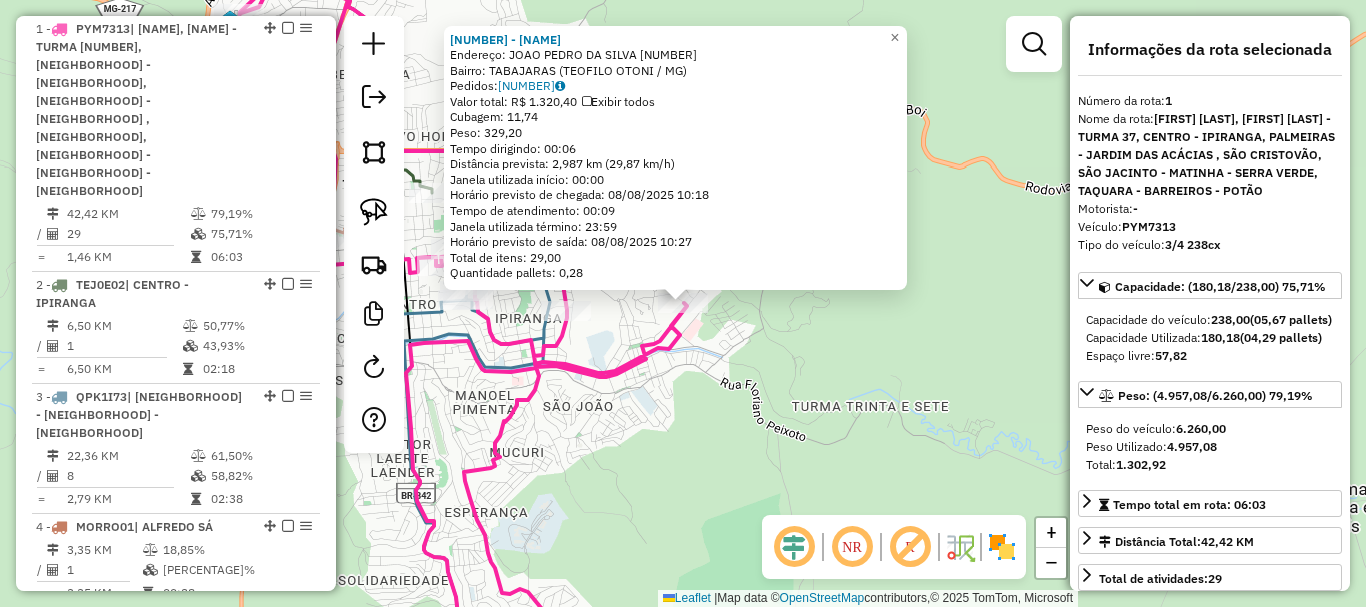 click on "34735 - ANEILDO NEUMANN  Endereço:  JOAO PEDRO DA SILVA 100   Bairro: TABAJARAS (TEOFILO OTONI / MG)   Pedidos:  07395892   Valor total: R$ 1.320,40   Exibir todos   Cubagem: 11,74  Peso: 329,20  Tempo dirigindo: 00:06   Distância prevista: 2,987 km (29,87 km/h)   Janela utilizada início: 00:00   Horário previsto de chegada: 08/08/2025 10:18   Tempo de atendimento: 00:09   Janela utilizada término: 23:59   Horário previsto de saída: 08/08/2025 10:27   Total de itens: 29,00   Quantidade pallets: 0,28  × Janela de atendimento Grade de atendimento Capacidade Transportadoras Veículos Cliente Pedidos  Rotas Selecione os dias de semana para filtrar as janelas de atendimento  Seg   Ter   Qua   Qui   Sex   Sáb   Dom  Informe o período da janela de atendimento: De: Até:  Filtrar exatamente a janela do cliente  Considerar janela de atendimento padrão  Selecione os dias de semana para filtrar as grades de atendimento  Seg   Ter   Qua   Qui   Sex   Sáb   Dom   Clientes fora do dia de atendimento selecionado" 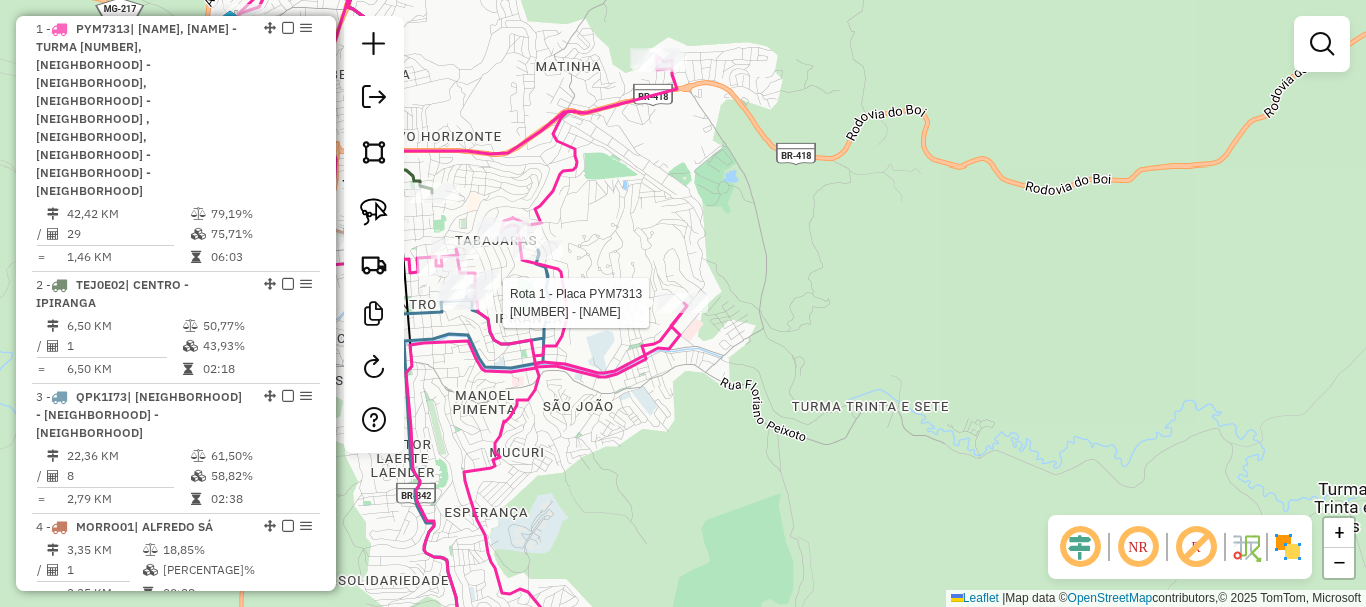 select on "*********" 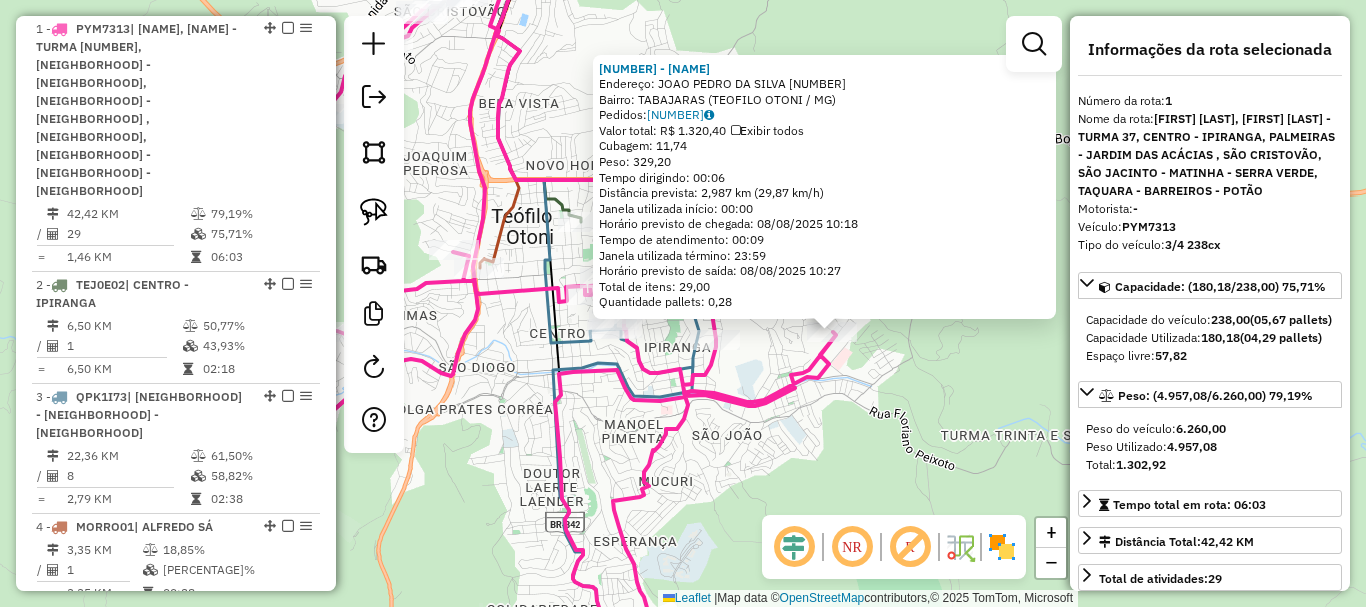 drag, startPoint x: 635, startPoint y: 410, endPoint x: 784, endPoint y: 439, distance: 151.79591 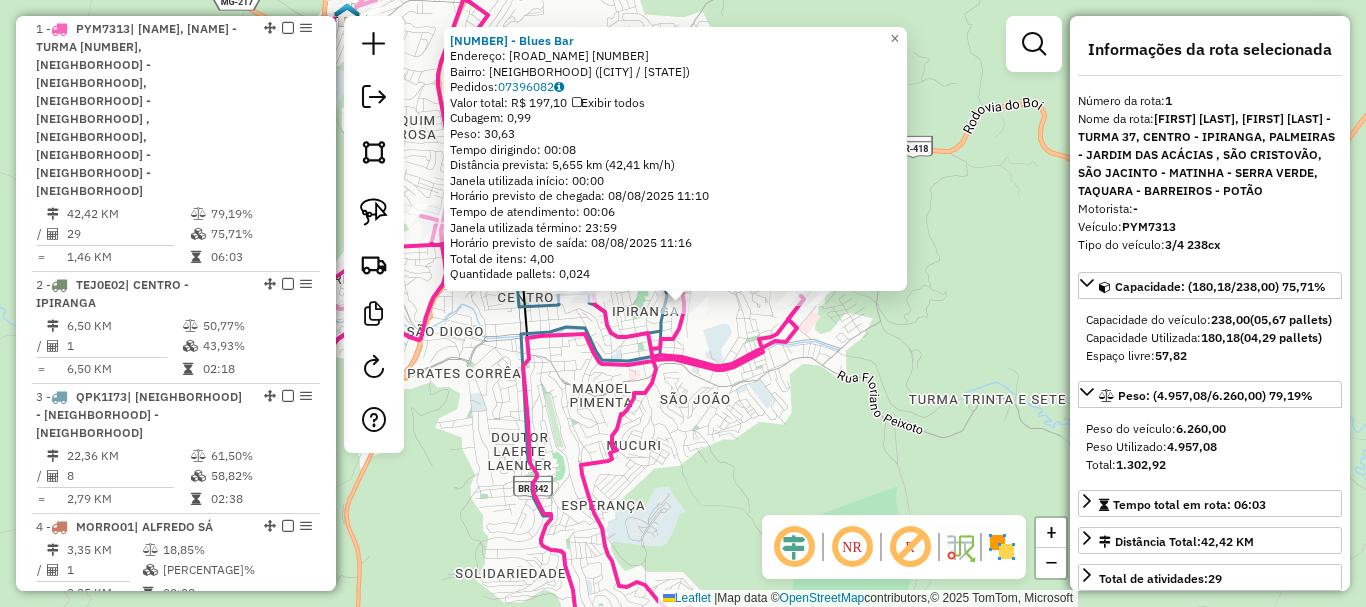 click on "36066 - Blues Bar  Endereço:  LEVI DE CASTRO PIRES 340   Bairro: IPIRANGA (TEOFILO OTONI / MG)   Pedidos:  07396082   Valor total: R$ 197,10   Exibir todos   Cubagem: 0,99  Peso: 30,63  Tempo dirigindo: 00:08   Distância prevista: 5,655 km (42,41 km/h)   Janela utilizada início: 00:00   Horário previsto de chegada: 08/08/2025 11:10   Tempo de atendimento: 00:06   Janela utilizada término: 23:59   Horário previsto de saída: 08/08/2025 11:16   Total de itens: 4,00   Quantidade pallets: 0,024  × Janela de atendimento Grade de atendimento Capacidade Transportadoras Veículos Cliente Pedidos  Rotas Selecione os dias de semana para filtrar as janelas de atendimento  Seg   Ter   Qua   Qui   Sex   Sáb   Dom  Informe o período da janela de atendimento: De: Até:  Filtrar exatamente a janela do cliente  Considerar janela de atendimento padrão  Selecione os dias de semana para filtrar as grades de atendimento  Seg   Ter   Qua   Qui   Sex   Sáb   Dom   Considerar clientes sem dia de atendimento cadastrado De:" 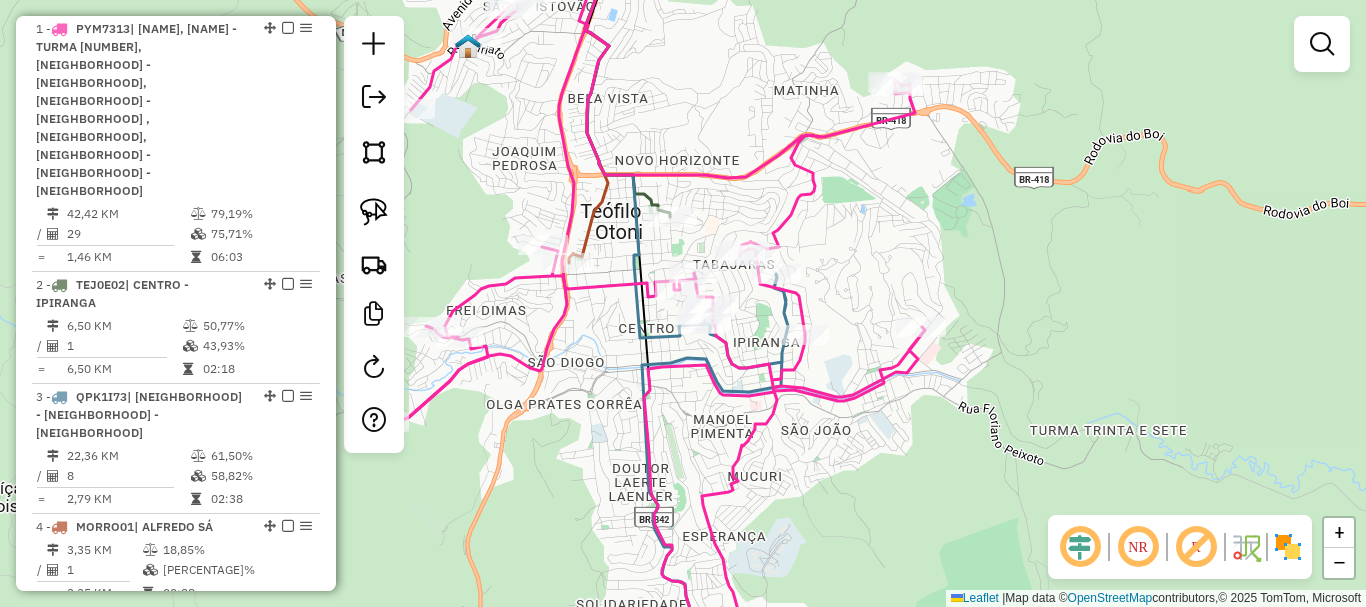 drag, startPoint x: 625, startPoint y: 316, endPoint x: 746, endPoint y: 347, distance: 124.90797 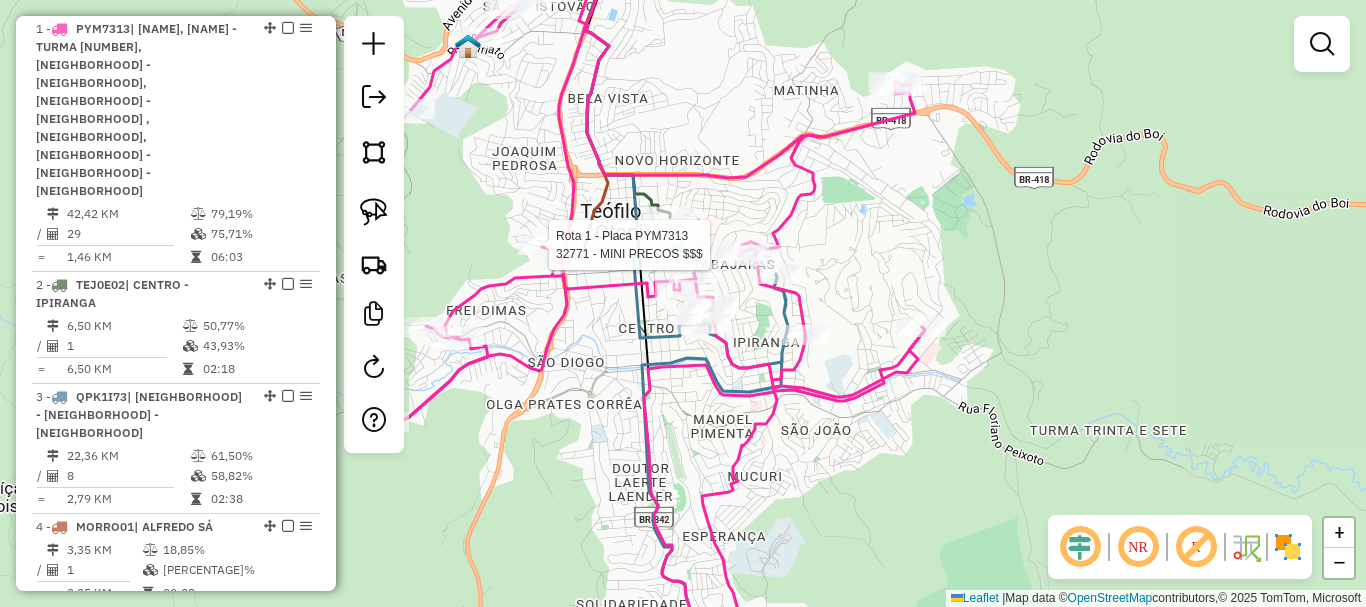 select on "*********" 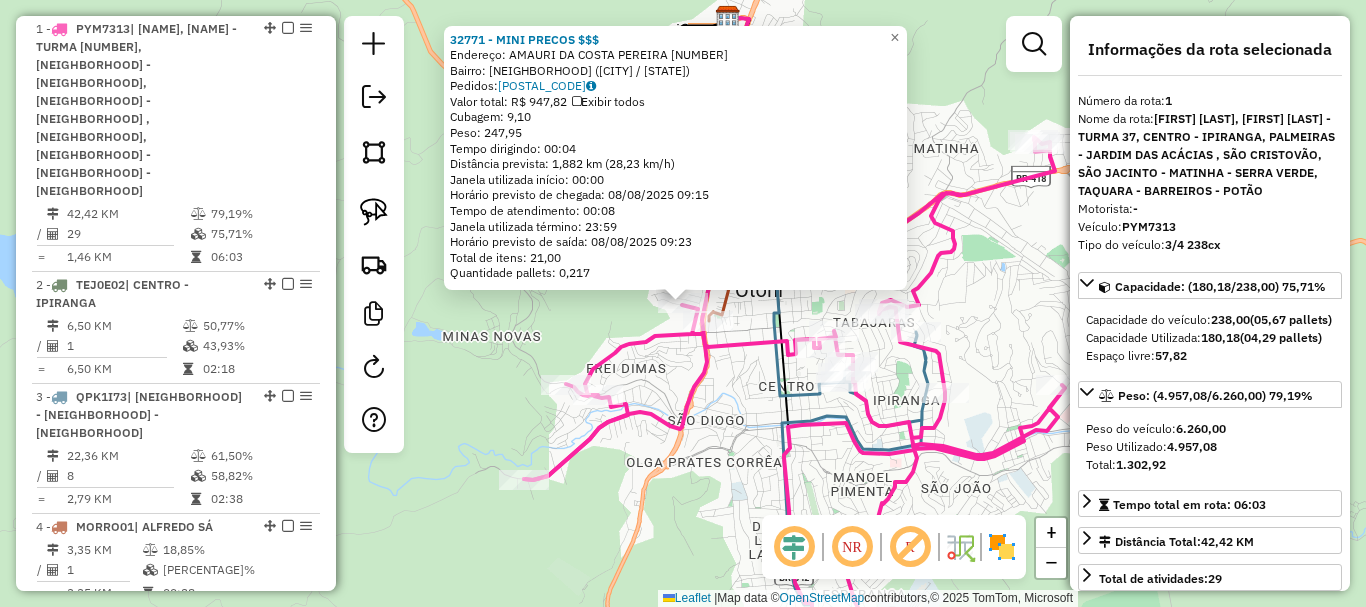 click on "32771 - MINI PRECOS $$$  Endereço:  AMAURI DA COSTA PEREIRA 125   Bairro: CONCORDIA (TEOFILO OTONI / MG)   Pedidos:  07395808   Valor total: R$ 947,82   Exibir todos   Cubagem: 9,10  Peso: 247,95  Tempo dirigindo: 00:04   Distância prevista: 1,882 km (28,23 km/h)   Janela utilizada início: 00:00   Horário previsto de chegada: 08/08/2025 09:15   Tempo de atendimento: 00:08   Janela utilizada término: 23:59   Horário previsto de saída: 08/08/2025 09:23   Total de itens: 21,00   Quantidade pallets: 0,217  × Janela de atendimento Grade de atendimento Capacidade Transportadoras Veículos Cliente Pedidos  Rotas Selecione os dias de semana para filtrar as janelas de atendimento  Seg   Ter   Qua   Qui   Sex   Sáb   Dom  Informe o período da janela de atendimento: De: Até:  Filtrar exatamente a janela do cliente  Considerar janela de atendimento padrão  Selecione os dias de semana para filtrar as grades de atendimento  Seg   Ter   Qua   Qui   Sex   Sáb   Dom   Peso mínimo:   Peso máximo:   De:   Até:" 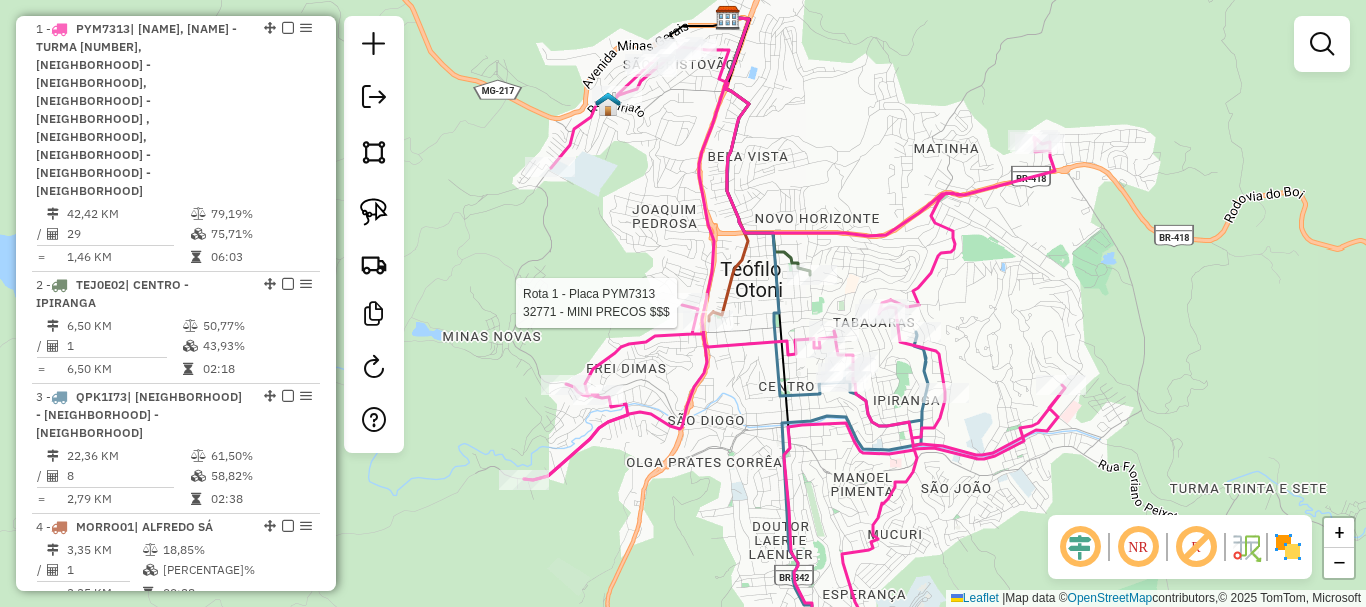 select on "*********" 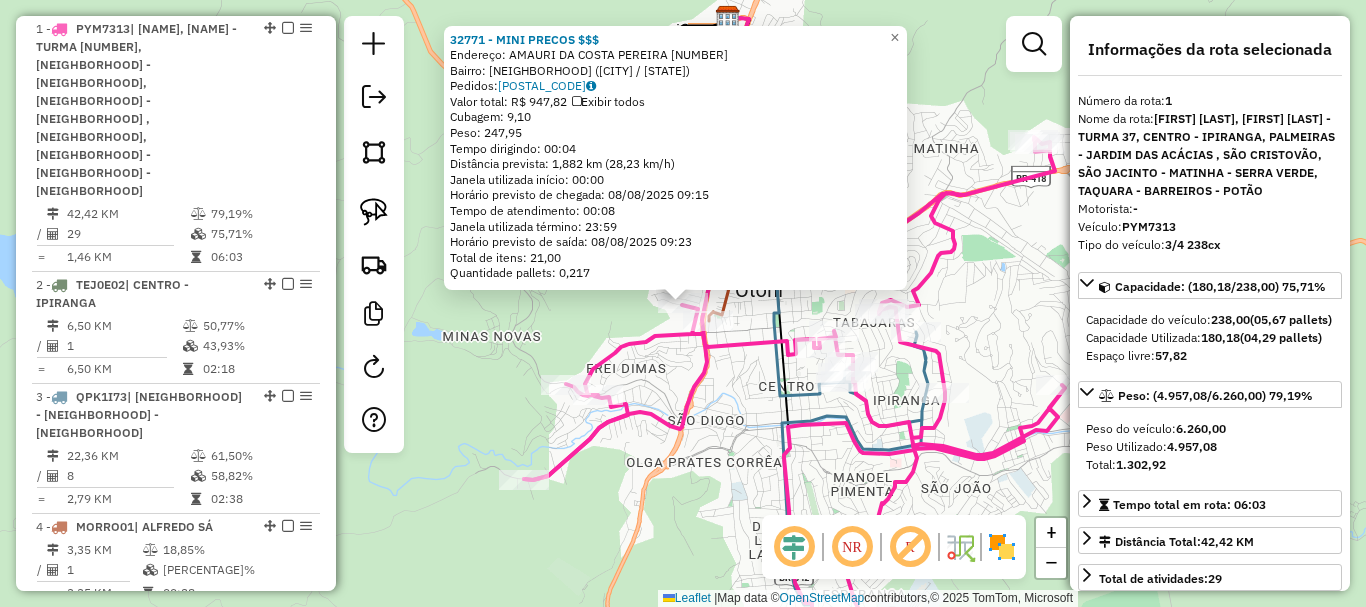 click on "32771 - MINI PRECOS $$$  Endereço:  AMAURI DA COSTA PEREIRA 125   Bairro: CONCORDIA (TEOFILO OTONI / MG)   Pedidos:  07395808   Valor total: R$ 947,82   Exibir todos   Cubagem: 9,10  Peso: 247,95  Tempo dirigindo: 00:04   Distância prevista: 1,882 km (28,23 km/h)   Janela utilizada início: 00:00   Horário previsto de chegada: 08/08/2025 09:15   Tempo de atendimento: 00:08   Janela utilizada término: 23:59   Horário previsto de saída: 08/08/2025 09:23   Total de itens: 21,00   Quantidade pallets: 0,217  × Janela de atendimento Grade de atendimento Capacidade Transportadoras Veículos Cliente Pedidos  Rotas Selecione os dias de semana para filtrar as janelas de atendimento  Seg   Ter   Qua   Qui   Sex   Sáb   Dom  Informe o período da janela de atendimento: De: Até:  Filtrar exatamente a janela do cliente  Considerar janela de atendimento padrão  Selecione os dias de semana para filtrar as grades de atendimento  Seg   Ter   Qua   Qui   Sex   Sáb   Dom   Peso mínimo:   Peso máximo:   De:   Até:" 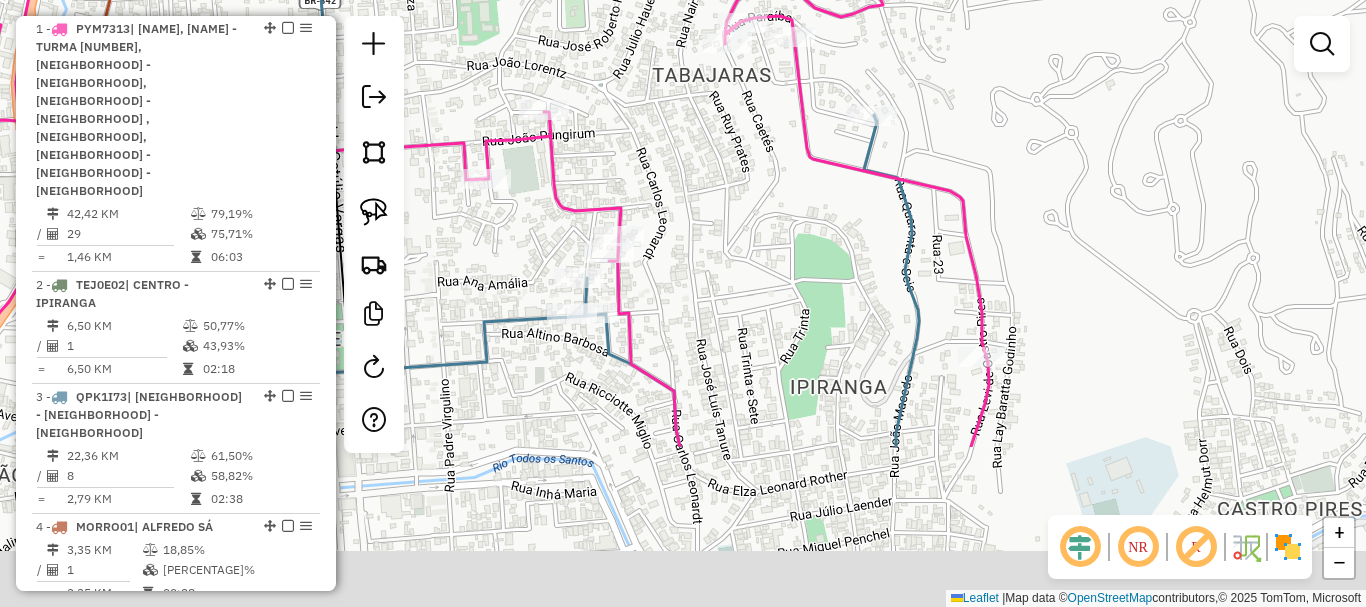 drag, startPoint x: 949, startPoint y: 445, endPoint x: 810, endPoint y: 110, distance: 362.69272 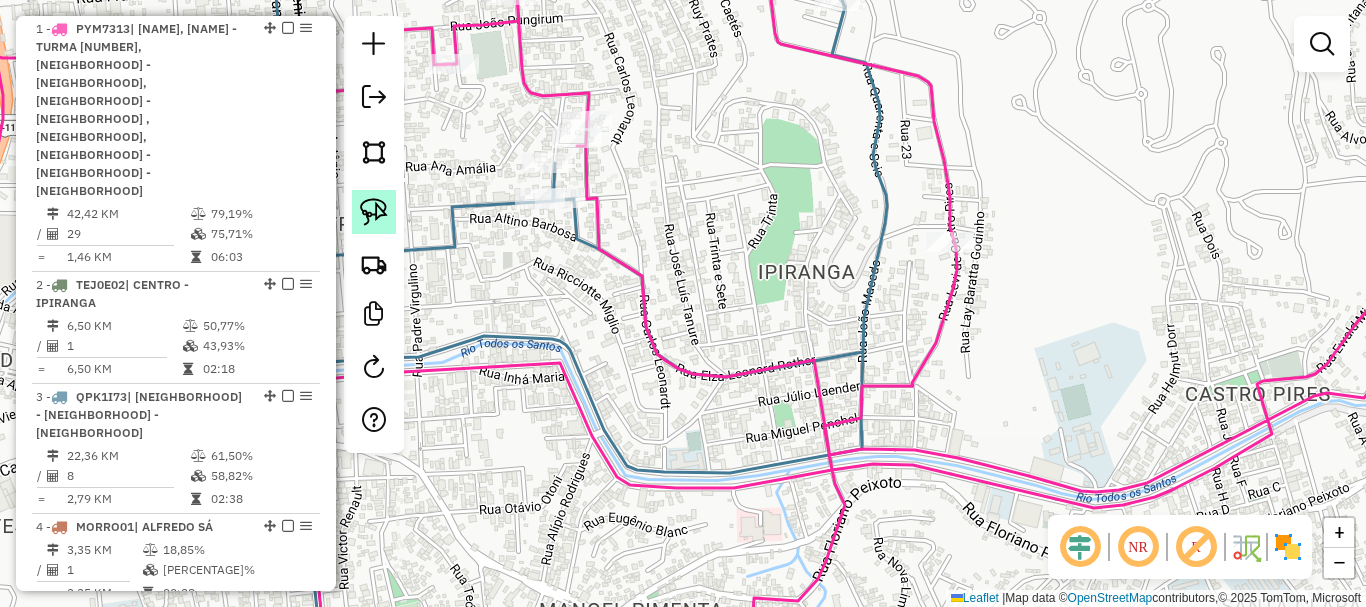 click 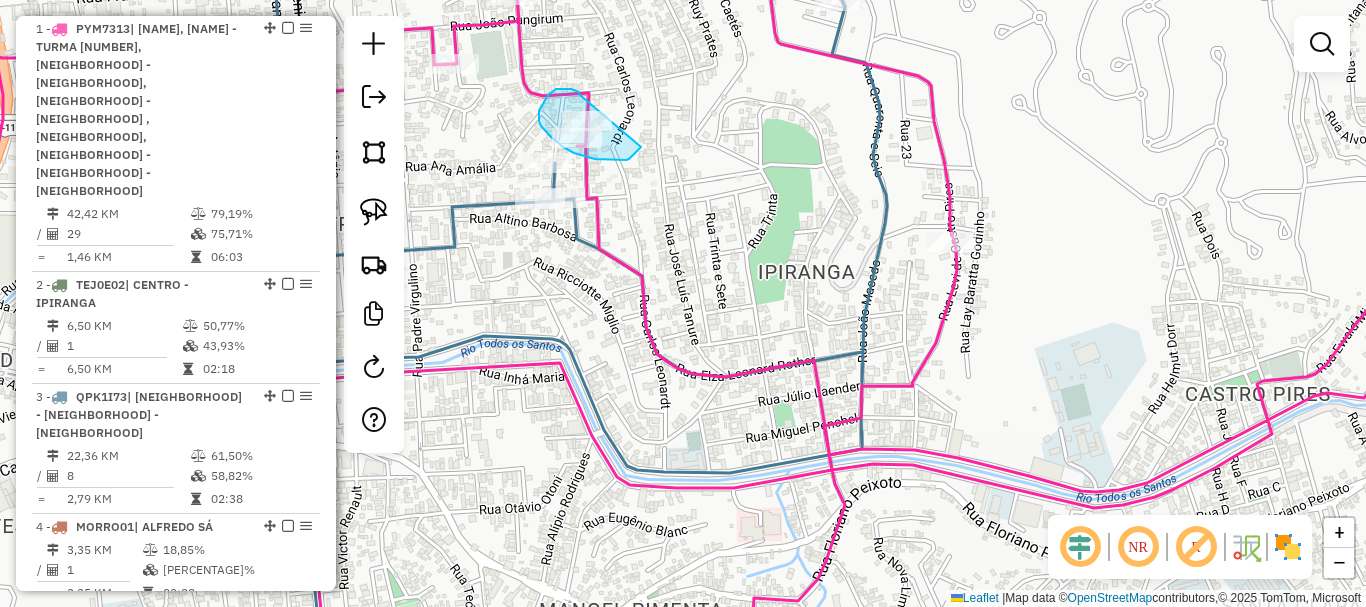 drag, startPoint x: 579, startPoint y: 92, endPoint x: 654, endPoint y: 130, distance: 84.07735 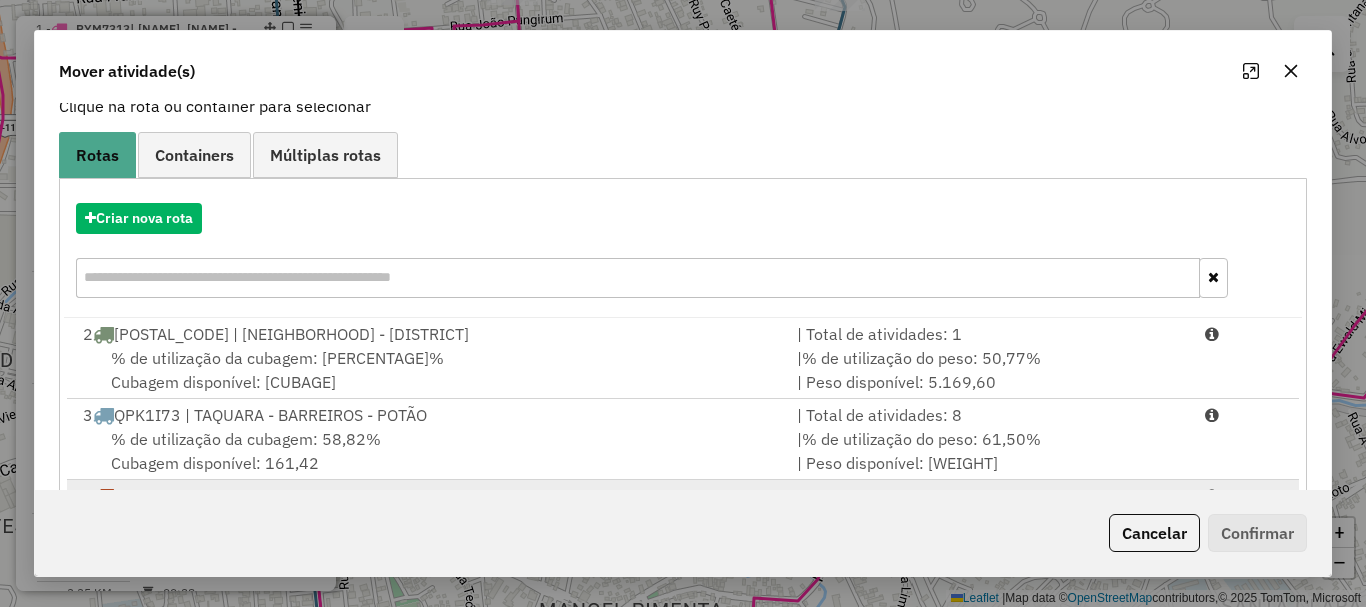 scroll, scrollTop: 240, scrollLeft: 0, axis: vertical 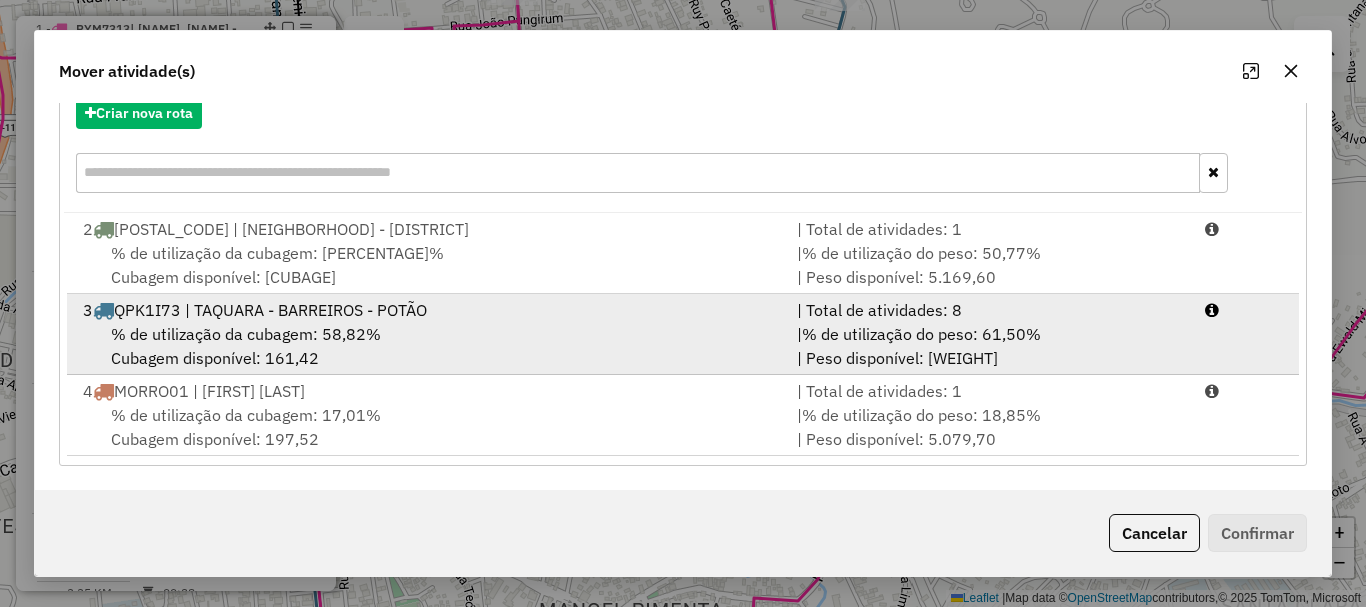 click on "% de utilização da cubagem: 58,82%" at bounding box center (246, 334) 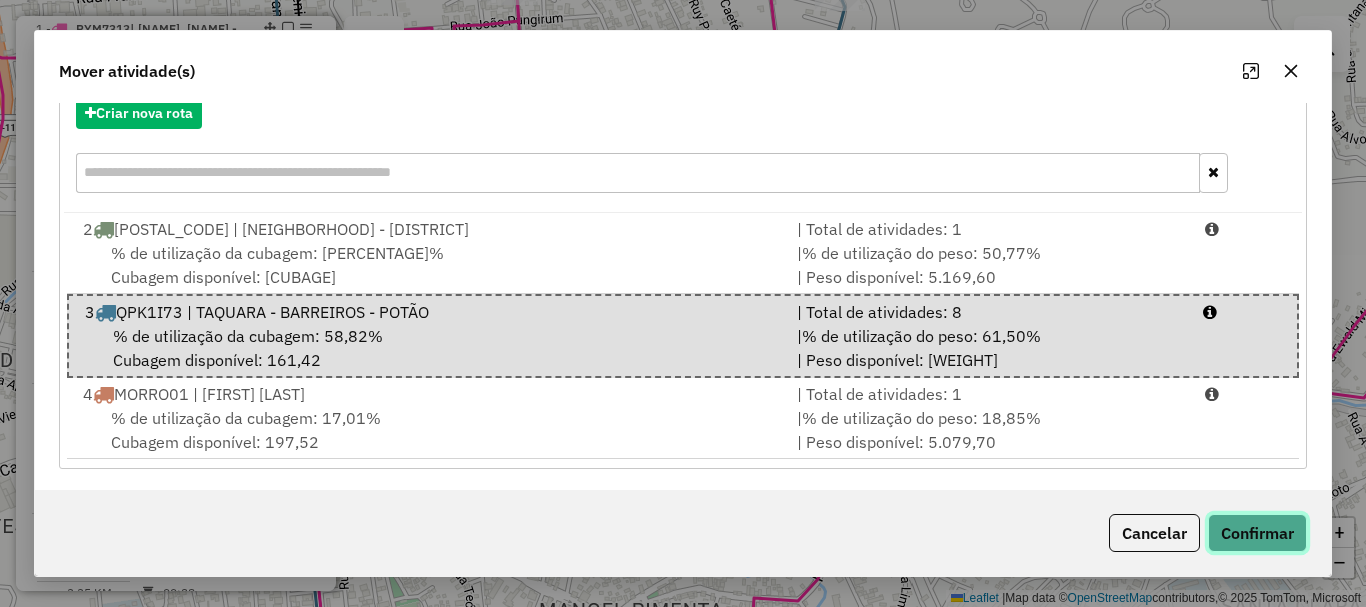 click on "Confirmar" 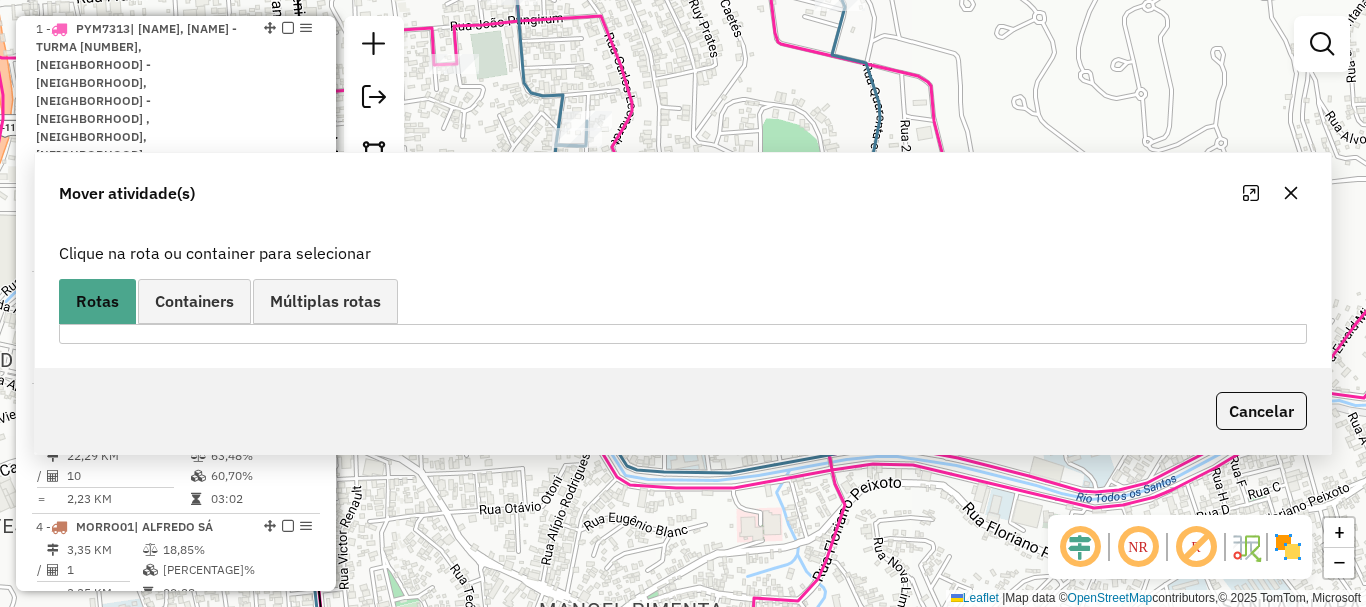 scroll, scrollTop: 0, scrollLeft: 0, axis: both 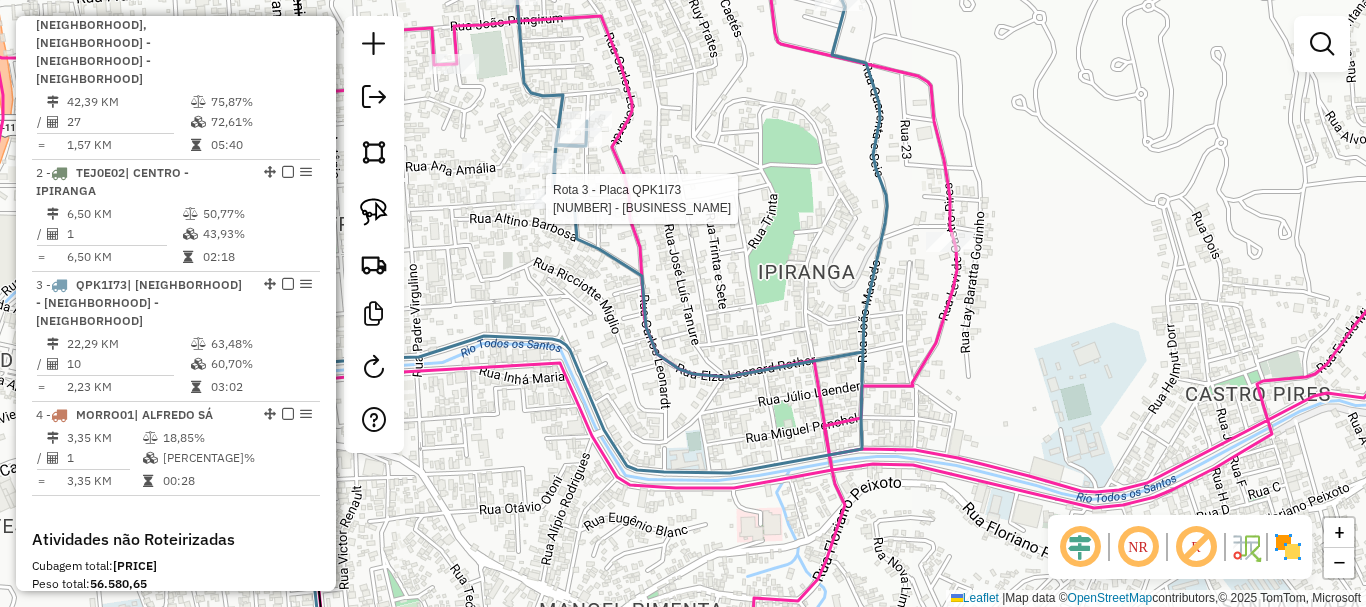 select on "*********" 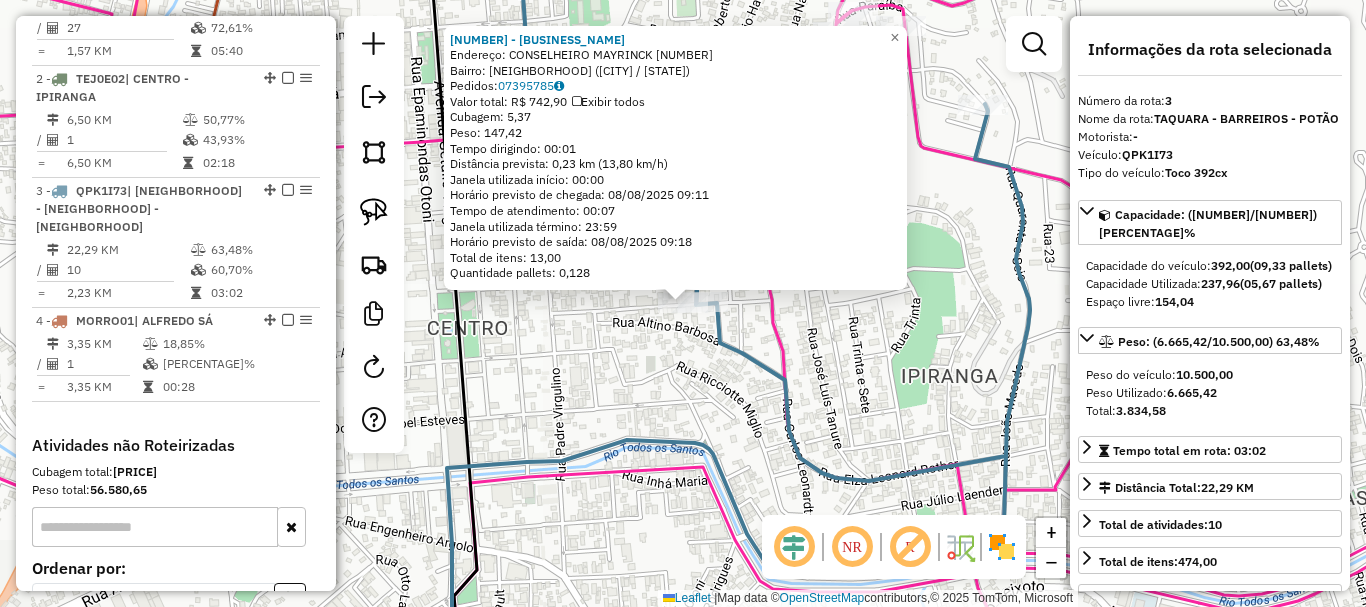 scroll, scrollTop: 1113, scrollLeft: 0, axis: vertical 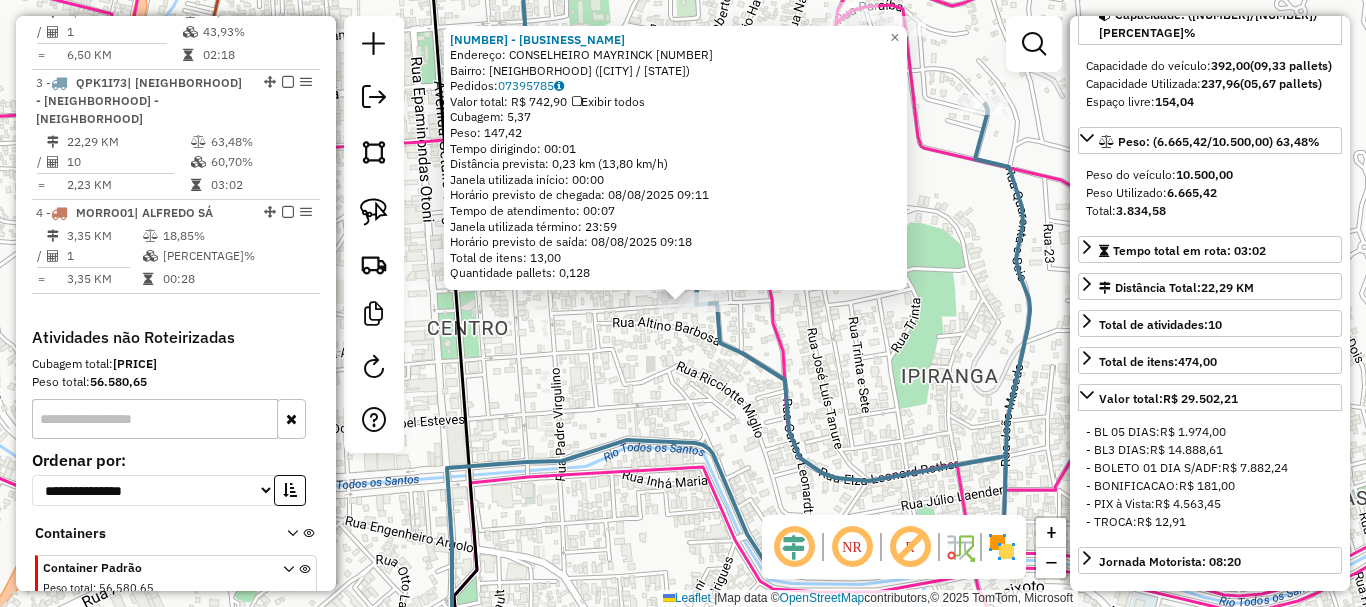 click on "32008 - LANCH MARCONI  Endereço:  CONSELHEIRO MAYRINCK 94   Bairro: ALTINO BARBOSA (TEOFILO OTONI / MG)   Pedidos:  07395785   Valor total: R$ 742,90   Exibir todos   Cubagem: 5,37  Peso: 147,42  Tempo dirigindo: 00:01   Distância prevista: 0,23 km (13,80 km/h)   Janela utilizada início: 00:00   Horário previsto de chegada: 08/08/2025 09:11   Tempo de atendimento: 00:07   Janela utilizada término: 23:59   Horário previsto de saída: 08/08/2025 09:18   Total de itens: 13,00   Quantidade pallets: 0,128  × Janela de atendimento Grade de atendimento Capacidade Transportadoras Veículos Cliente Pedidos  Rotas Selecione os dias de semana para filtrar as janelas de atendimento  Seg   Ter   Qua   Qui   Sex   Sáb   Dom  Informe o período da janela de atendimento: De: Até:  Filtrar exatamente a janela do cliente  Considerar janela de atendimento padrão  Selecione os dias de semana para filtrar as grades de atendimento  Seg   Ter   Qua   Qui   Sex   Sáb   Dom   Clientes fora do dia de atendimento selecionado" 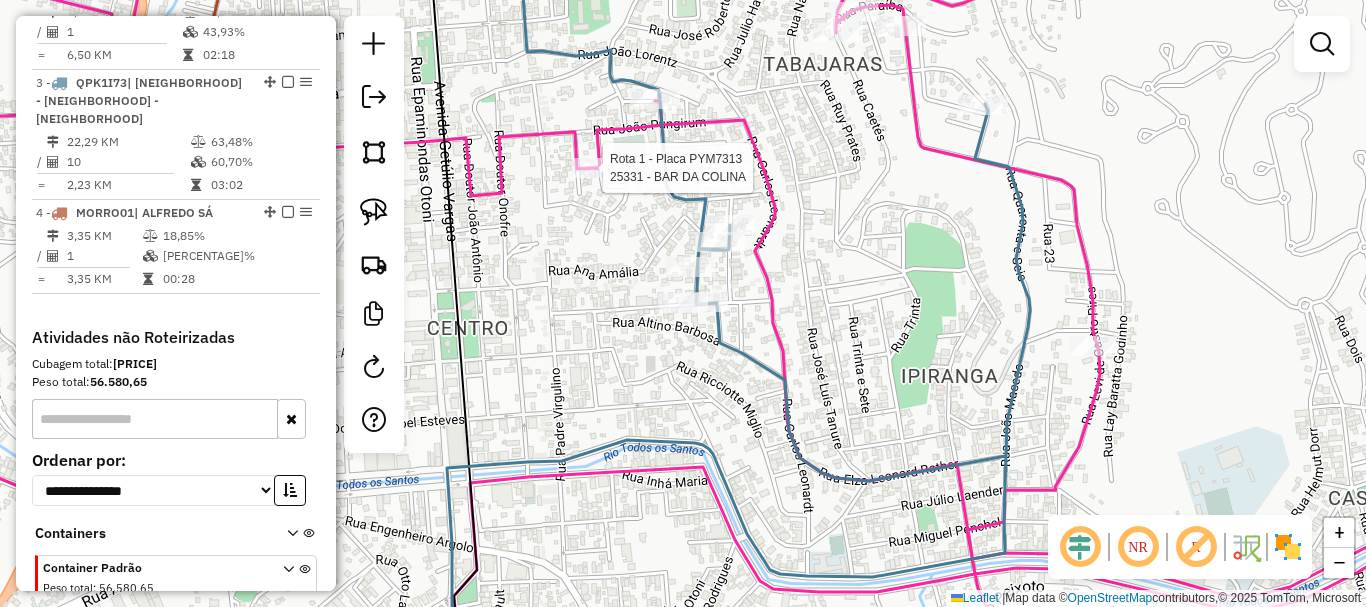select on "*********" 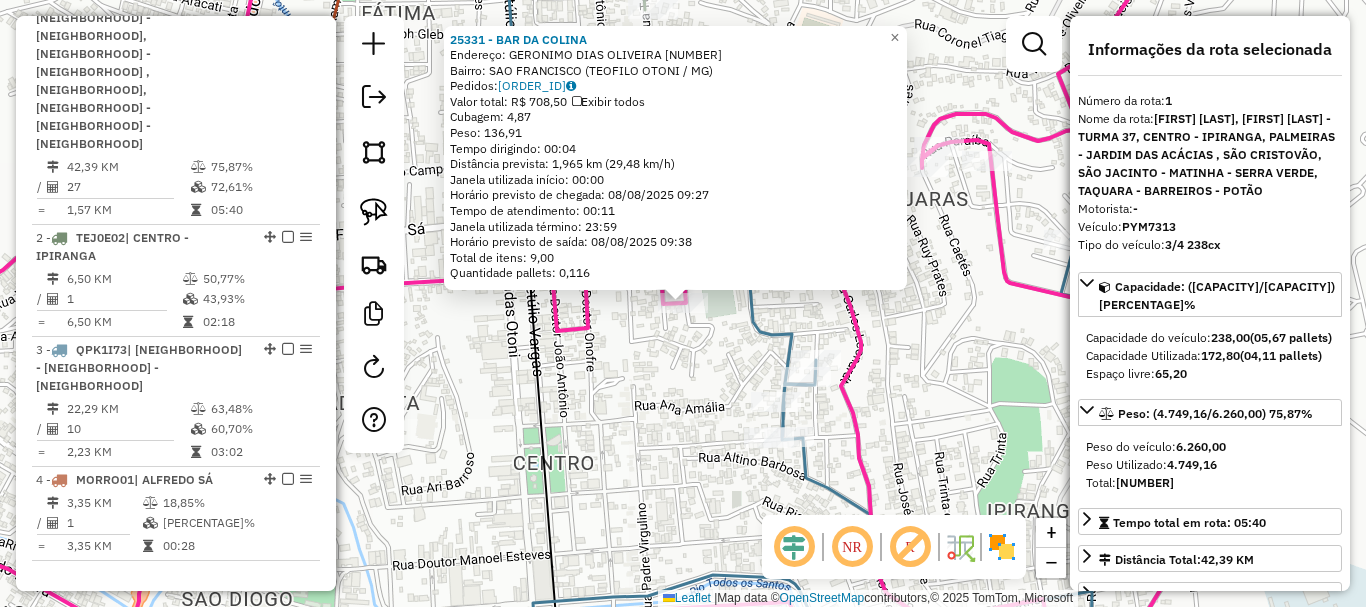 scroll, scrollTop: 799, scrollLeft: 0, axis: vertical 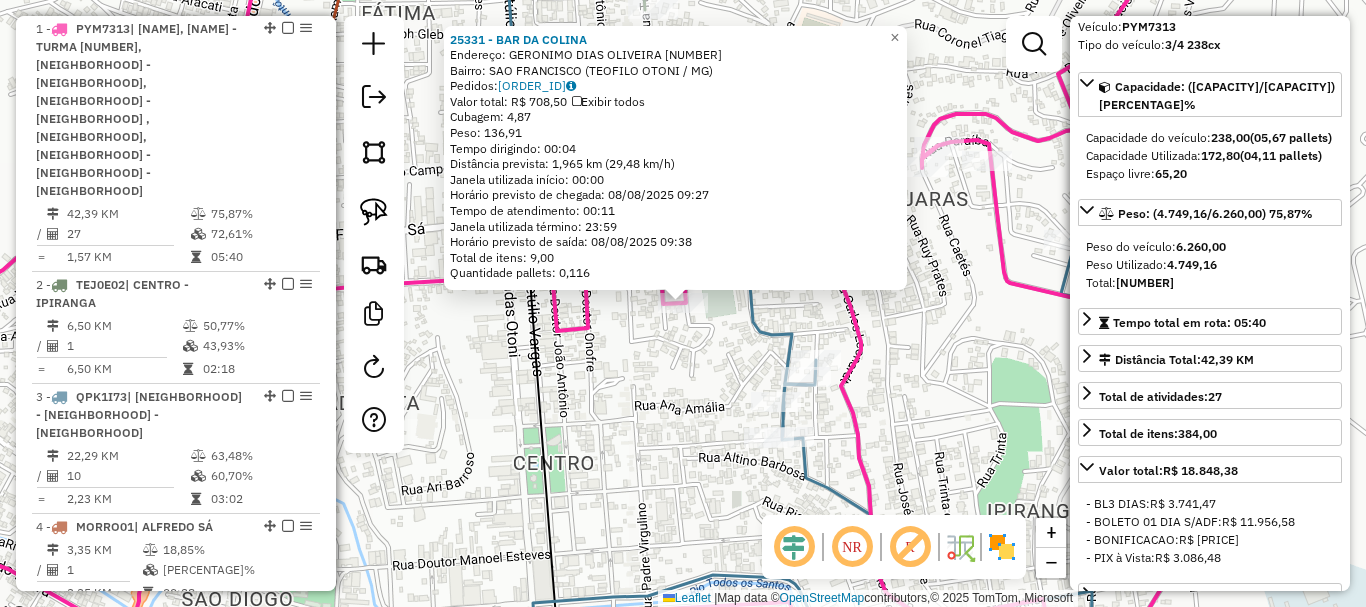 click on "25331 - BAR DA COLINA  Endereço:  GERONIMO DIAS OLIVEIRA 100   Bairro: SAO FRANCISCO (TEOFILO OTONI / MG)   Pedidos:  07395640   Valor total: R$ 708,50   Exibir todos   Cubagem: 4,87  Peso: 136,91  Tempo dirigindo: 00:04   Distância prevista: 1,965 km (29,48 km/h)   Janela utilizada início: 00:00   Horário previsto de chegada: 08/08/2025 09:27   Tempo de atendimento: 00:11   Janela utilizada término: 23:59   Horário previsto de saída: 08/08/2025 09:38   Total de itens: 9,00   Quantidade pallets: 0,116  × Janela de atendimento Grade de atendimento Capacidade Transportadoras Veículos Cliente Pedidos  Rotas Selecione os dias de semana para filtrar as janelas de atendimento  Seg   Ter   Qua   Qui   Sex   Sáb   Dom  Informe o período da janela de atendimento: De: Até:  Filtrar exatamente a janela do cliente  Considerar janela de atendimento padrão  Selecione os dias de semana para filtrar as grades de atendimento  Seg   Ter   Qua   Qui   Sex   Sáb   Dom   Peso mínimo:   Peso máximo:   De:   Até:" 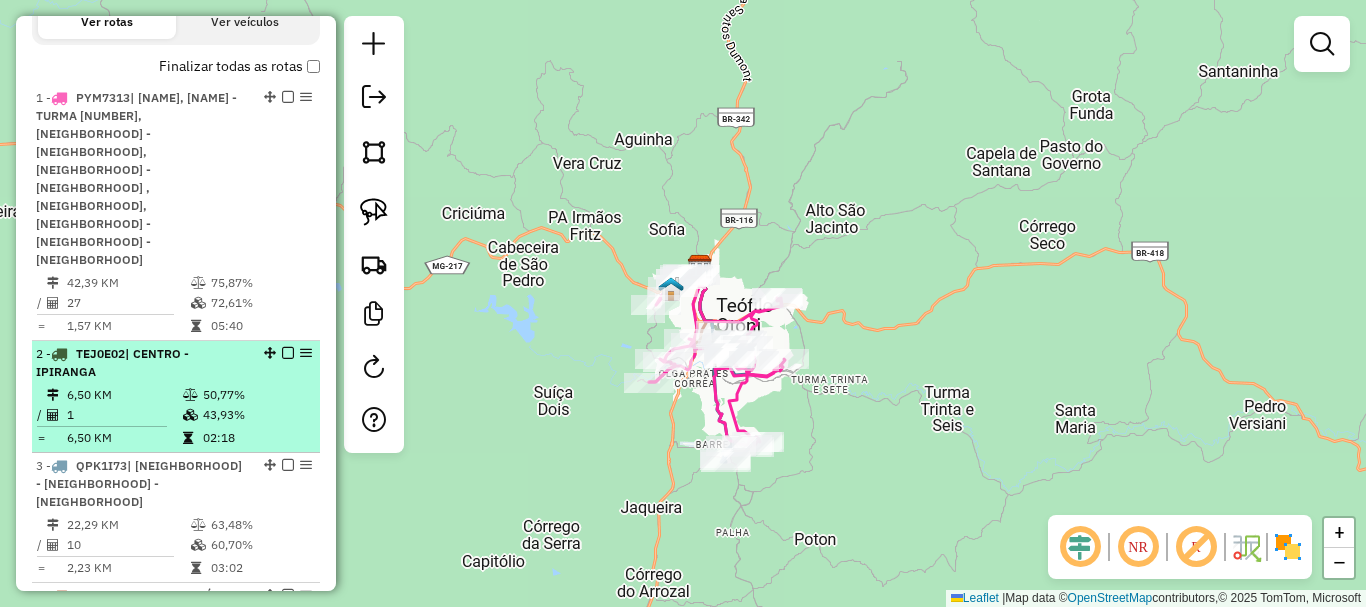 scroll, scrollTop: 699, scrollLeft: 0, axis: vertical 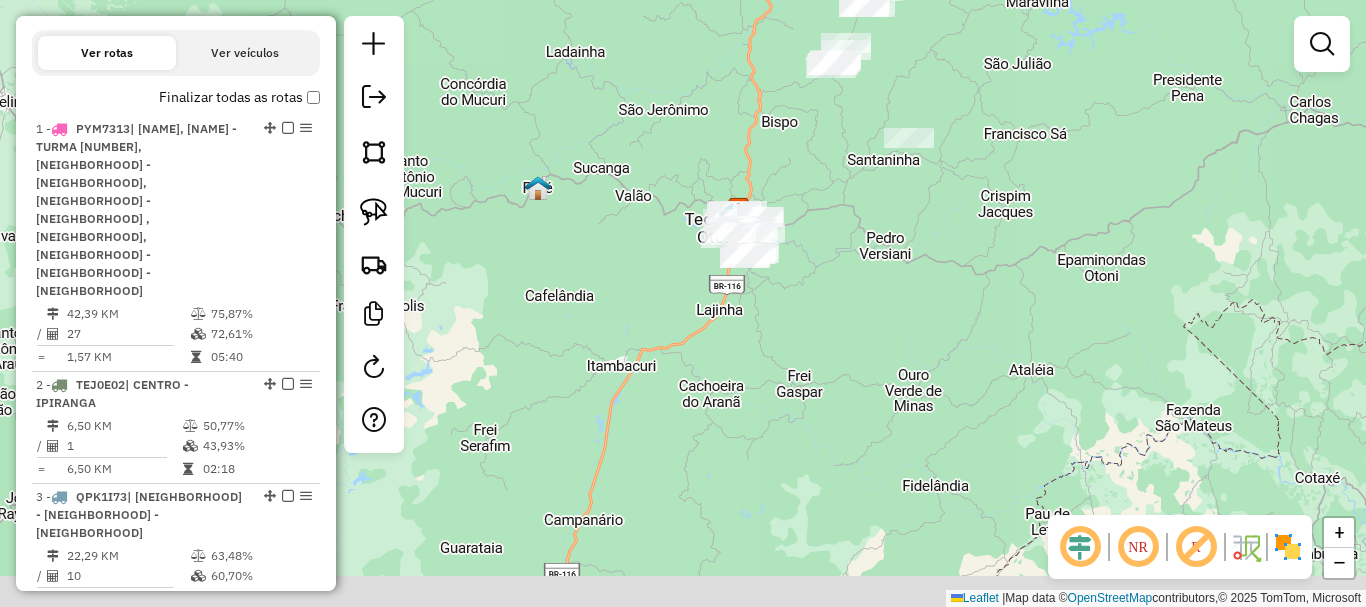 drag, startPoint x: 778, startPoint y: 394, endPoint x: 889, endPoint y: 319, distance: 133.96268 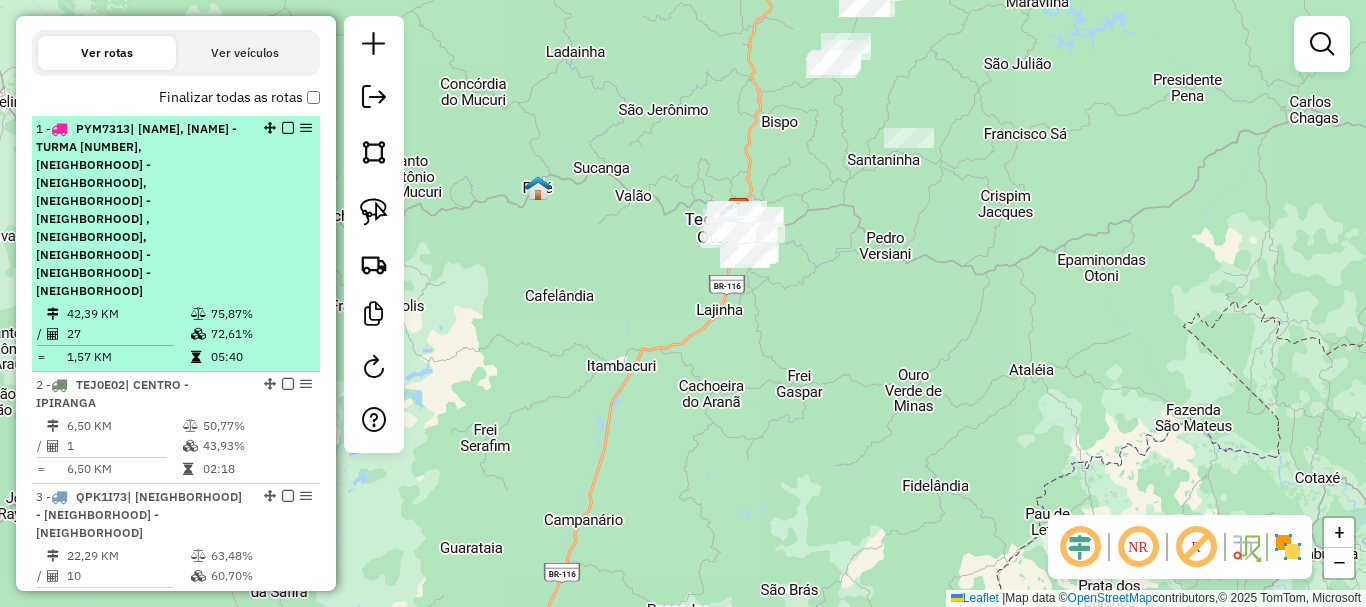 click on "| ALFREDO SÁ, CASTRO PIRES - TURMA 37, CENTRO - IPIRANGA, PALMEIRAS - JARDIM DAS ACÁCIAS , SÃO CRISTOVÃO, SÃO JACINTO - MATINHA - SERRA VERDE, TAQUARA - BARREIROS - POTÃO" at bounding box center (136, 209) 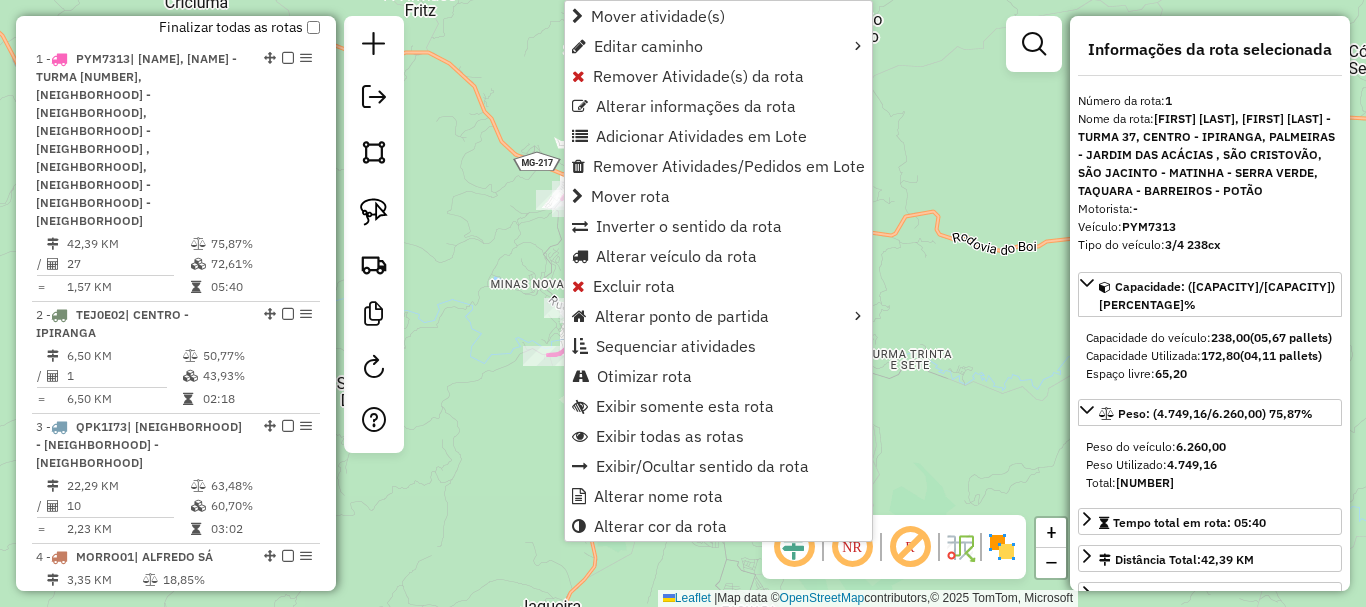 scroll, scrollTop: 799, scrollLeft: 0, axis: vertical 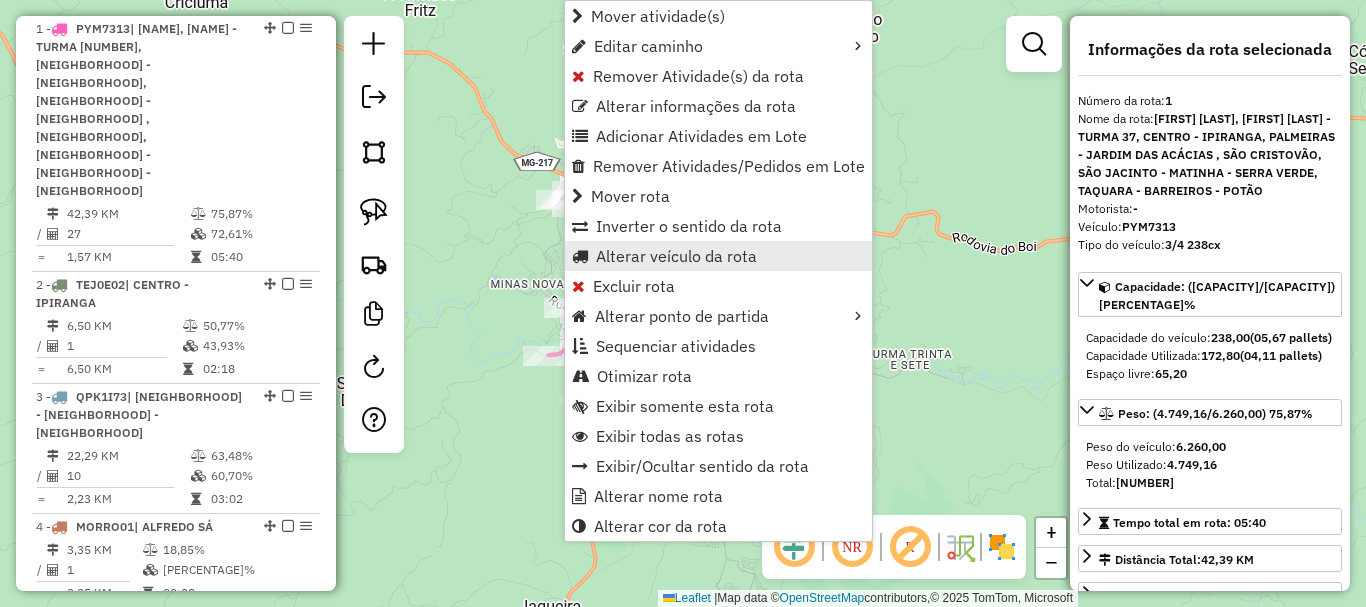 click on "Alterar veículo da rota" at bounding box center (676, 256) 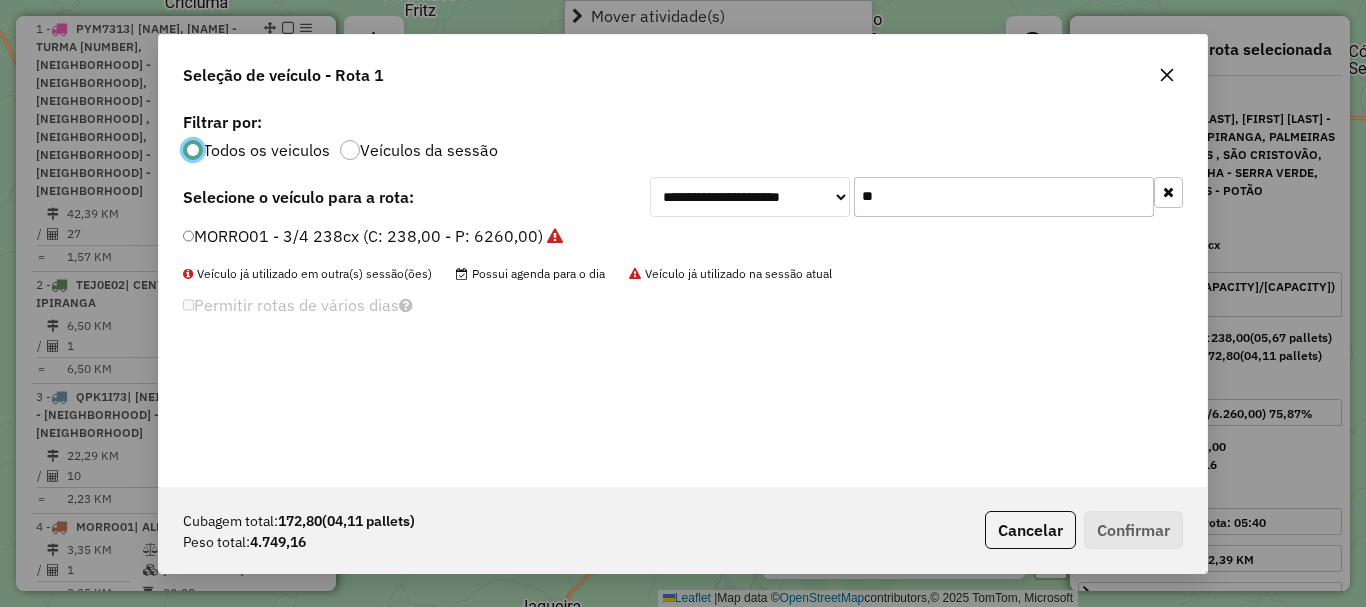 scroll, scrollTop: 11, scrollLeft: 6, axis: both 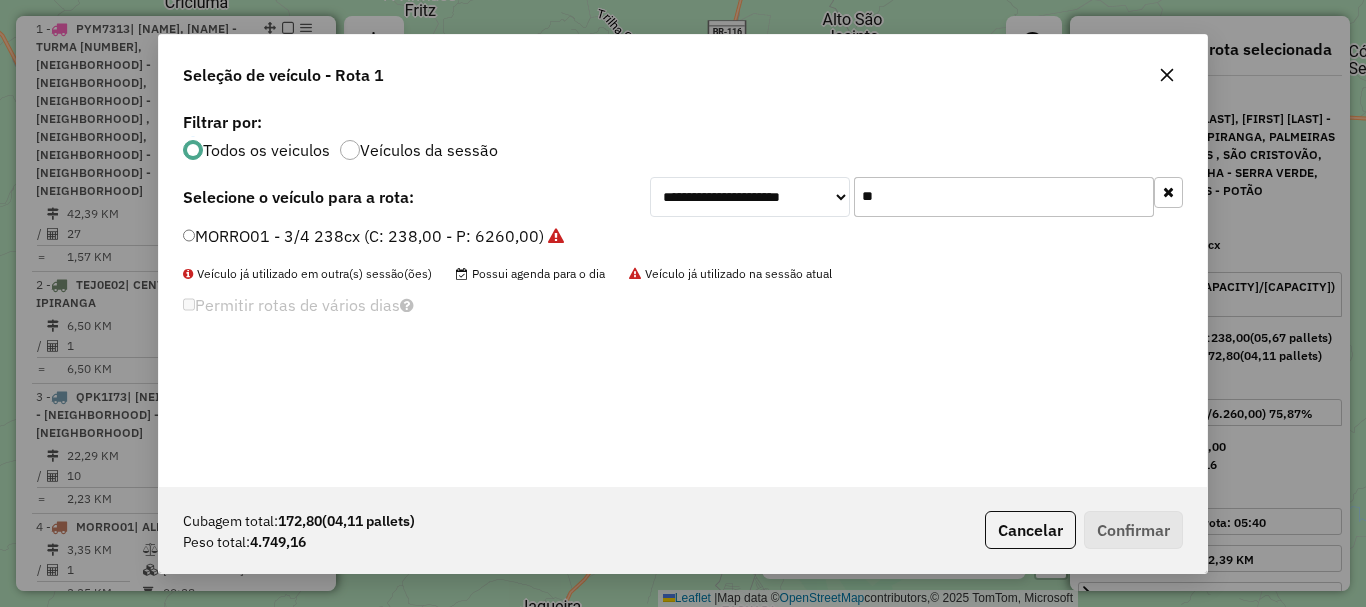 drag, startPoint x: 915, startPoint y: 195, endPoint x: 736, endPoint y: 195, distance: 179 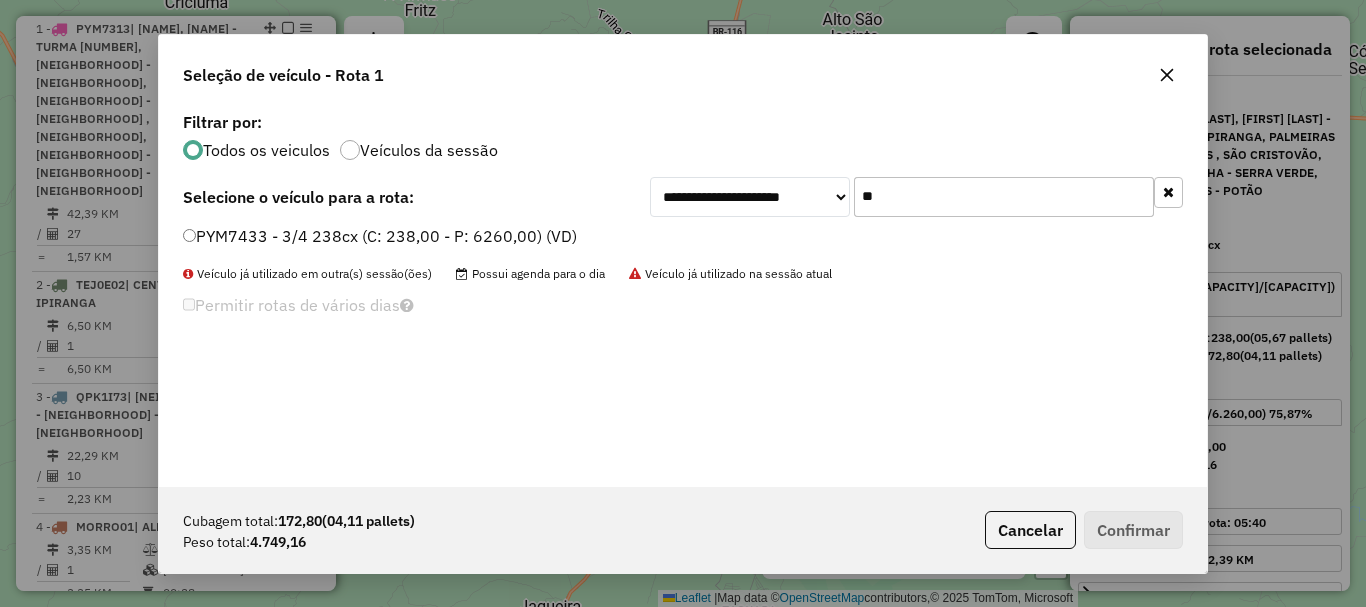 type on "**" 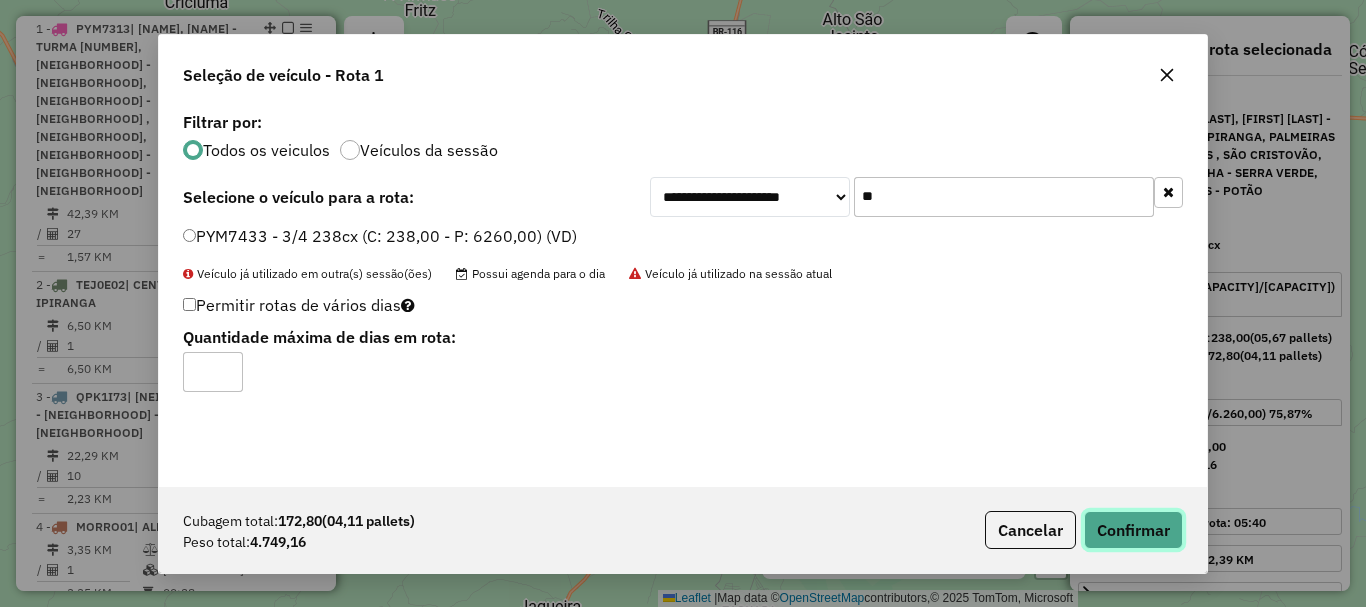 click on "Confirmar" 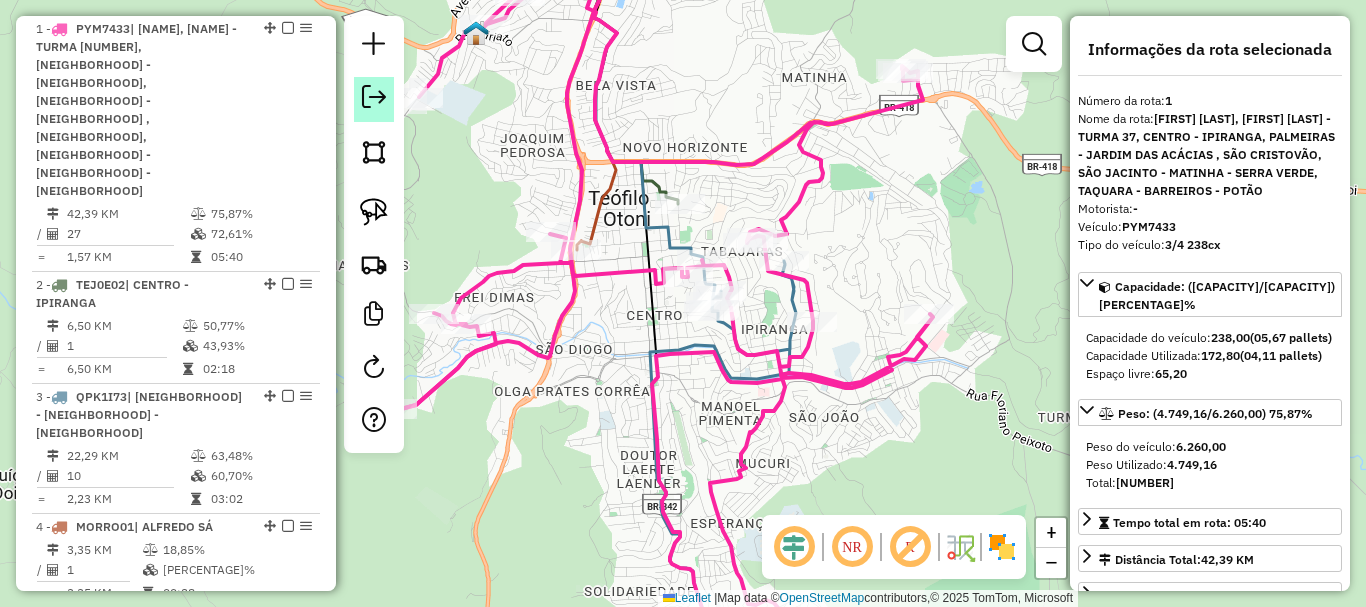 click 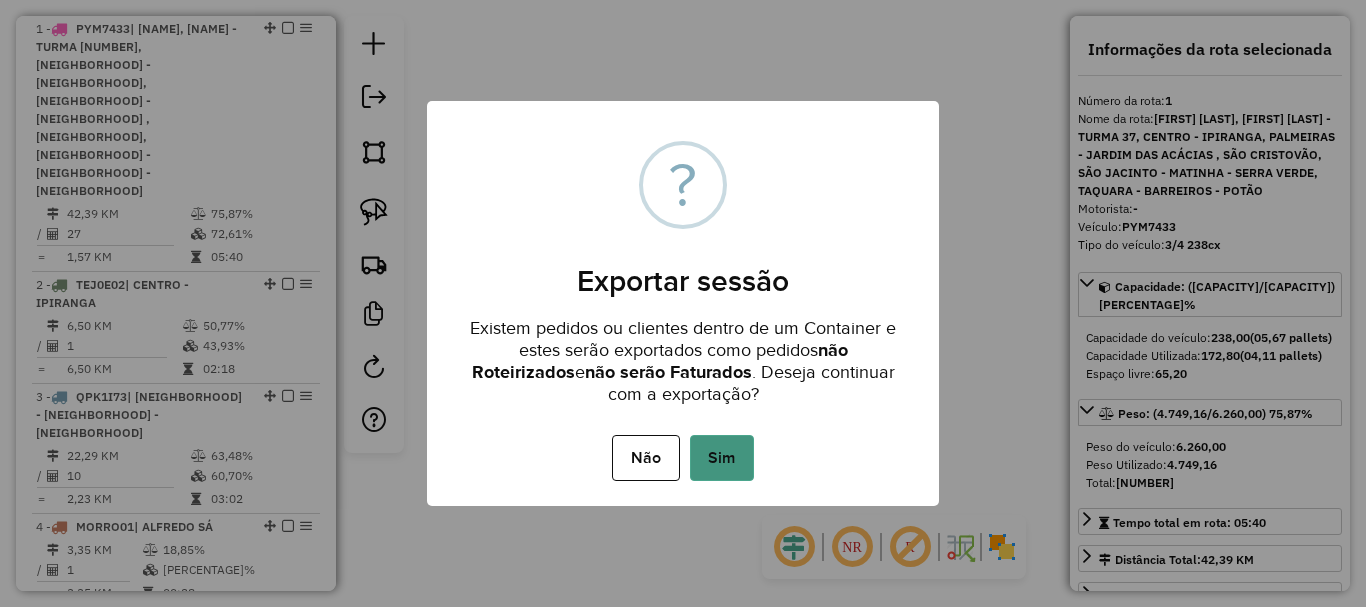 click on "Sim" at bounding box center [722, 458] 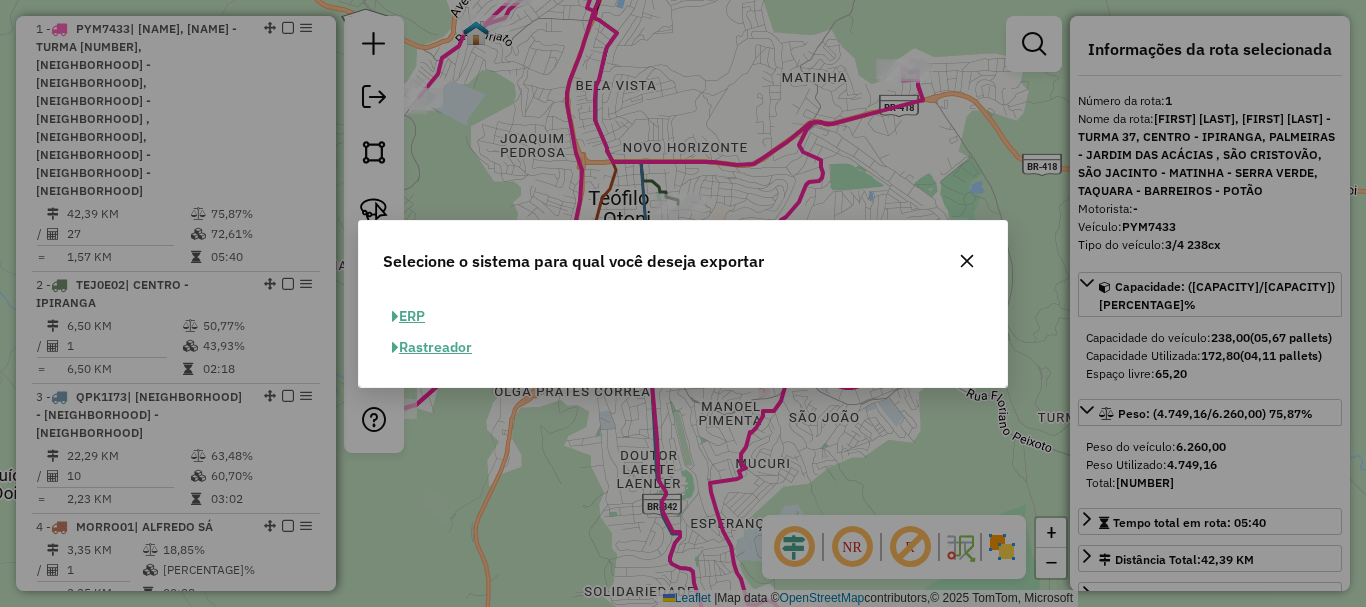 click on "ERP" 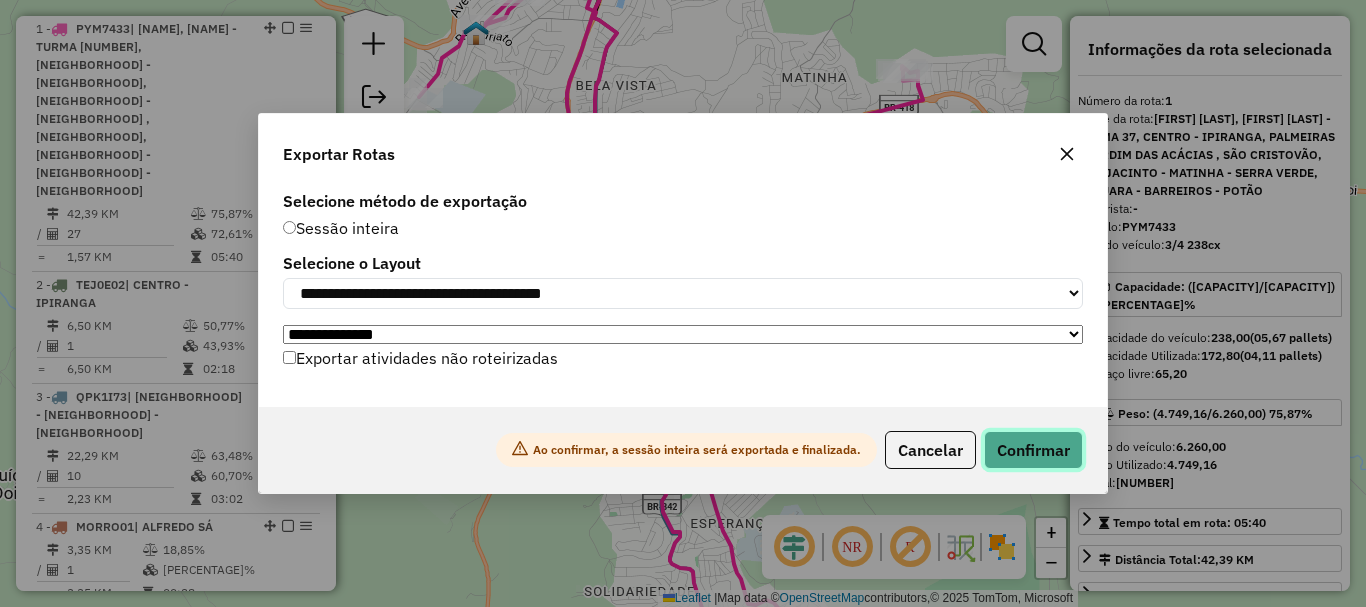 click on "Confirmar" 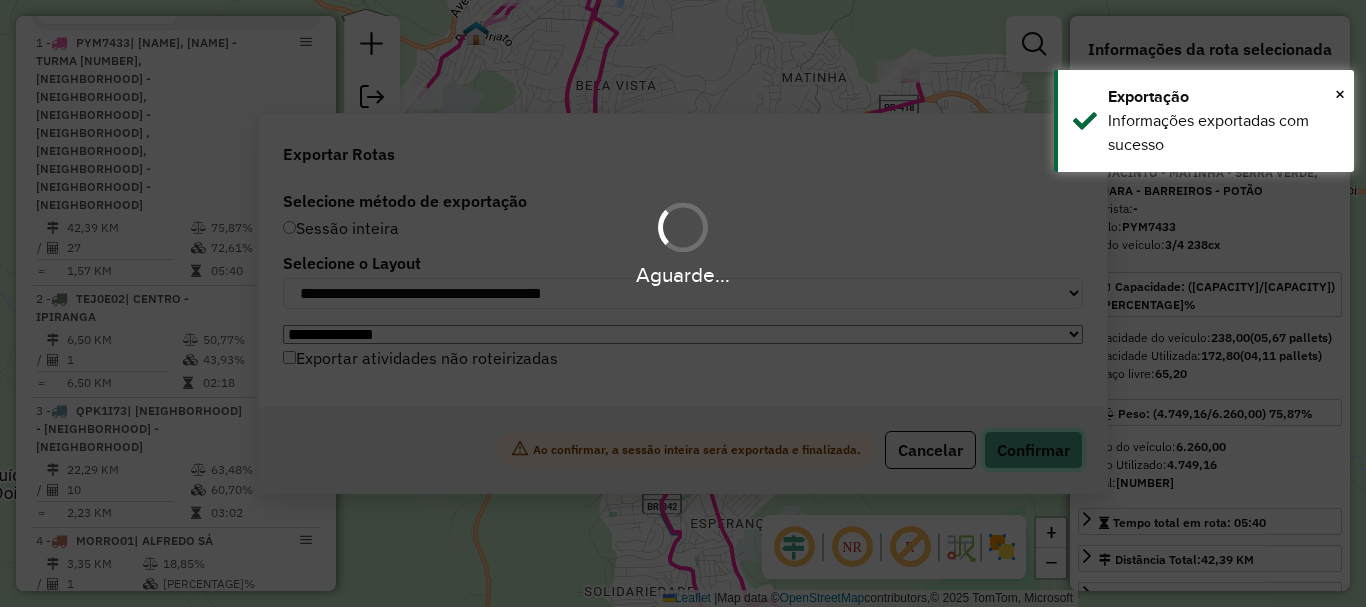 scroll, scrollTop: 813, scrollLeft: 0, axis: vertical 